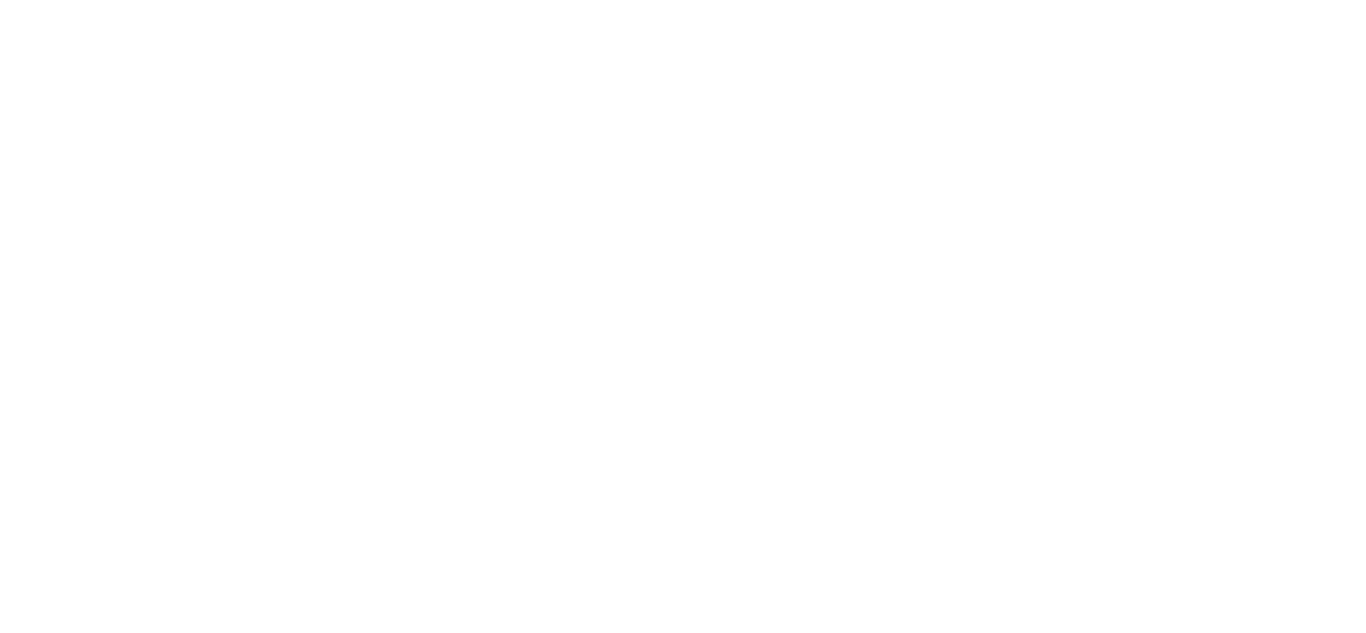 scroll, scrollTop: 0, scrollLeft: 0, axis: both 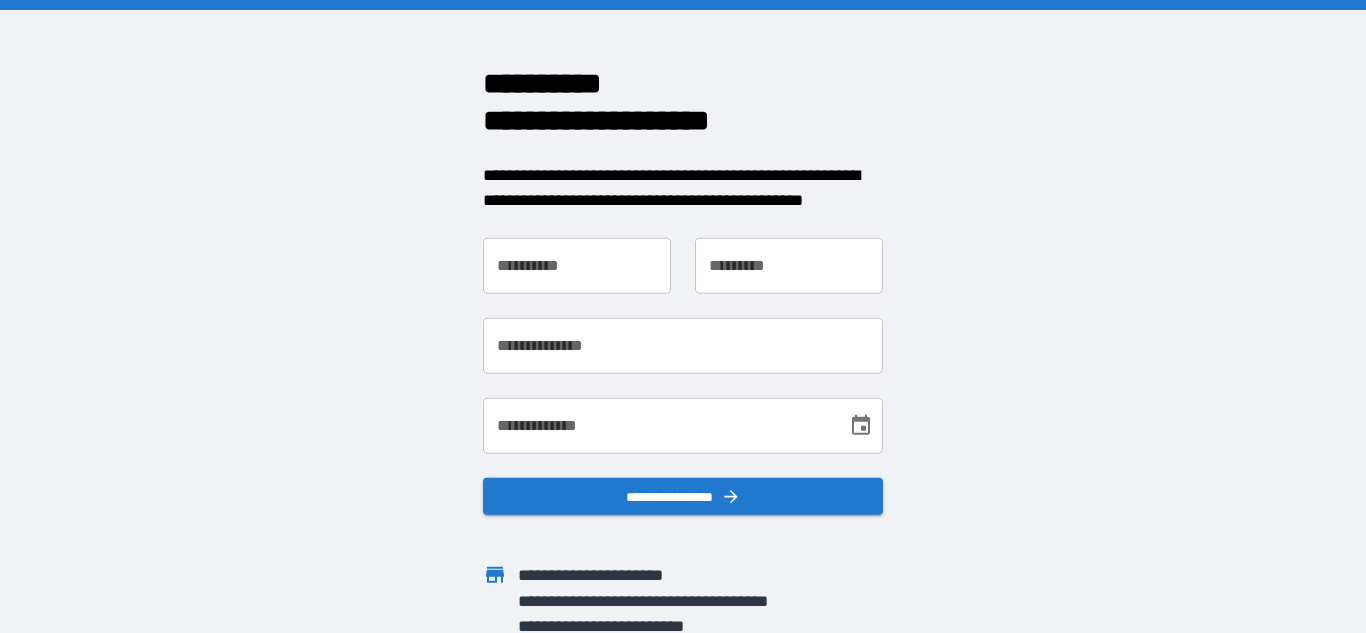 click on "**********" at bounding box center [577, 265] 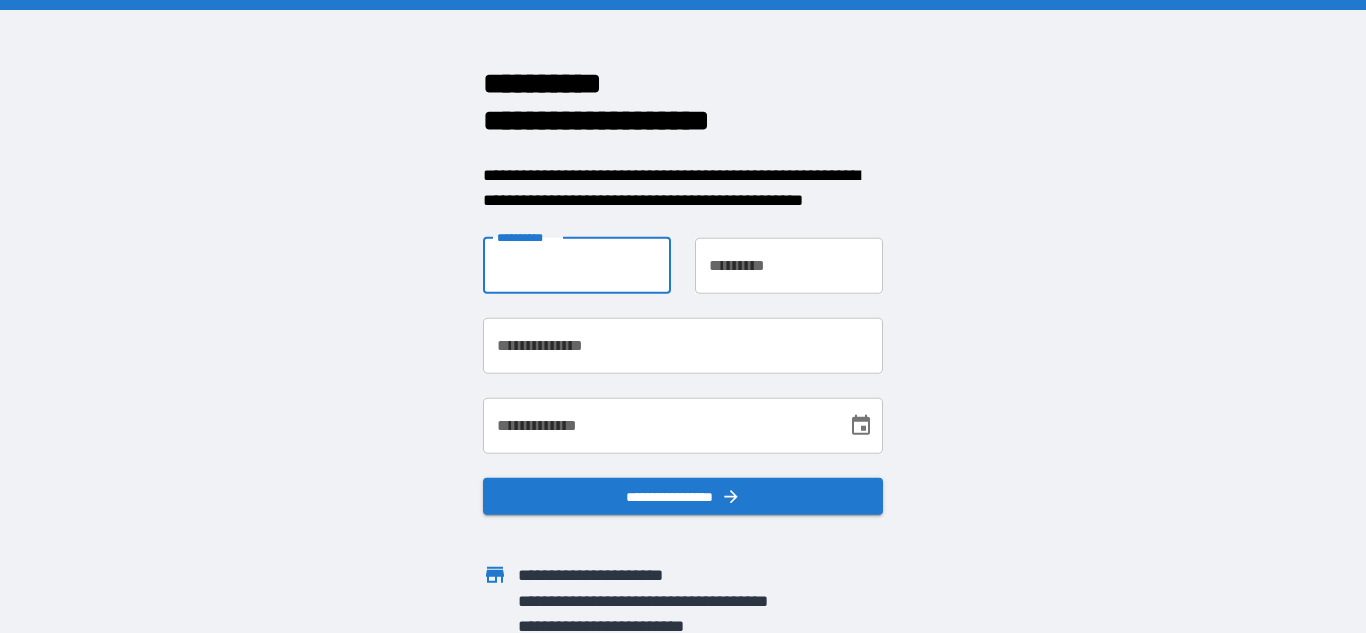 type on "*******" 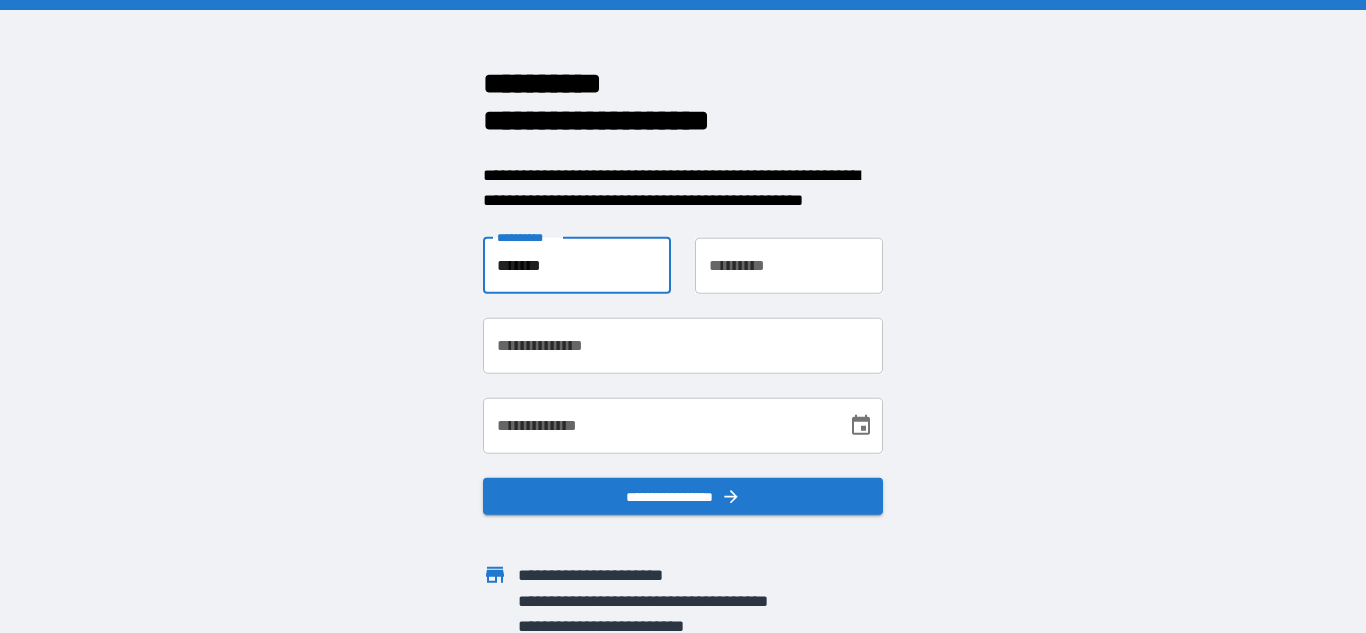 type on "*****" 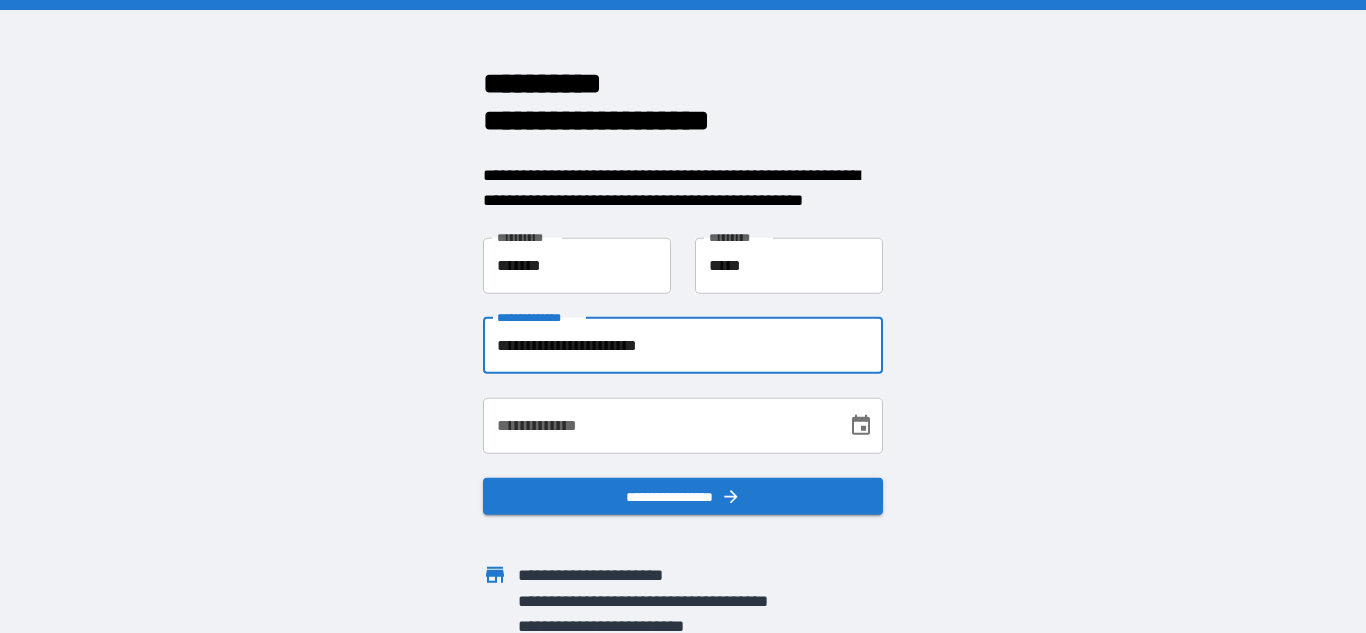 drag, startPoint x: 706, startPoint y: 346, endPoint x: 354, endPoint y: 353, distance: 352.0696 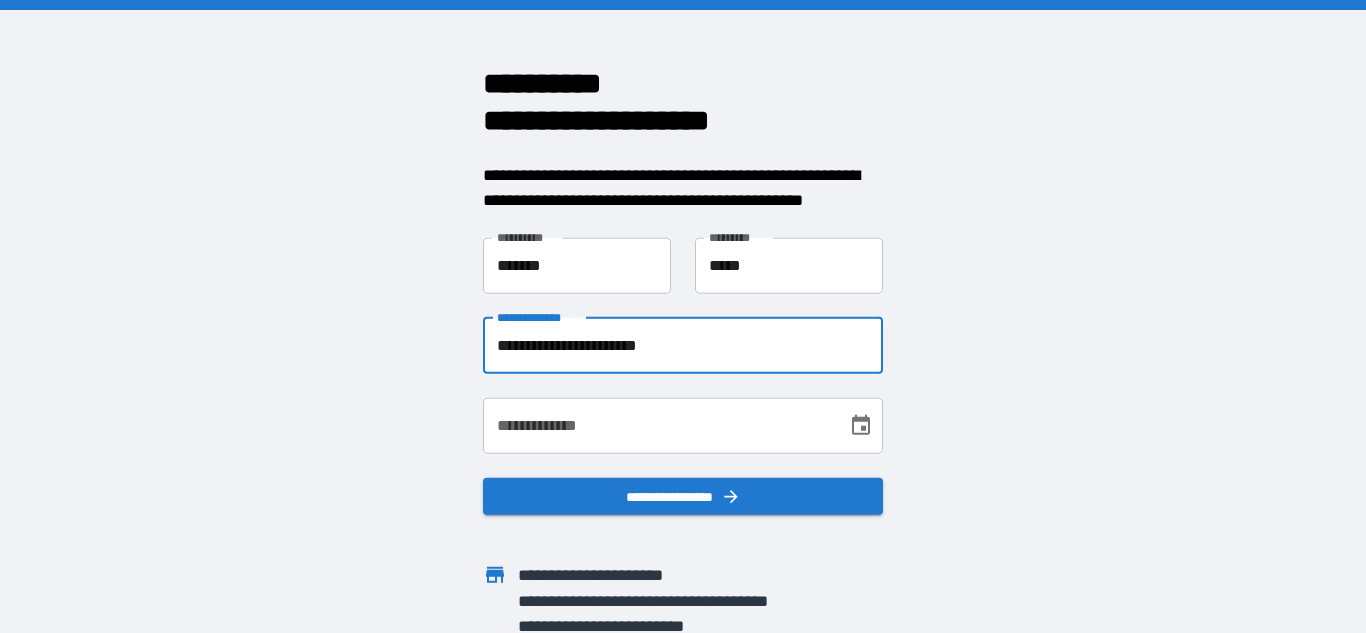 type on "**********" 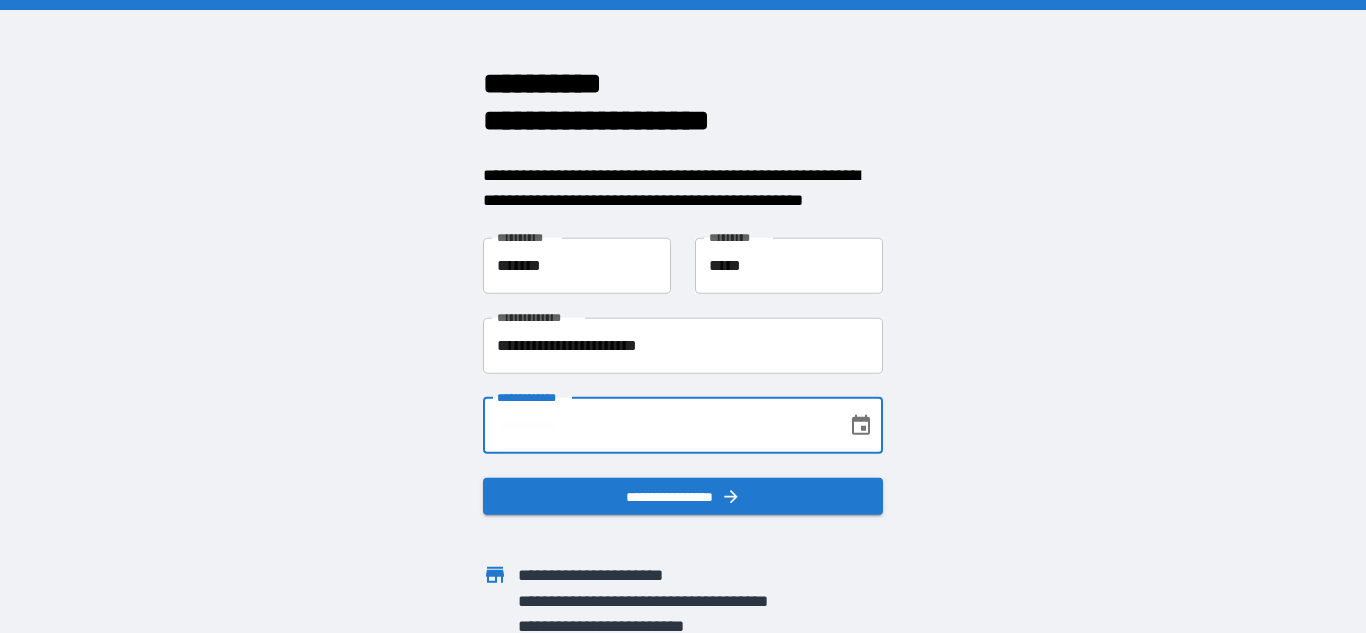 type on "*" 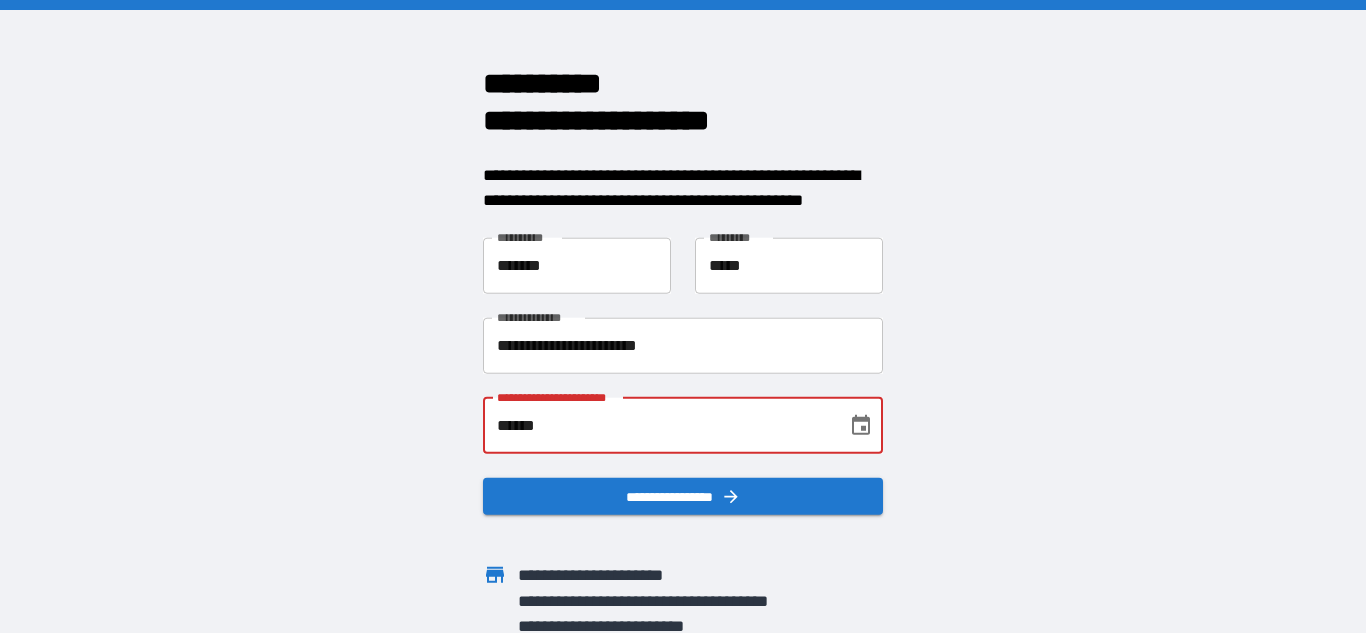 click on "******" at bounding box center (658, 425) 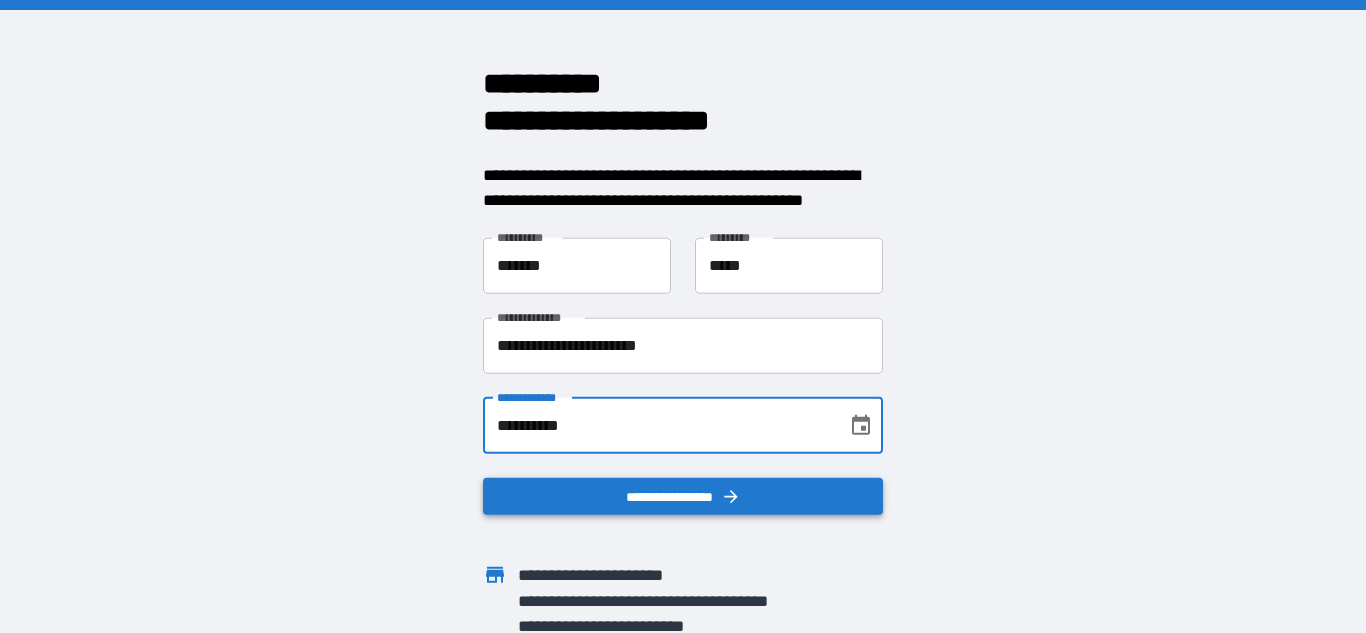 click on "**********" at bounding box center [683, 496] 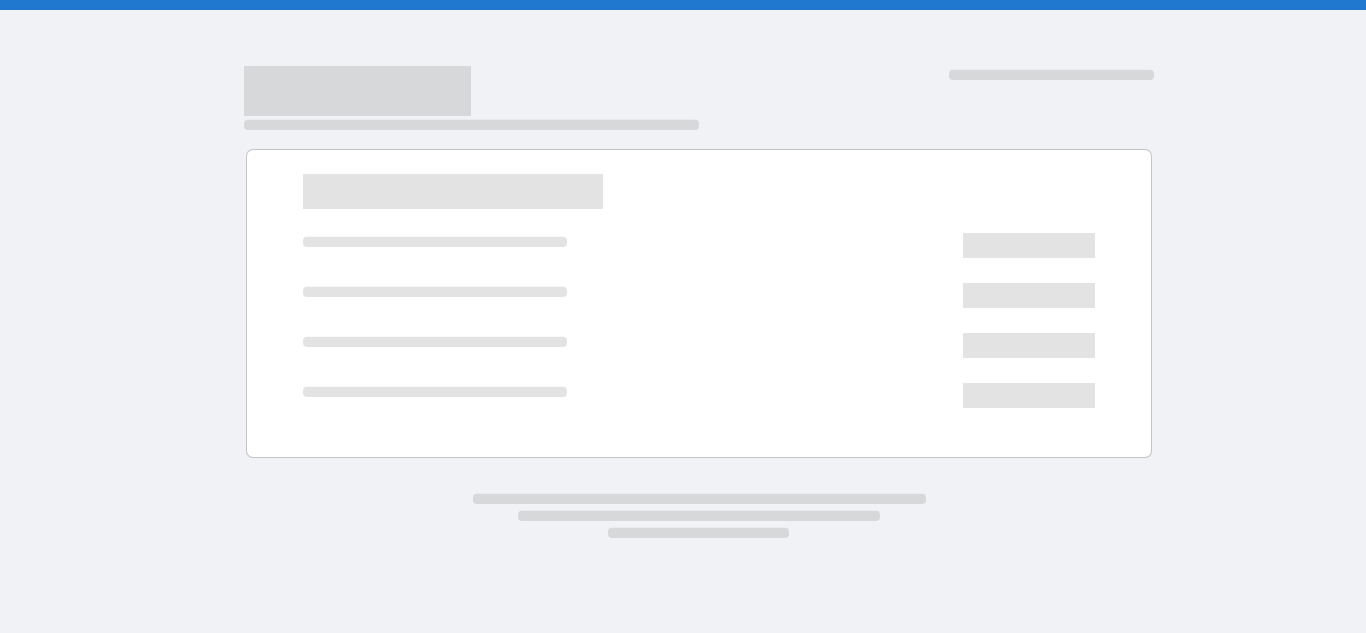 scroll, scrollTop: 0, scrollLeft: 0, axis: both 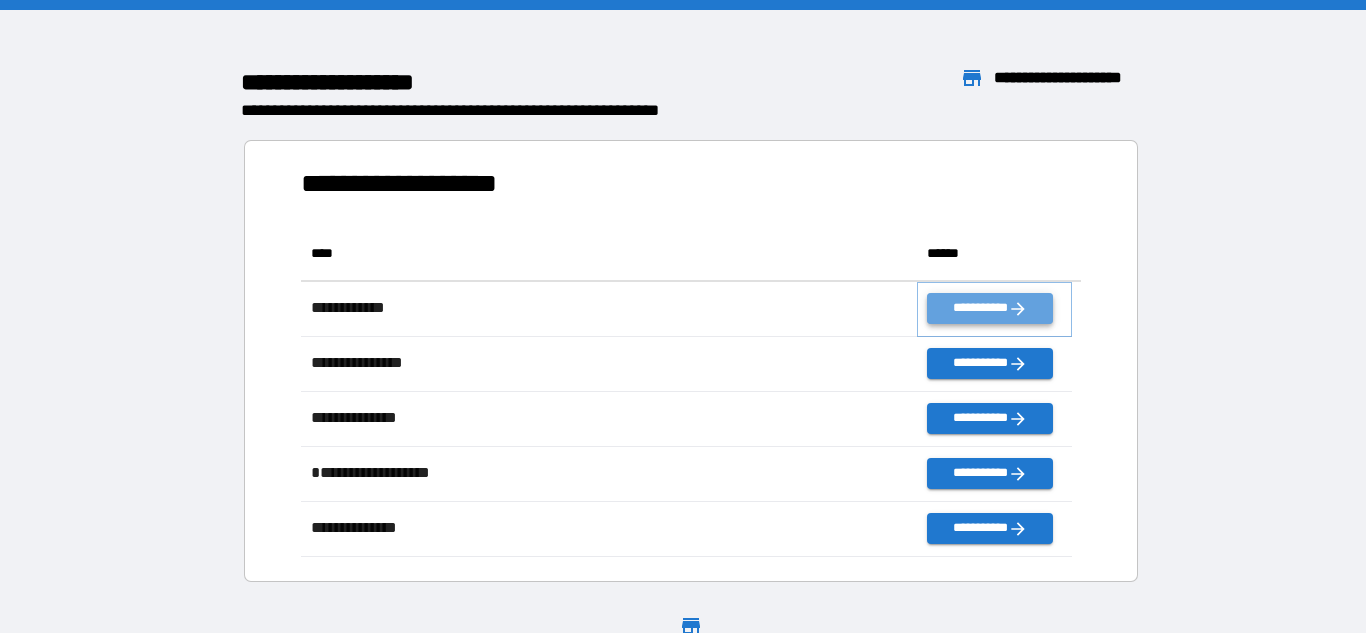 click on "**********" at bounding box center [989, 308] 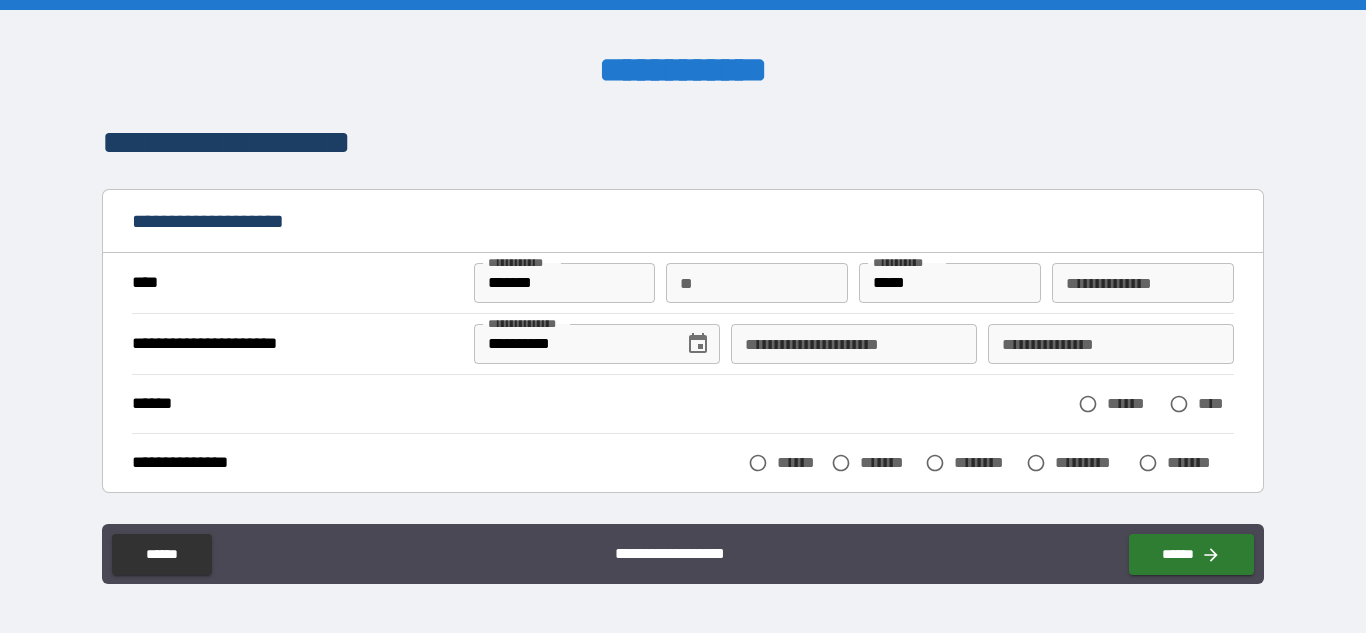 click on "**********" at bounding box center (854, 344) 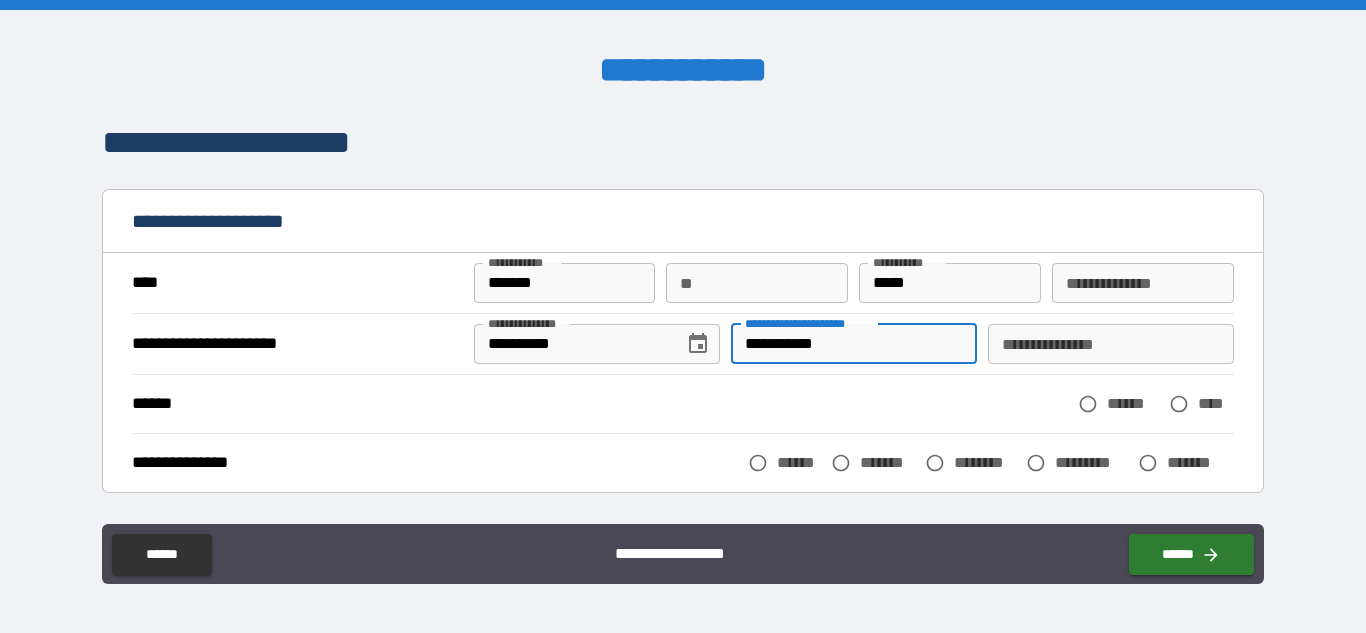 type on "**********" 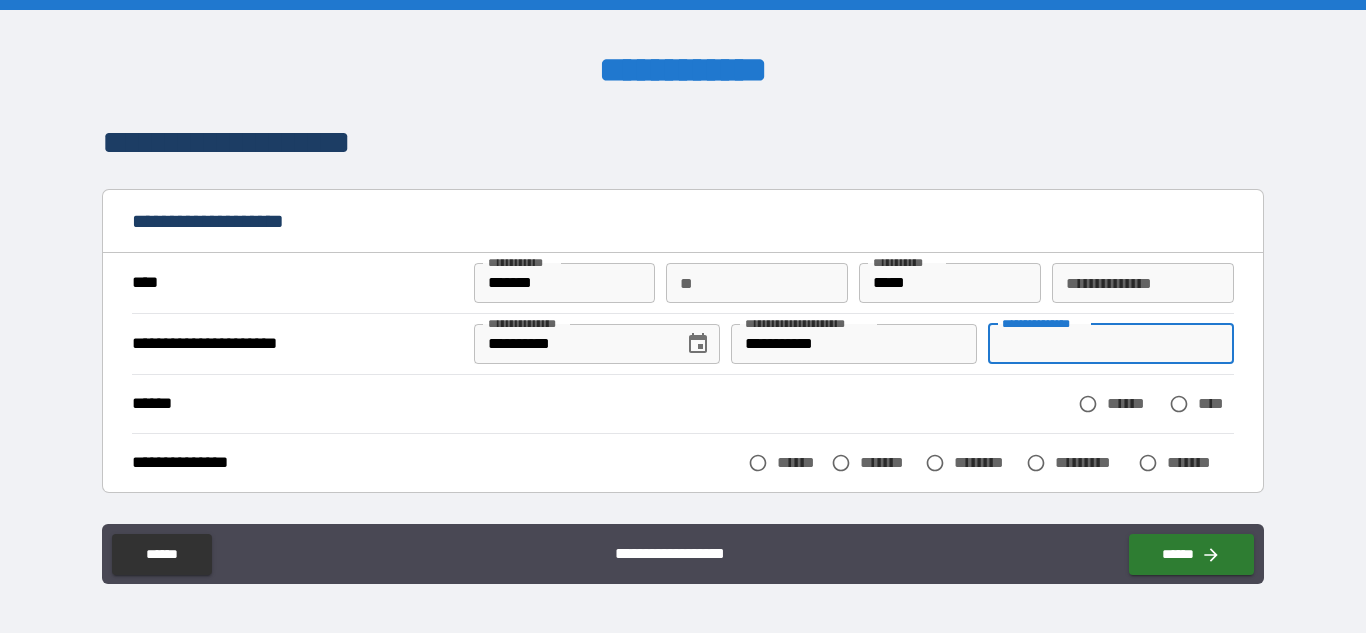 click on "**********" at bounding box center [1111, 344] 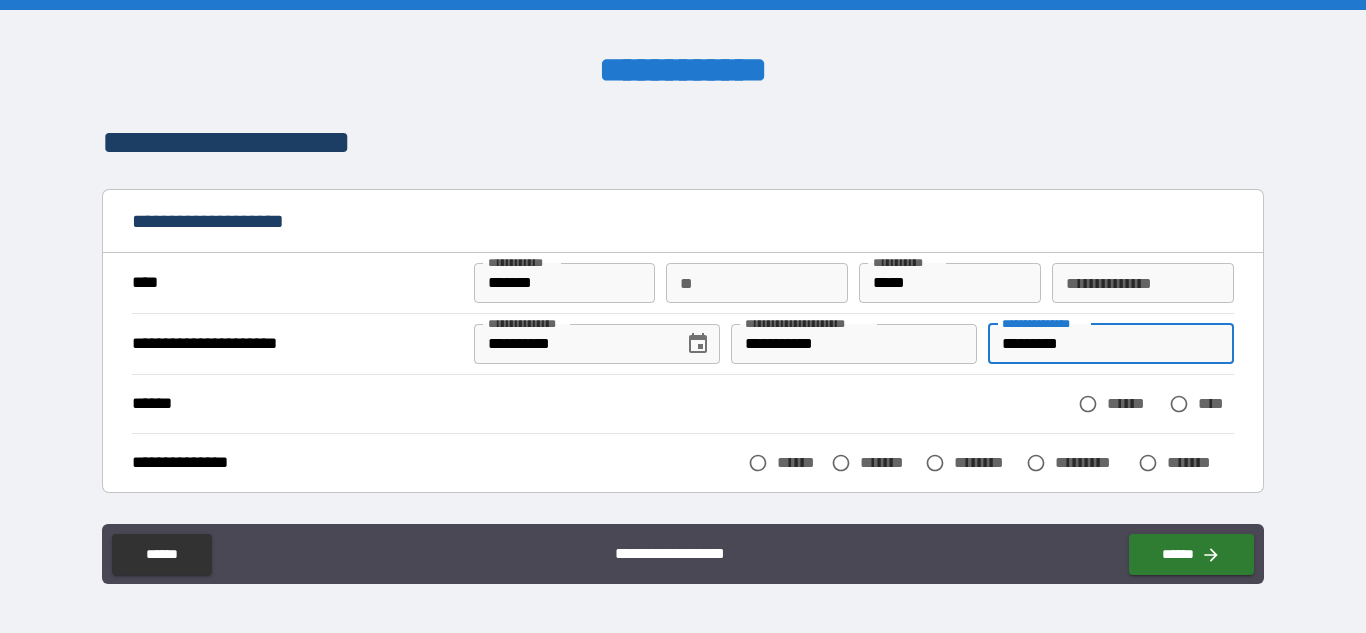 drag, startPoint x: 1099, startPoint y: 343, endPoint x: 936, endPoint y: 341, distance: 163.01227 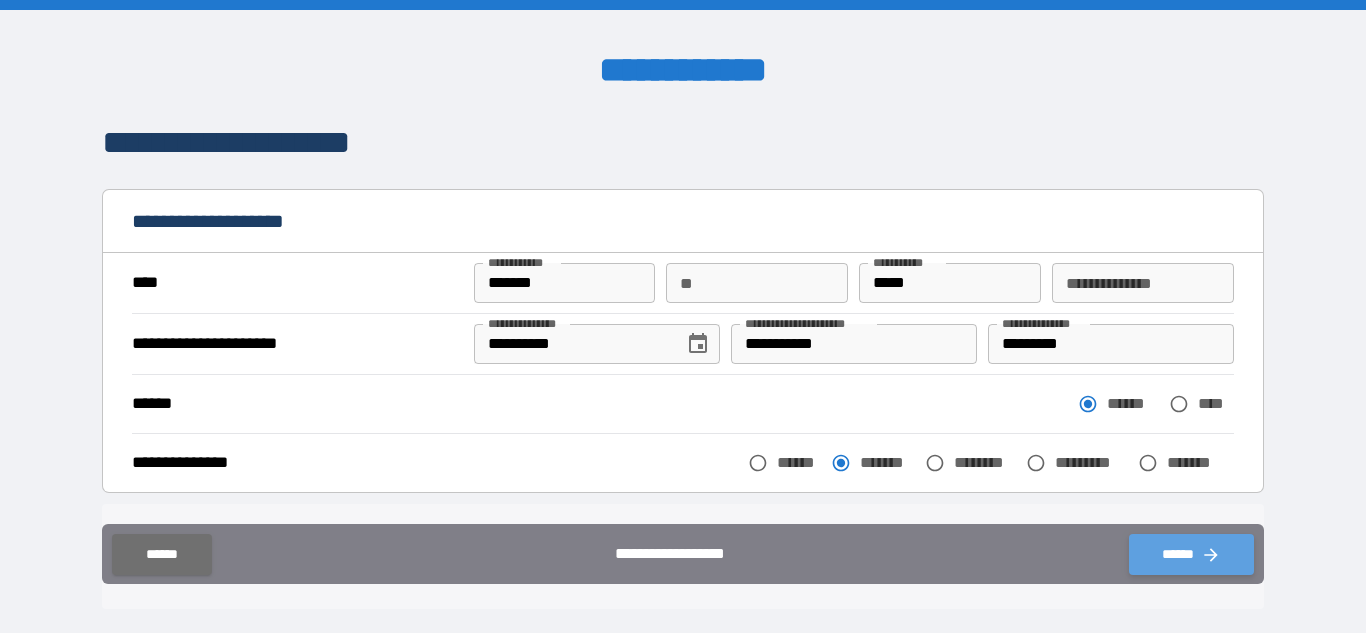 click on "******" at bounding box center (1191, 554) 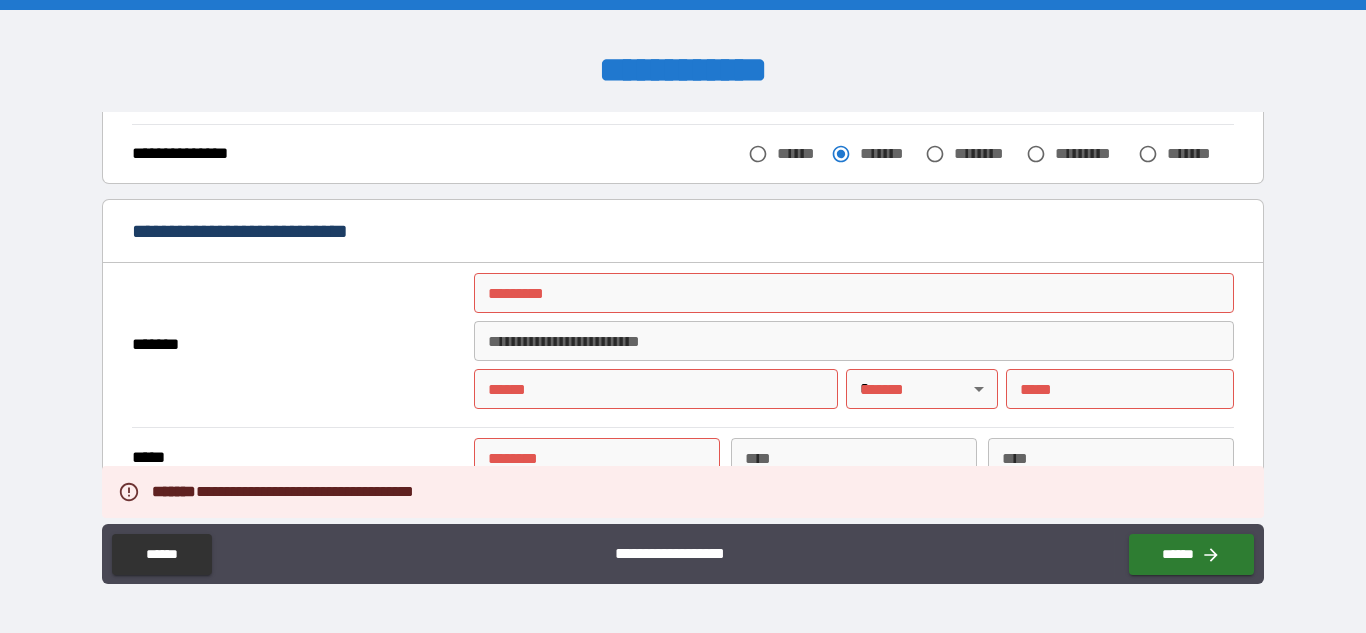 scroll, scrollTop: 310, scrollLeft: 0, axis: vertical 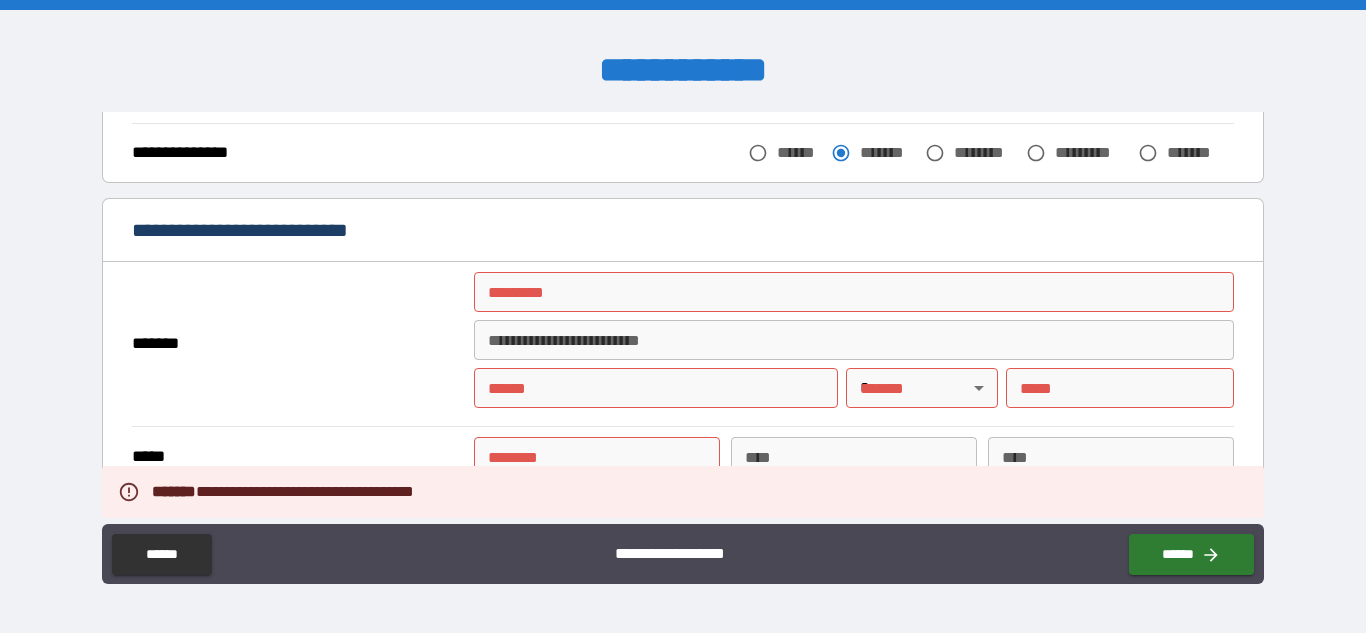 click on "*******   *" at bounding box center (854, 292) 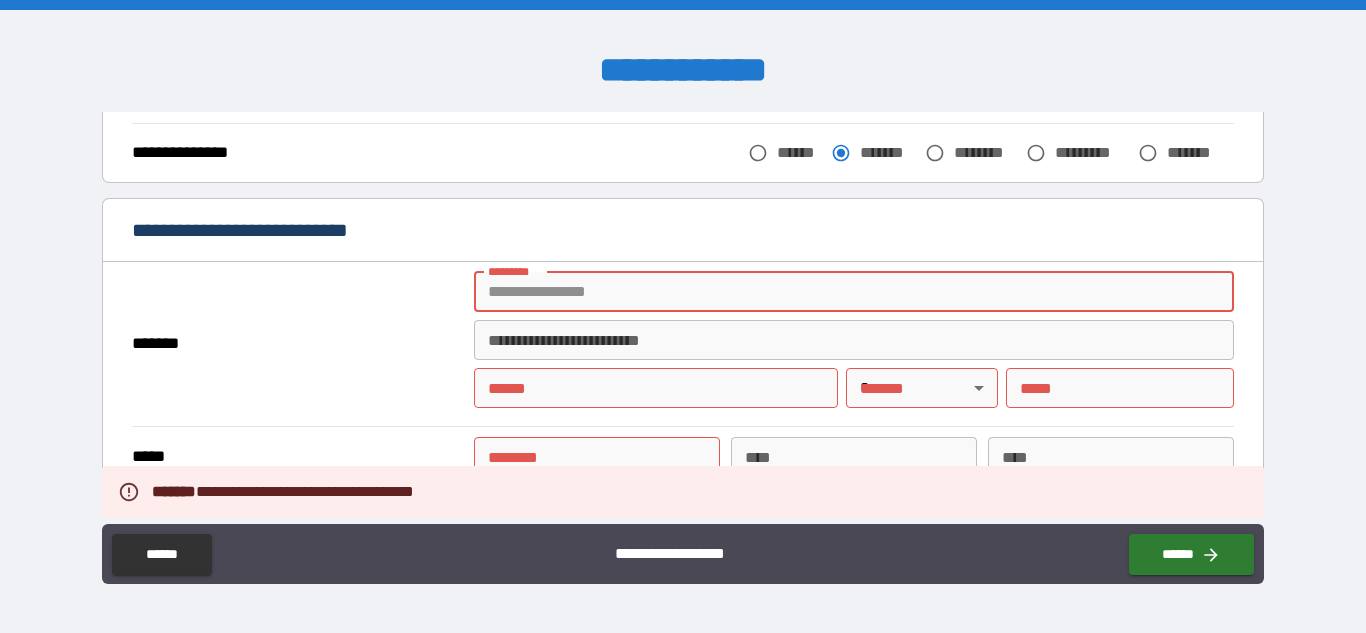 type on "**********" 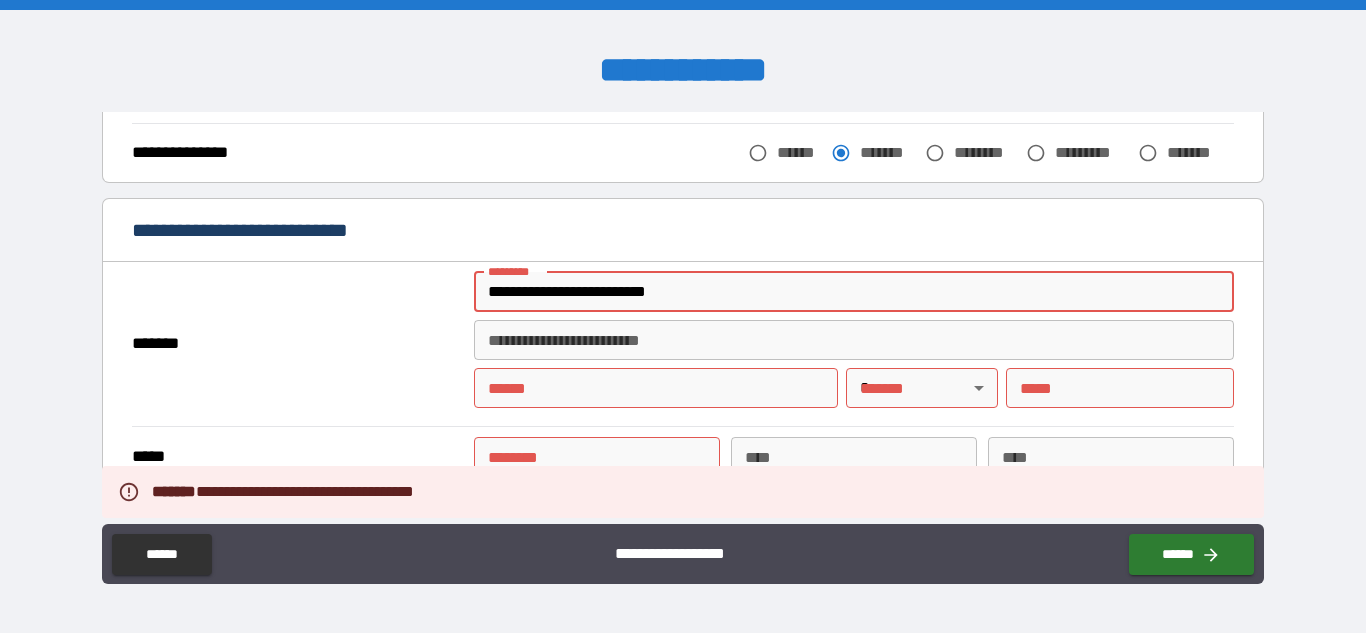 type on "*******" 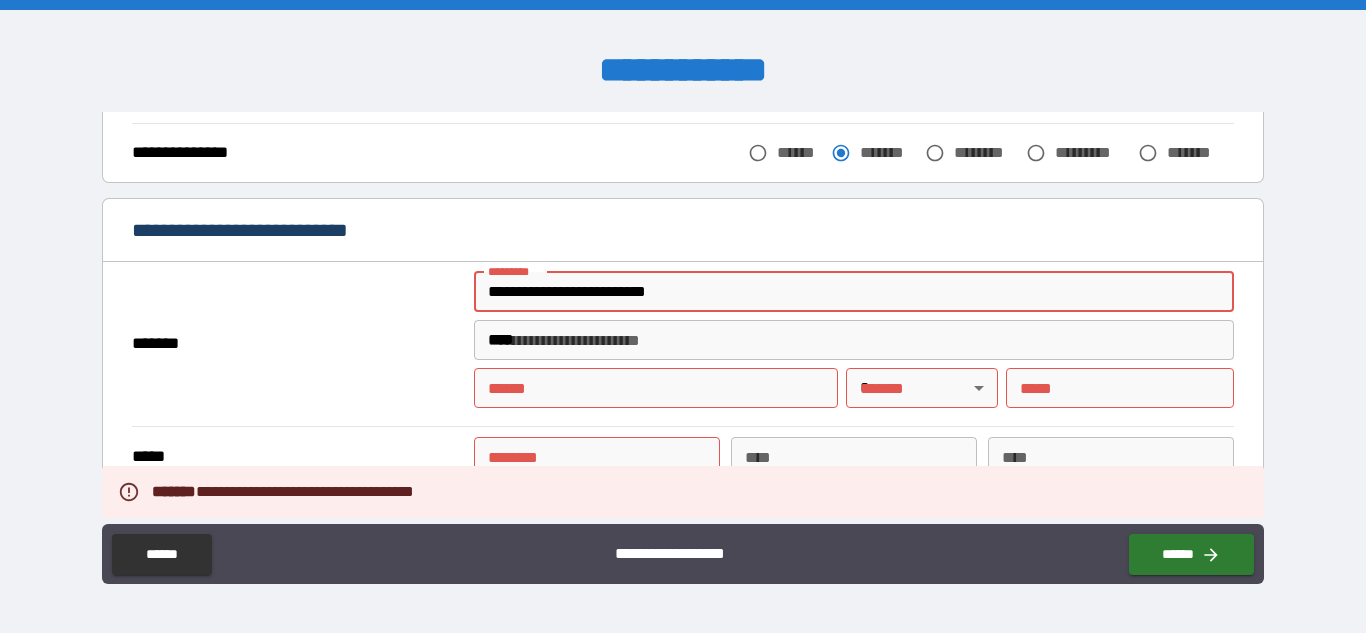 type on "**********" 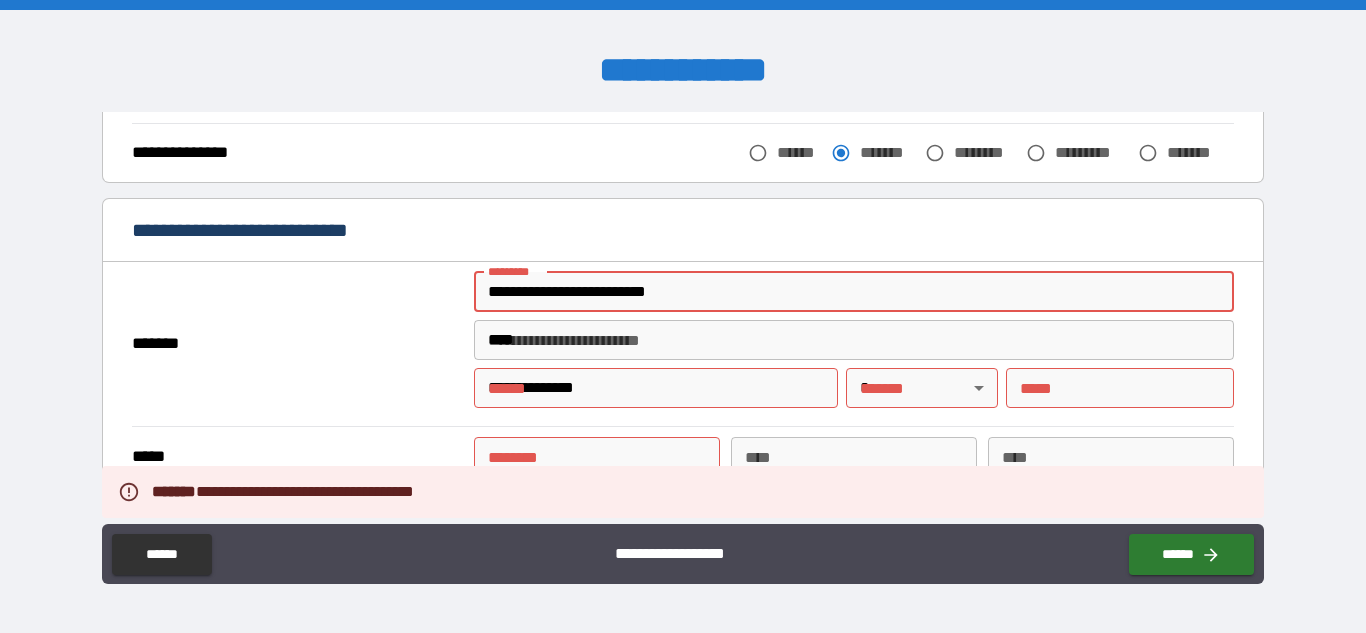 type on "**" 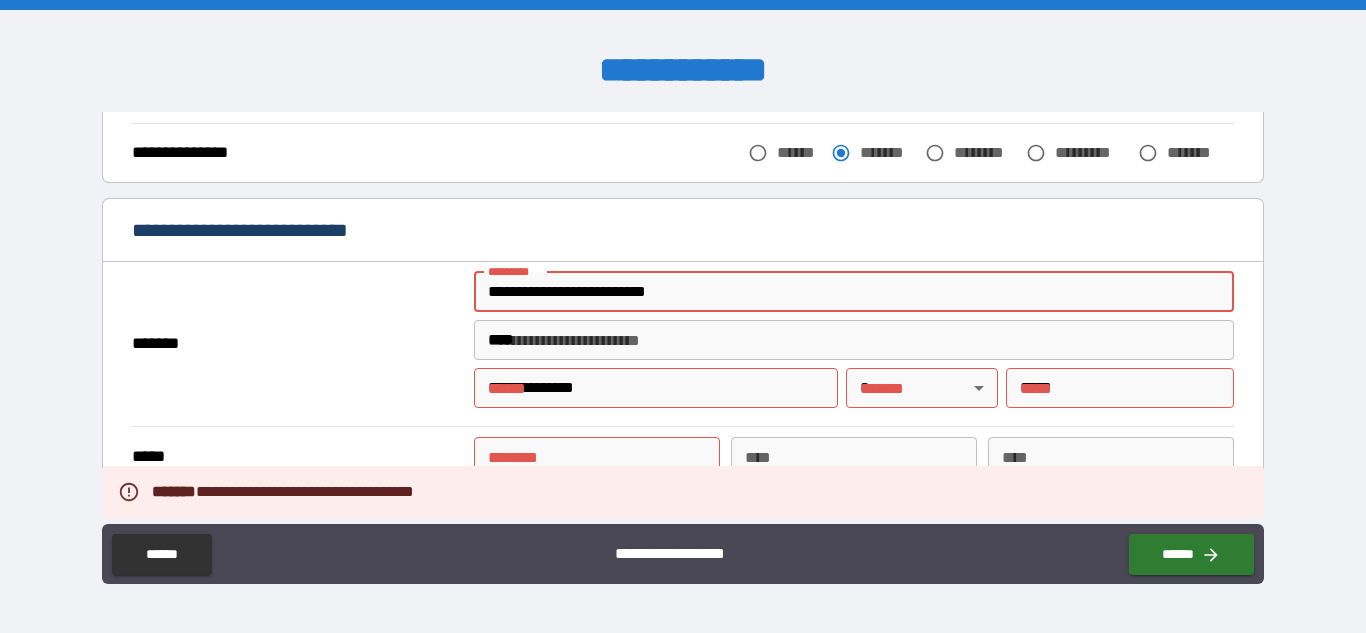 type on "**********" 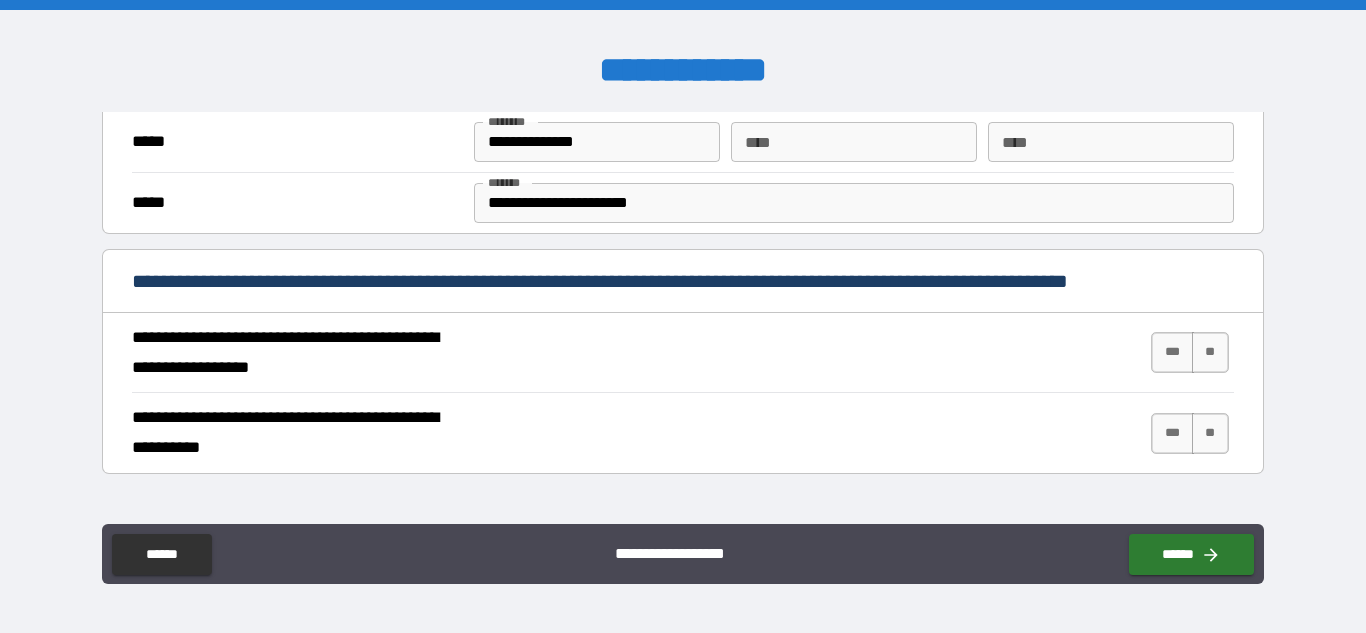 scroll, scrollTop: 690, scrollLeft: 0, axis: vertical 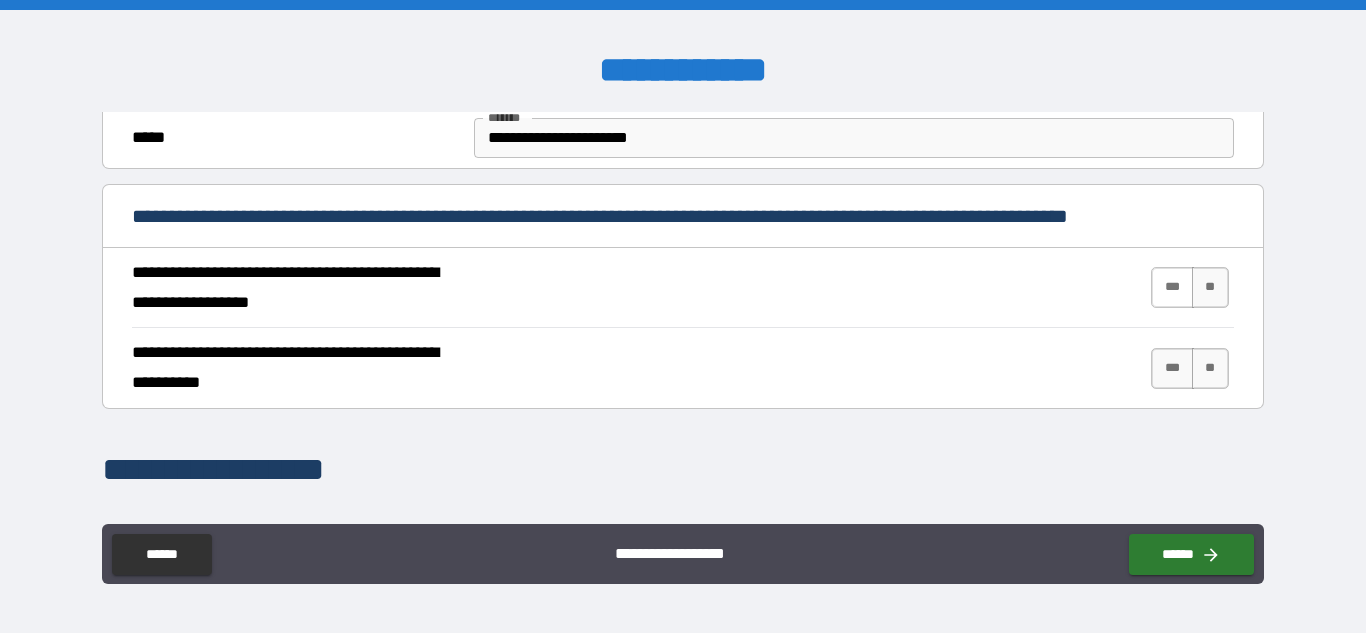 click on "***" at bounding box center [1172, 287] 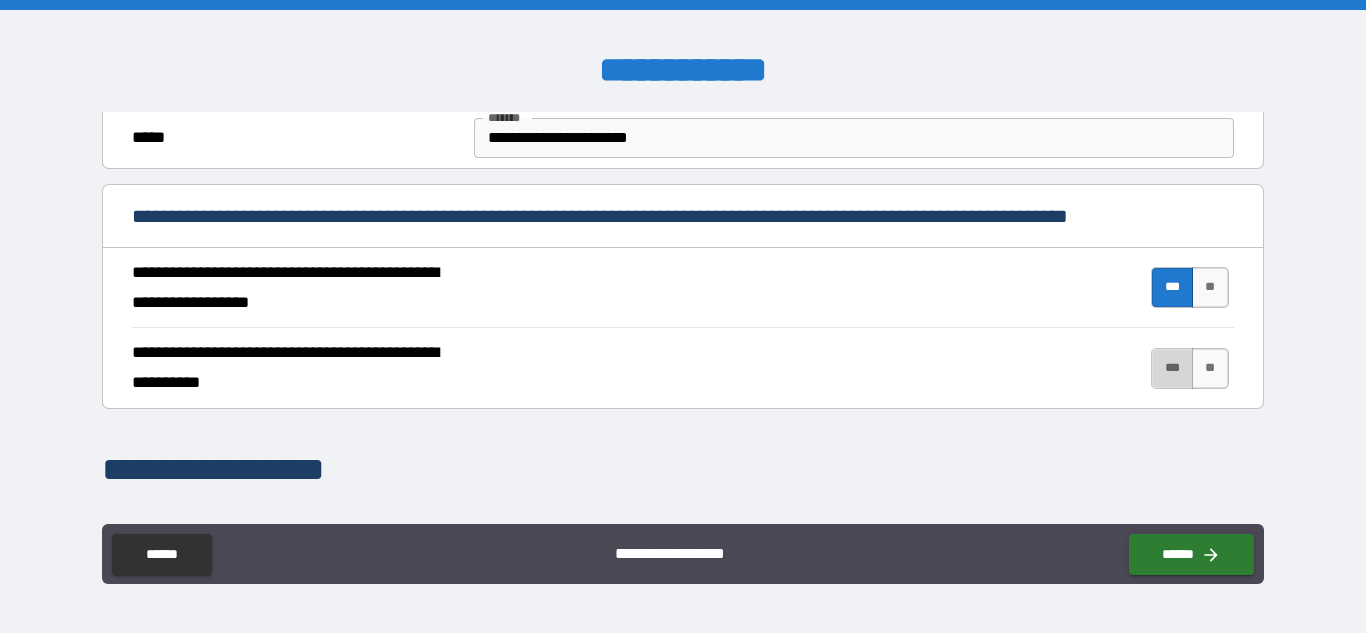 click on "***" at bounding box center [1172, 368] 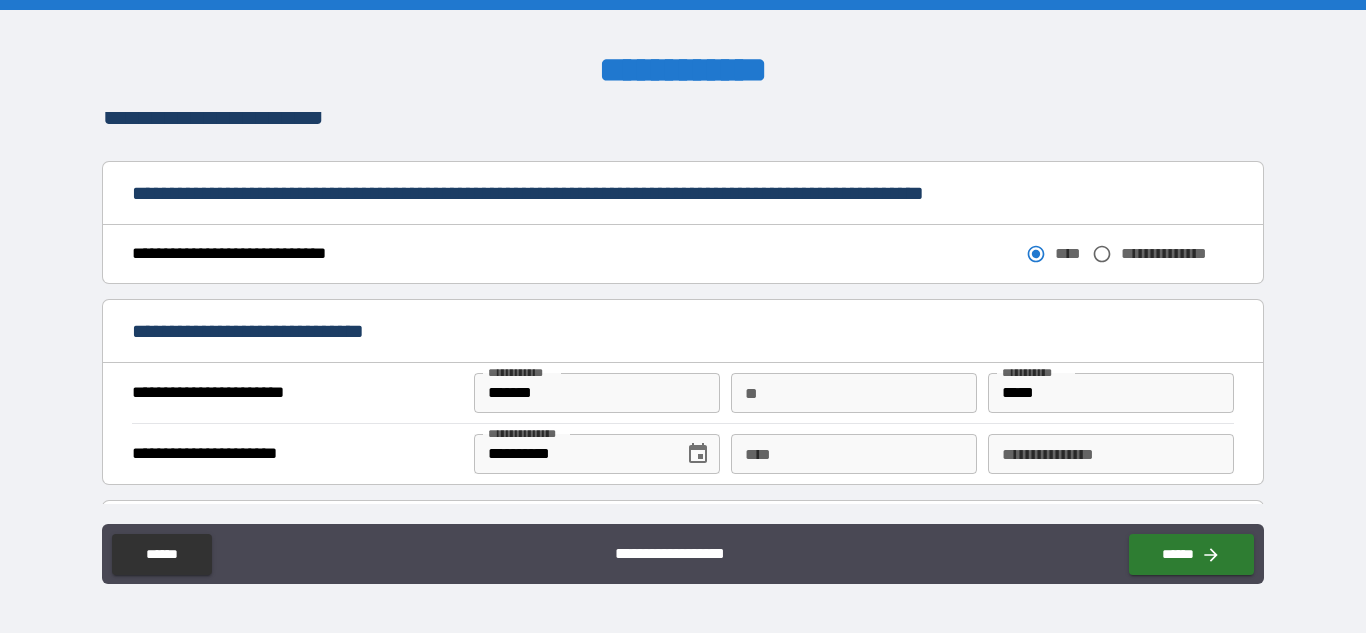scroll, scrollTop: 1047, scrollLeft: 0, axis: vertical 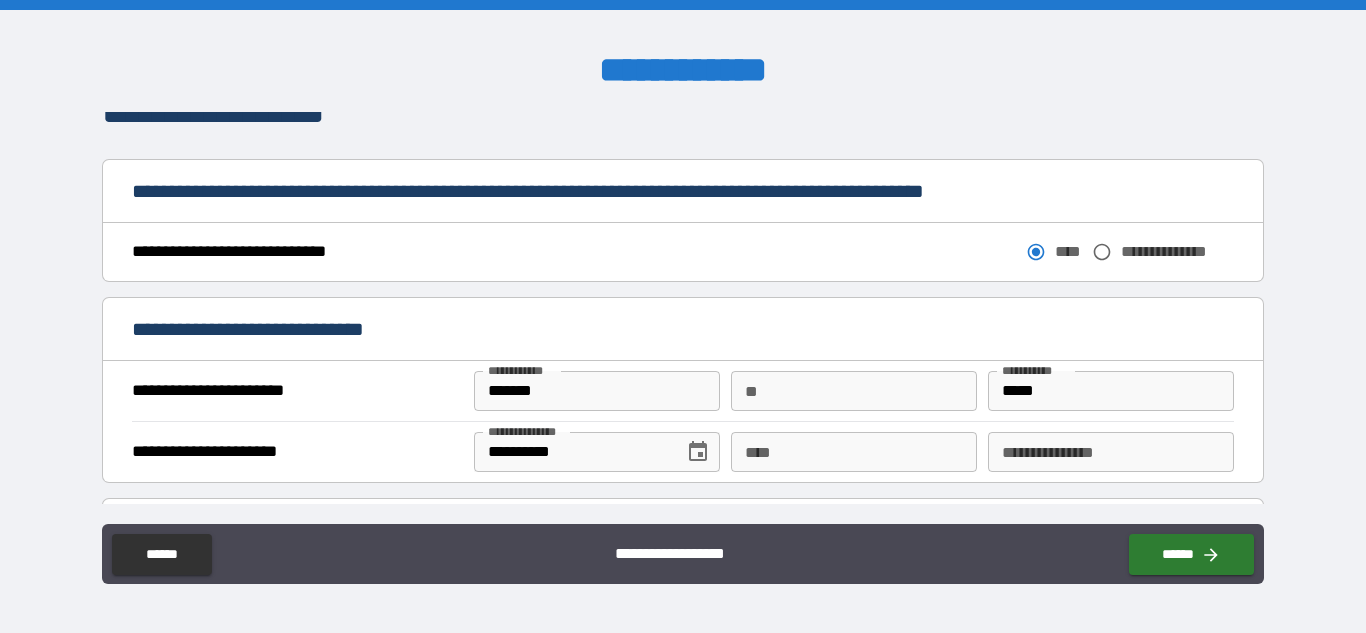 click on "*******" at bounding box center (597, 391) 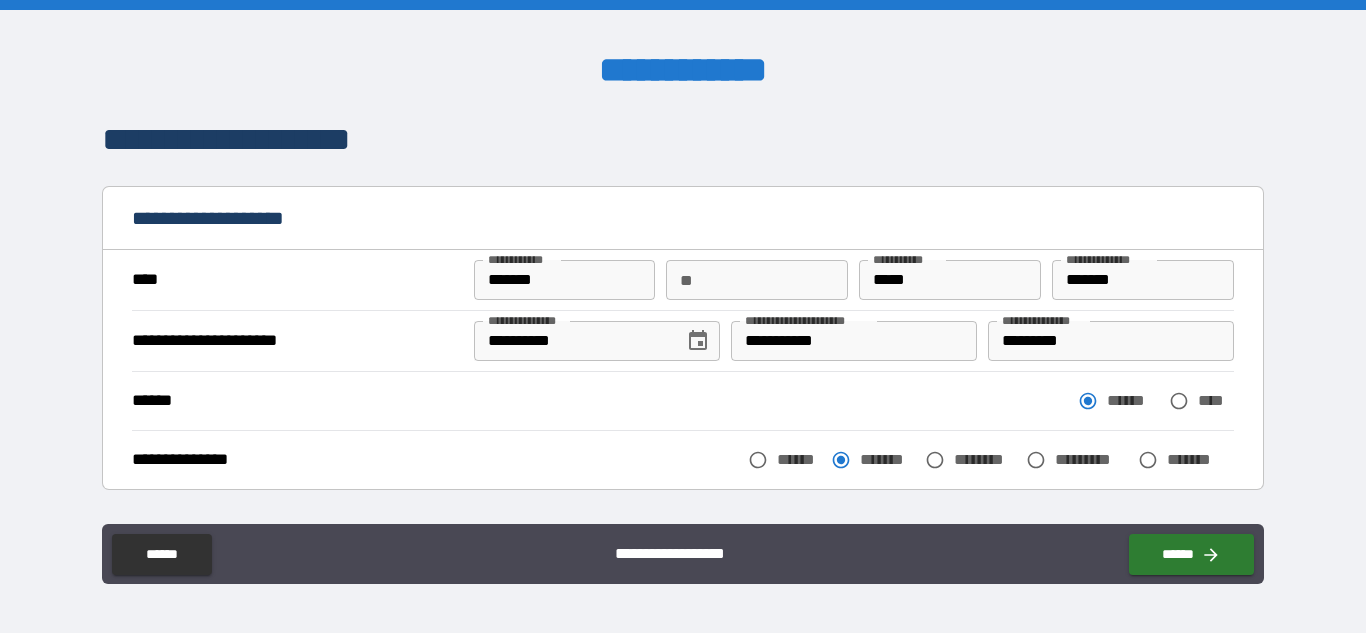 scroll, scrollTop: 0, scrollLeft: 0, axis: both 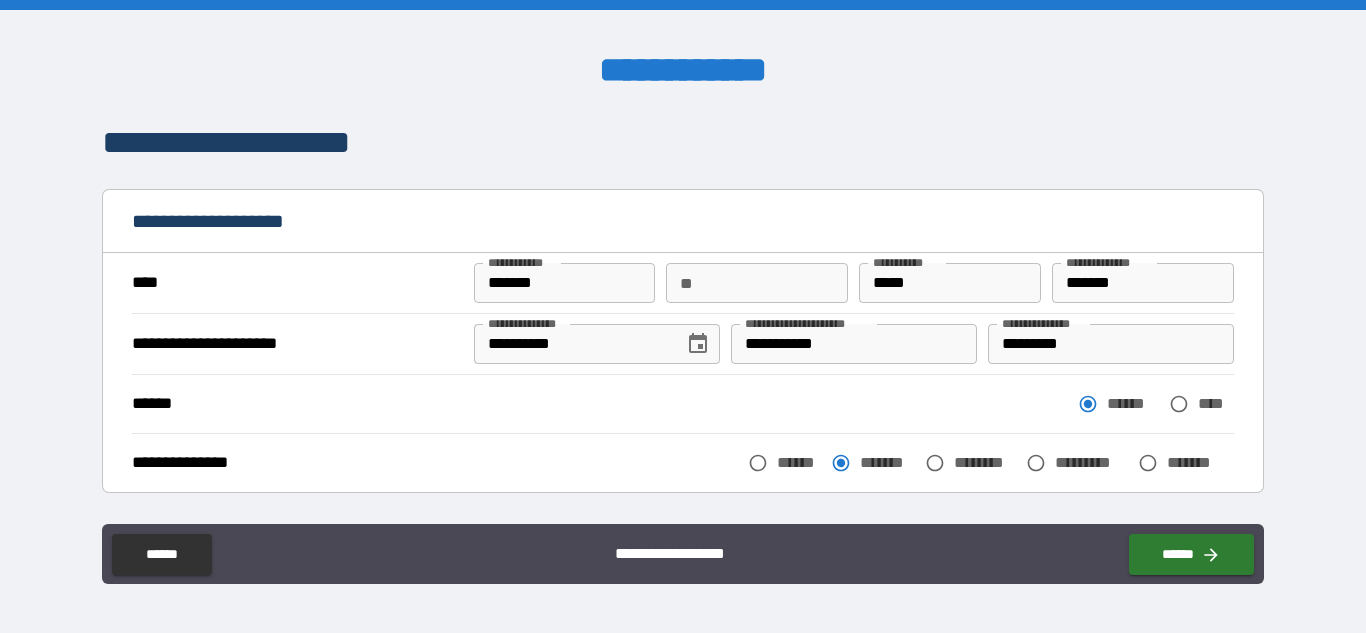 type on "*******" 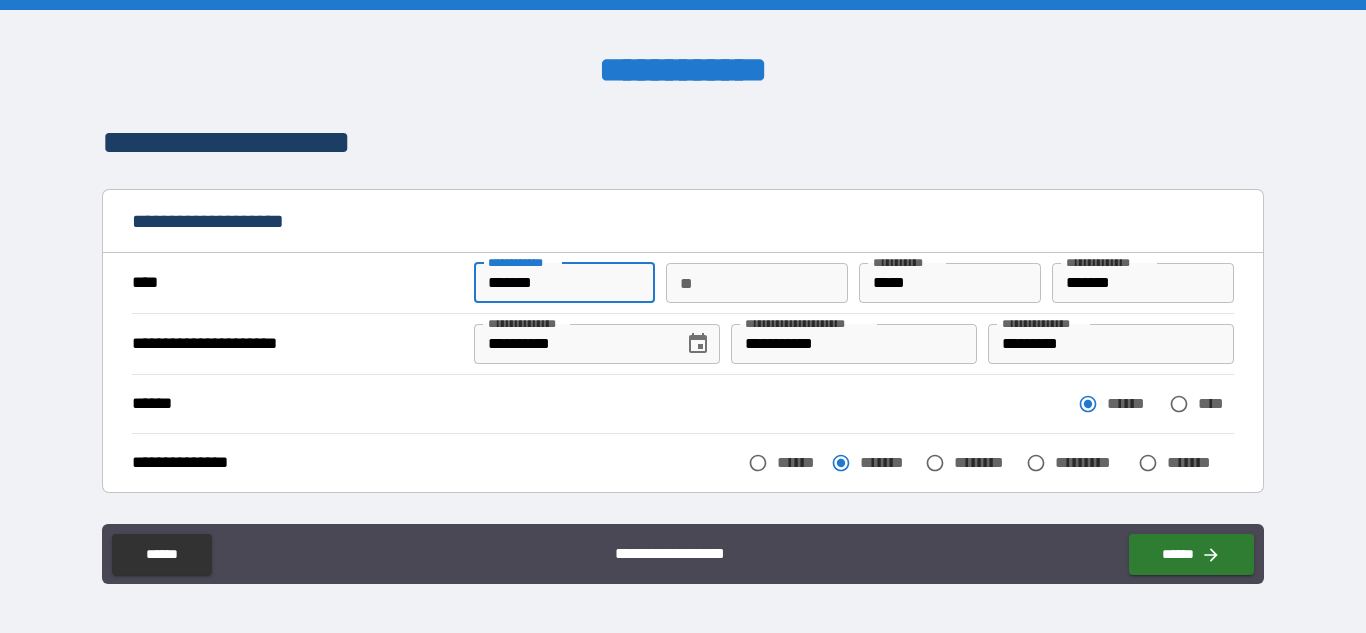 click on "*******" at bounding box center (565, 283) 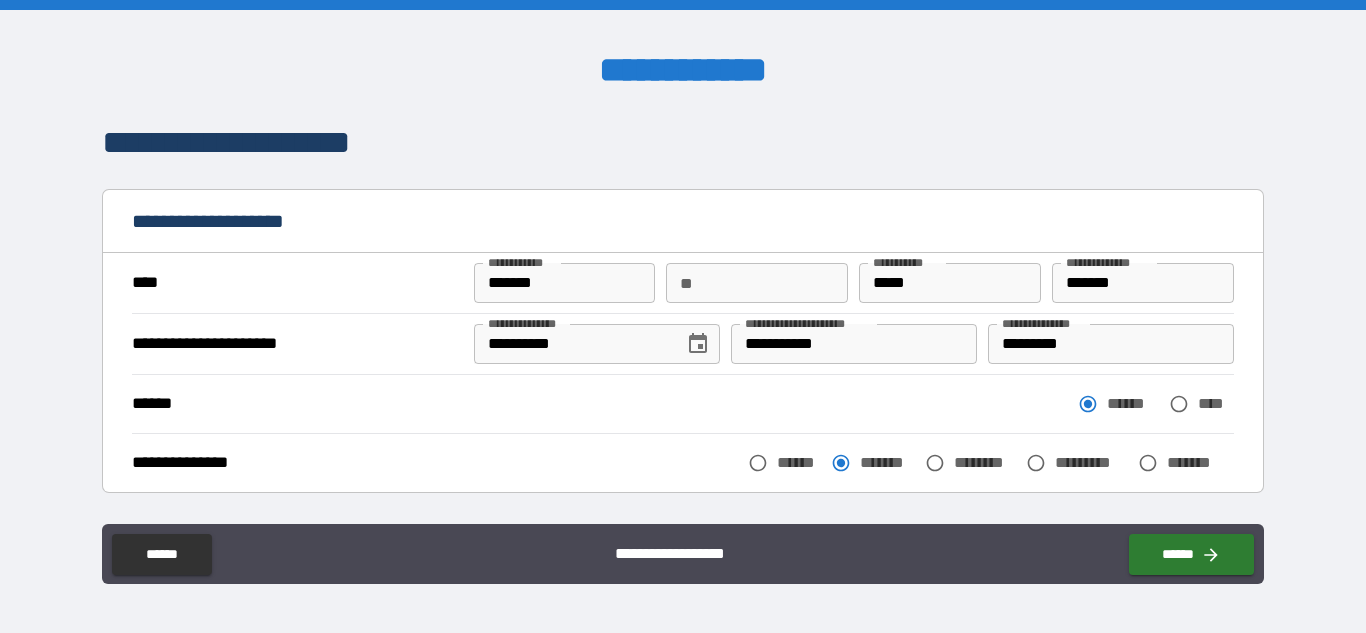 click on "**********" at bounding box center (682, 223) 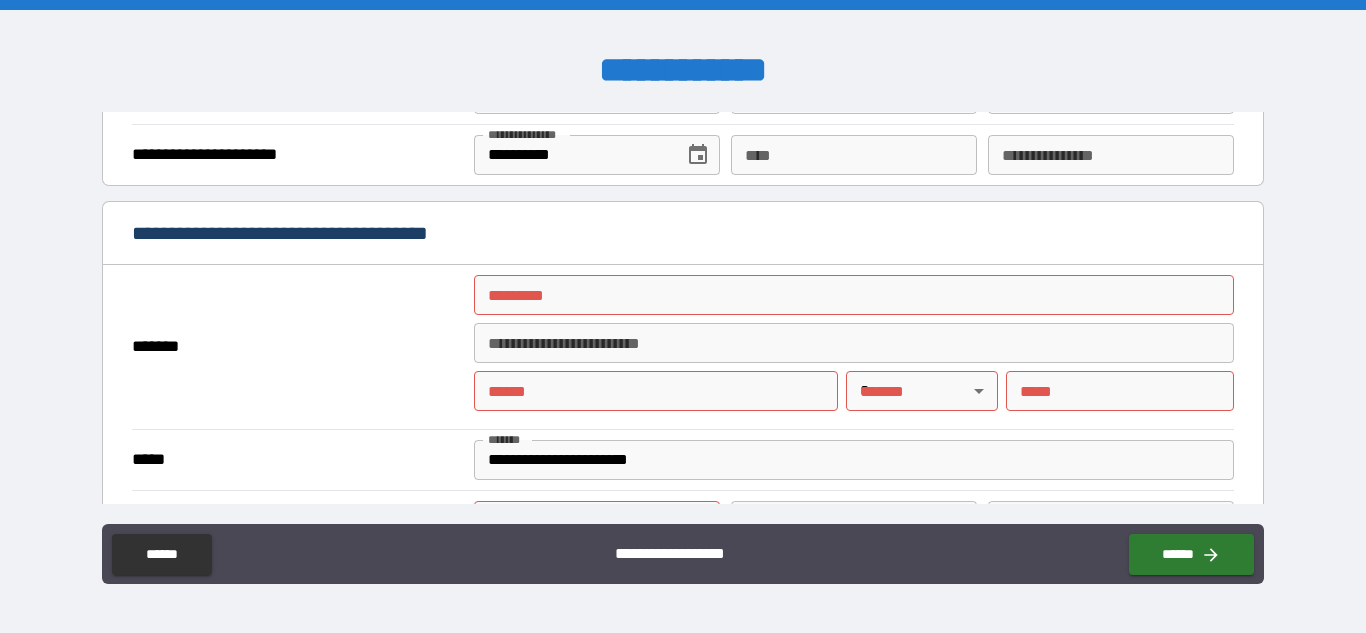 scroll, scrollTop: 1347, scrollLeft: 0, axis: vertical 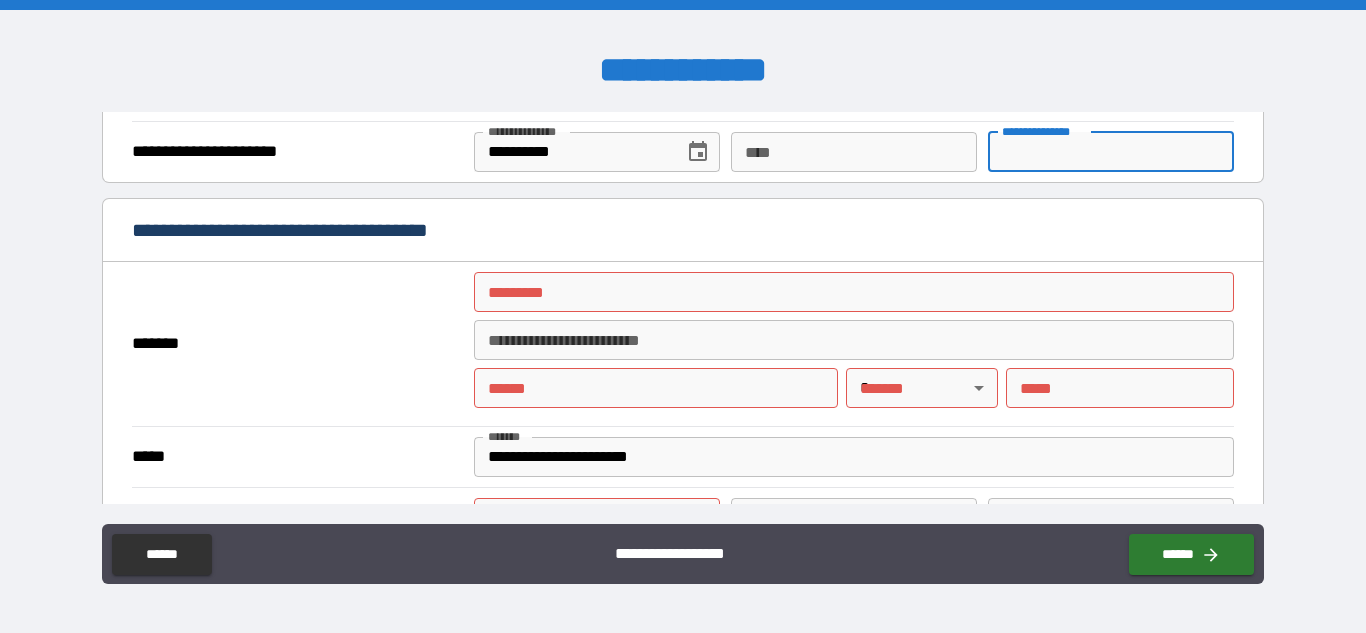 click on "**********" at bounding box center (1111, 152) 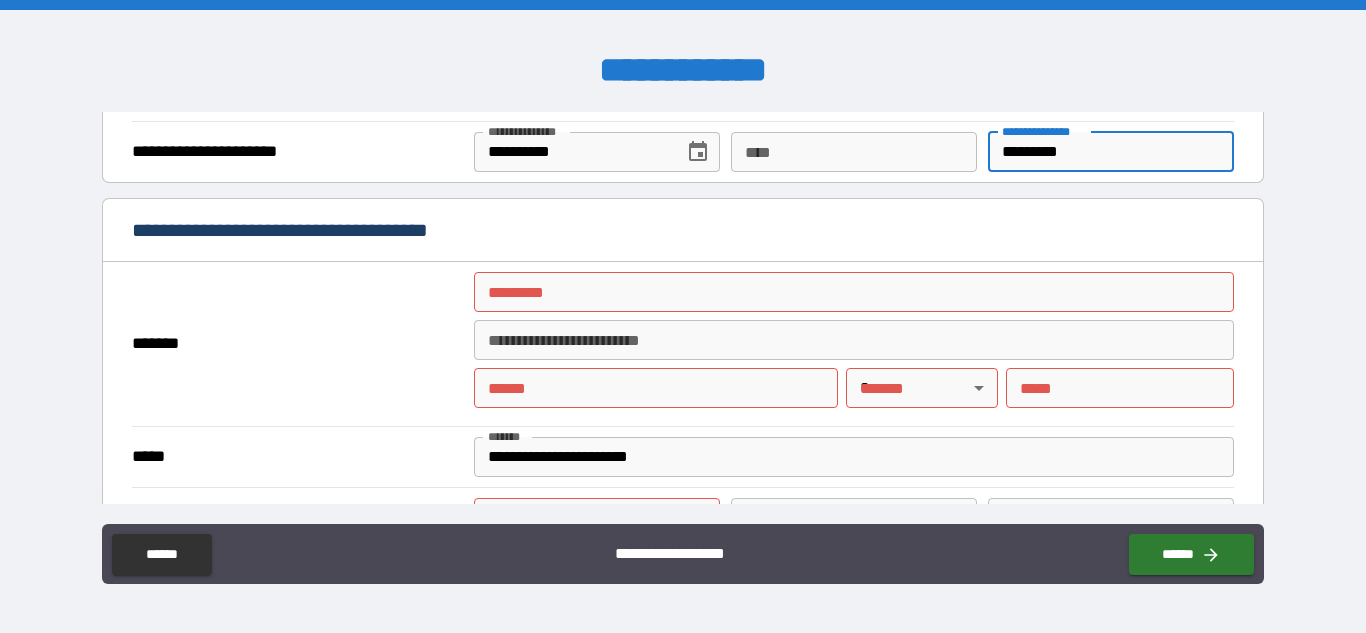 type on "*********" 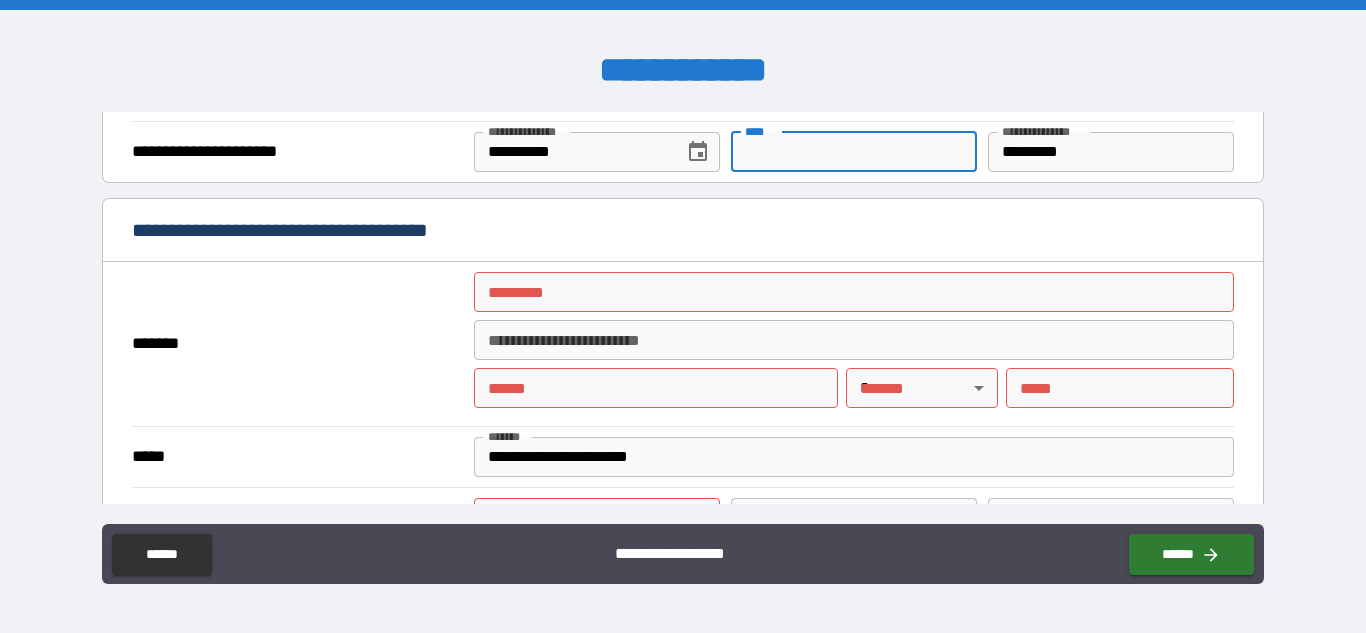click on "****" at bounding box center (854, 152) 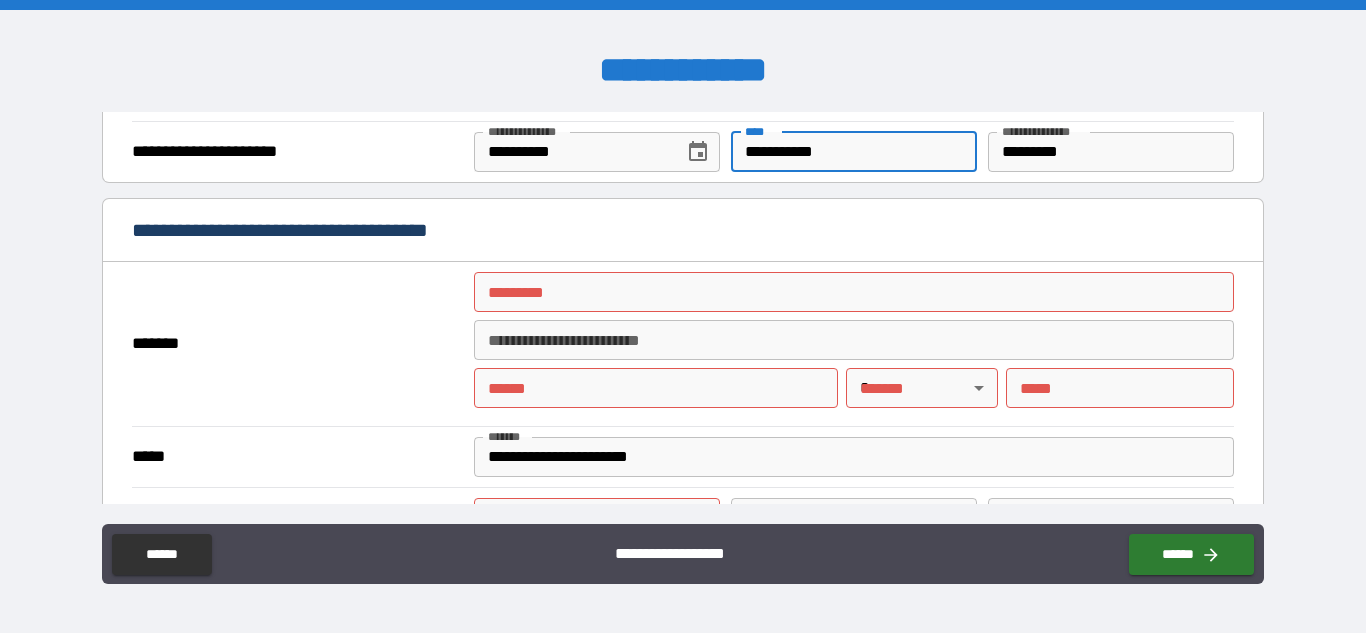 type on "**********" 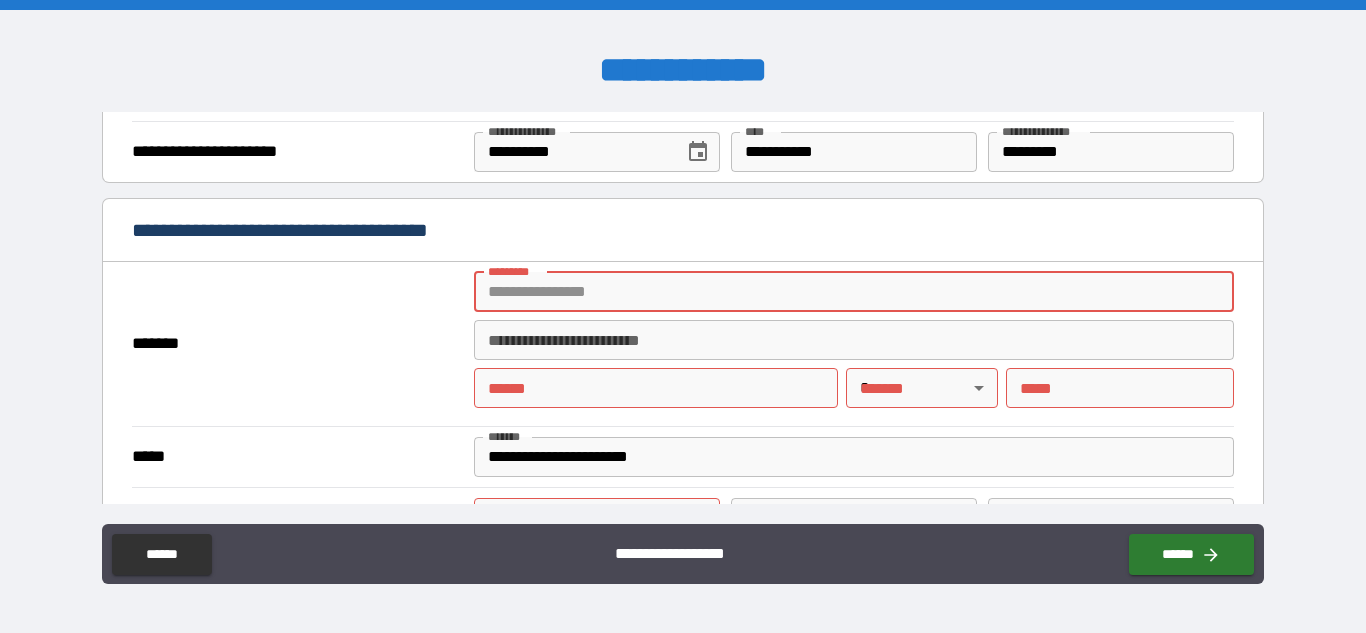 type on "**********" 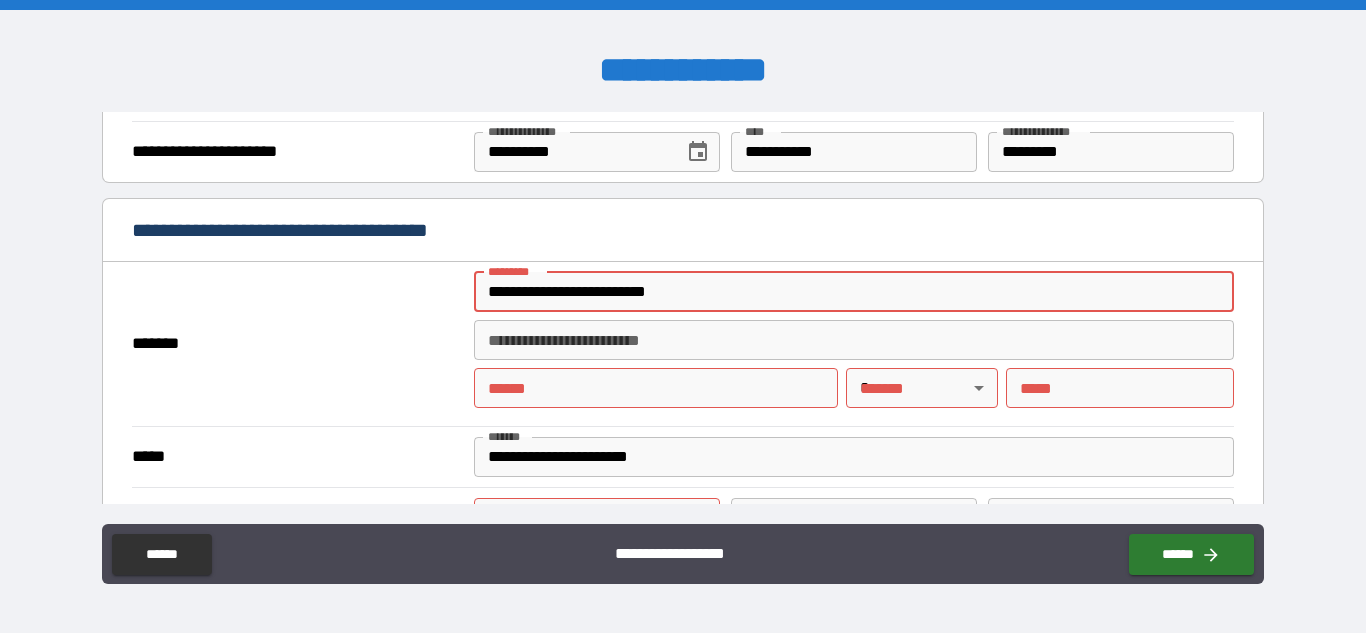 type on "****" 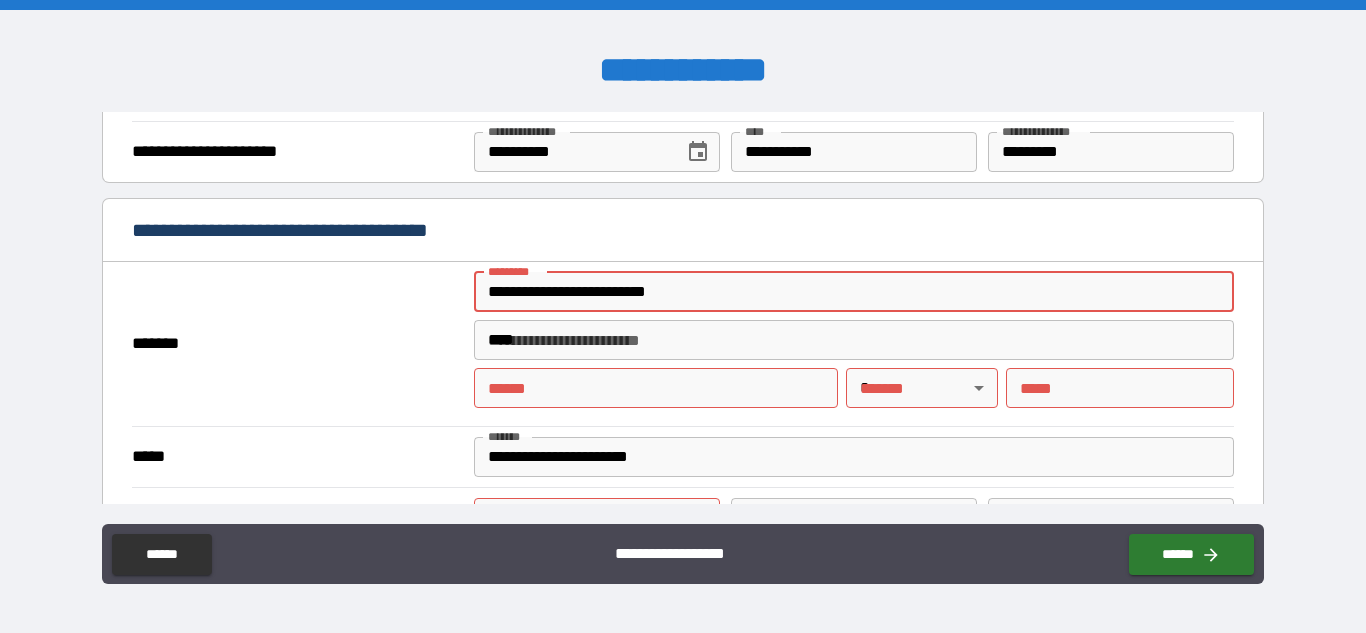 type on "**********" 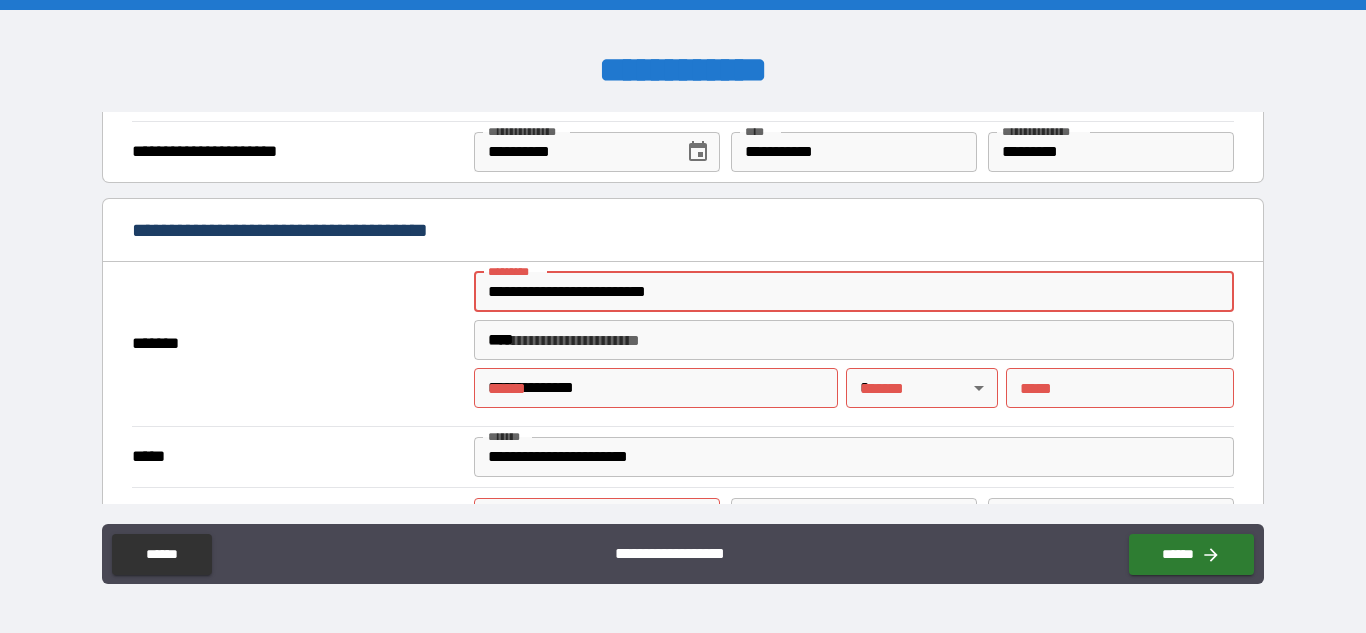 type on "**" 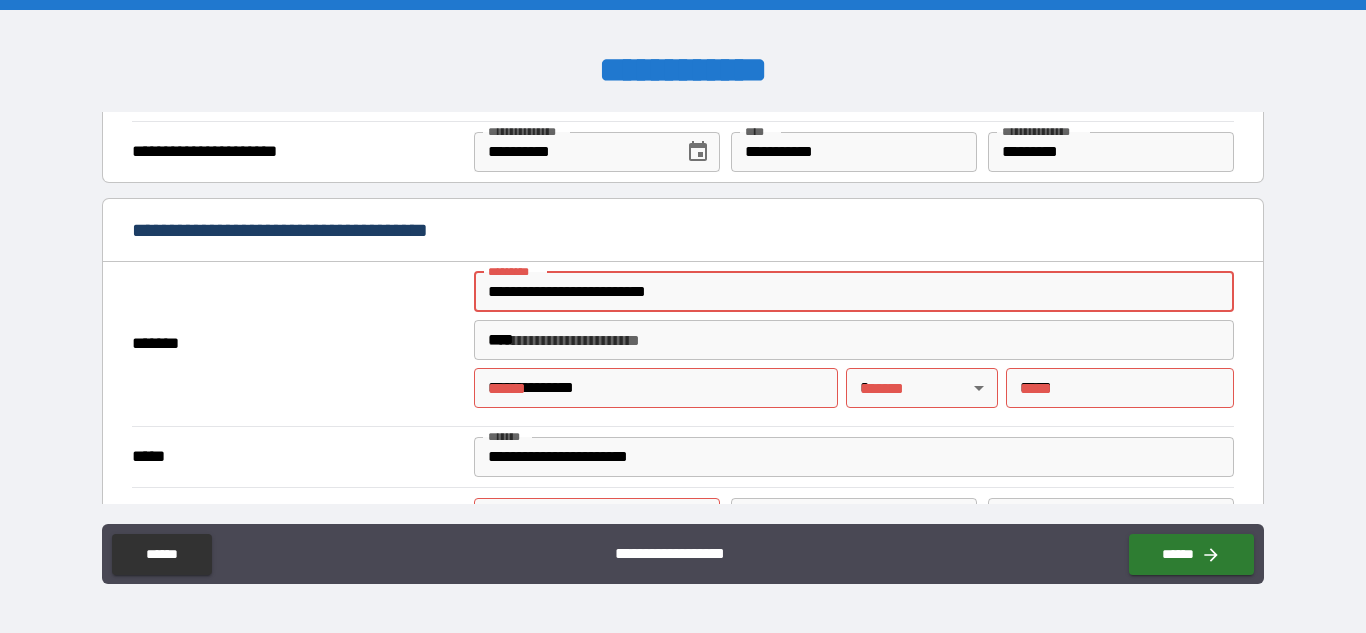 type on "**********" 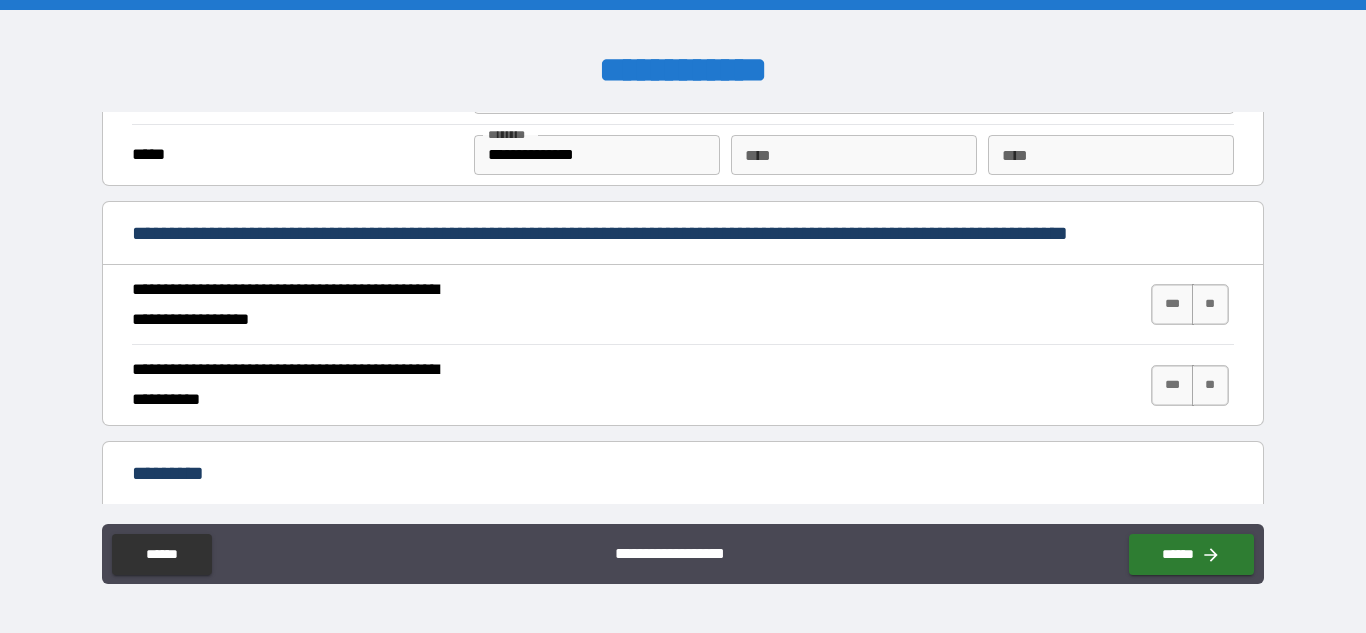 scroll, scrollTop: 1712, scrollLeft: 0, axis: vertical 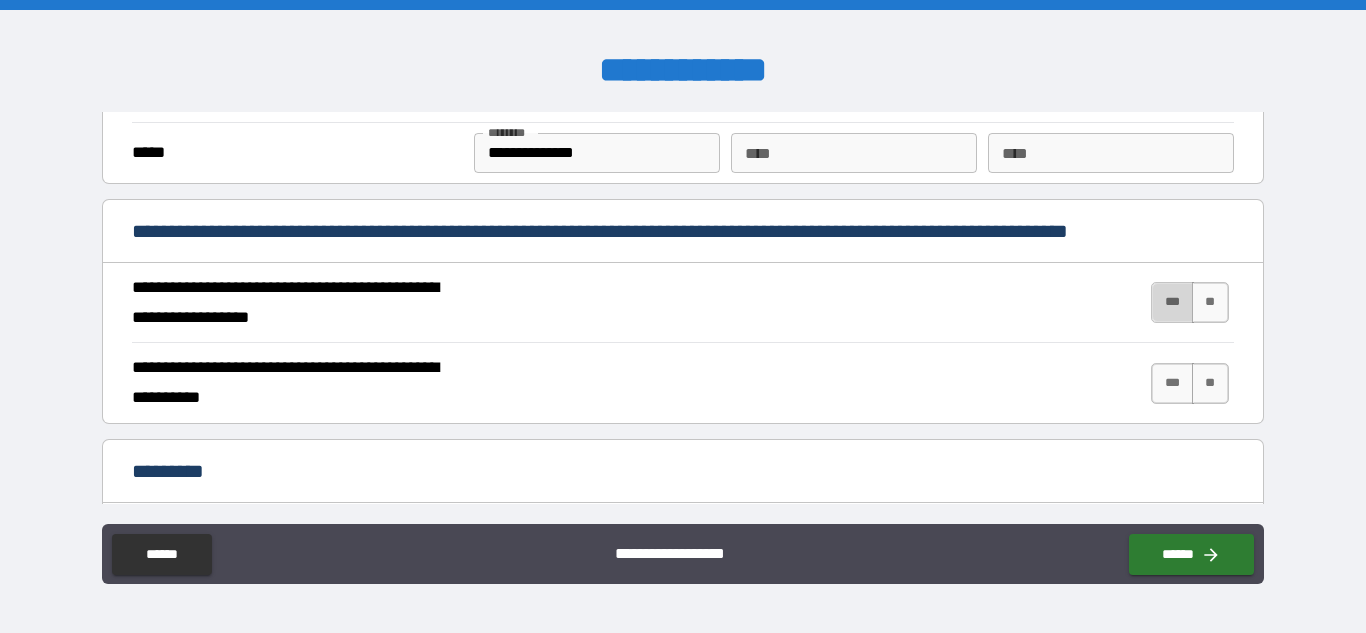 drag, startPoint x: 1144, startPoint y: 292, endPoint x: 1156, endPoint y: 287, distance: 13 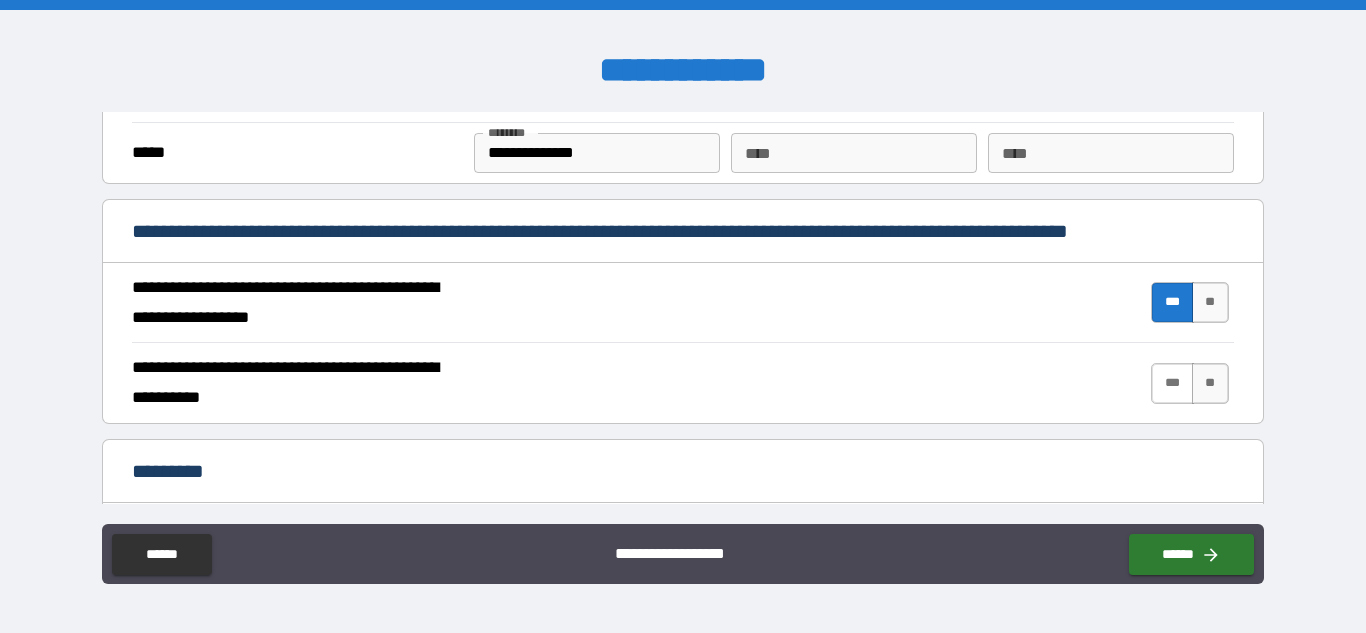click on "***" at bounding box center [1172, 383] 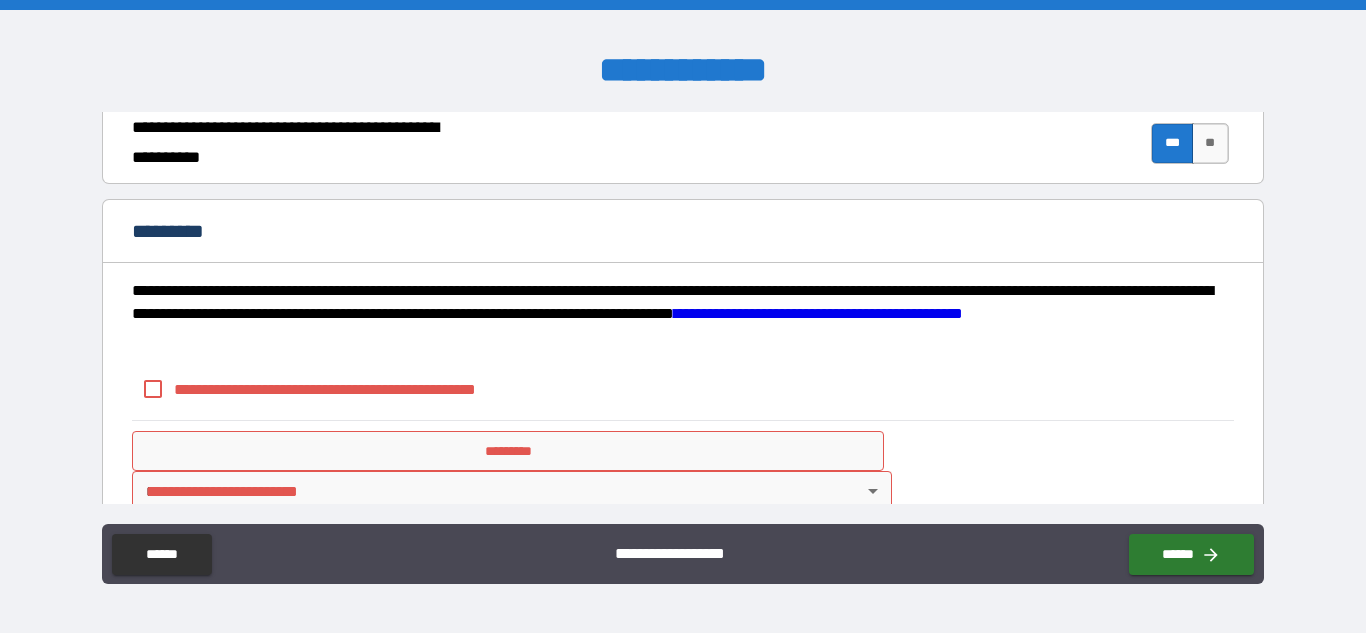 scroll, scrollTop: 1990, scrollLeft: 0, axis: vertical 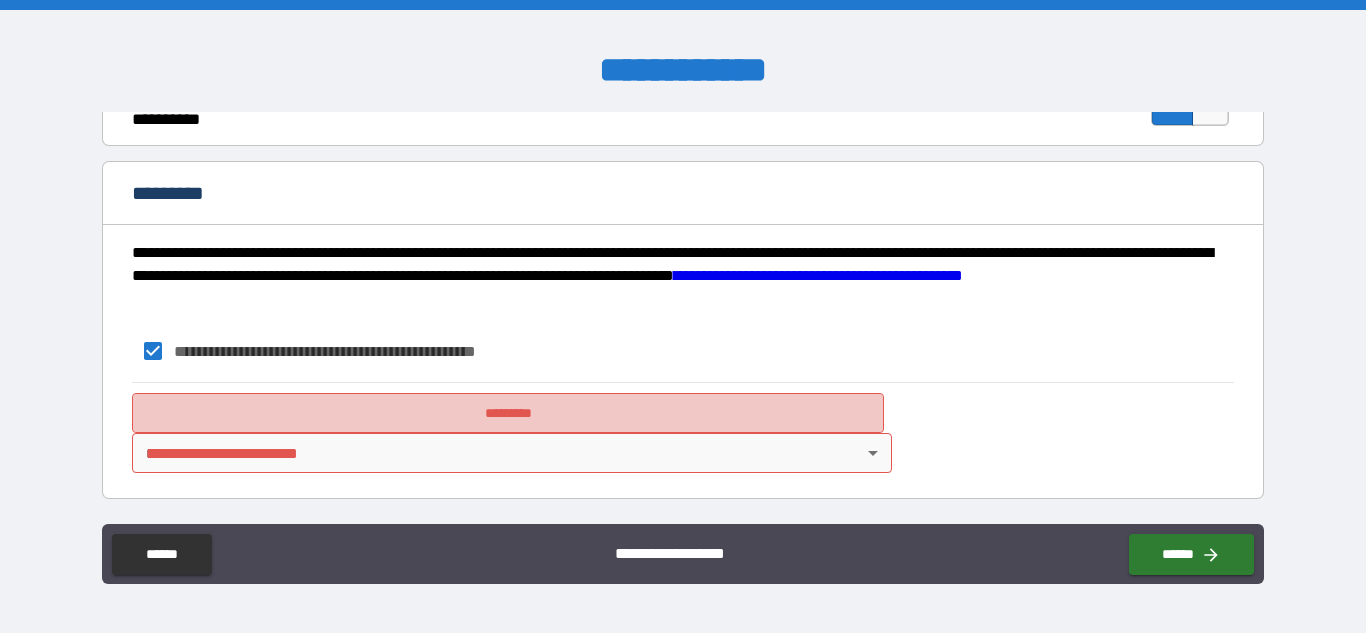 click on "*********" at bounding box center (508, 413) 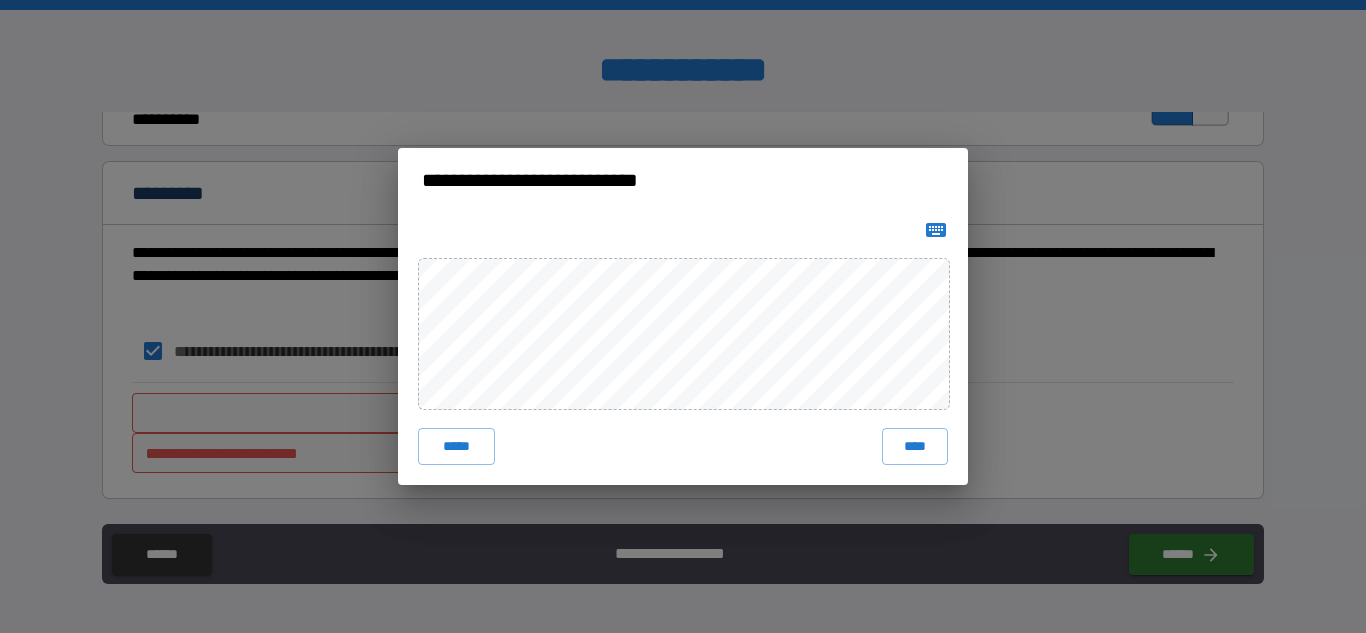 click on "***** ****" at bounding box center (683, 348) 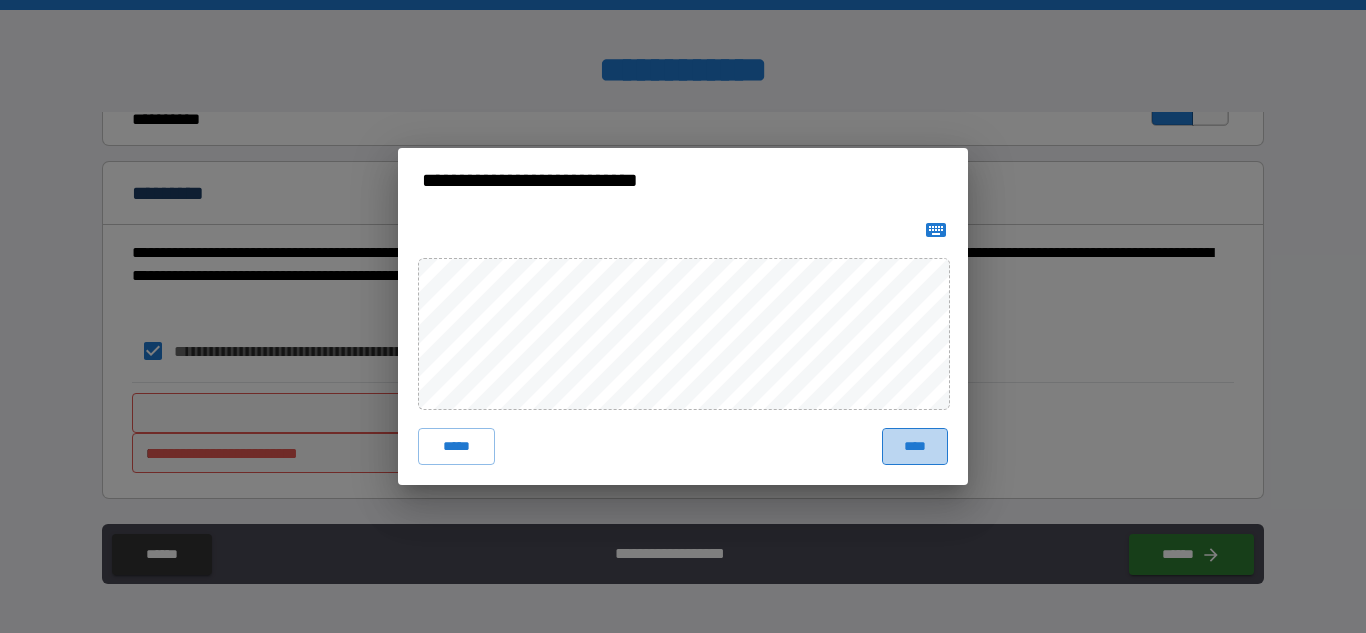 click on "****" at bounding box center [915, 446] 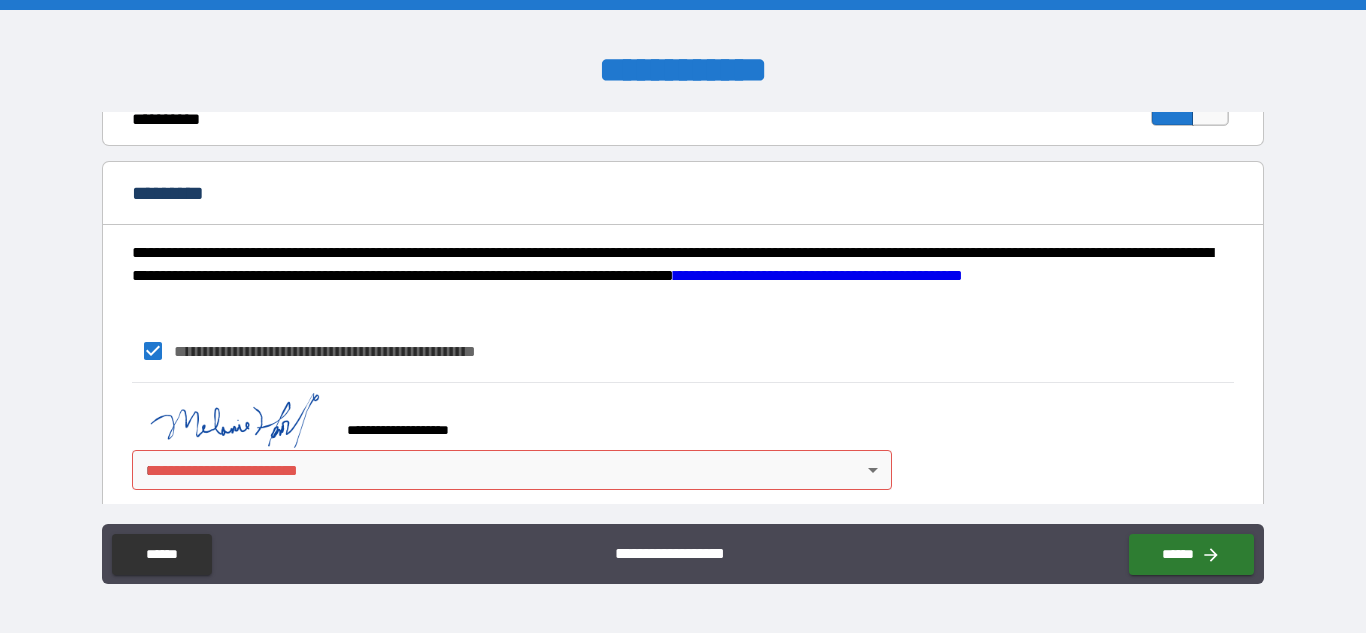 click on "[FIRST] [LAST] [STREET] [CITY] [STATE] [POSTAL_CODE]" at bounding box center [683, 316] 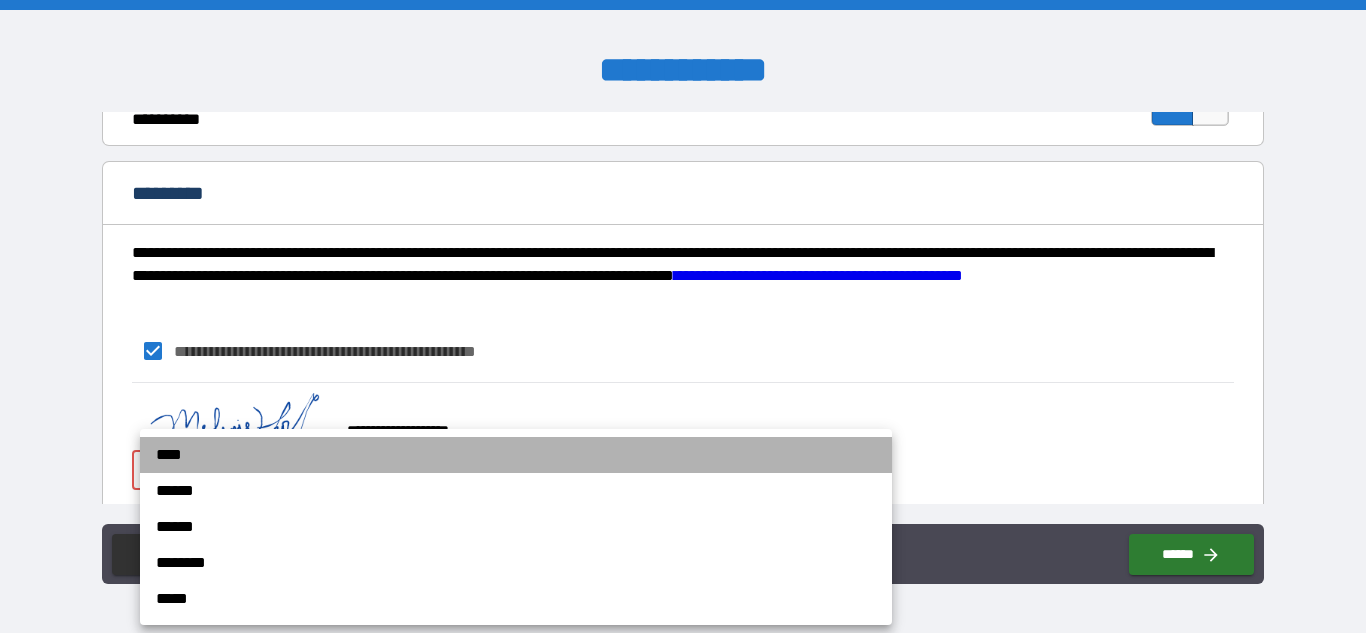 click on "****" at bounding box center [516, 455] 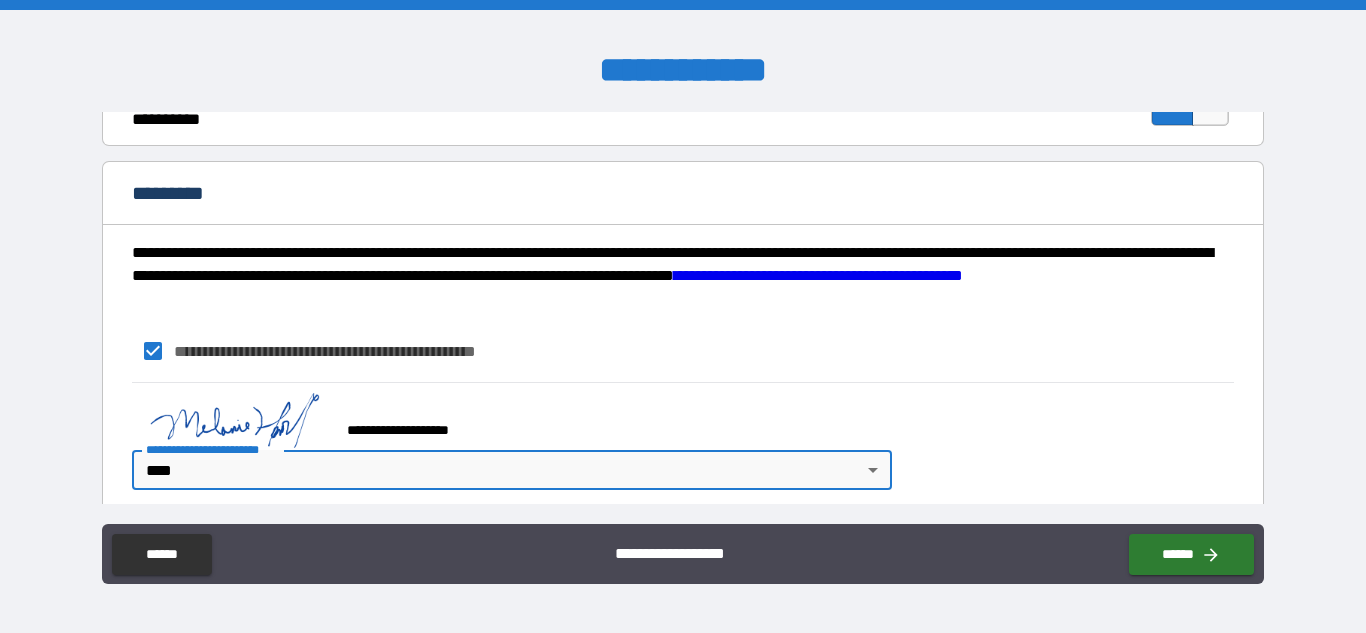 scroll, scrollTop: 2007, scrollLeft: 0, axis: vertical 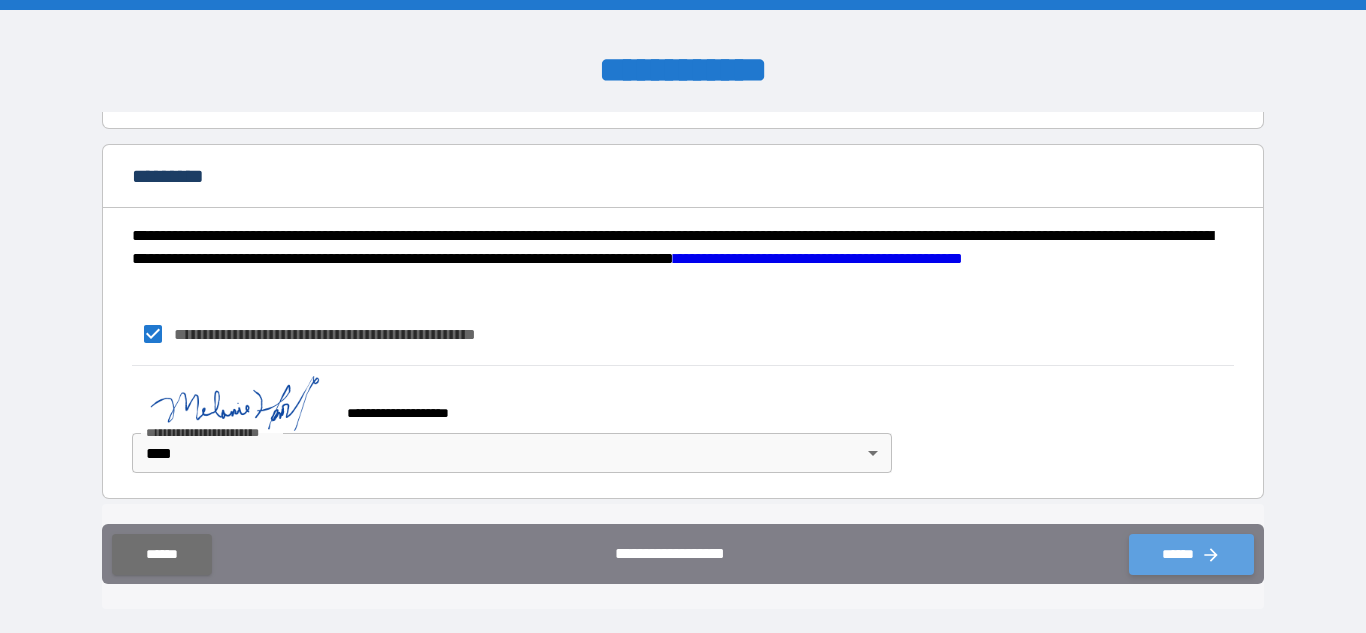 click on "******" at bounding box center (1191, 554) 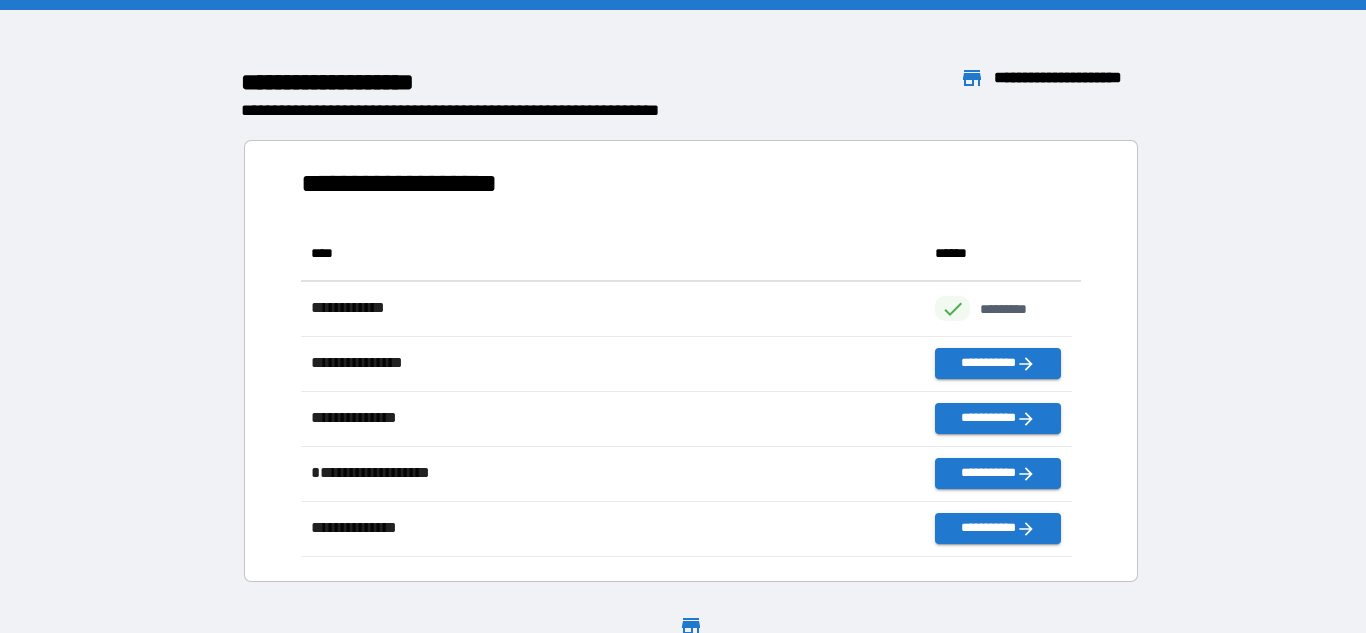 scroll, scrollTop: 16, scrollLeft: 16, axis: both 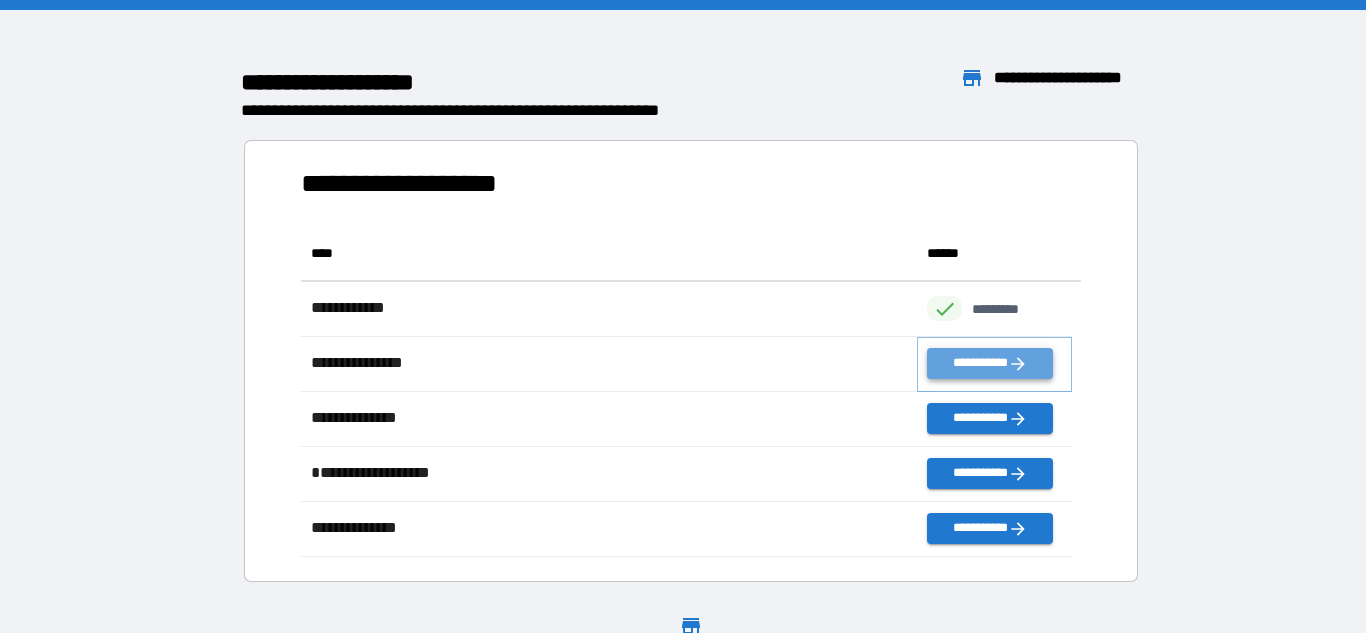 click on "**********" at bounding box center [989, 363] 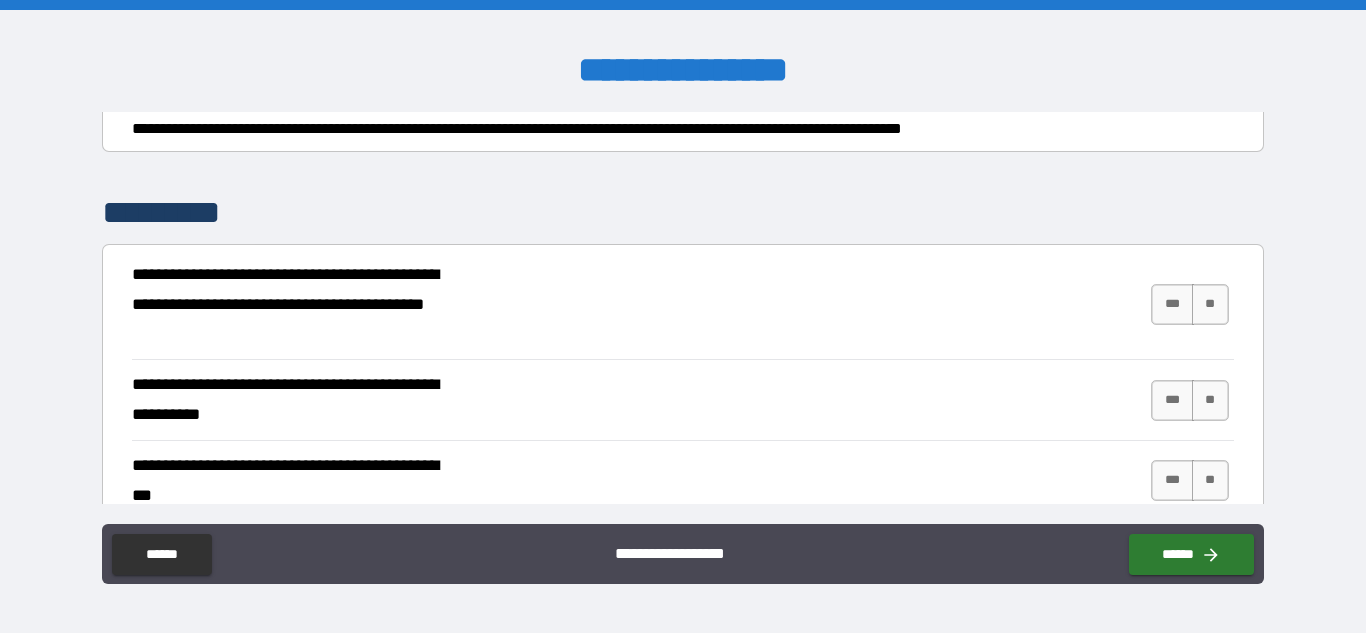 scroll, scrollTop: 280, scrollLeft: 0, axis: vertical 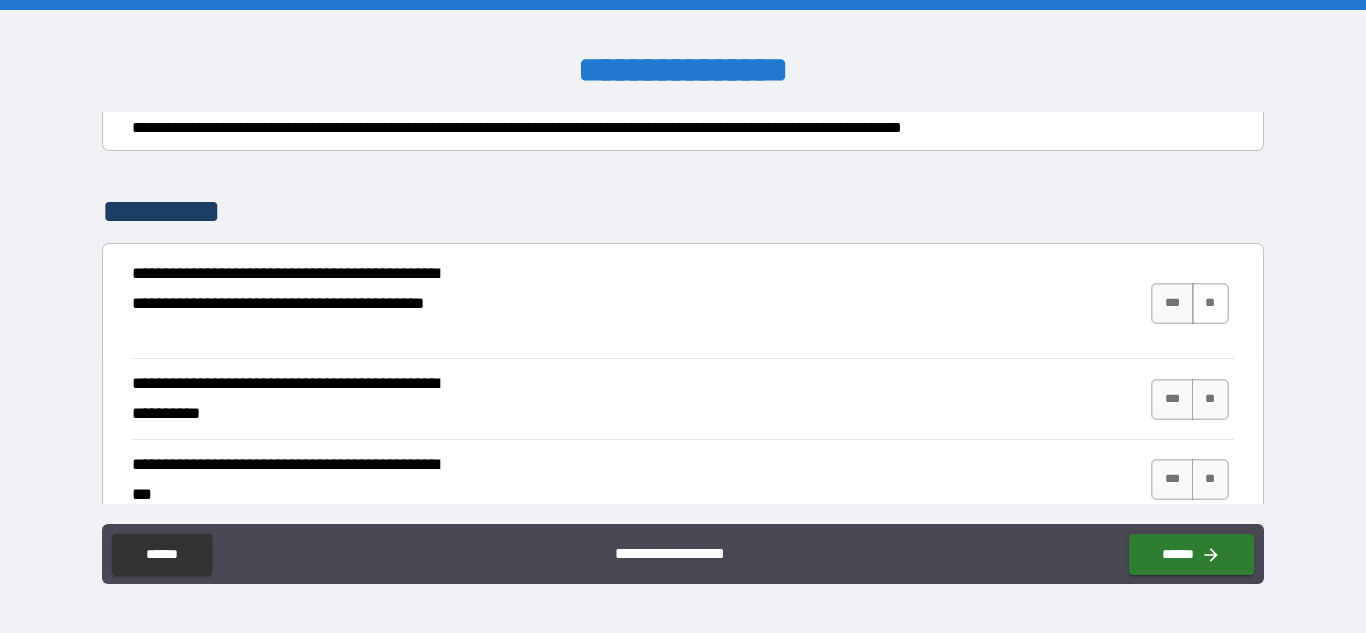 click on "**" at bounding box center (1210, 303) 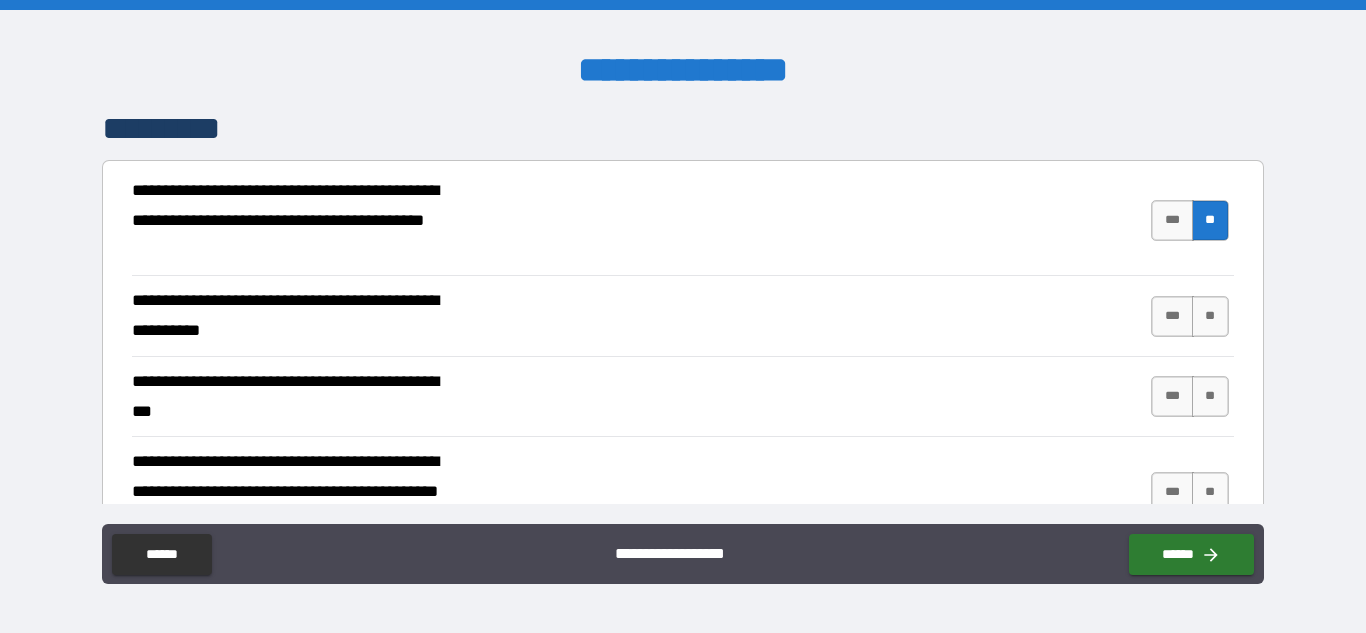 scroll, scrollTop: 364, scrollLeft: 0, axis: vertical 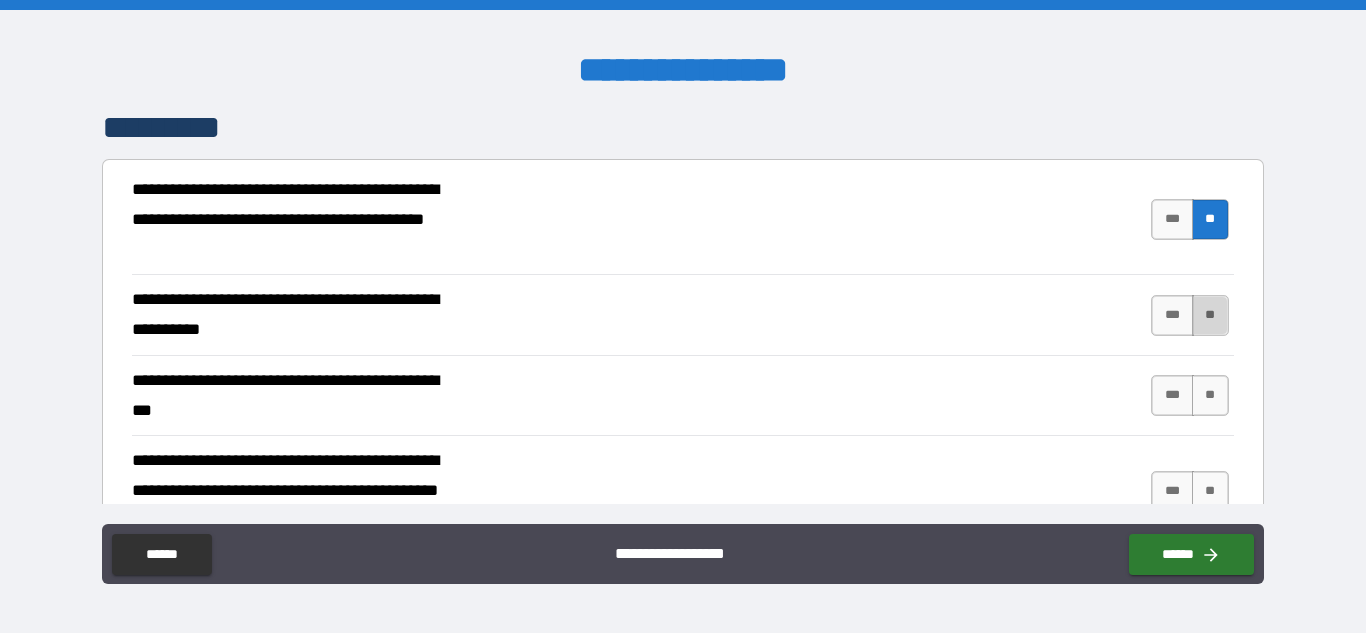 click on "**" at bounding box center [1210, 315] 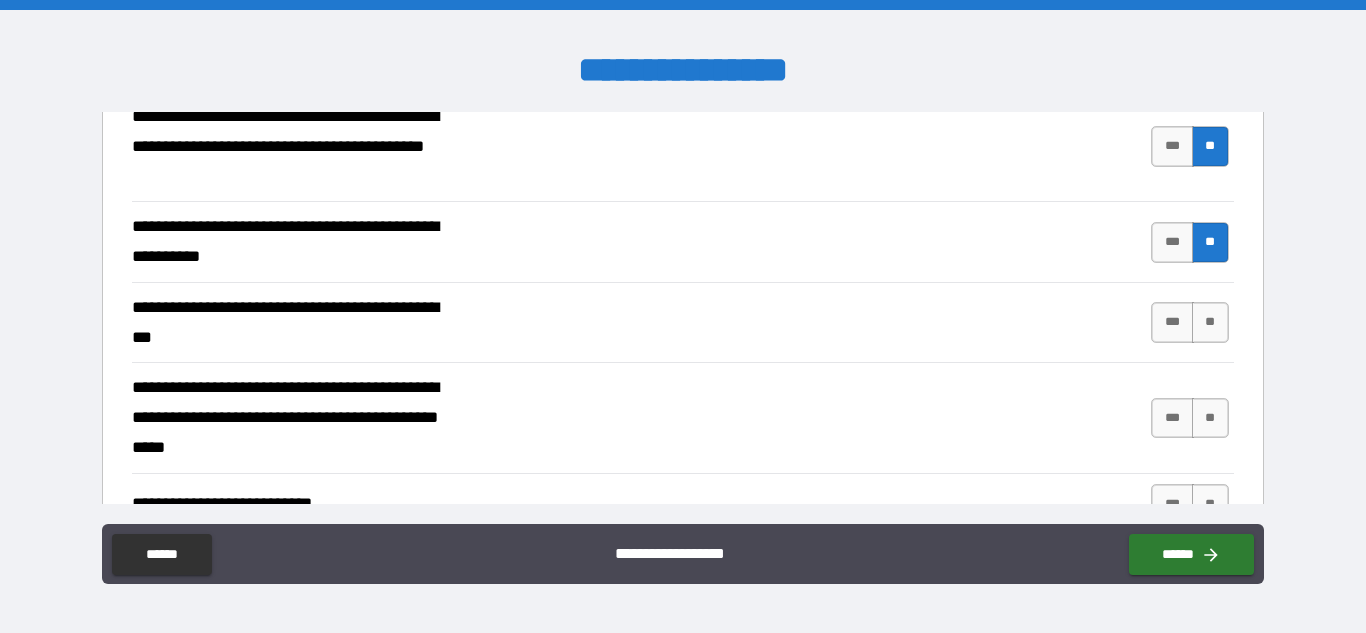 scroll, scrollTop: 438, scrollLeft: 0, axis: vertical 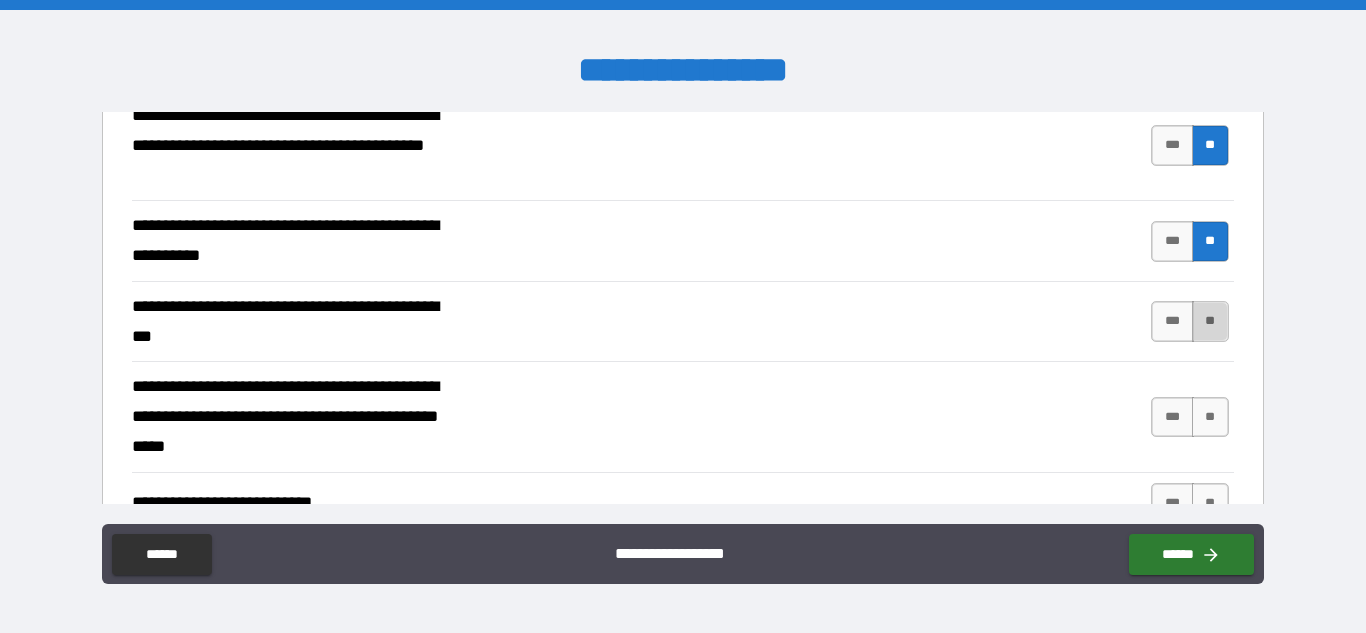 click on "**" at bounding box center [1210, 321] 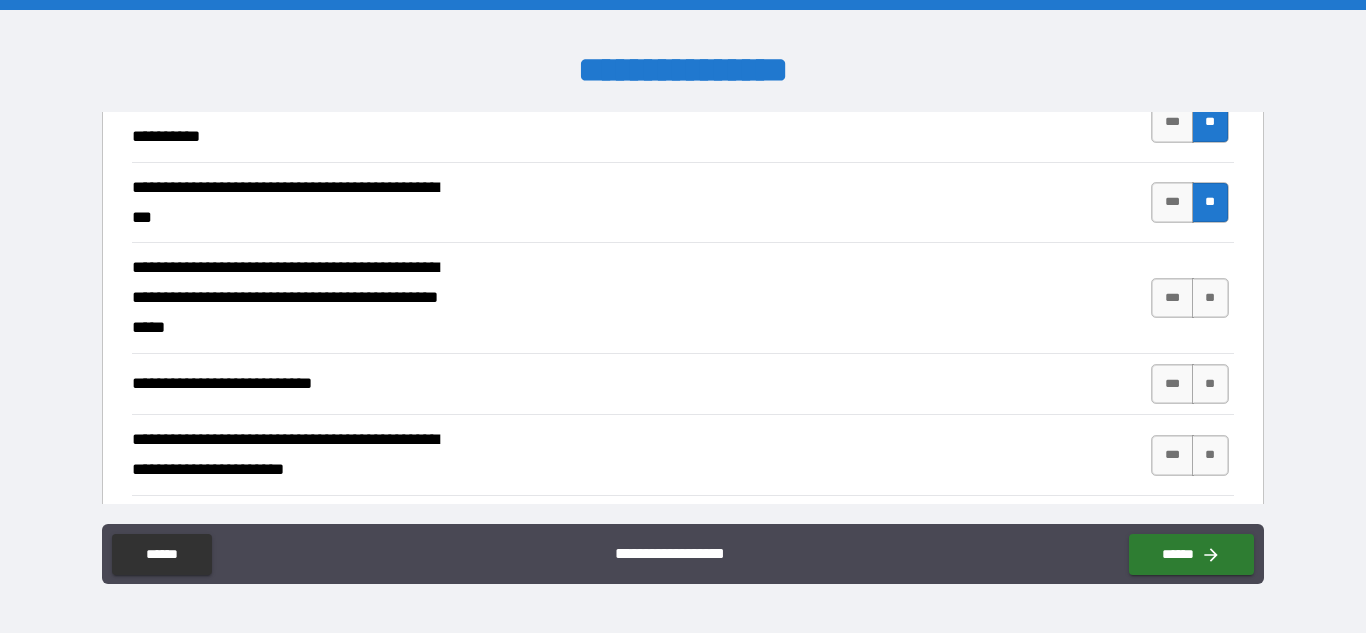 scroll, scrollTop: 558, scrollLeft: 0, axis: vertical 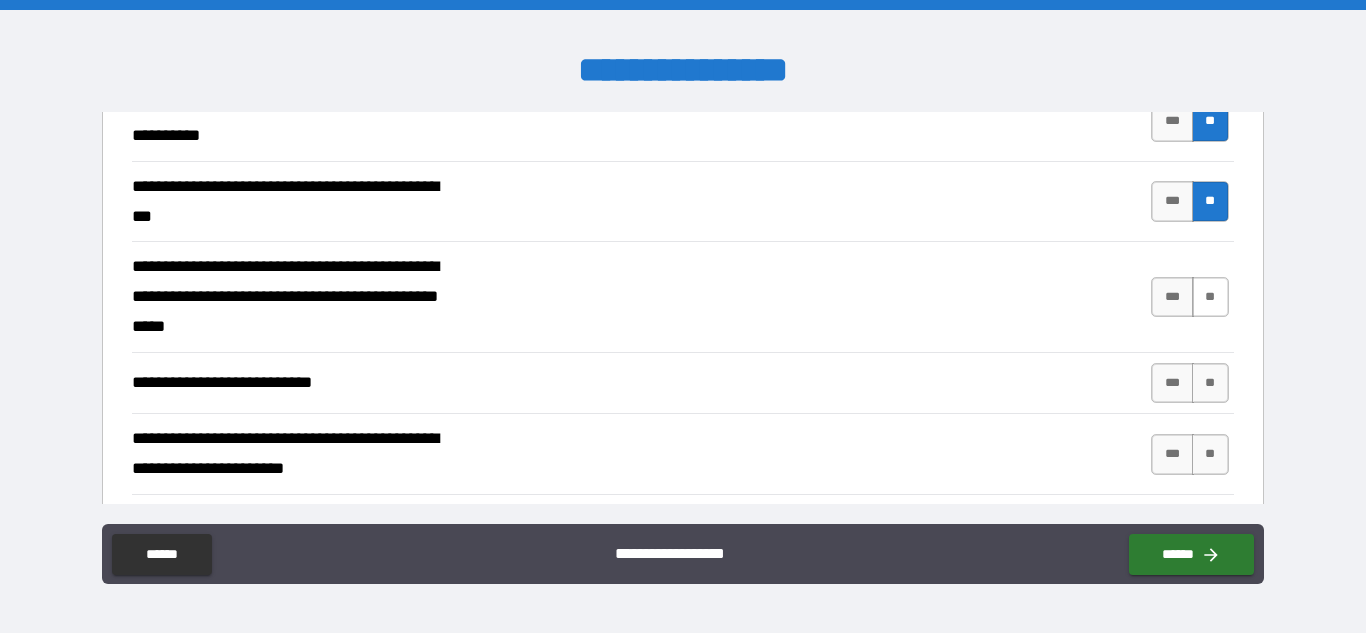 click on "**" at bounding box center (1210, 297) 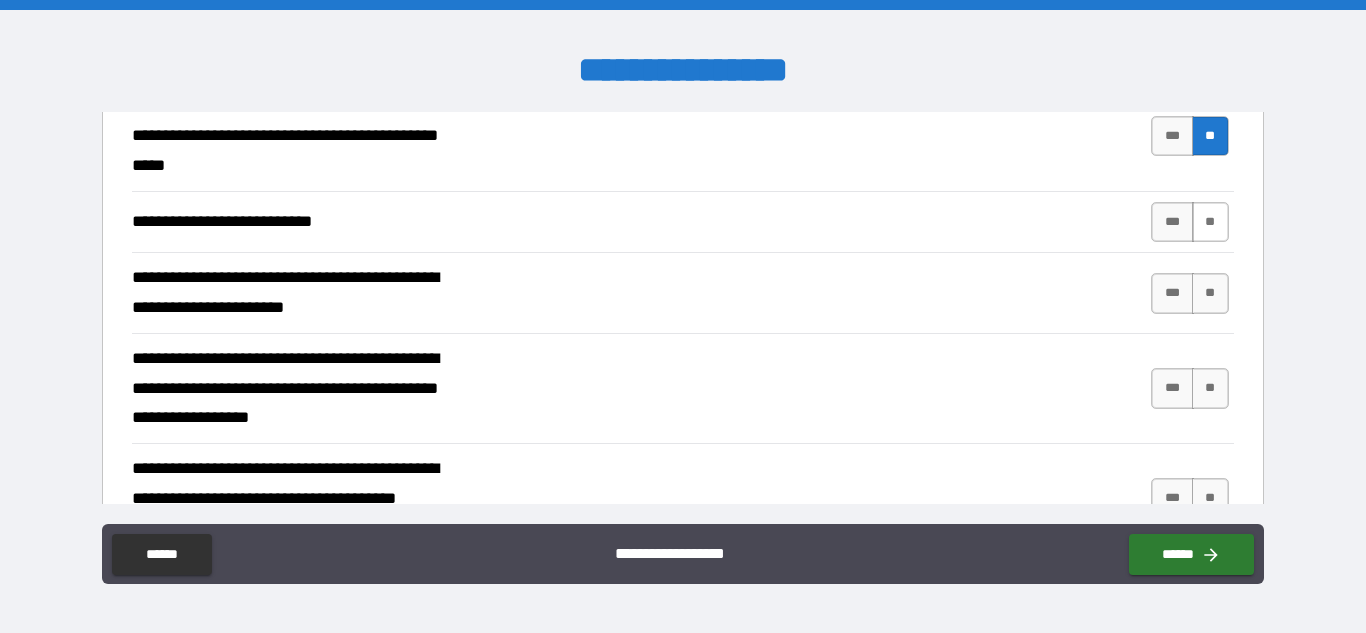 scroll, scrollTop: 720, scrollLeft: 0, axis: vertical 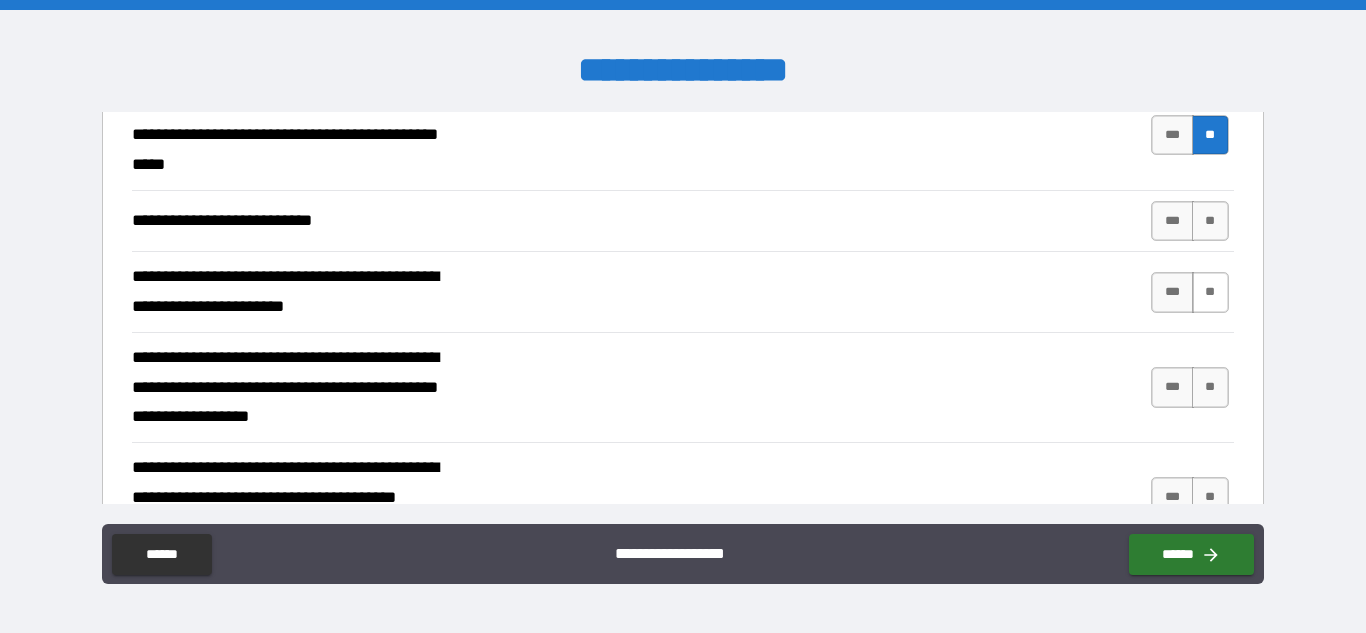 click on "**" at bounding box center [1210, 292] 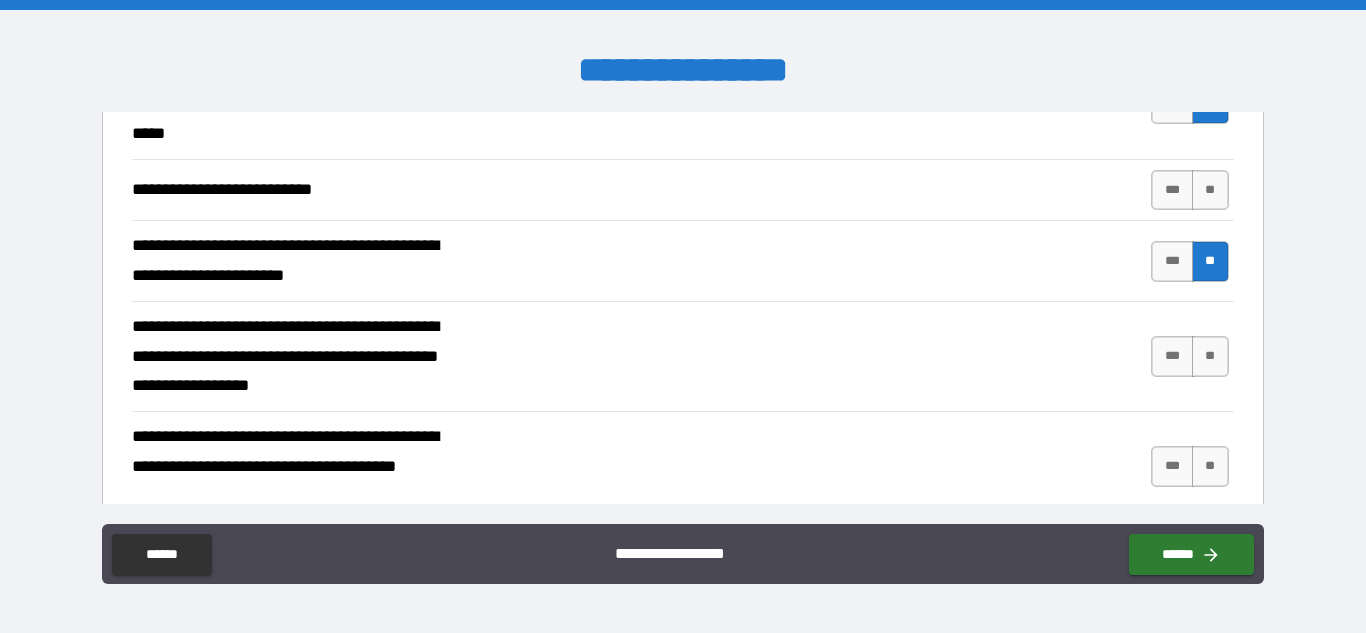 scroll, scrollTop: 733, scrollLeft: 0, axis: vertical 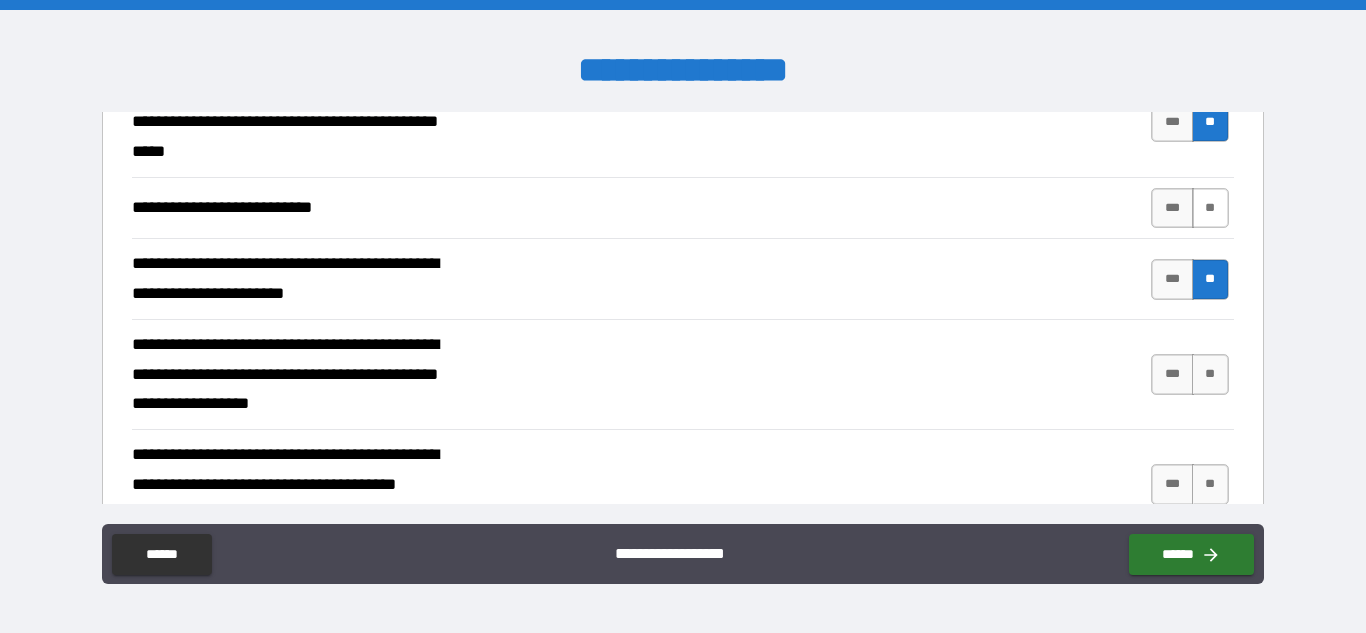 click on "**" at bounding box center (1210, 208) 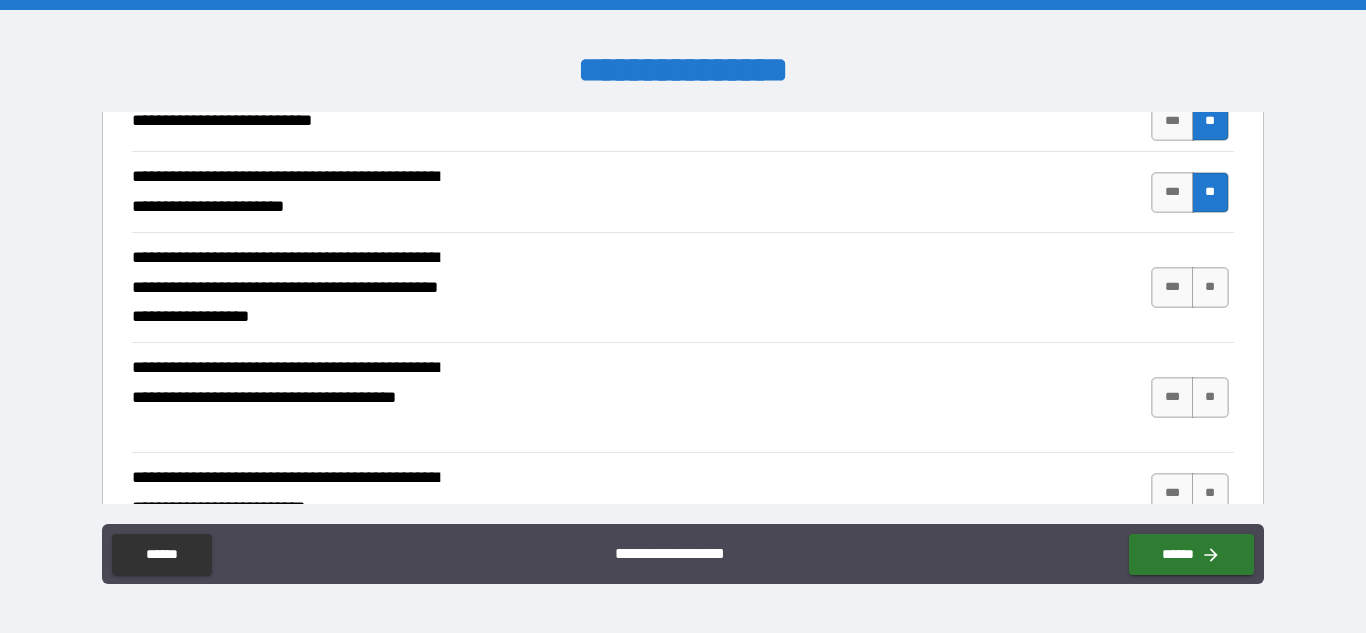 scroll, scrollTop: 821, scrollLeft: 0, axis: vertical 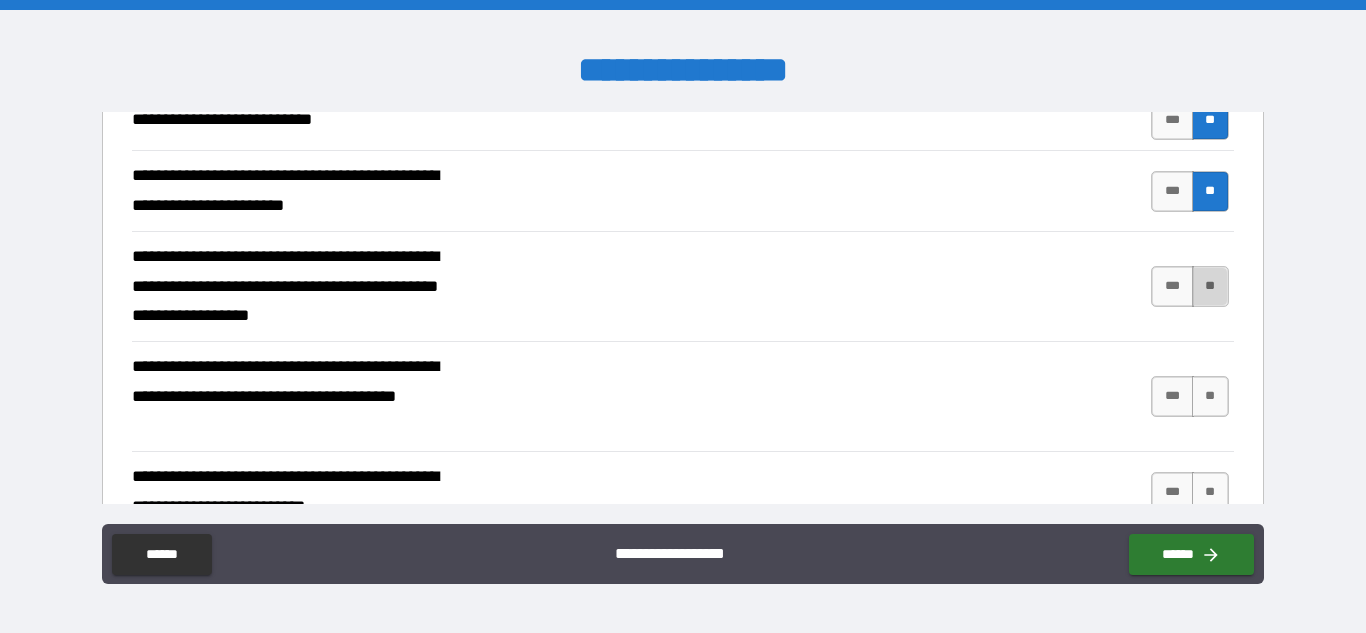 click on "**" at bounding box center [1210, 286] 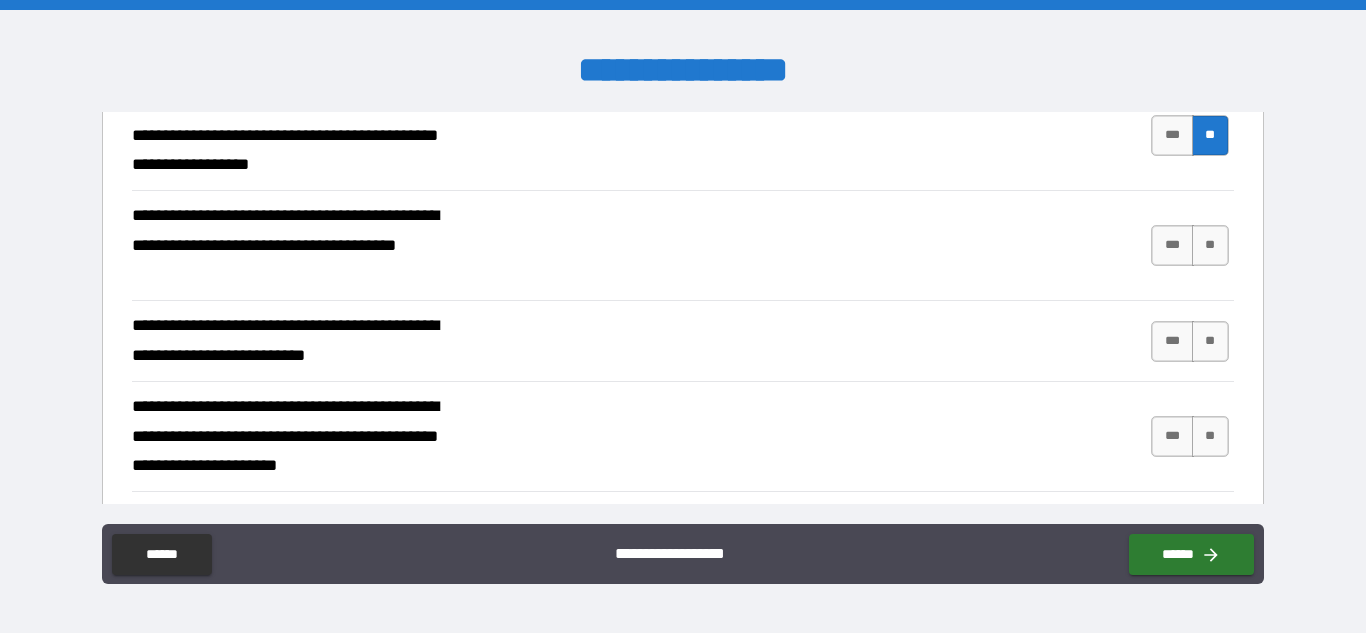 scroll, scrollTop: 974, scrollLeft: 0, axis: vertical 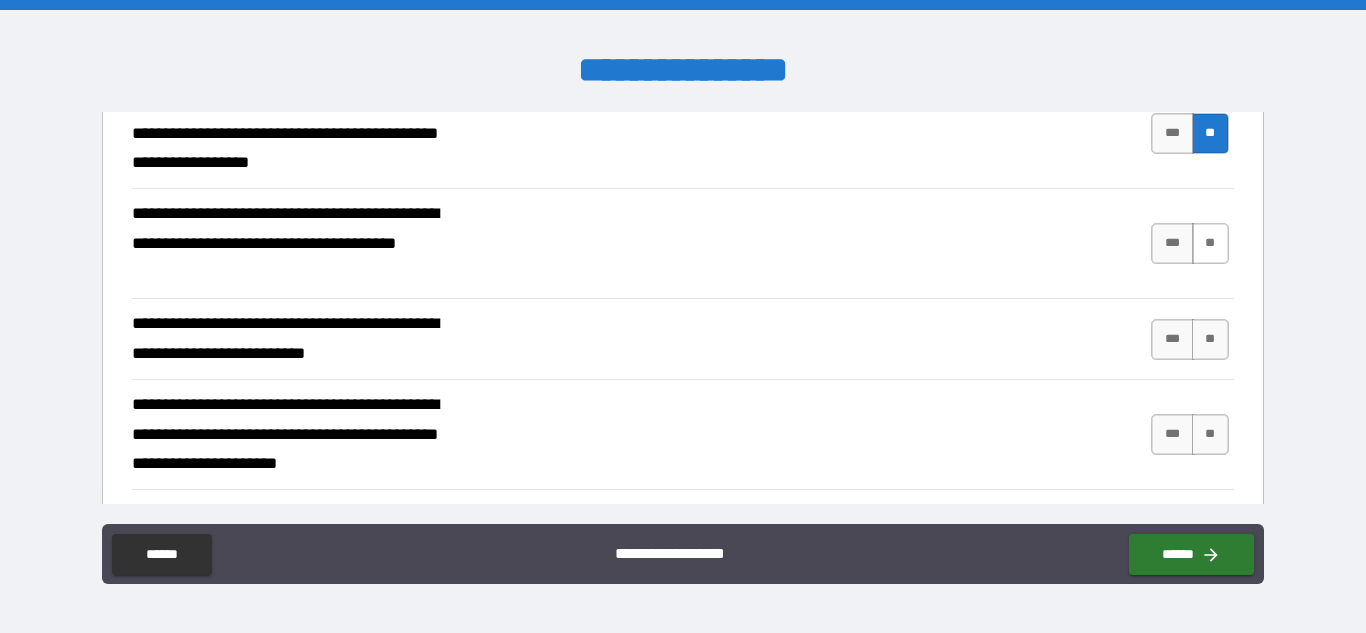 click on "**" at bounding box center (1210, 243) 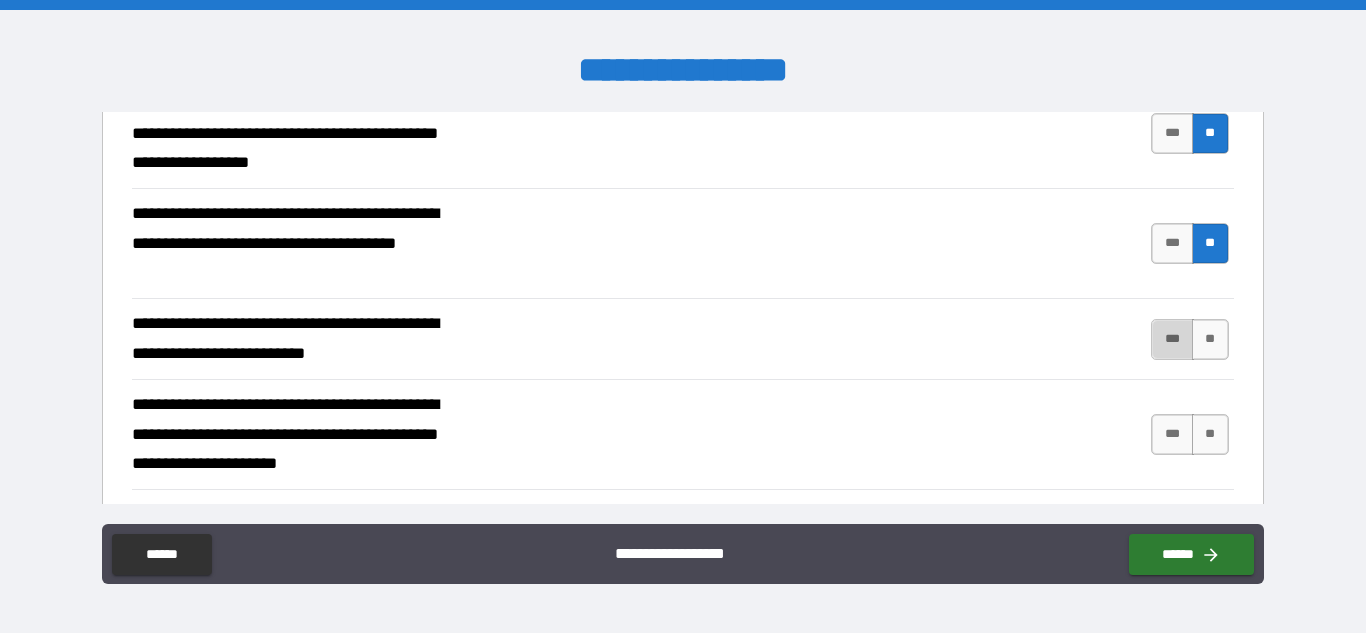 click on "***" at bounding box center [1172, 339] 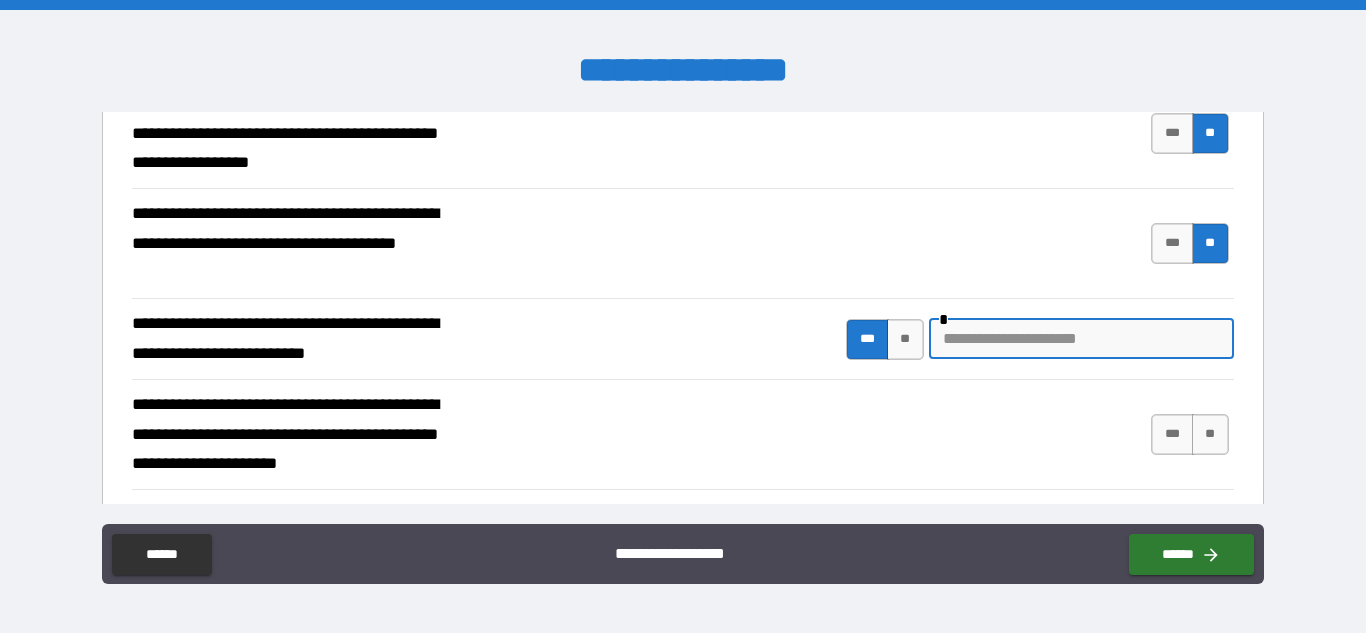 click at bounding box center (1081, 339) 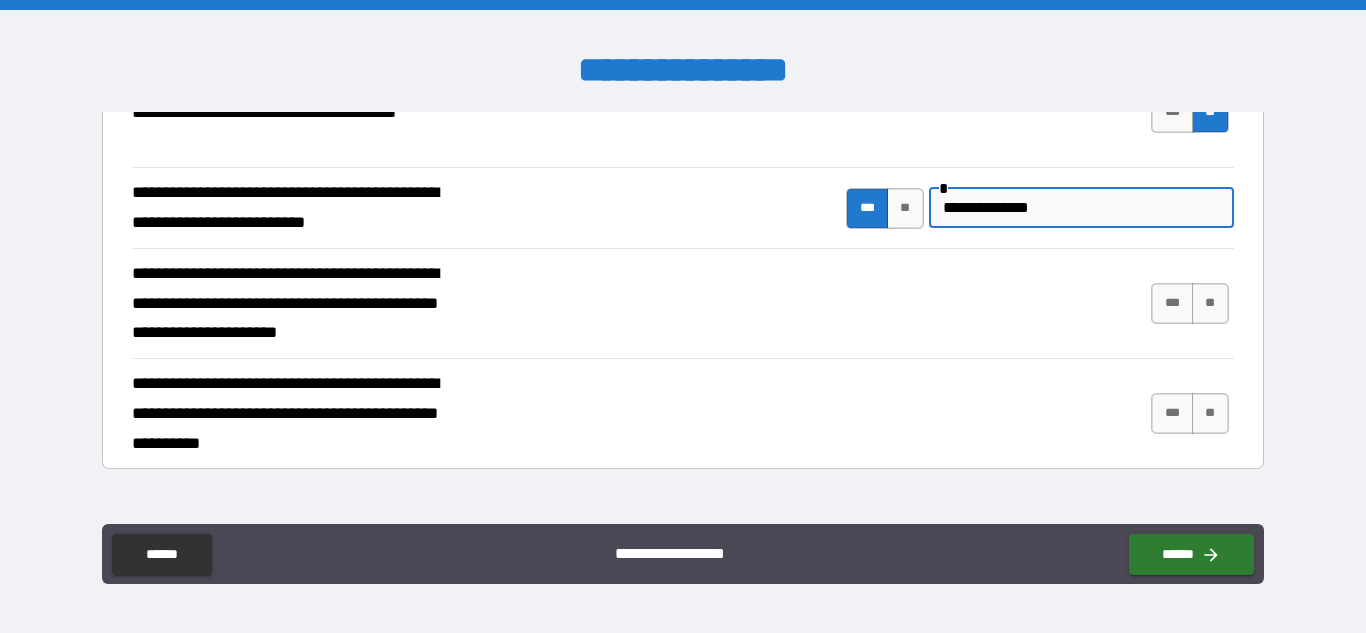 scroll, scrollTop: 1111, scrollLeft: 0, axis: vertical 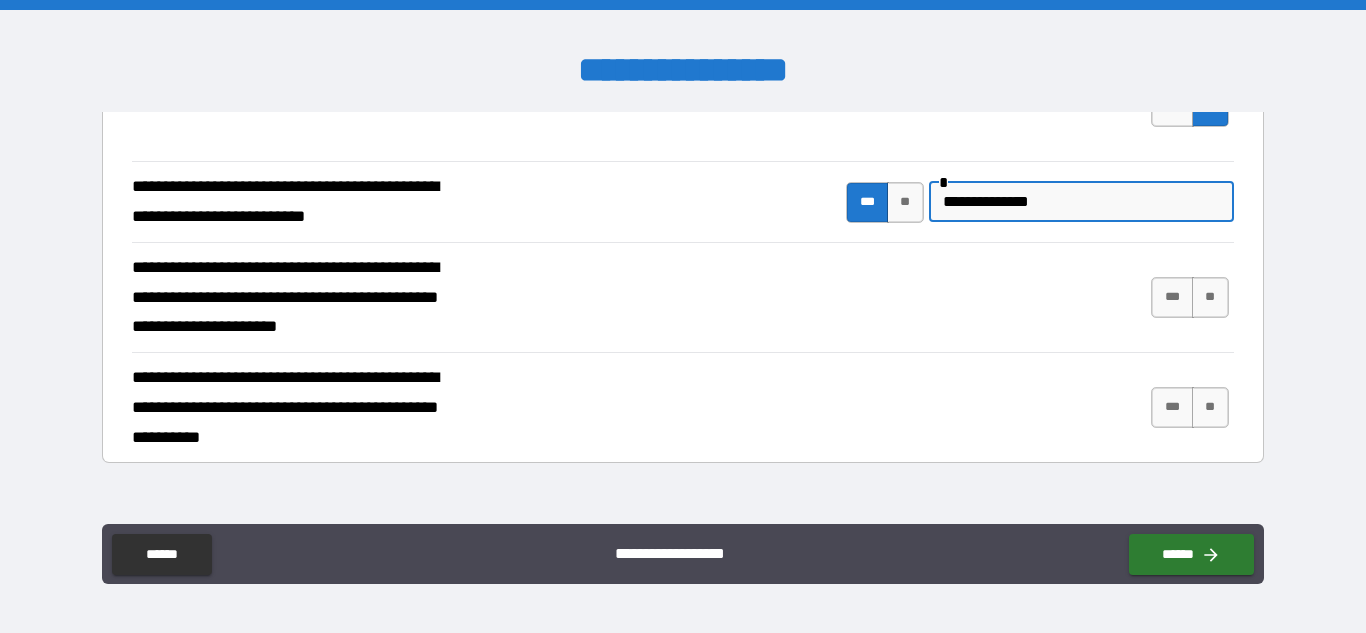 type on "**********" 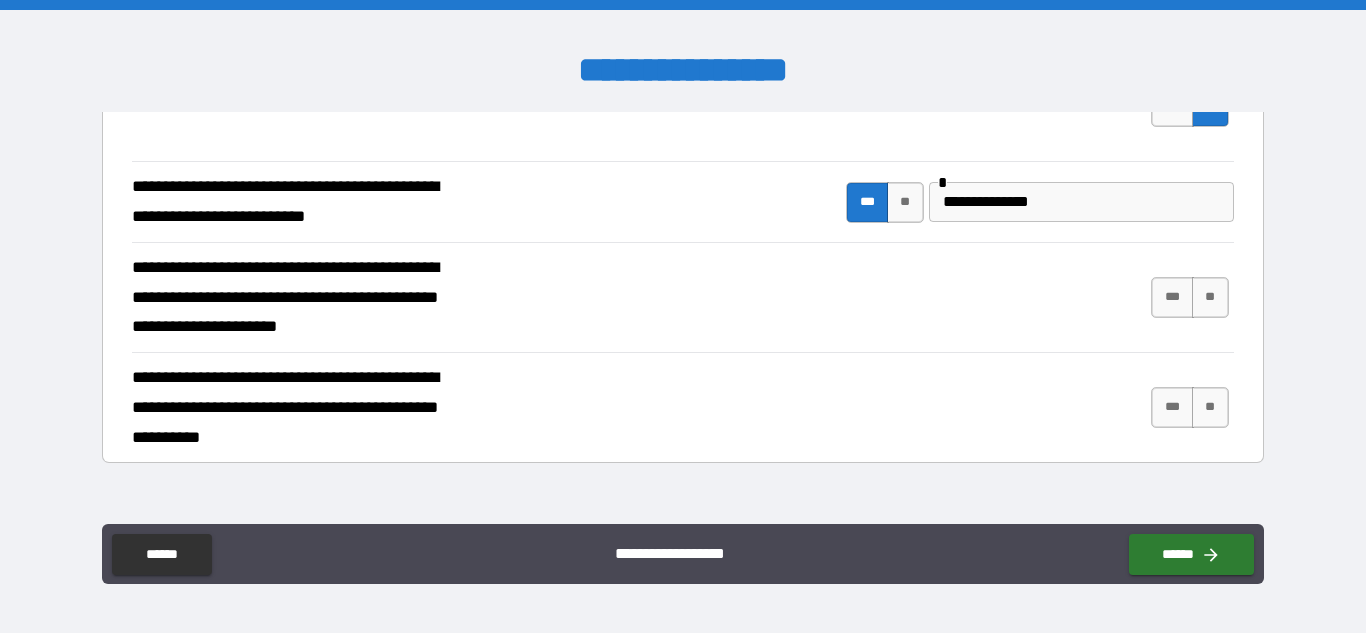 click on "[FIRST] [LAST]" at bounding box center [682, 297] 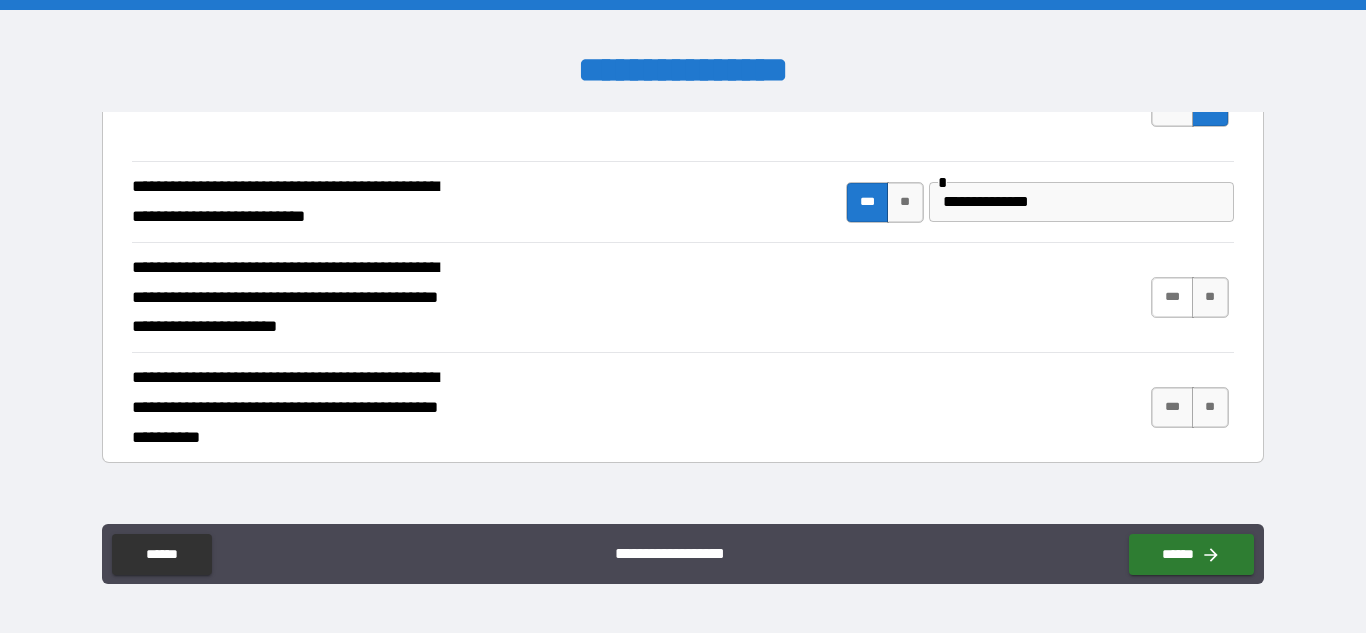 click on "***" at bounding box center [1172, 297] 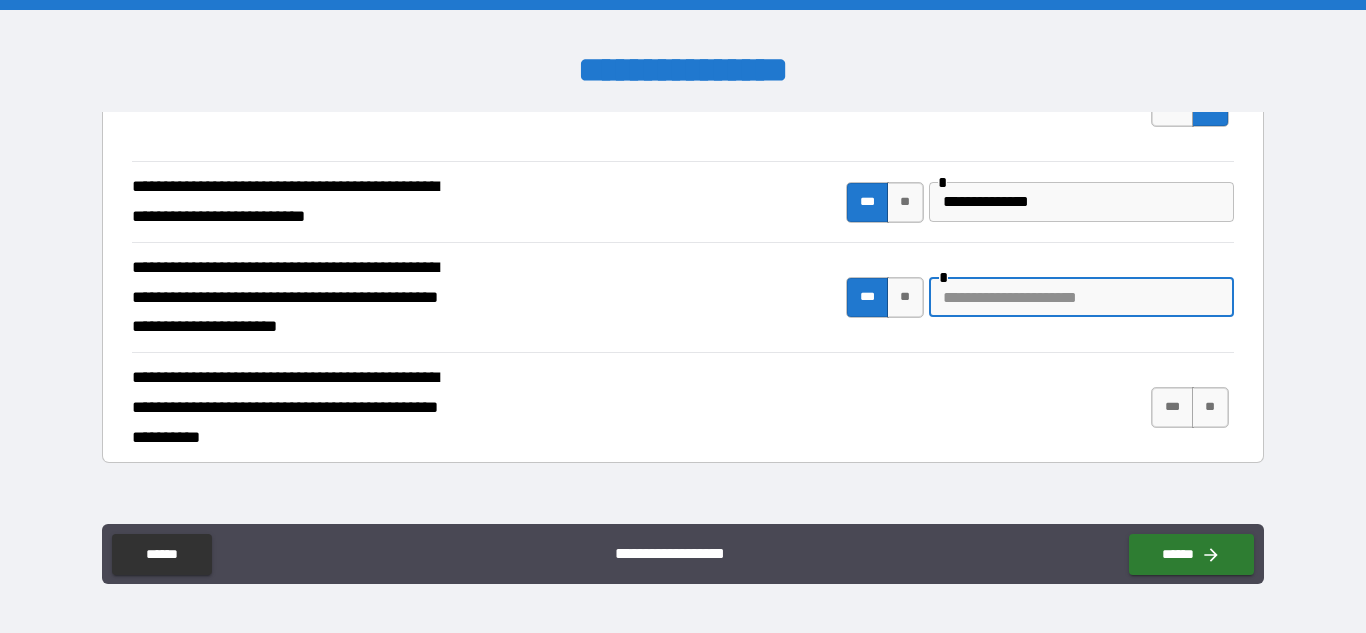 click at bounding box center (1081, 297) 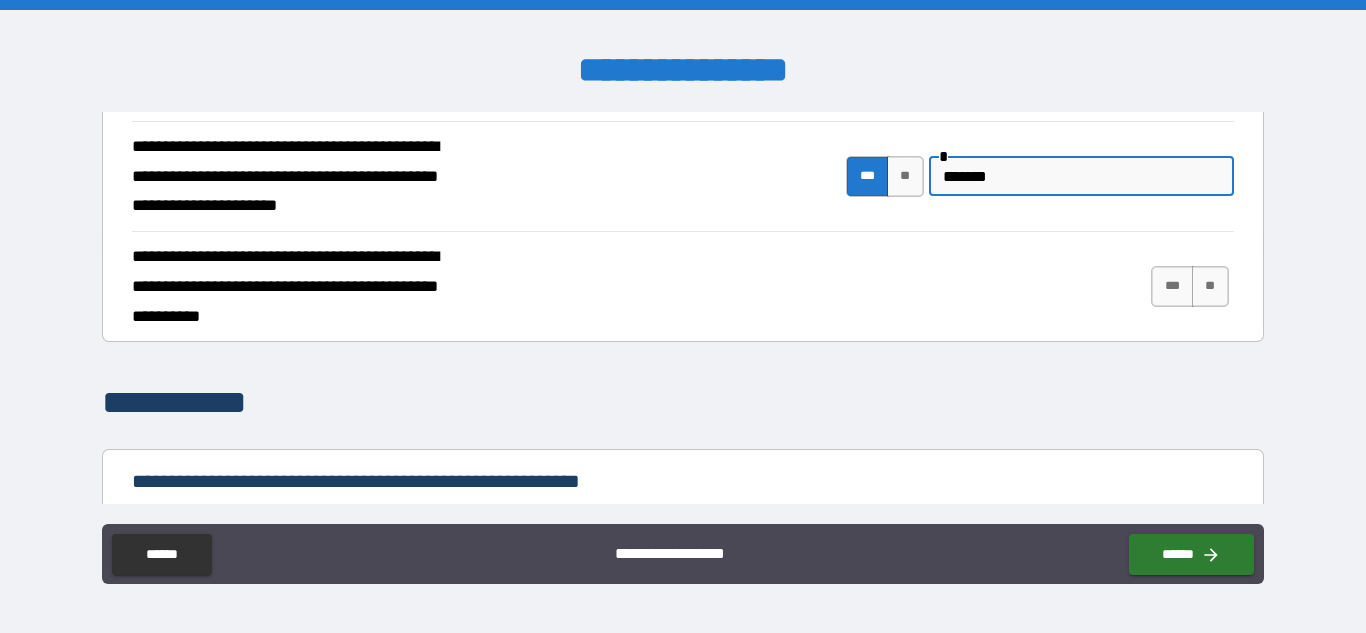 scroll, scrollTop: 1233, scrollLeft: 0, axis: vertical 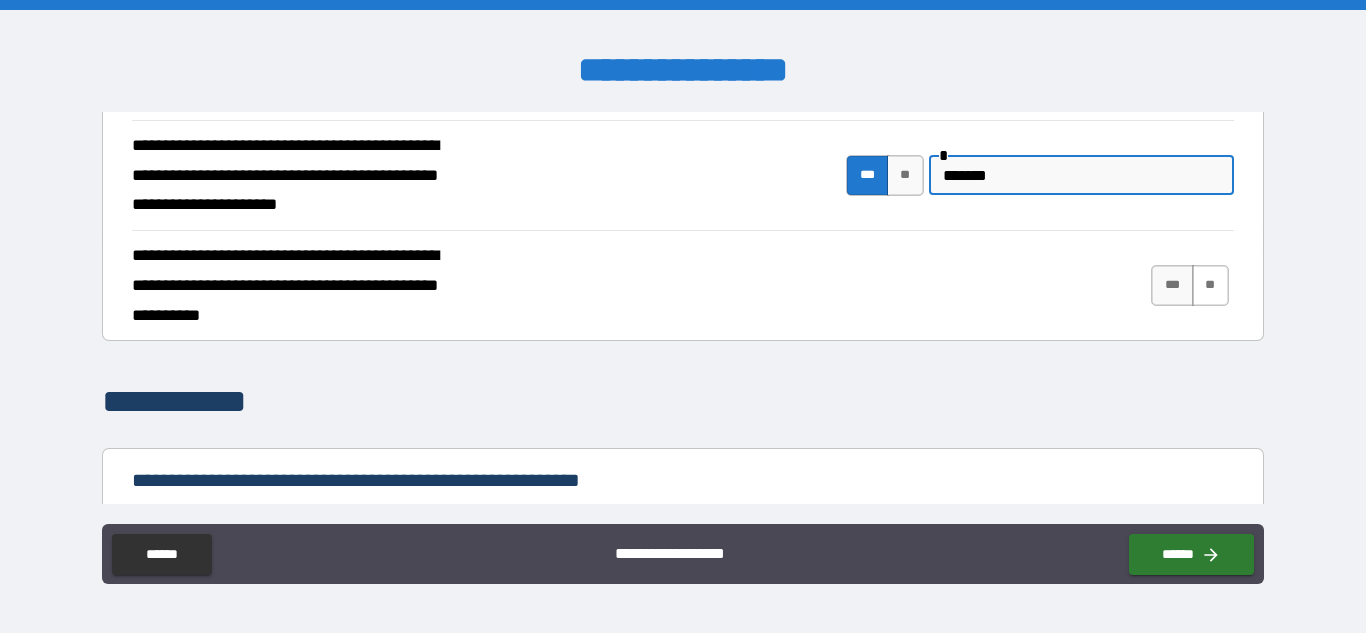 type on "*******" 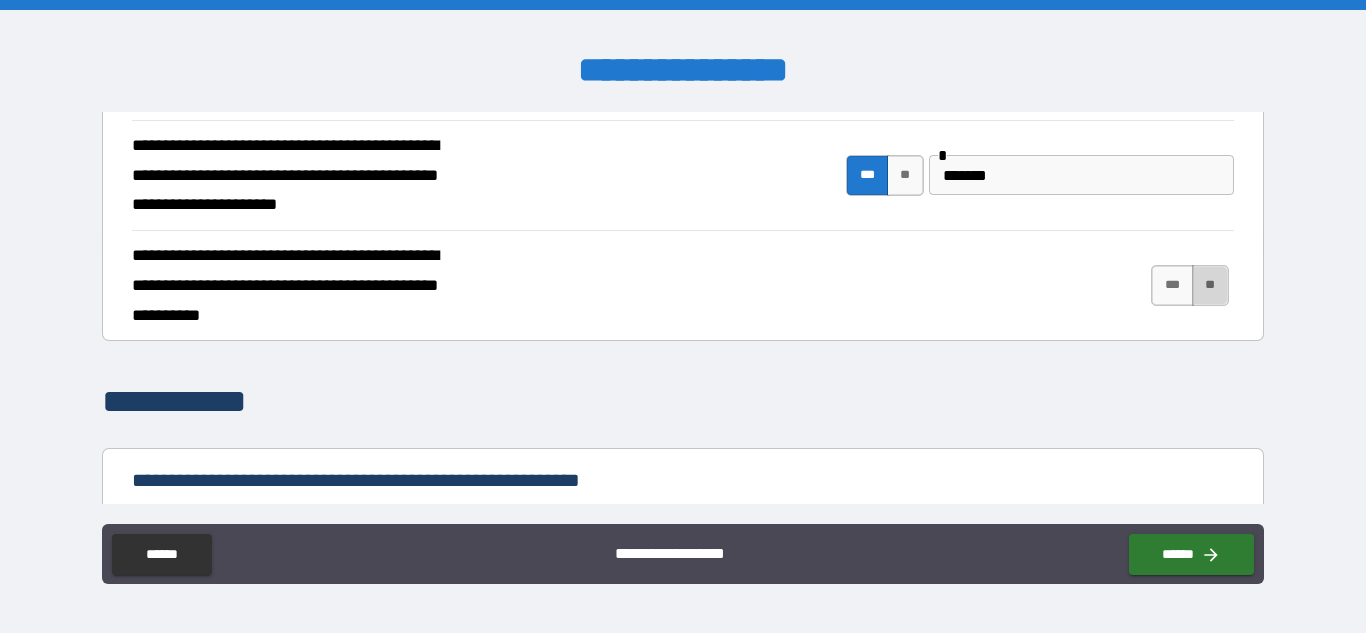 click on "**" at bounding box center (1210, 285) 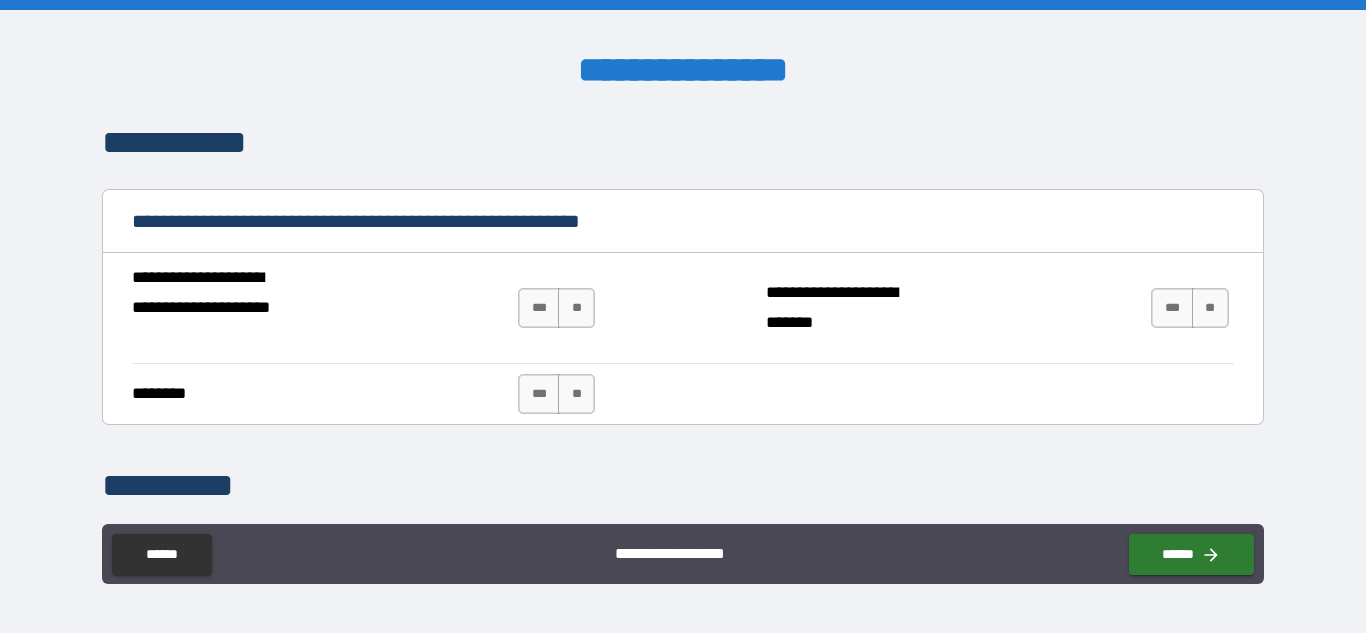 scroll, scrollTop: 1496, scrollLeft: 0, axis: vertical 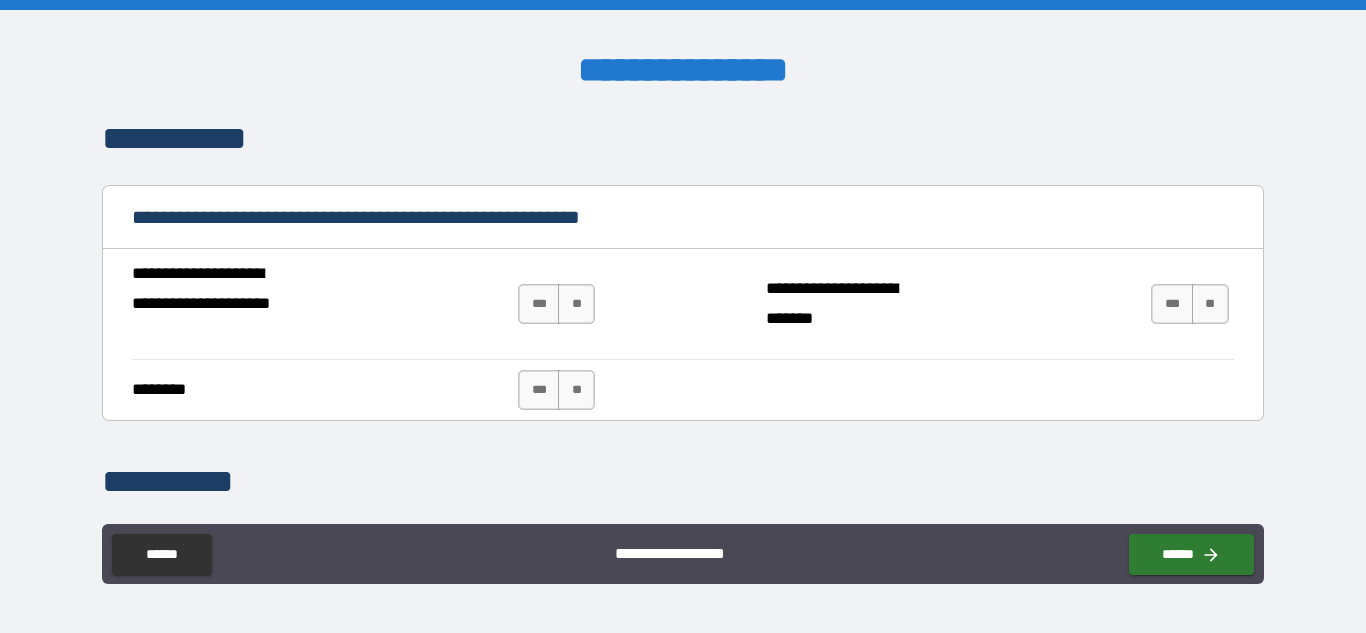 click on "*** **" at bounding box center (556, 304) 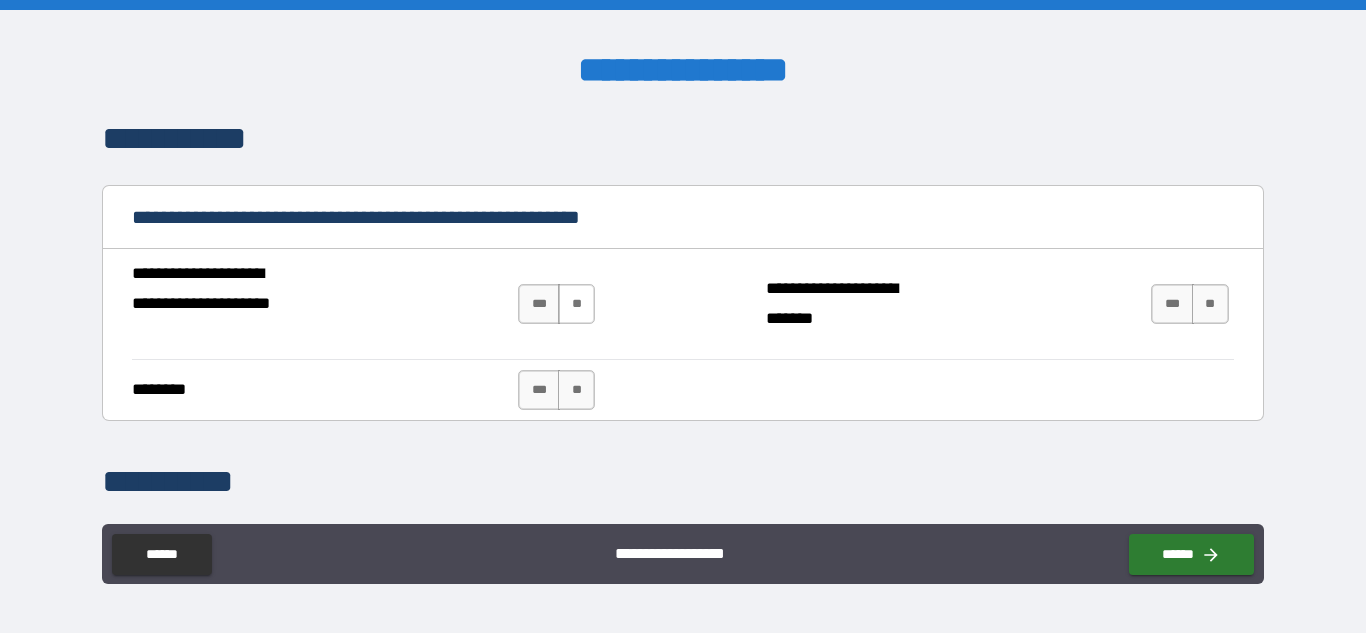 click on "**" at bounding box center (576, 304) 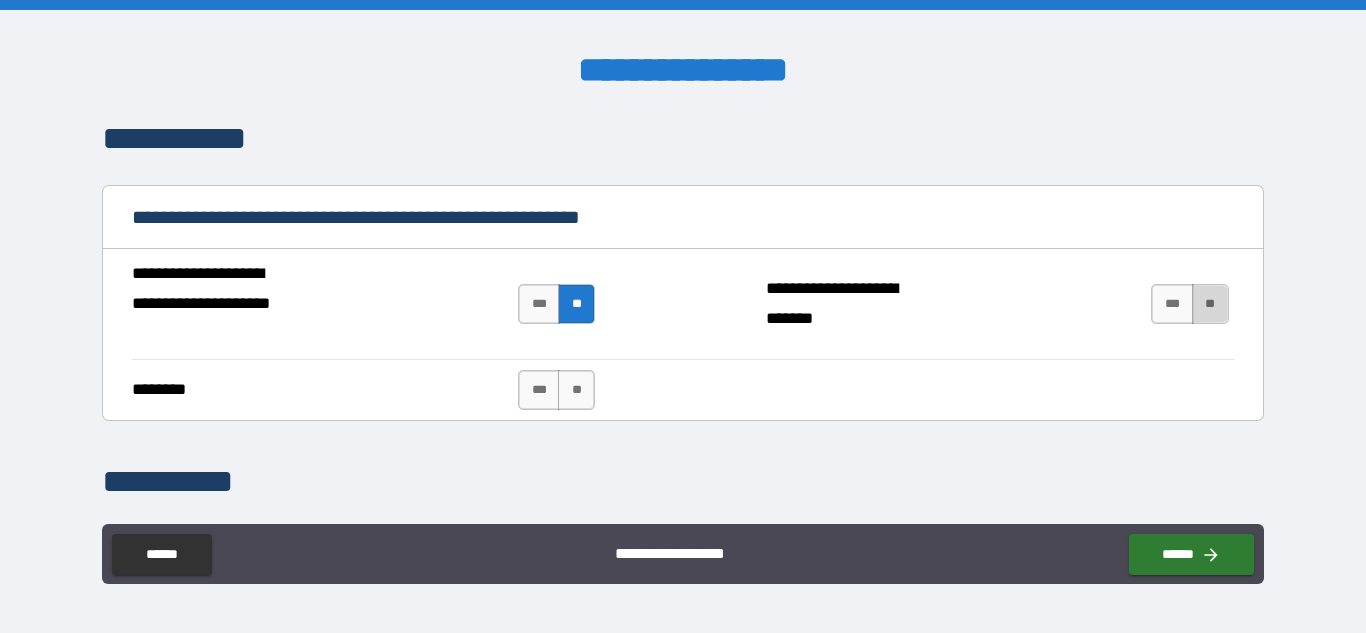 click on "**" at bounding box center [1210, 304] 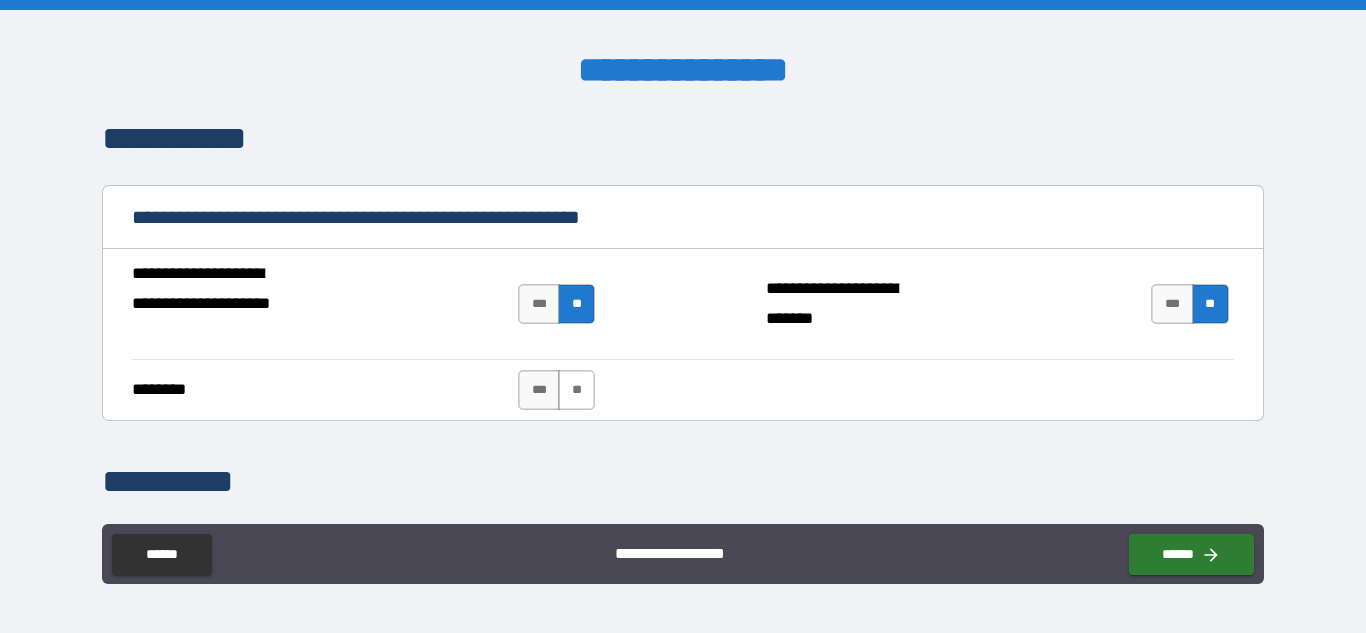 click on "**" at bounding box center (576, 390) 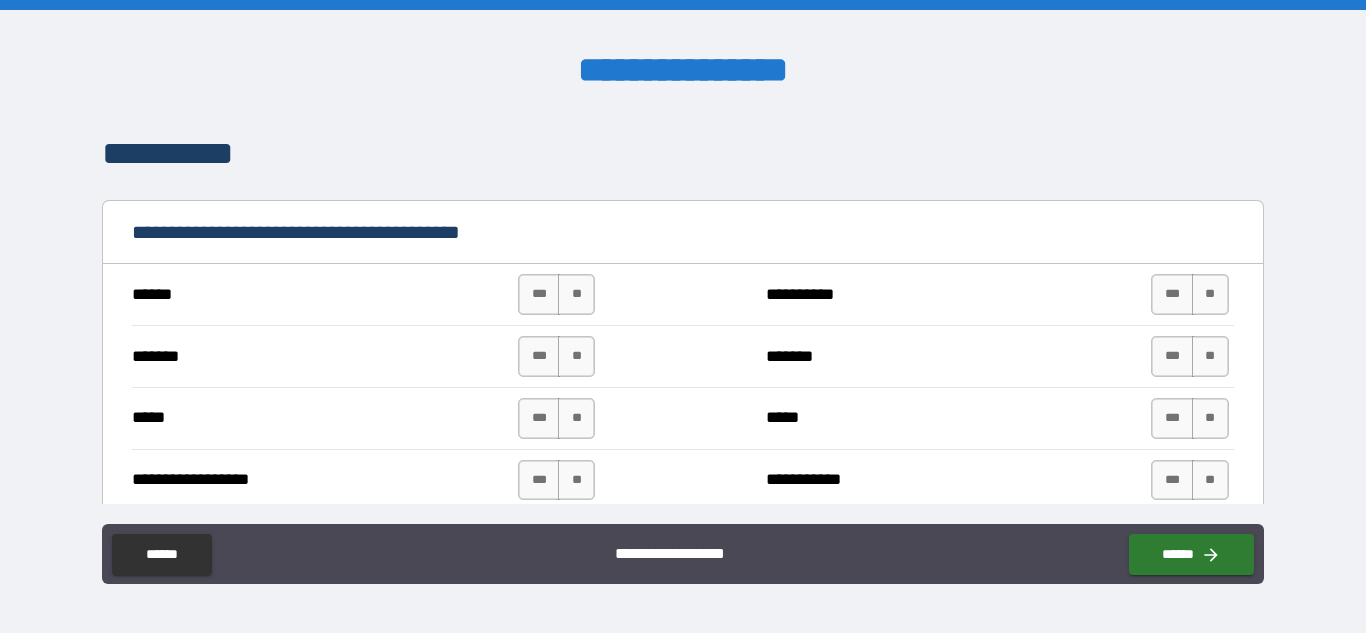 scroll, scrollTop: 1825, scrollLeft: 0, axis: vertical 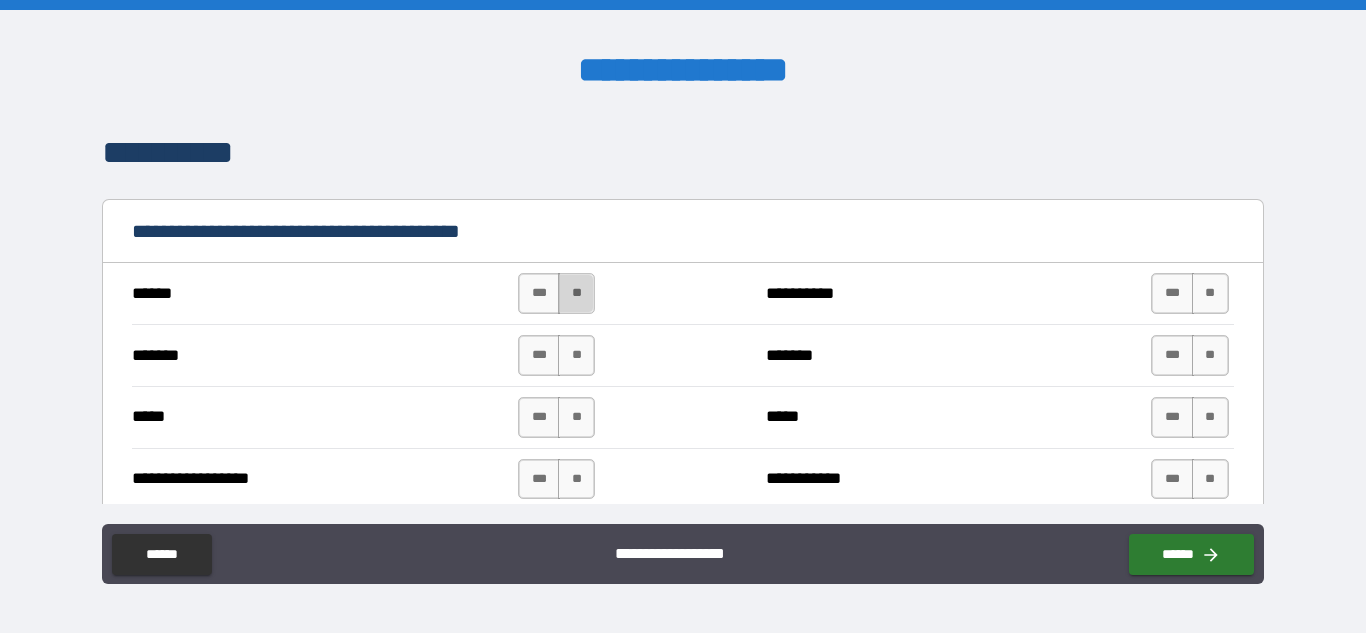 click on "**" at bounding box center [576, 293] 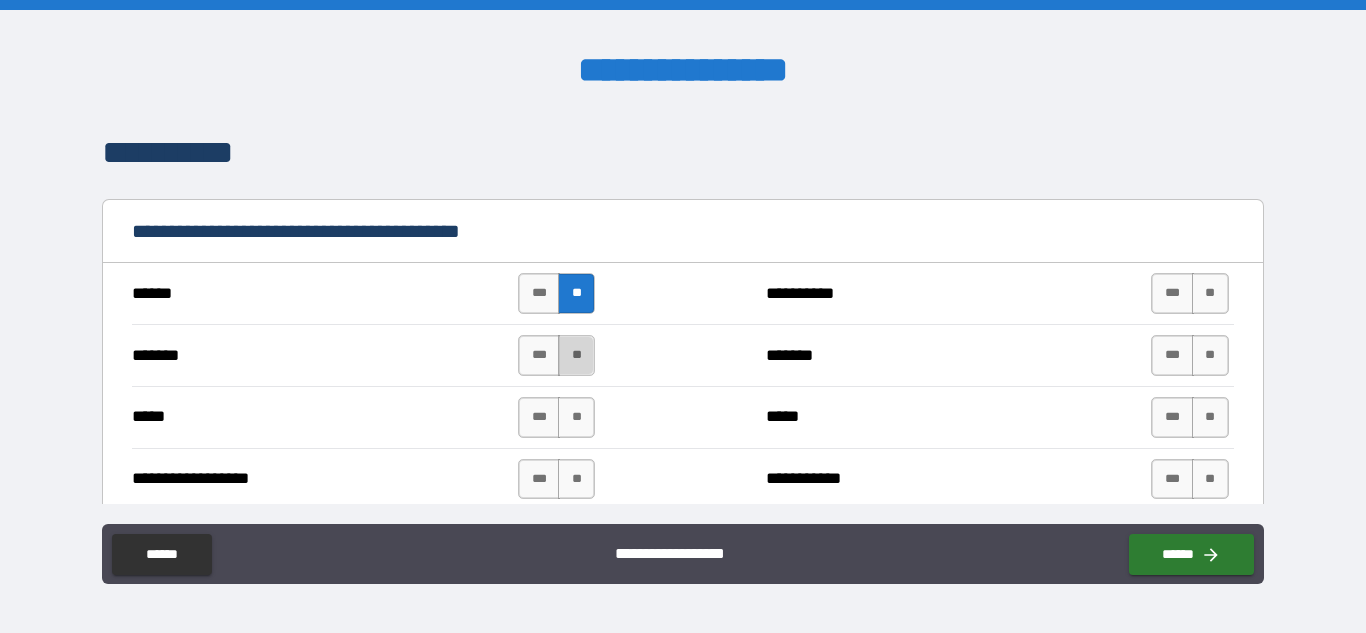 click on "**" at bounding box center [576, 355] 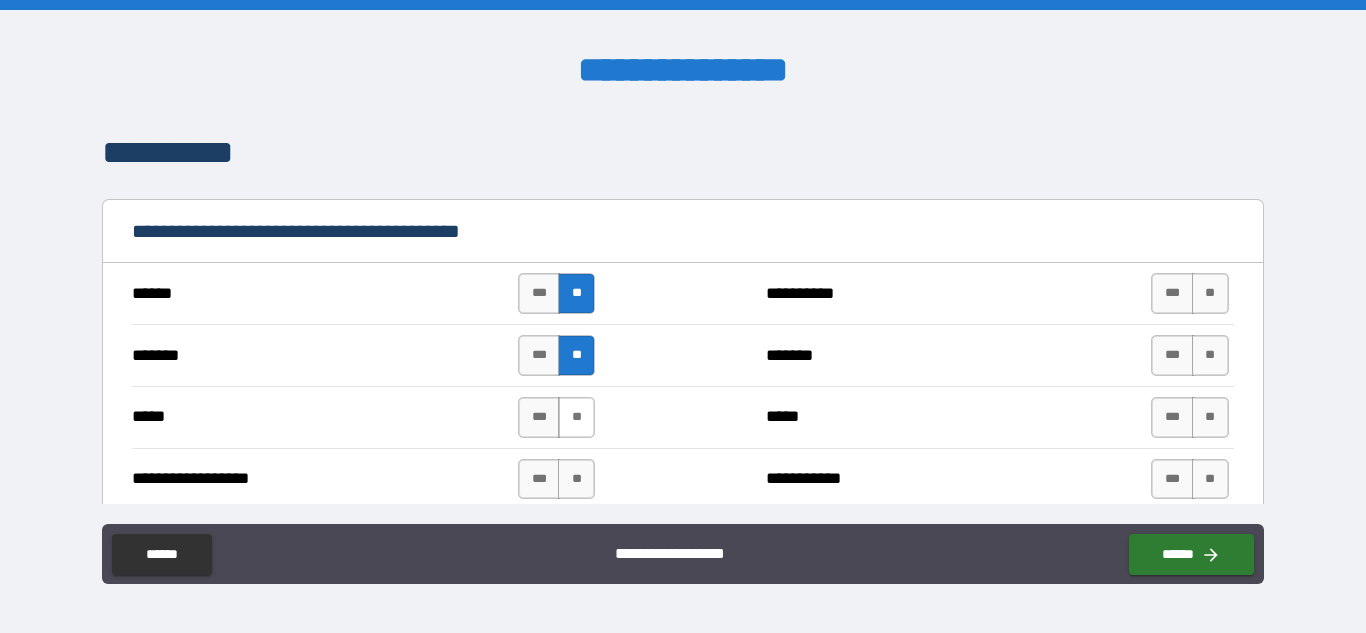 click on "**" at bounding box center (576, 417) 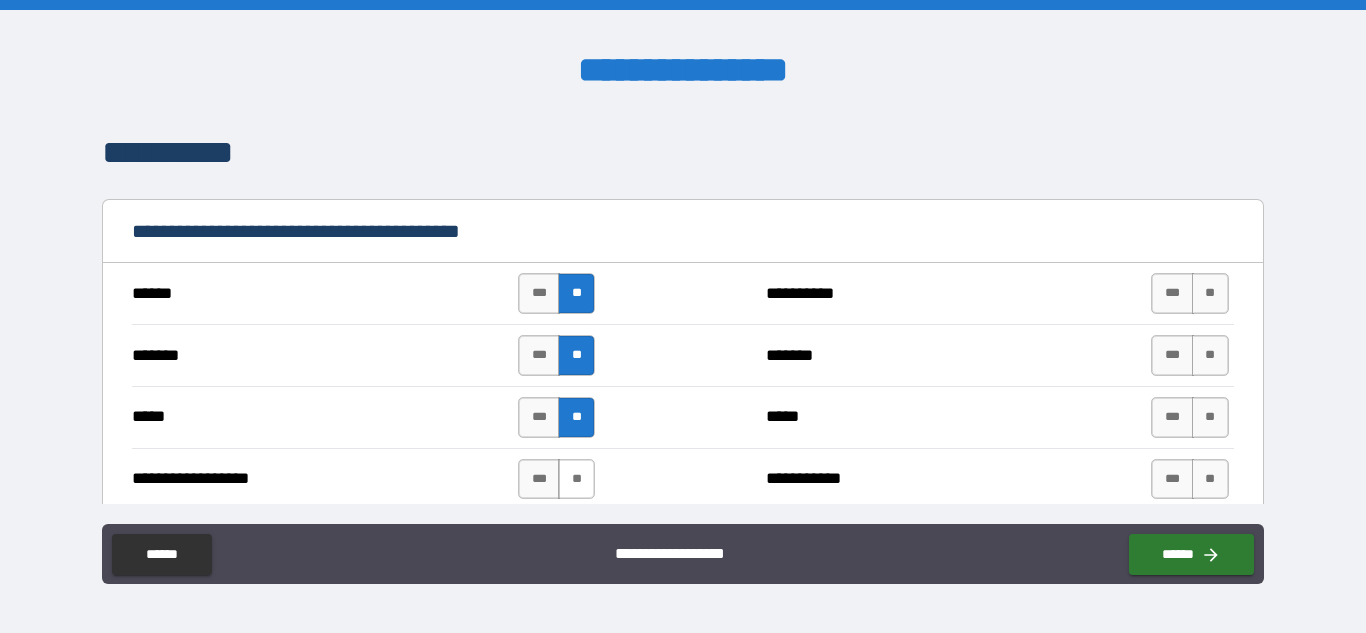click on "**" at bounding box center (576, 479) 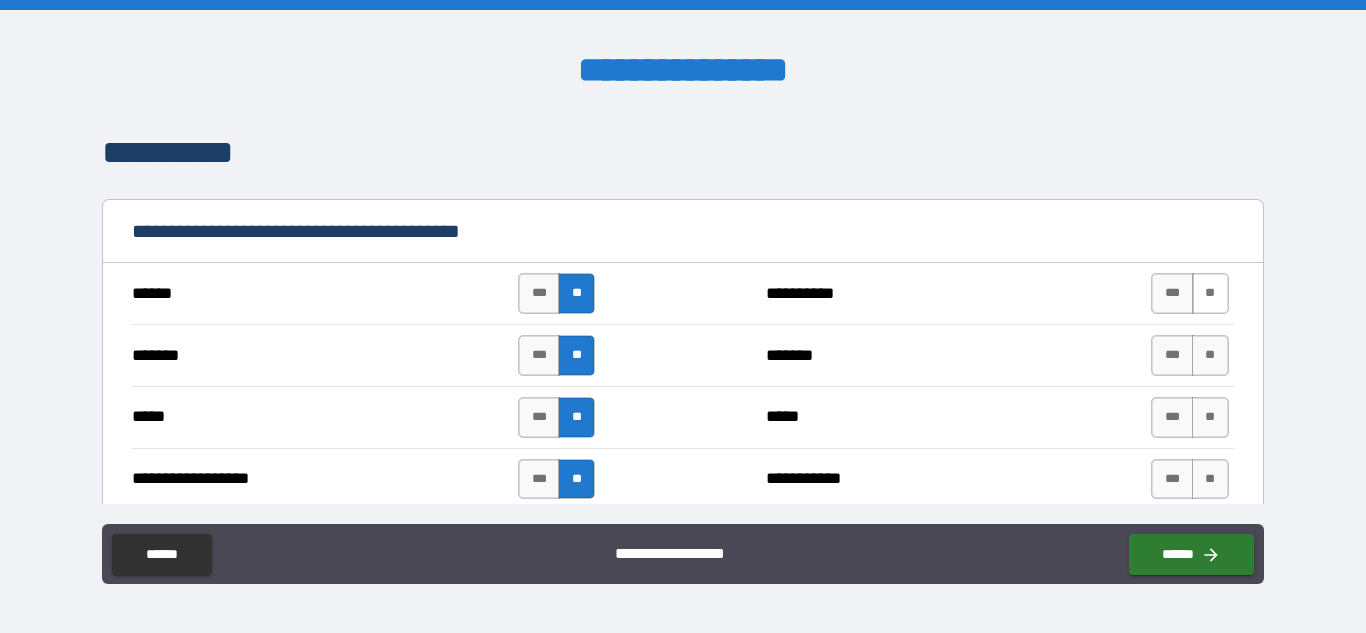 click on "**" at bounding box center (1210, 293) 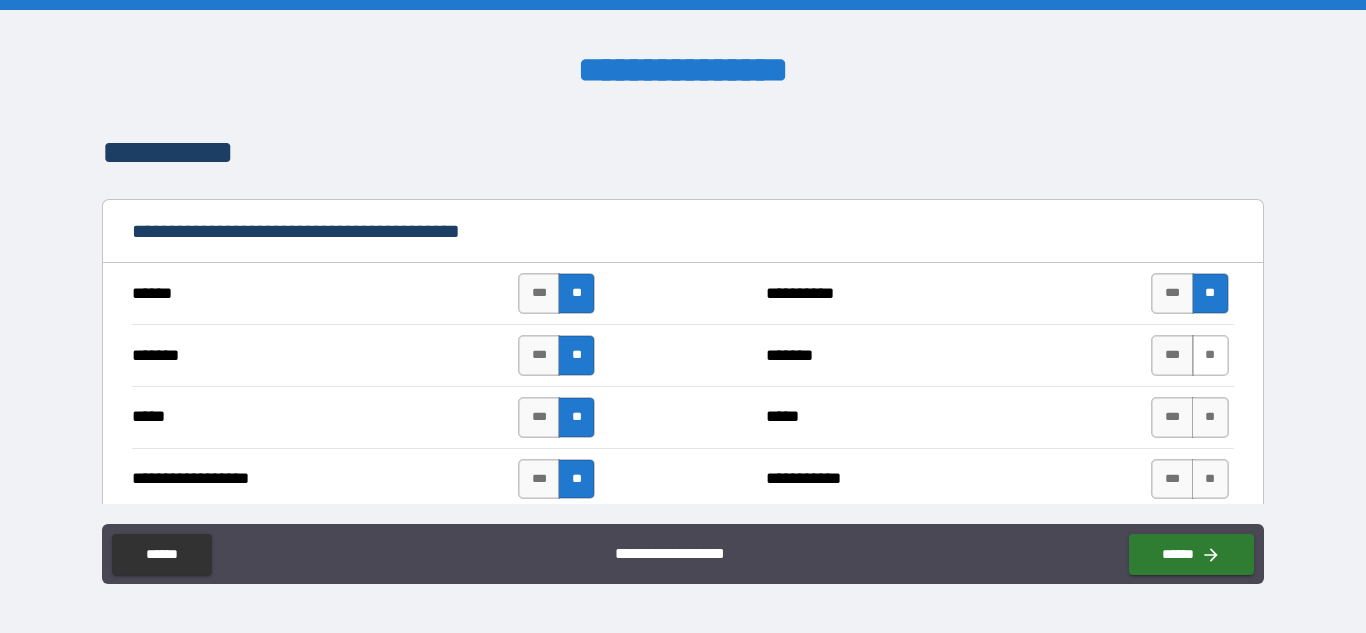 click on "**" at bounding box center [1210, 355] 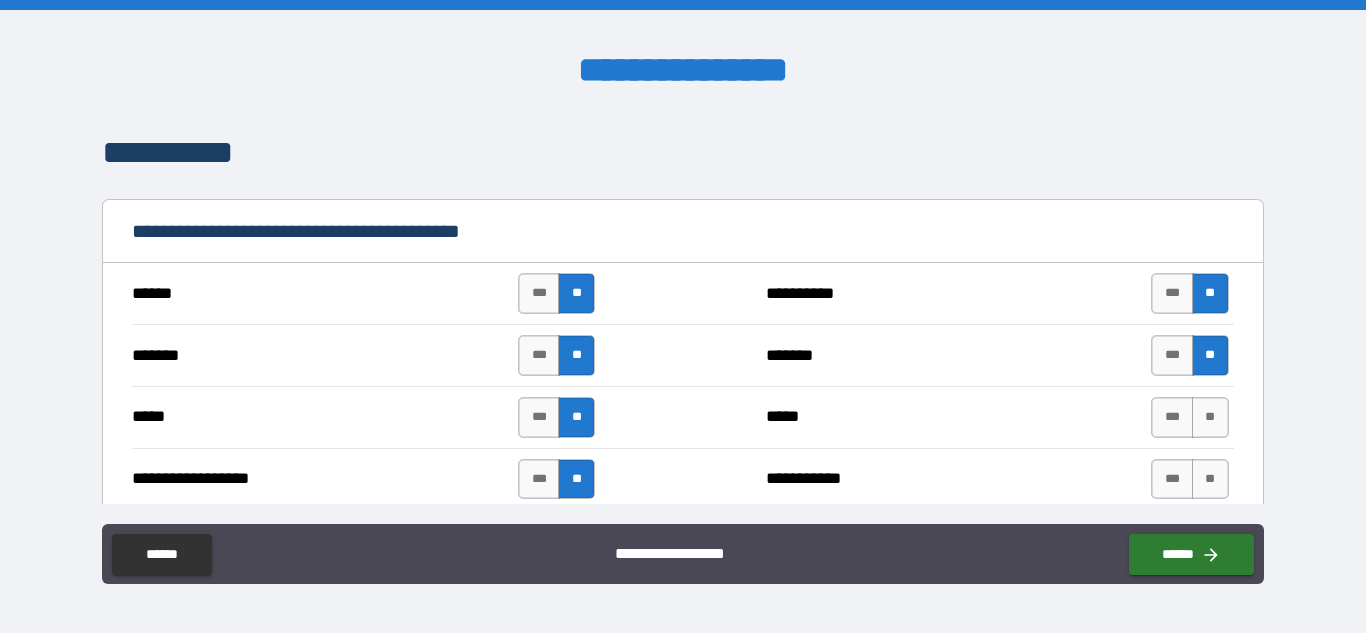 click on "***** *** ** ***** *** **" at bounding box center [682, 417] 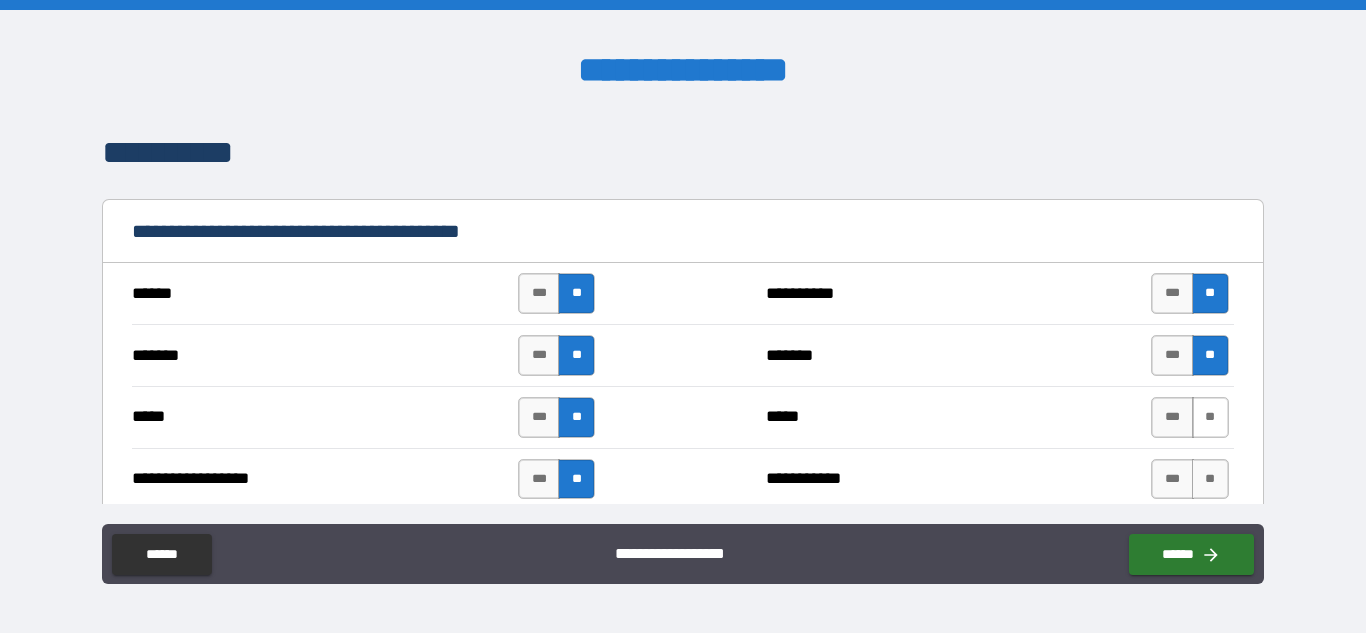click on "**" at bounding box center [1210, 417] 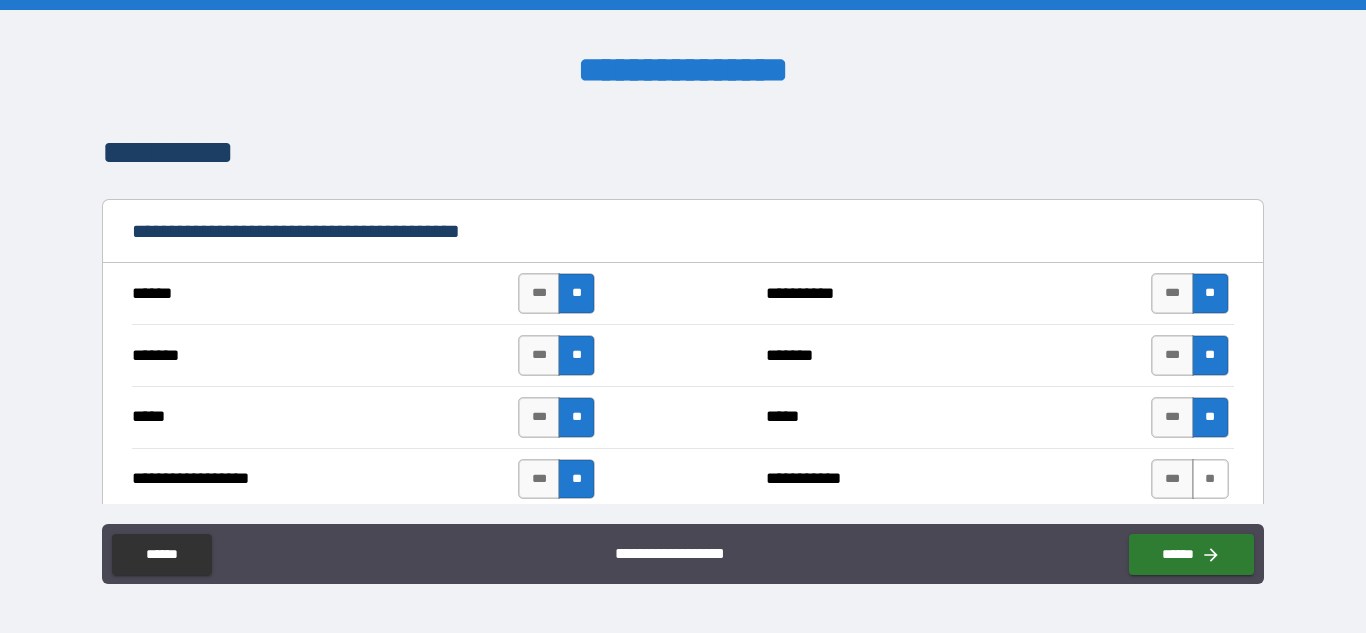 click on "**" at bounding box center (1210, 479) 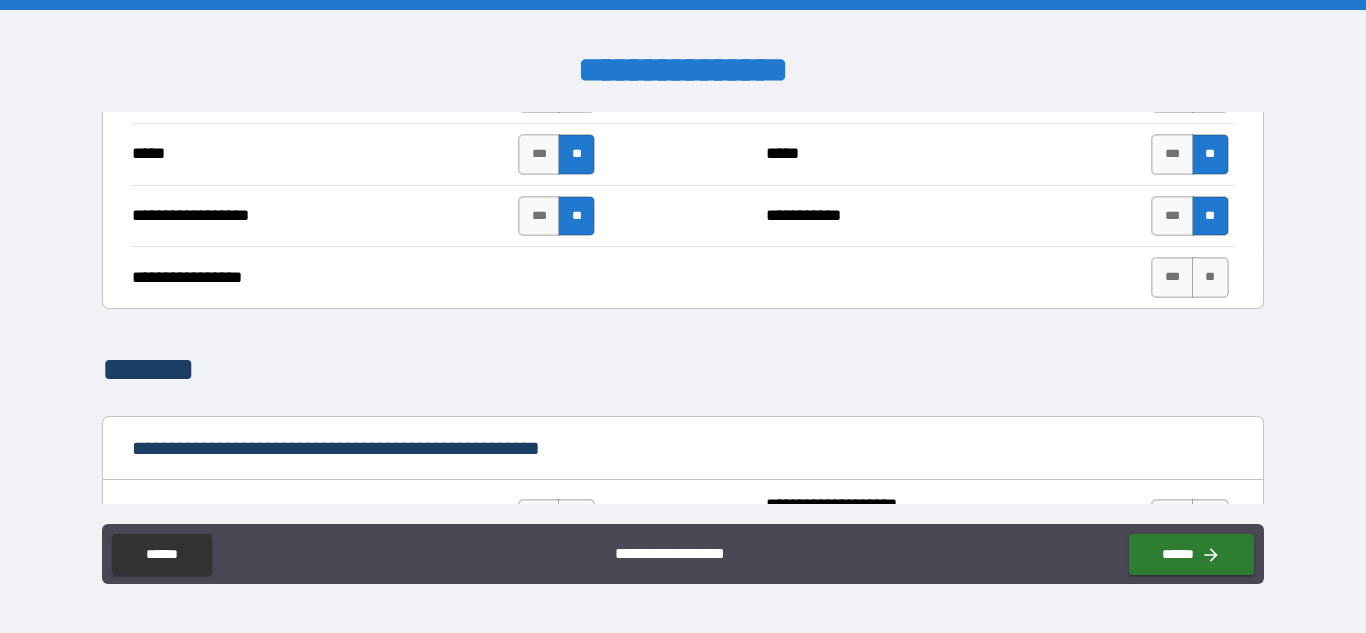 scroll, scrollTop: 2089, scrollLeft: 0, axis: vertical 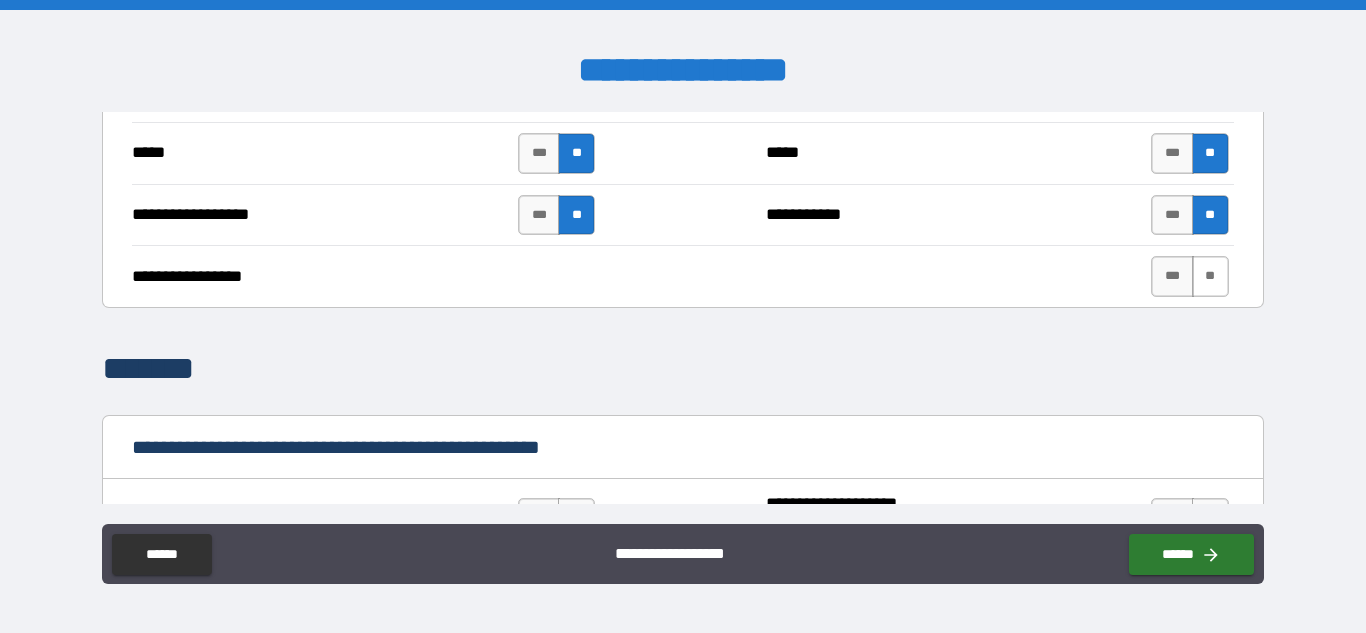 click on "**" at bounding box center (1210, 276) 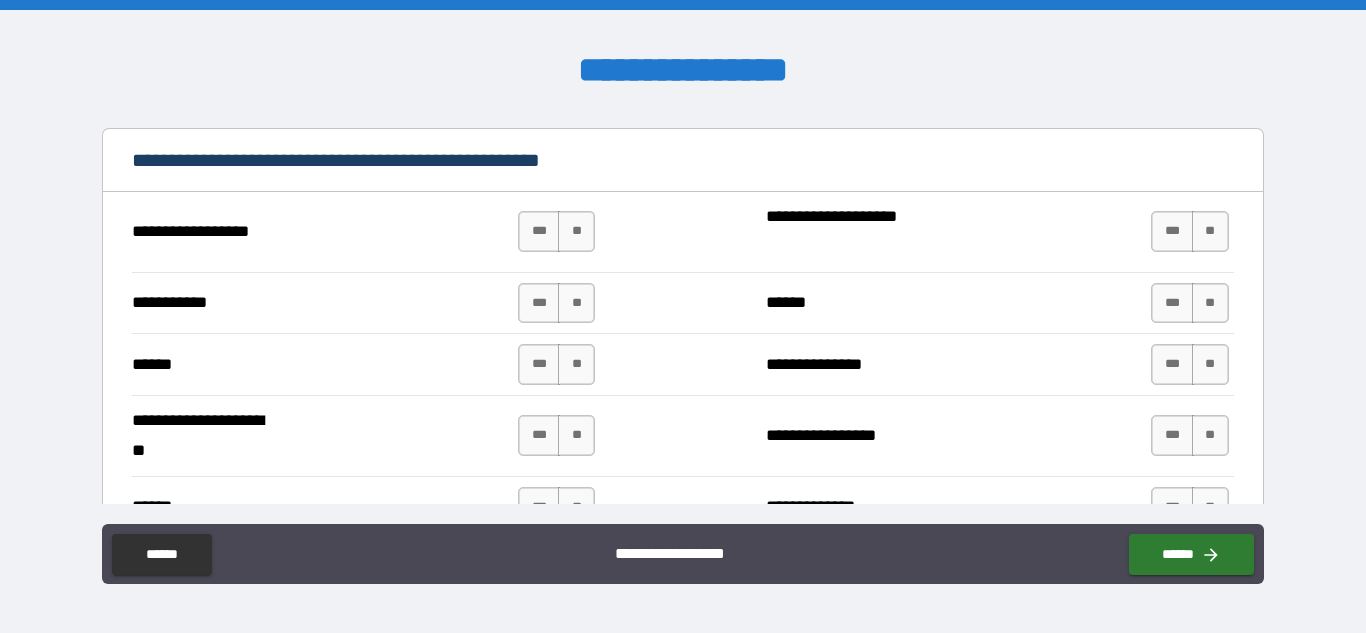 scroll, scrollTop: 2377, scrollLeft: 0, axis: vertical 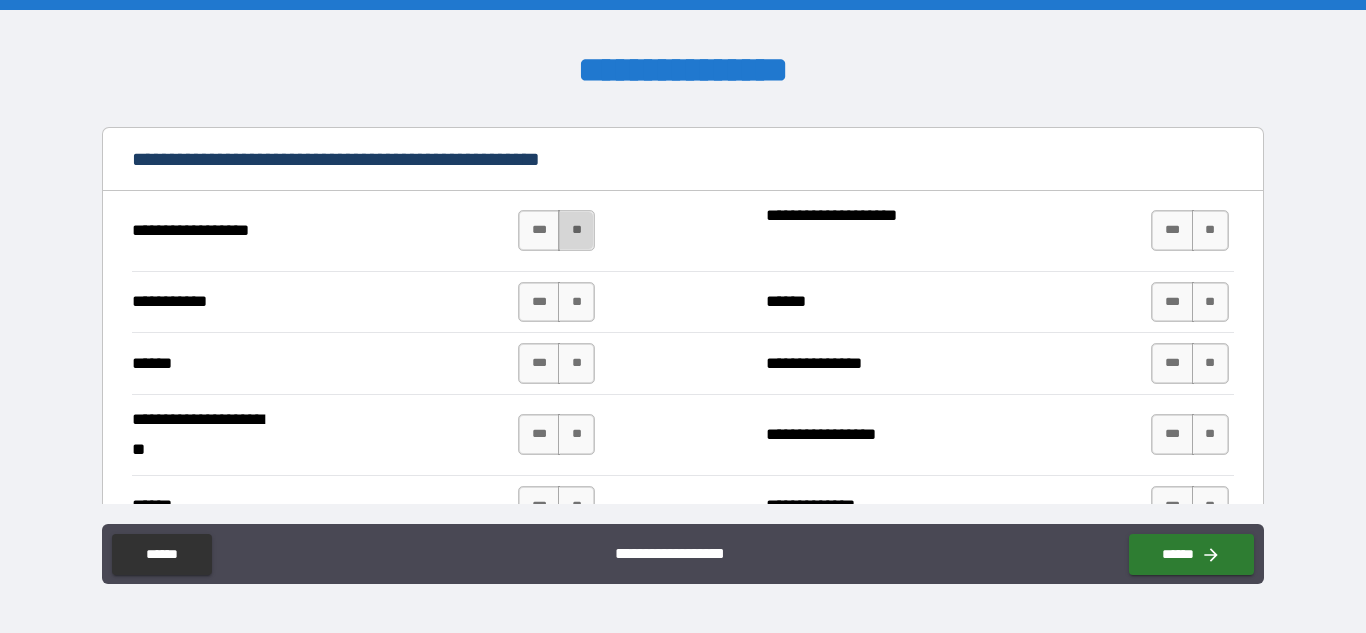 click on "**" at bounding box center (576, 230) 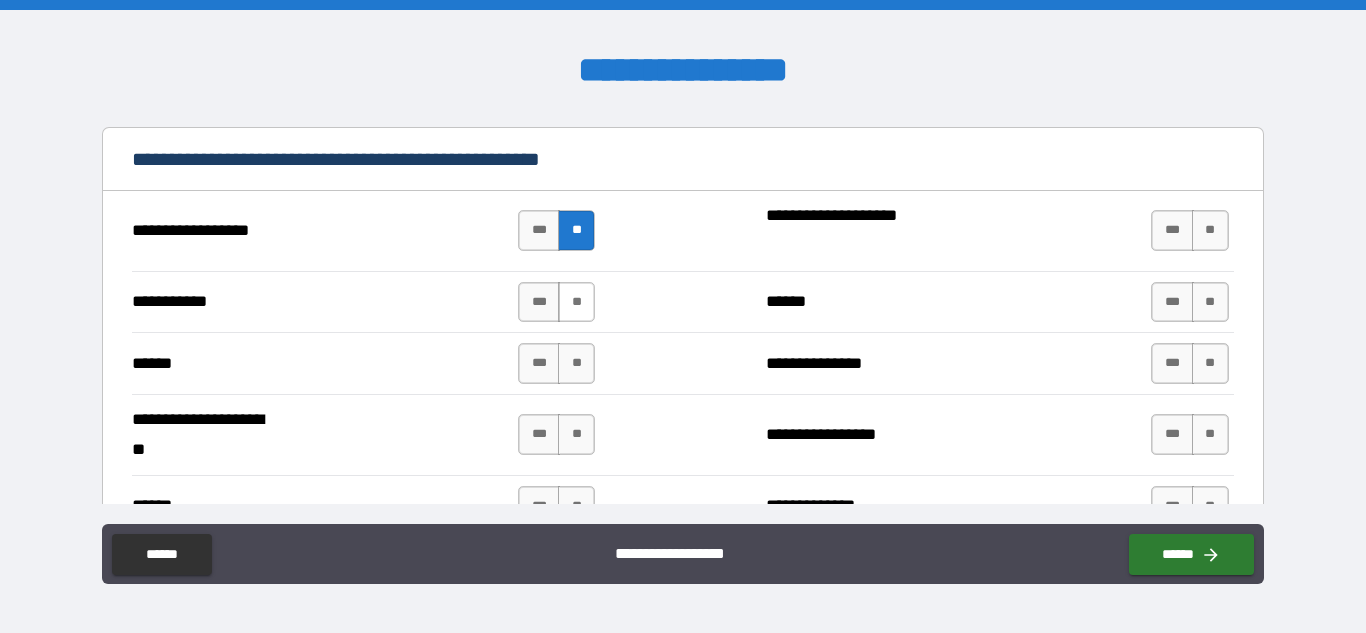 click on "**" at bounding box center (576, 302) 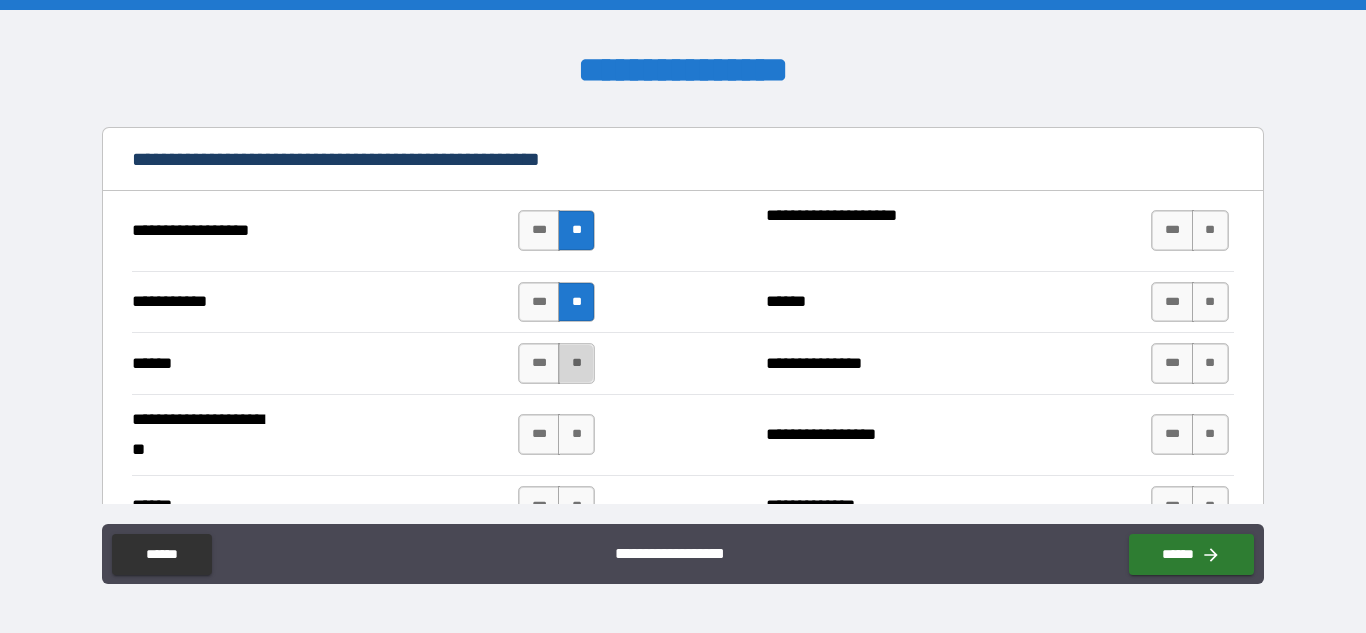 click on "**" at bounding box center [576, 363] 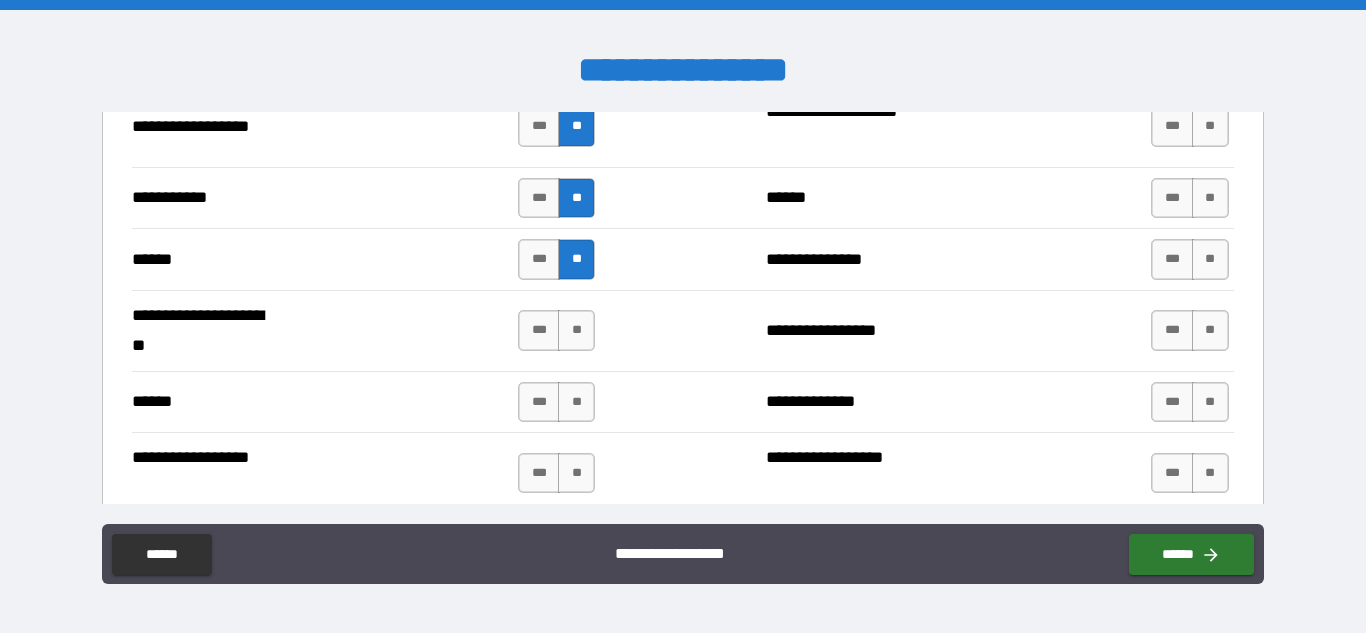 scroll, scrollTop: 2482, scrollLeft: 0, axis: vertical 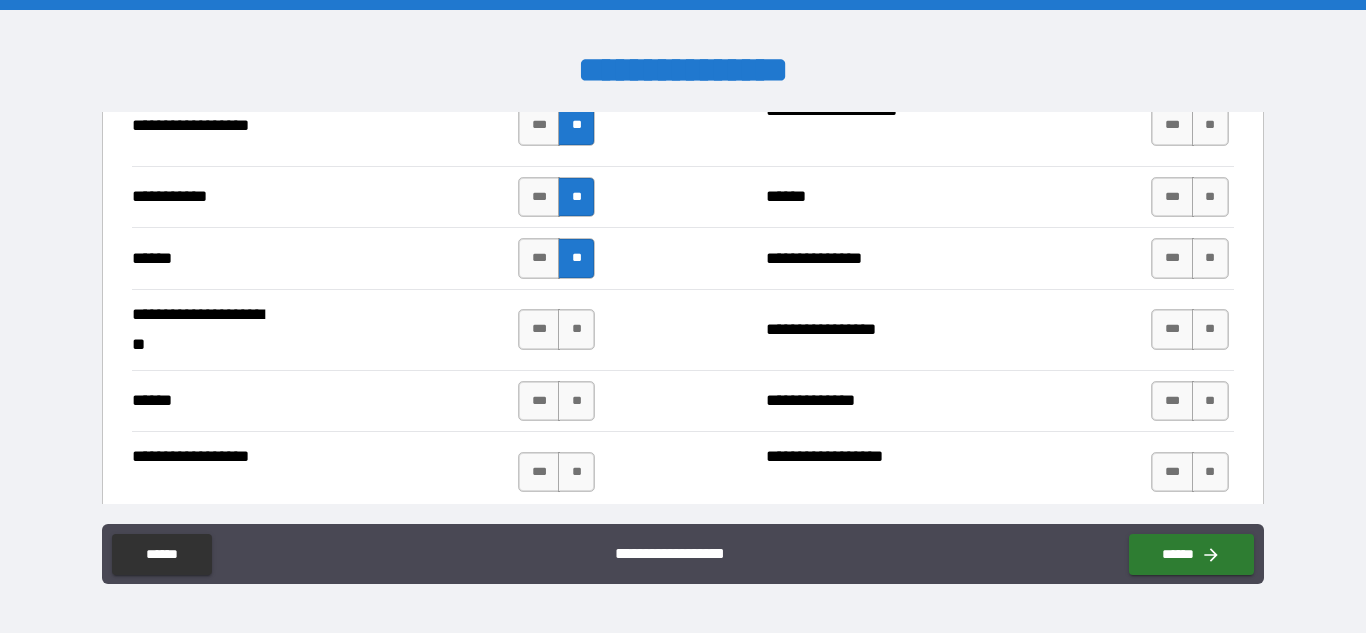 click on "*** **" at bounding box center [559, 330] 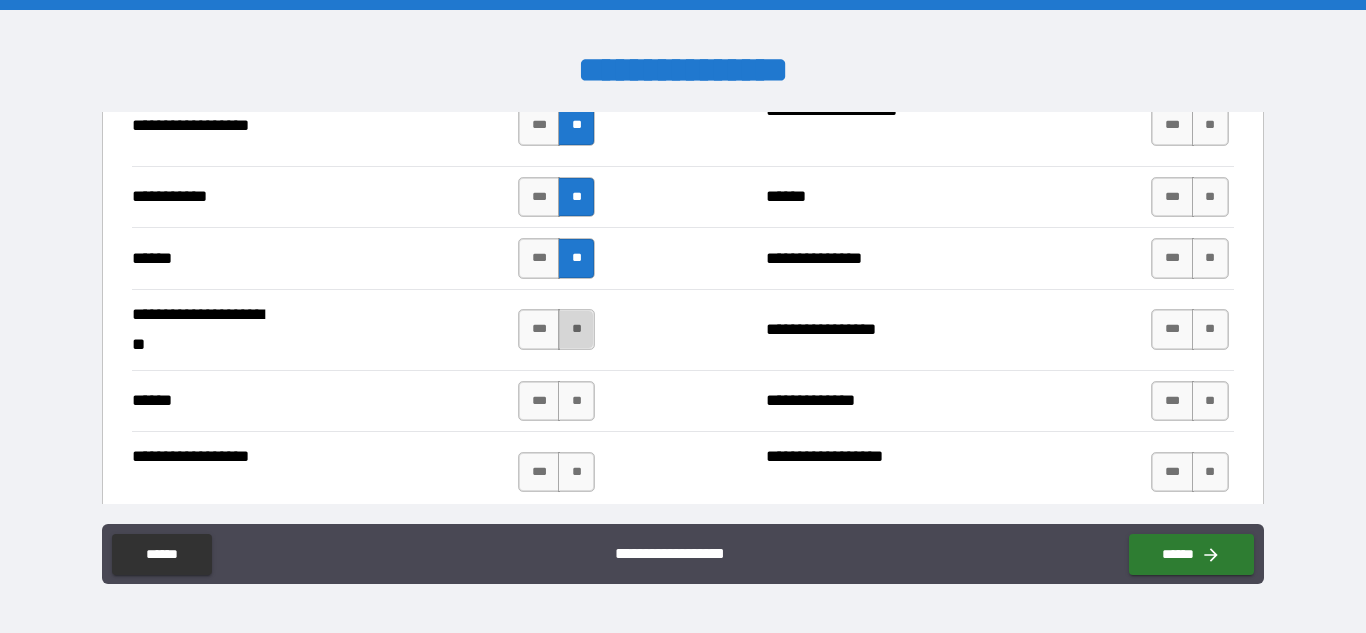 click on "**" at bounding box center [576, 329] 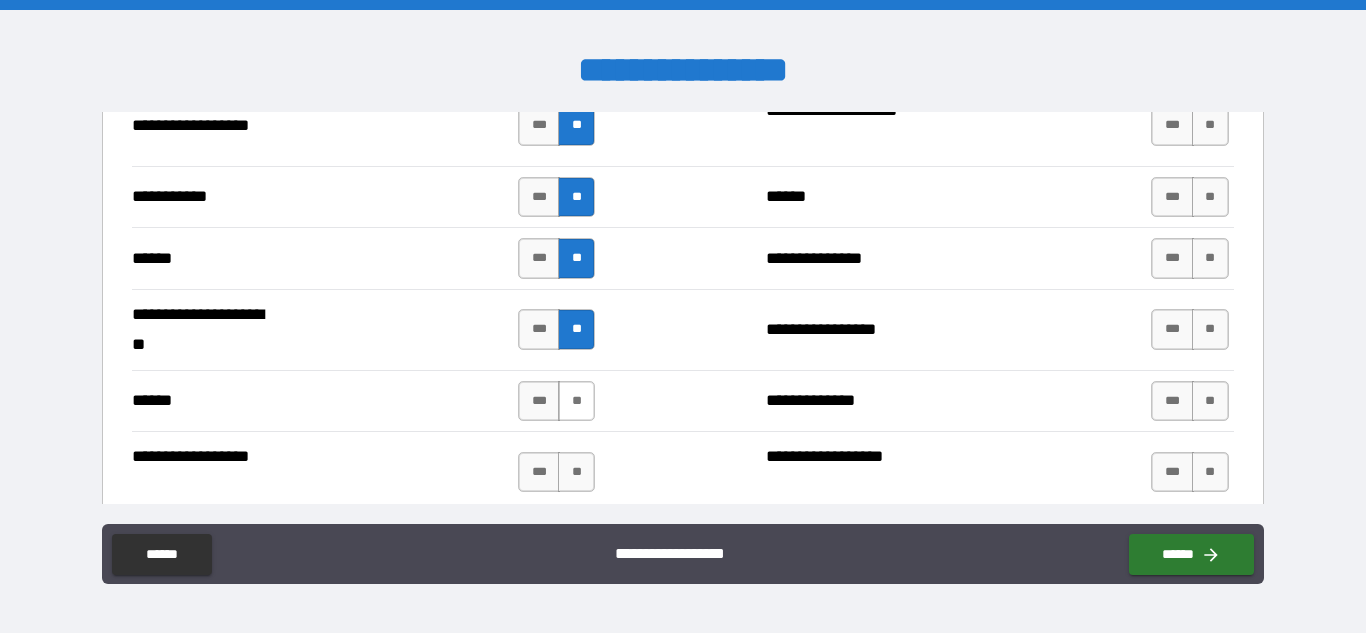 click on "**" at bounding box center (576, 401) 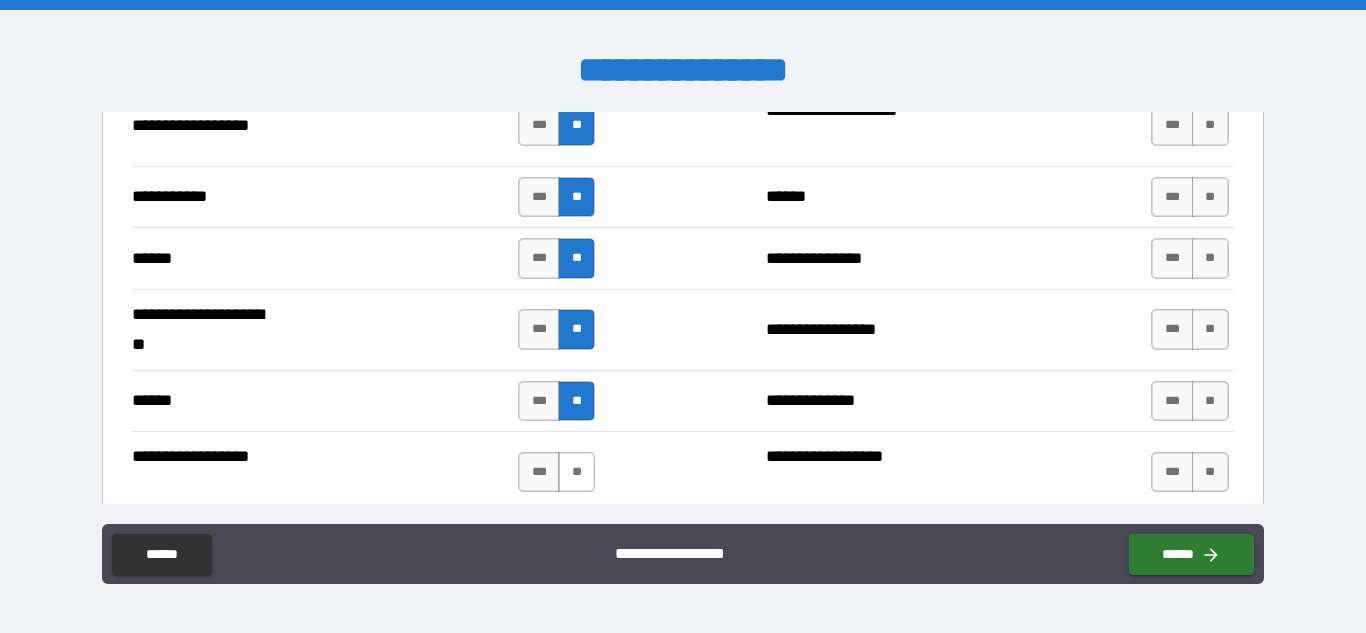 click on "**" at bounding box center (576, 472) 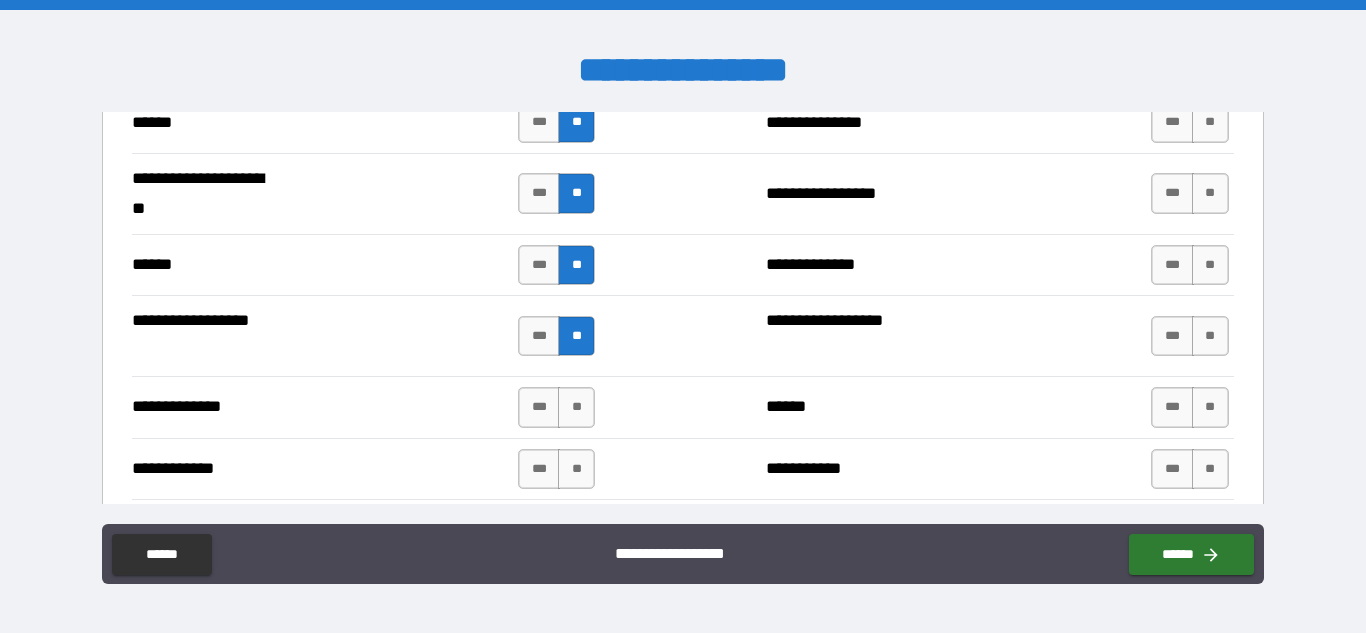 scroll, scrollTop: 2621, scrollLeft: 0, axis: vertical 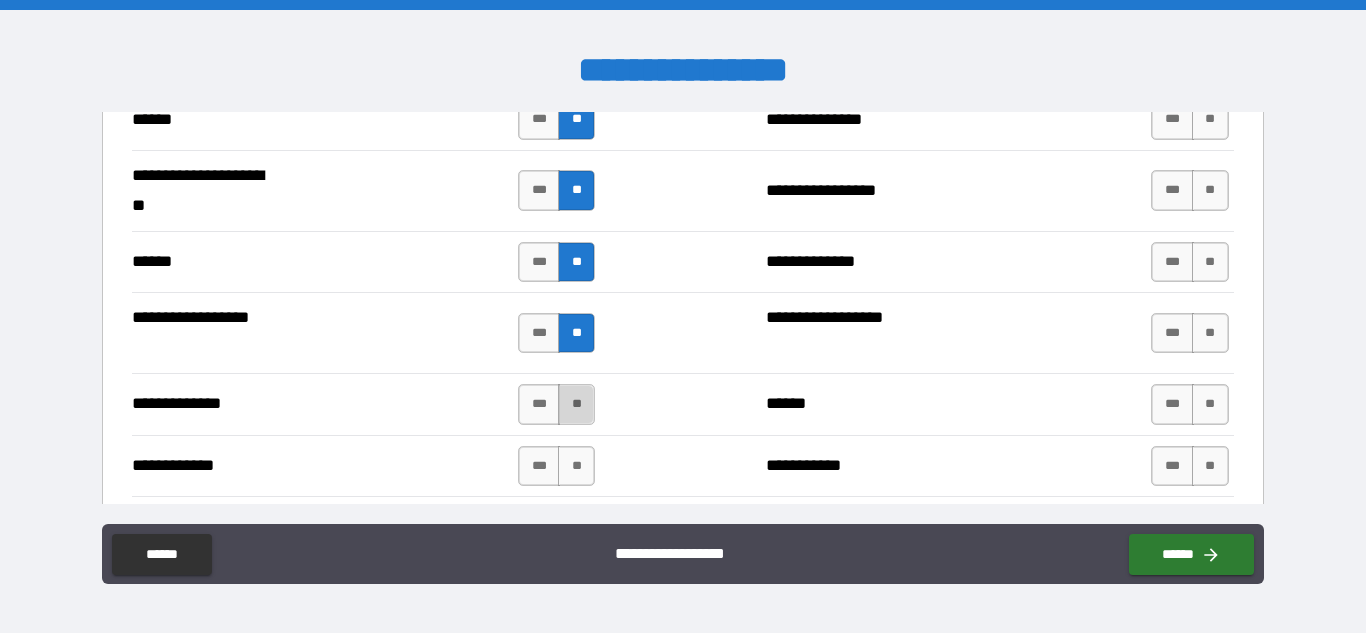 click on "**" at bounding box center [576, 404] 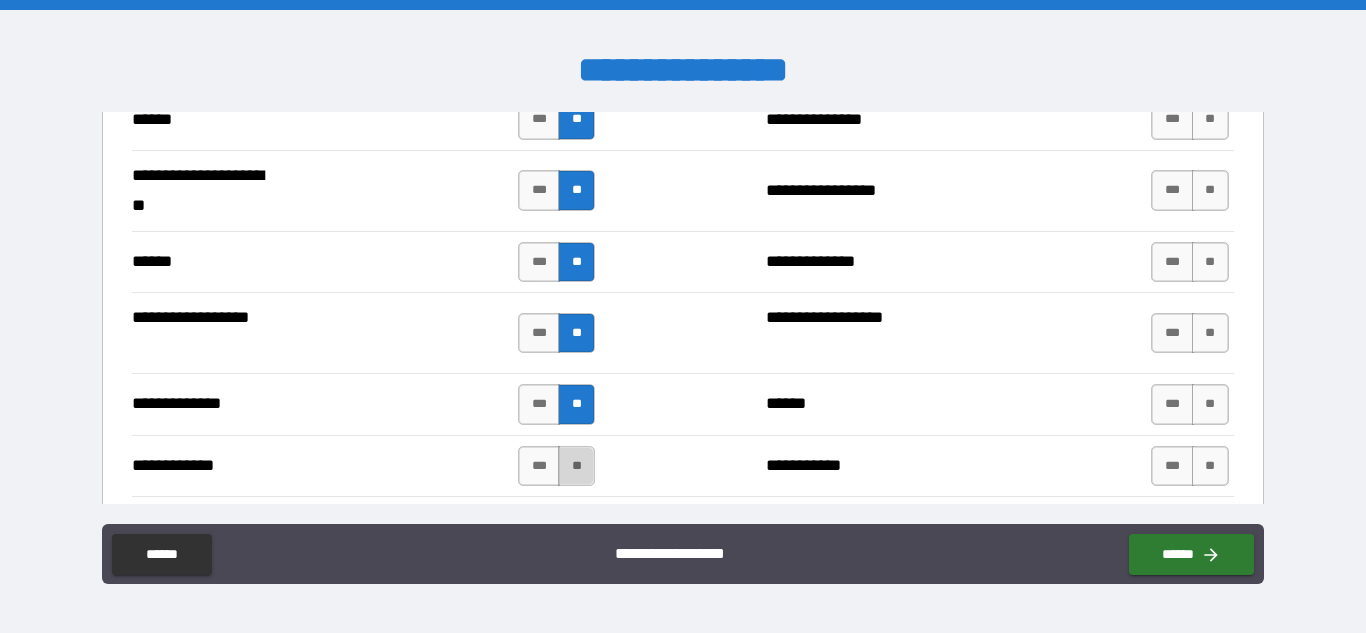 click on "**" at bounding box center [576, 466] 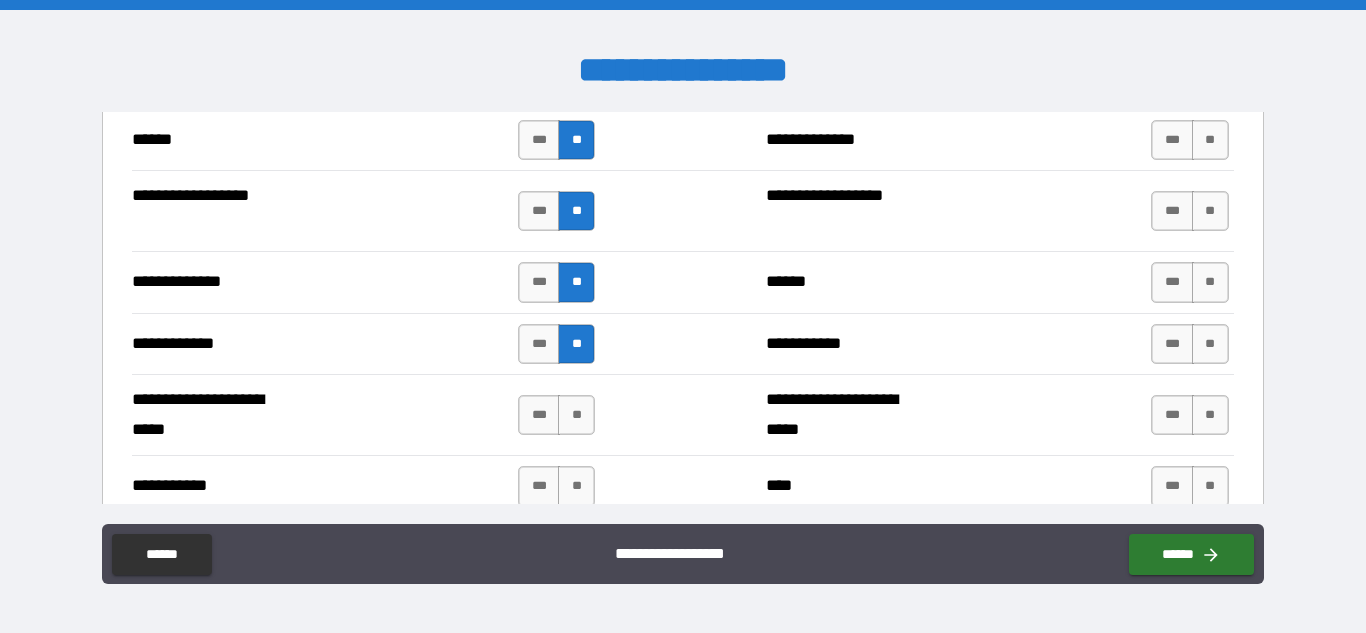 scroll, scrollTop: 2745, scrollLeft: 0, axis: vertical 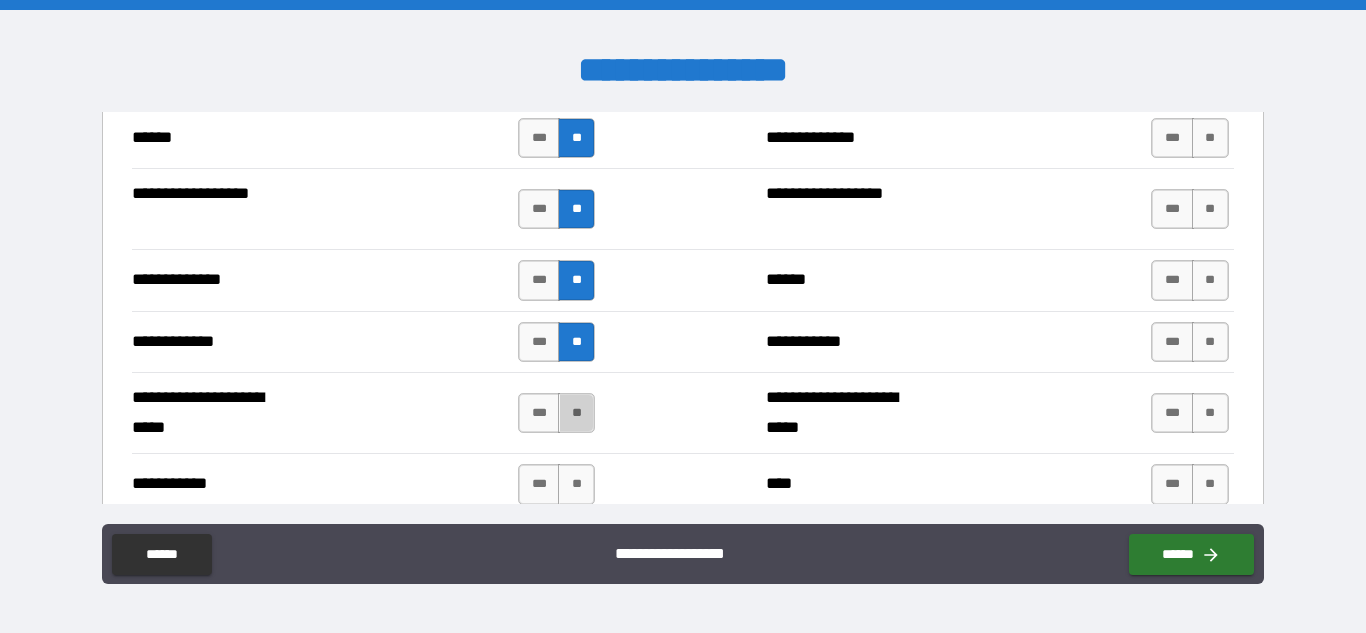 click on "**" at bounding box center [576, 413] 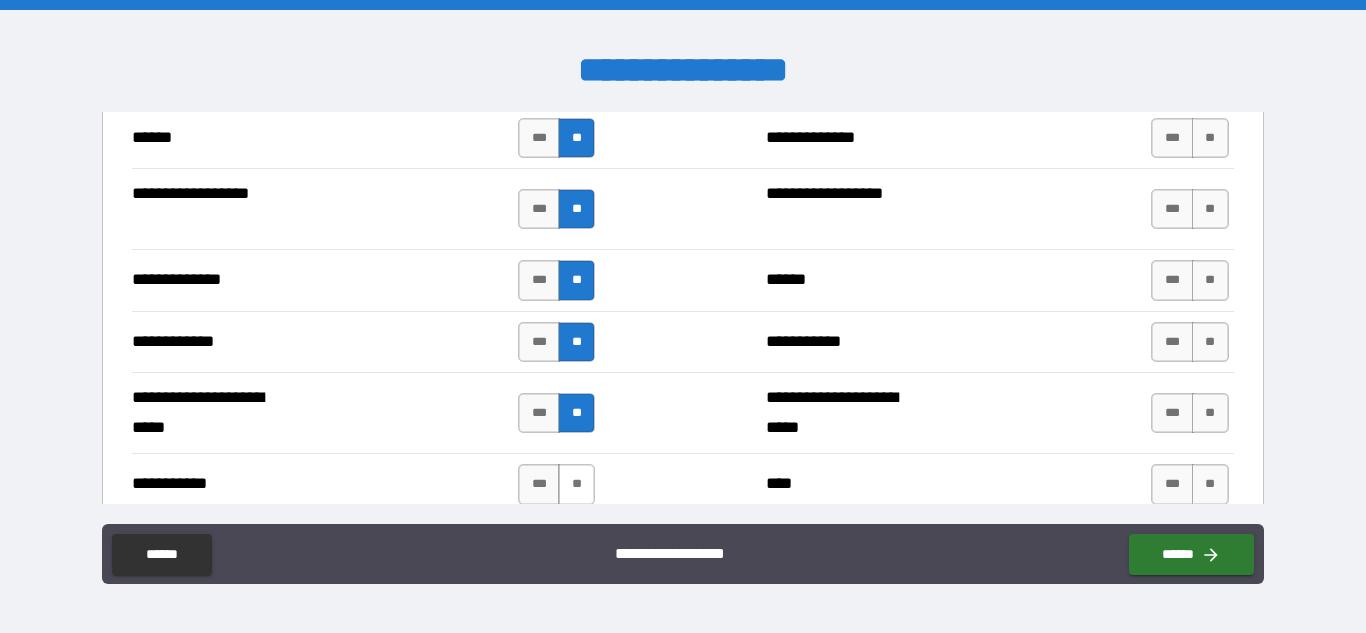 click on "**" at bounding box center [576, 484] 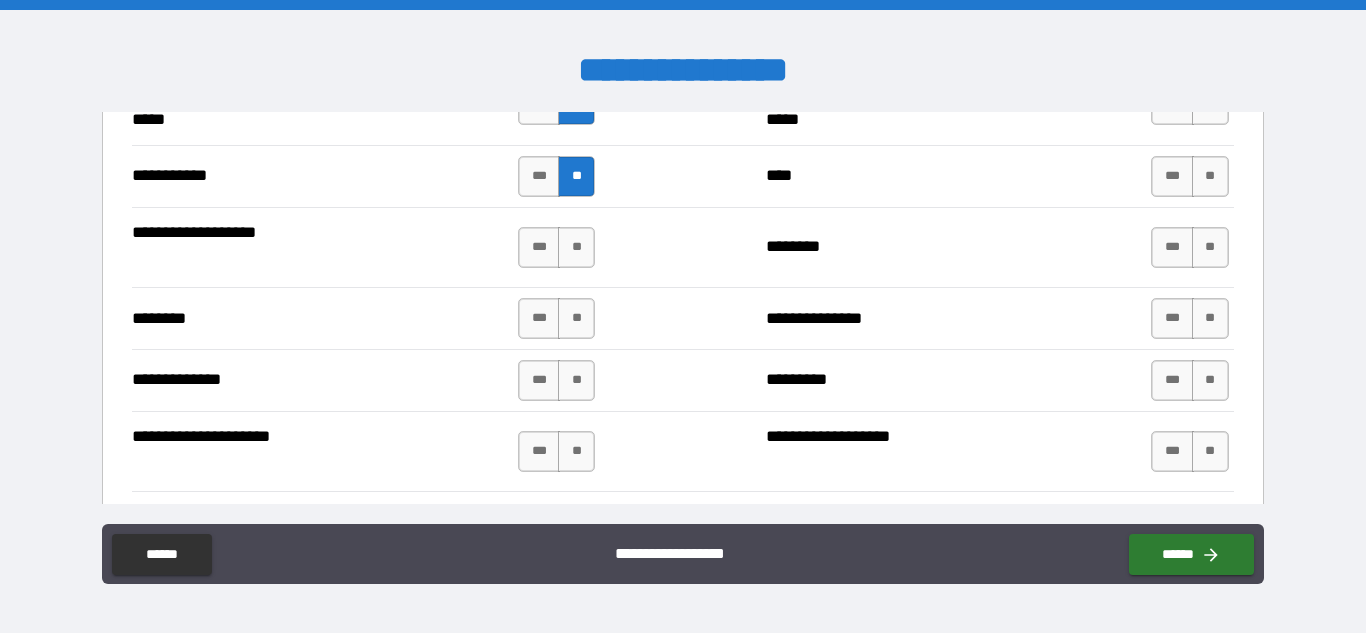scroll, scrollTop: 3054, scrollLeft: 0, axis: vertical 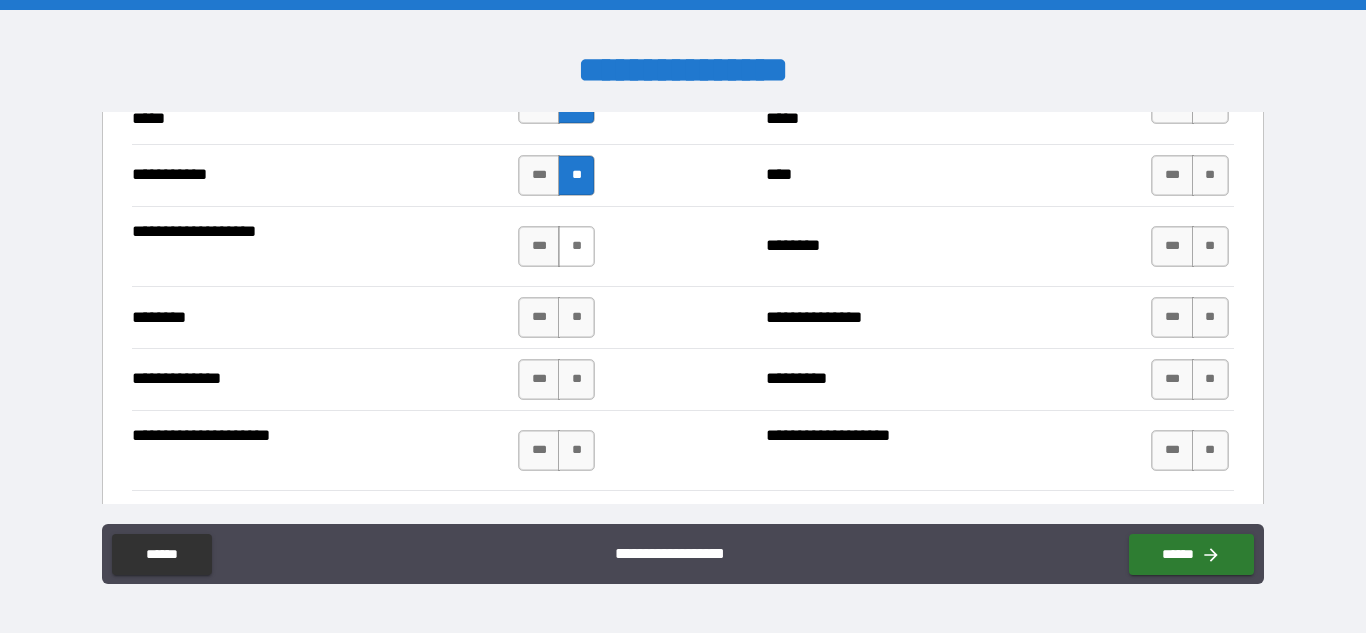 click on "**" at bounding box center [576, 246] 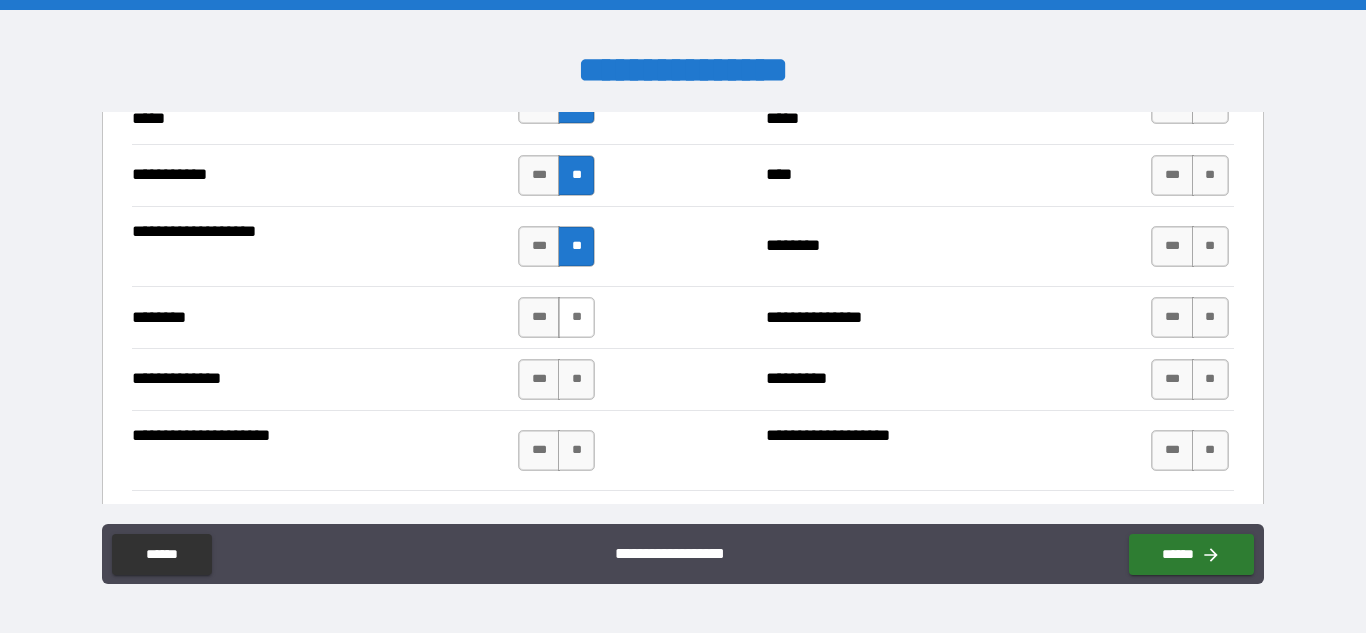 click on "**" at bounding box center (576, 317) 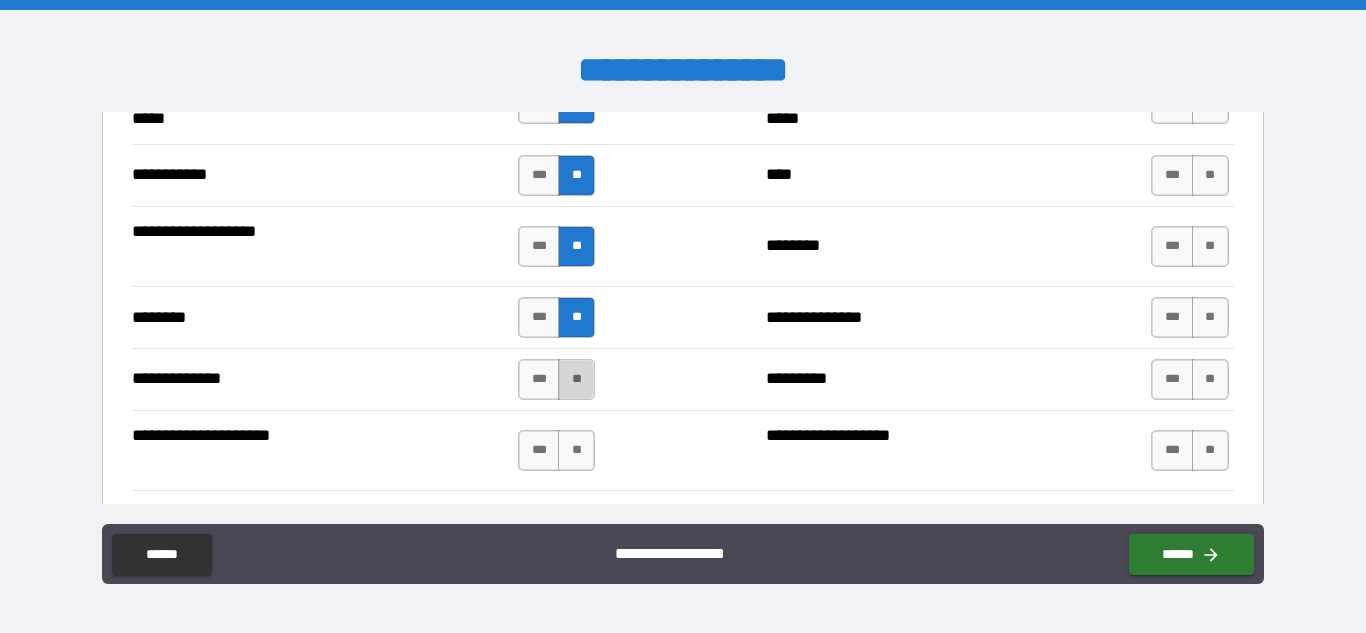 click on "**" at bounding box center (576, 379) 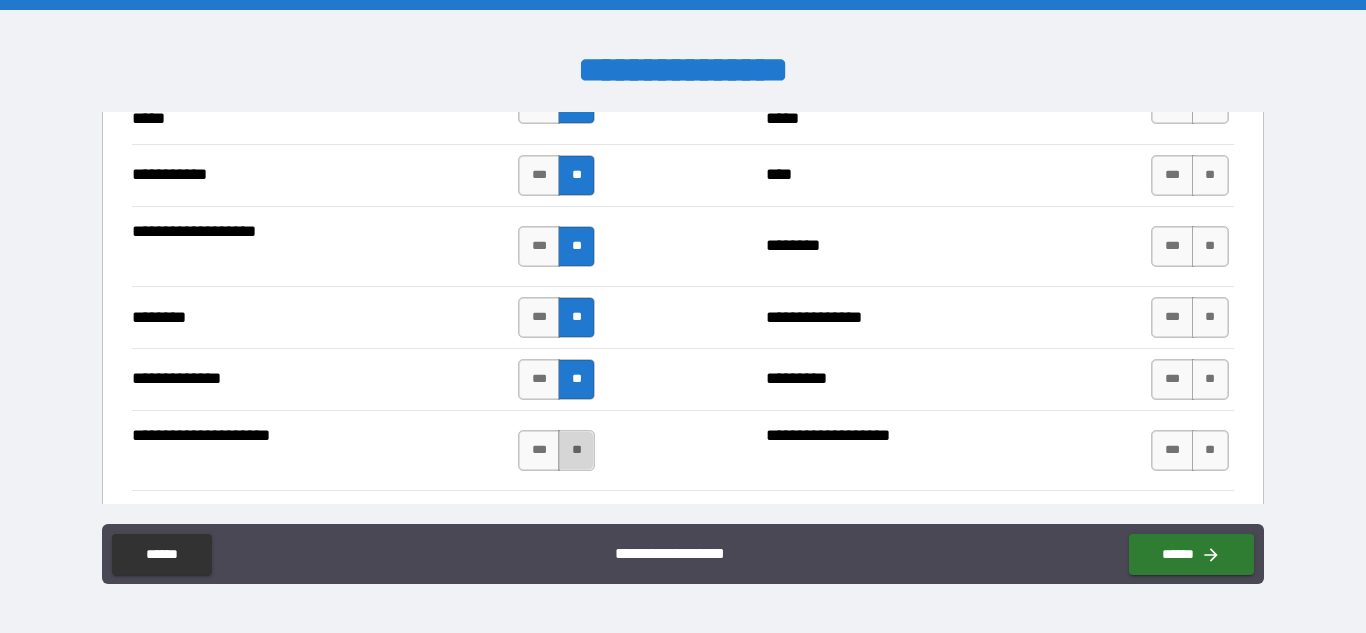 click on "**" at bounding box center (576, 450) 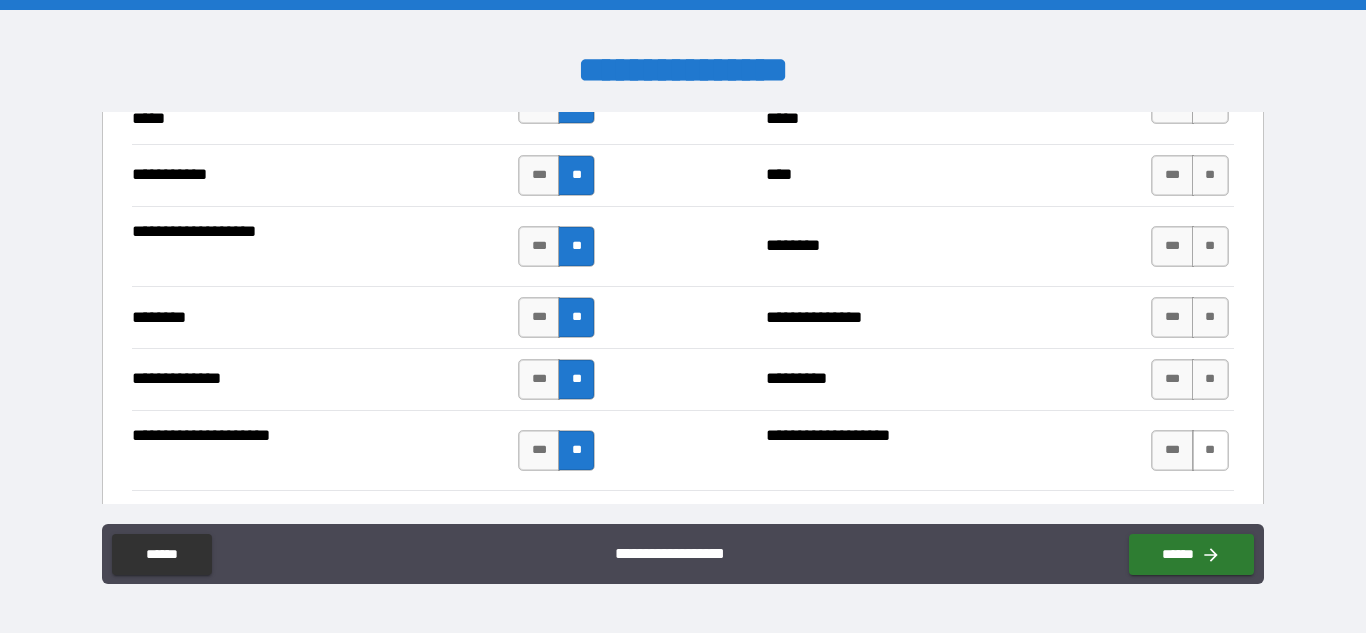 click on "**" at bounding box center [1210, 450] 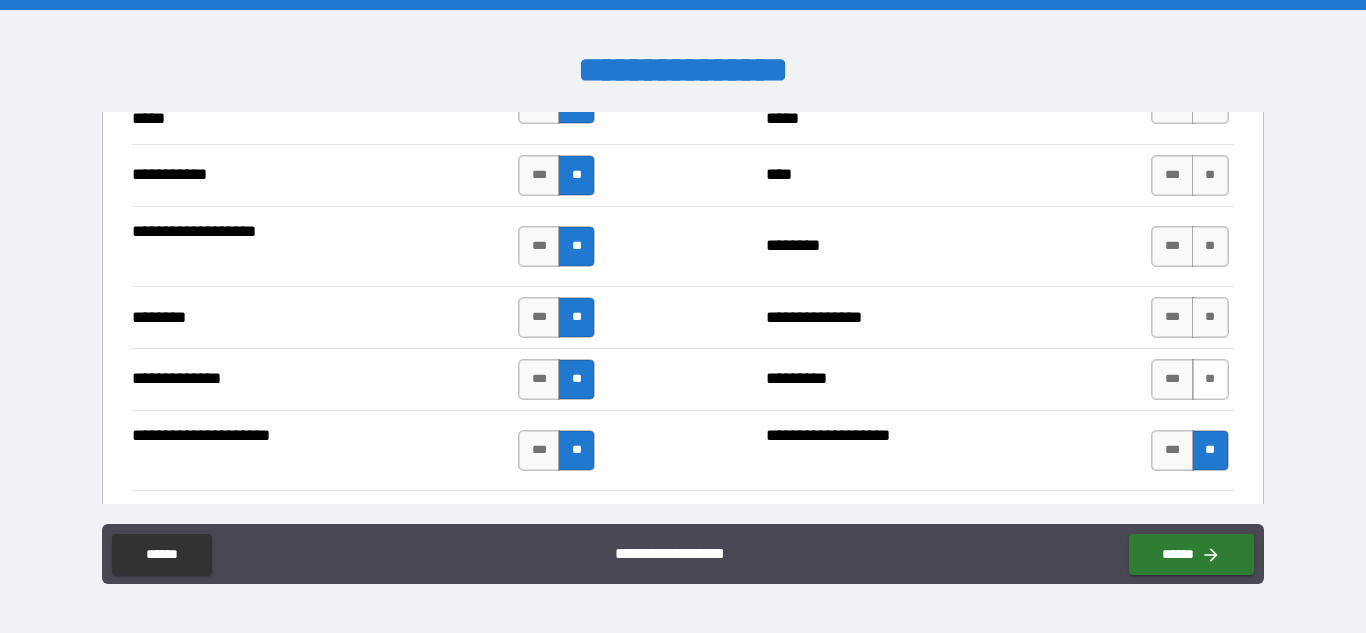 click on "**" at bounding box center [1210, 379] 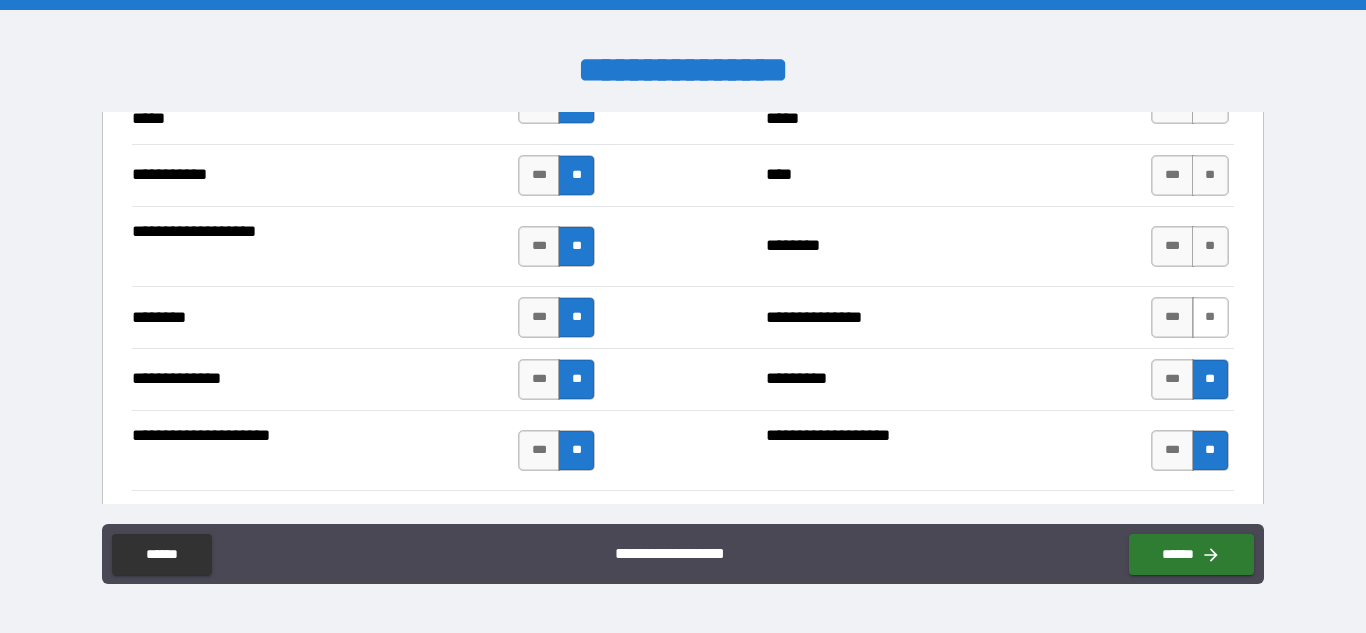 click on "**" at bounding box center [1210, 317] 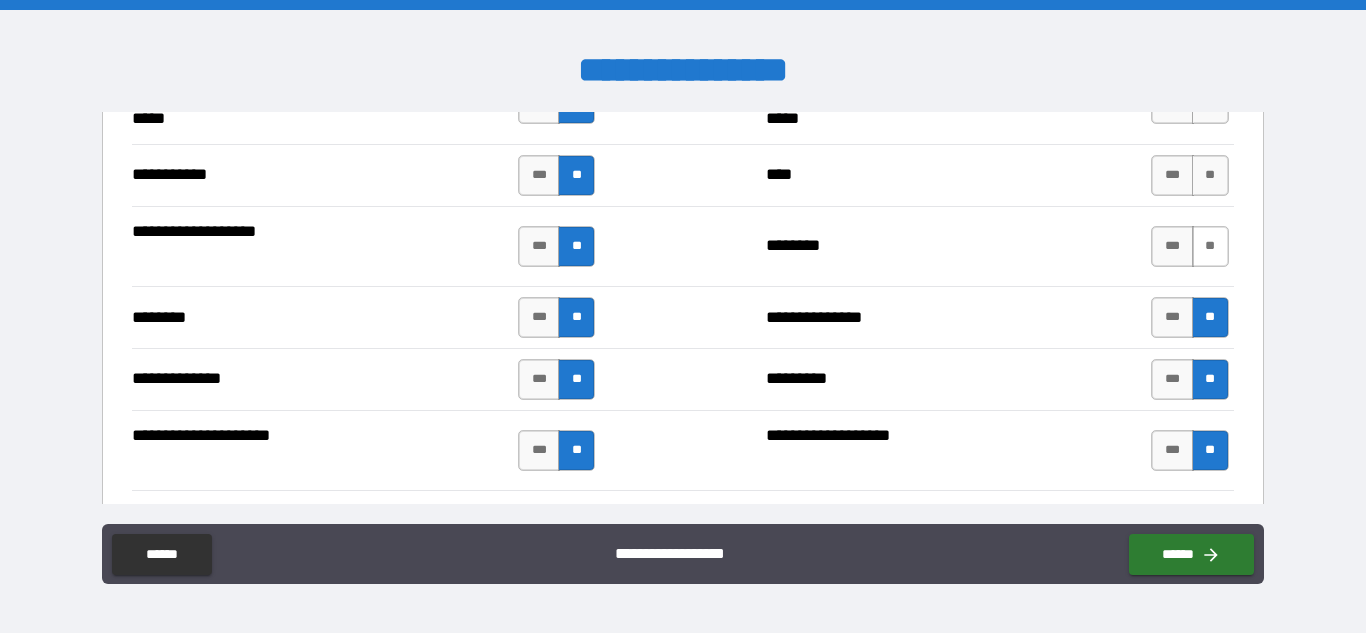 click on "**" at bounding box center [1210, 246] 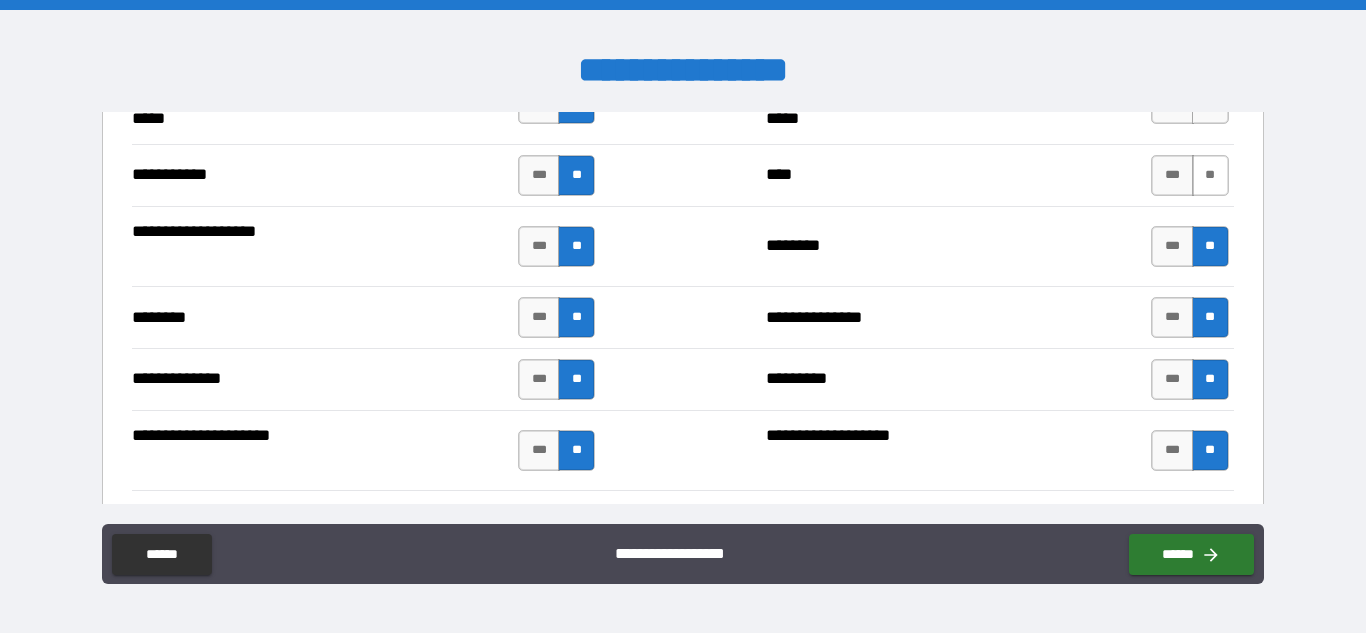 click on "**" at bounding box center [1210, 175] 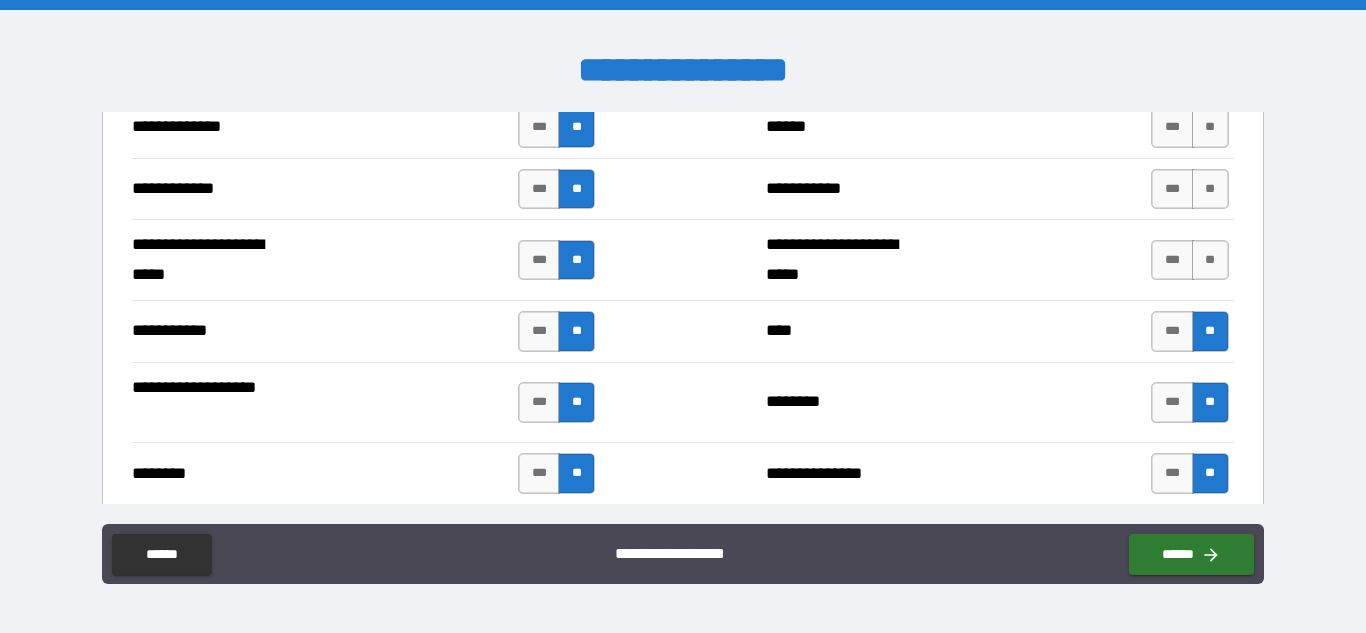 scroll, scrollTop: 2897, scrollLeft: 0, axis: vertical 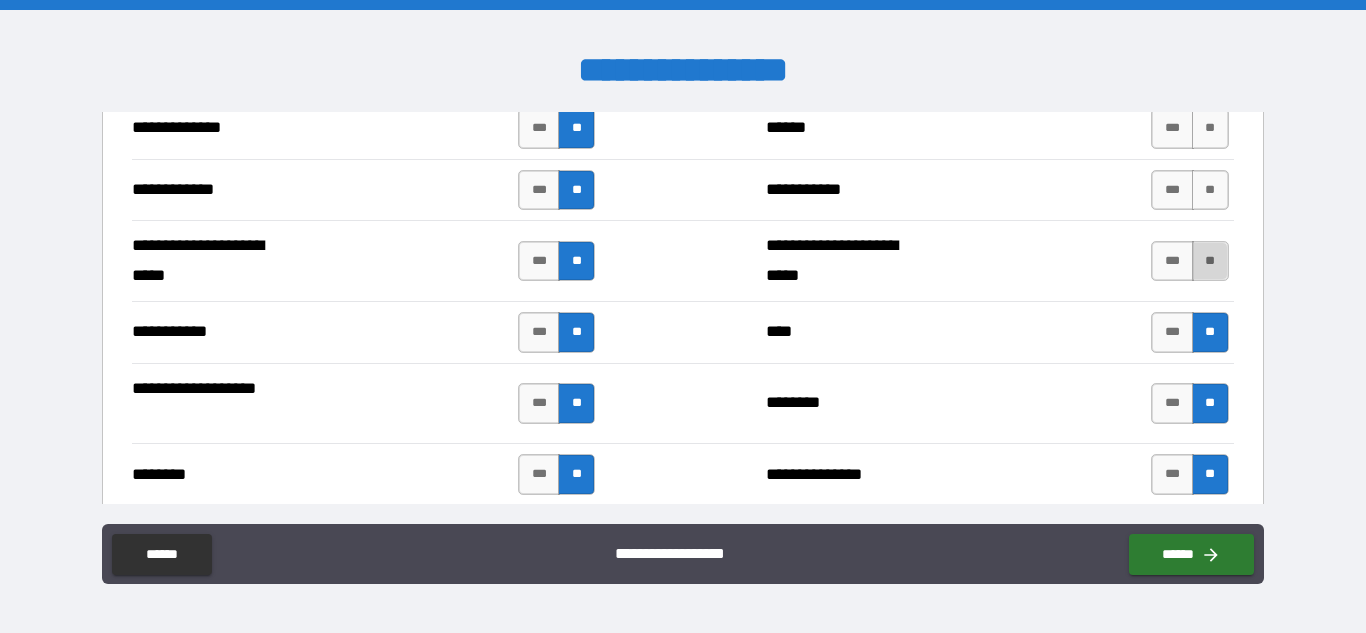 click on "**" at bounding box center (1210, 261) 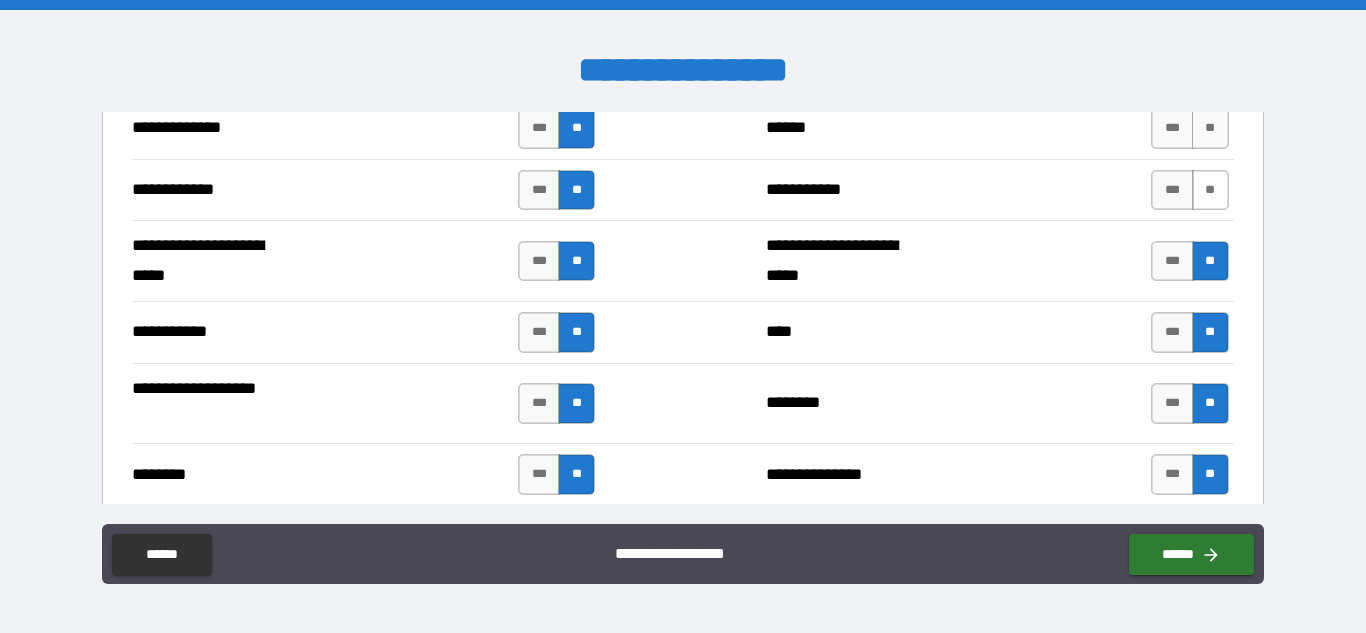 click on "**" at bounding box center (1210, 190) 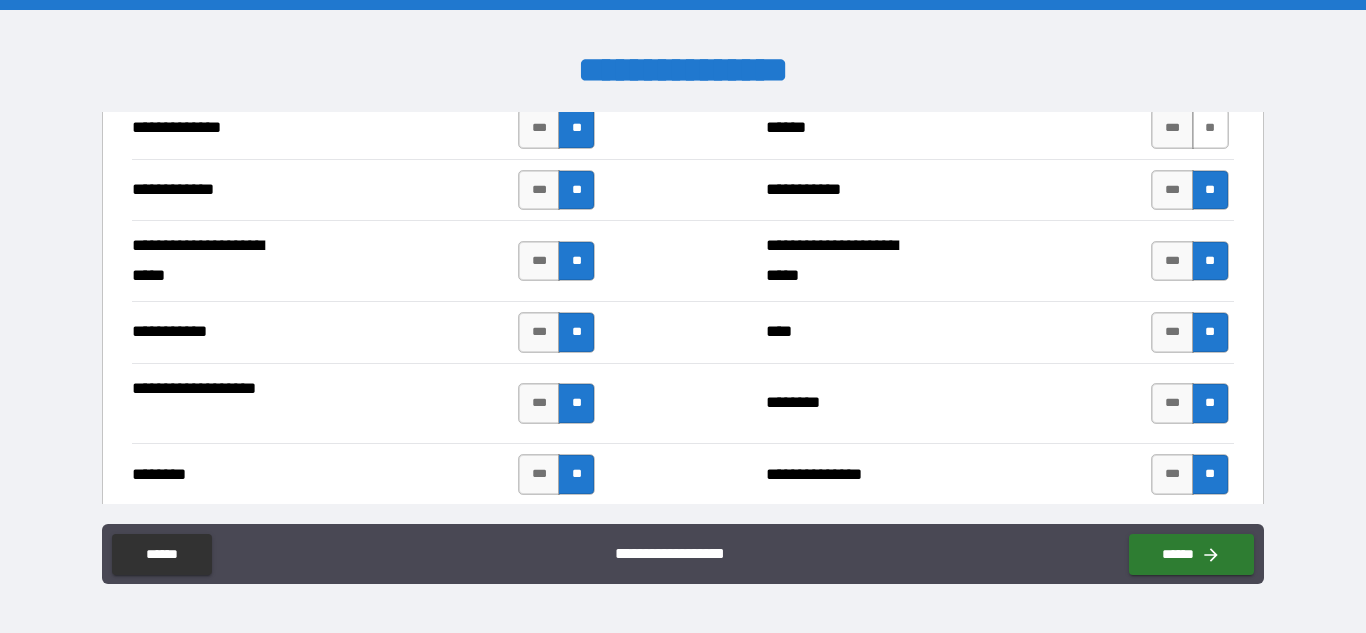 click on "**" at bounding box center [1210, 128] 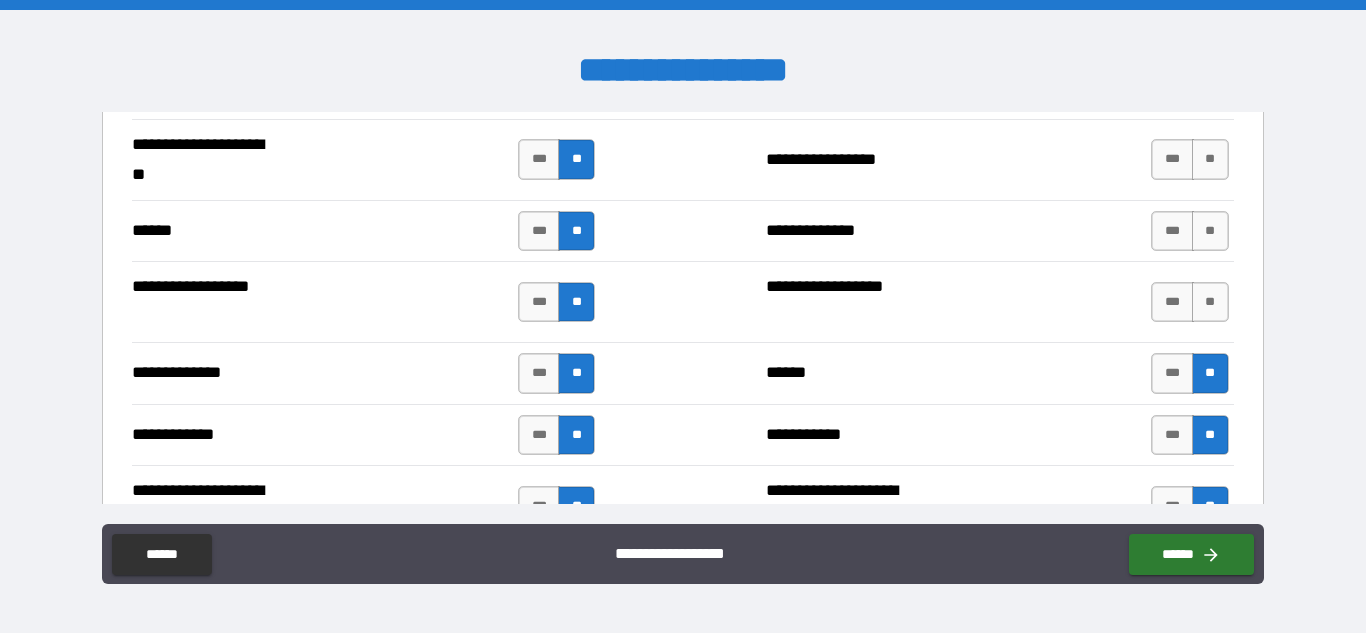 scroll, scrollTop: 2651, scrollLeft: 0, axis: vertical 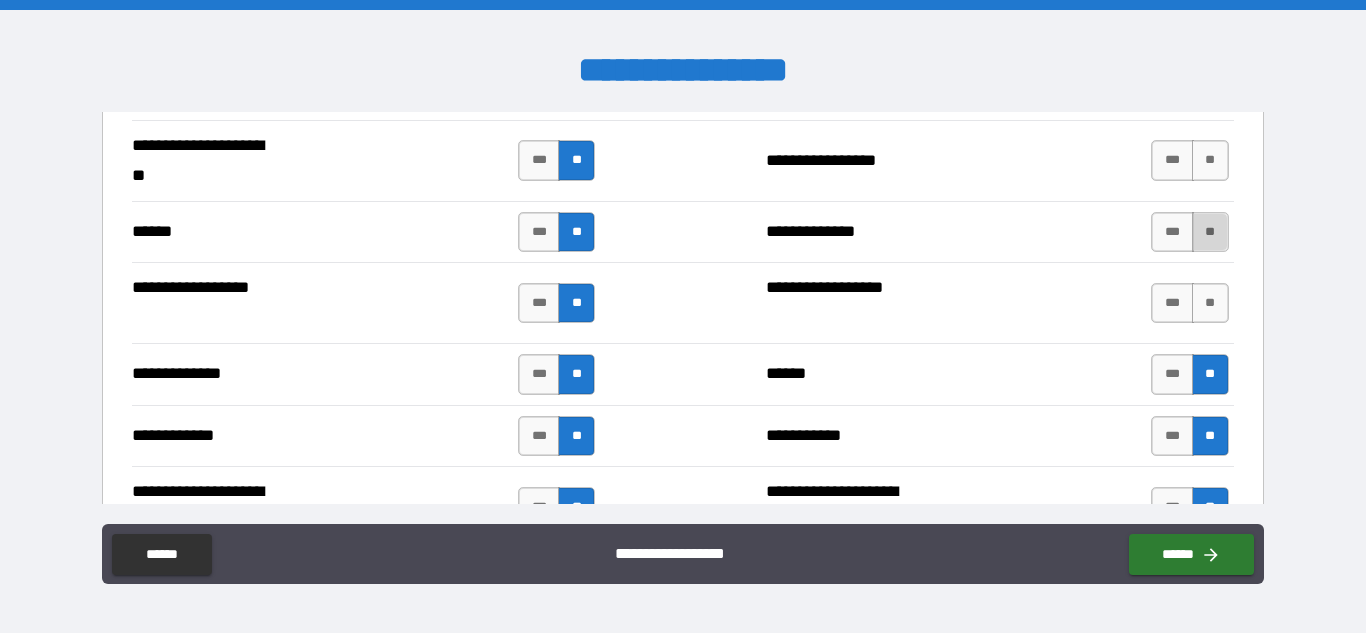 click on "**" at bounding box center (1210, 232) 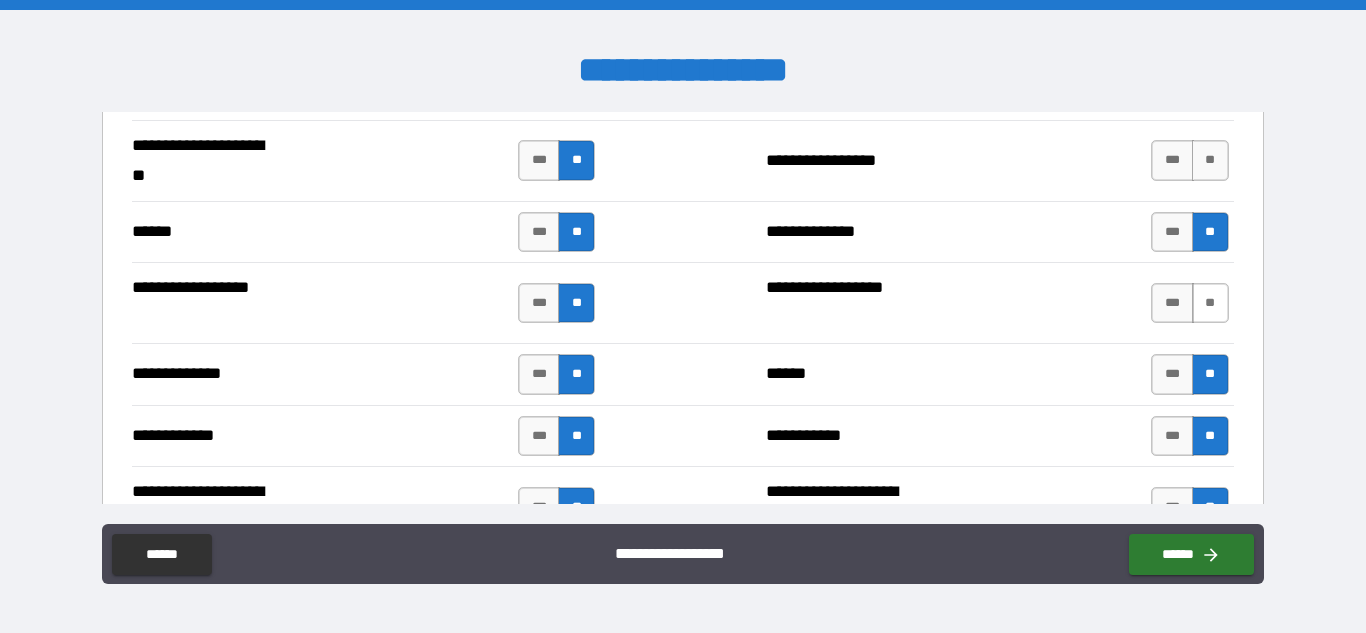 click on "**" at bounding box center [1210, 303] 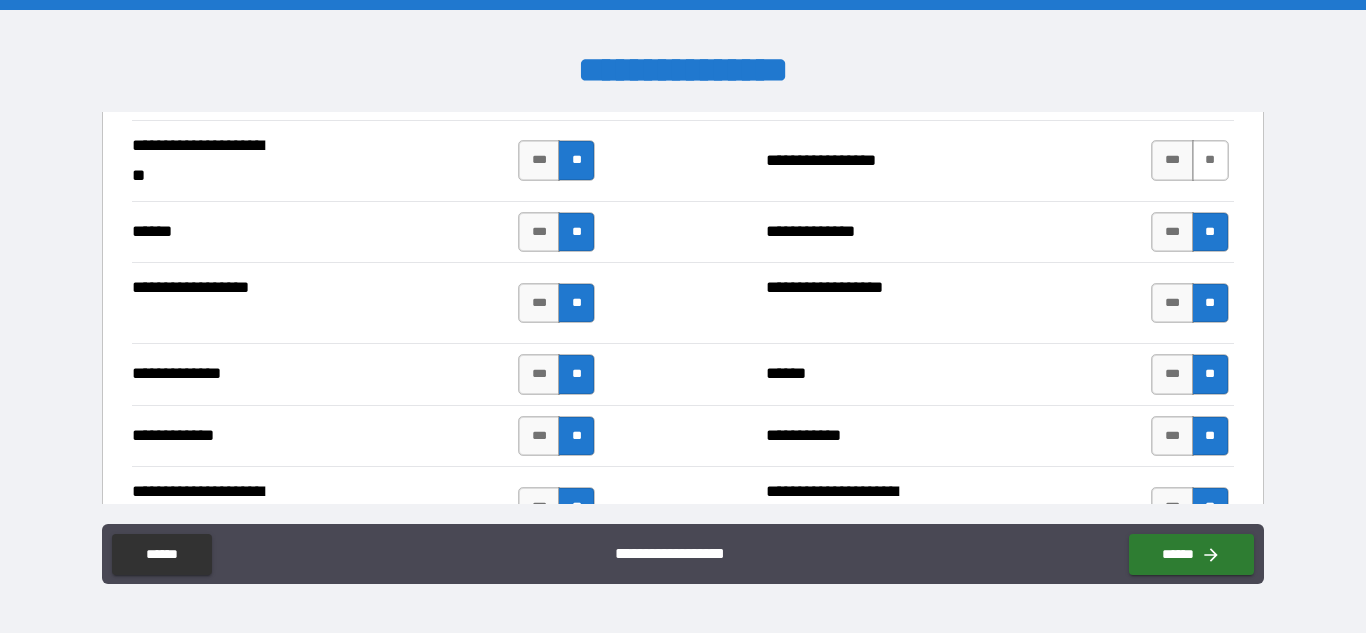 click on "**" at bounding box center (1210, 160) 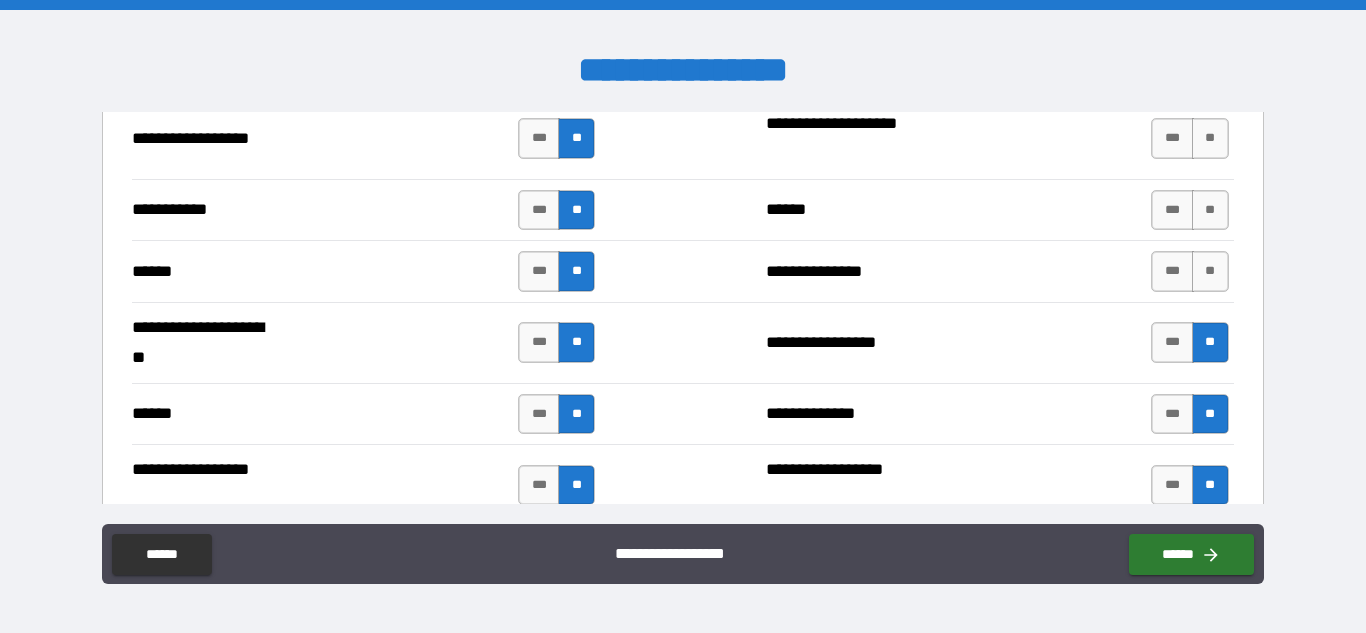 scroll, scrollTop: 2468, scrollLeft: 0, axis: vertical 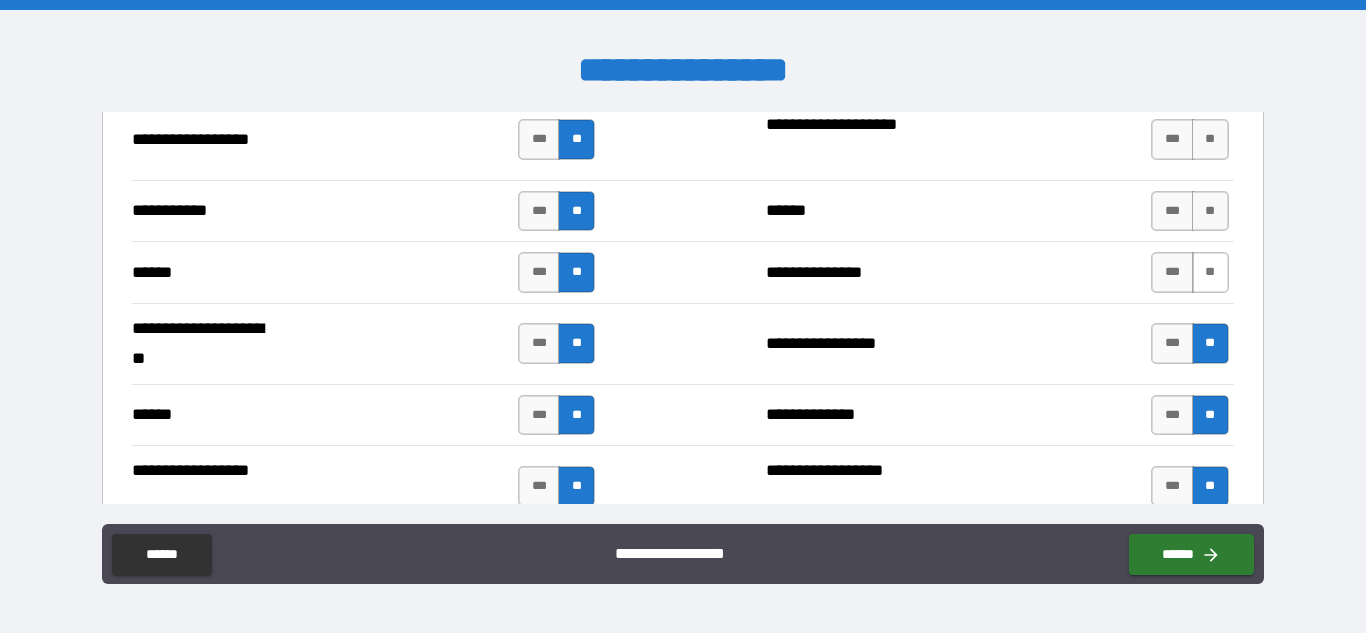 click on "**" at bounding box center (1210, 272) 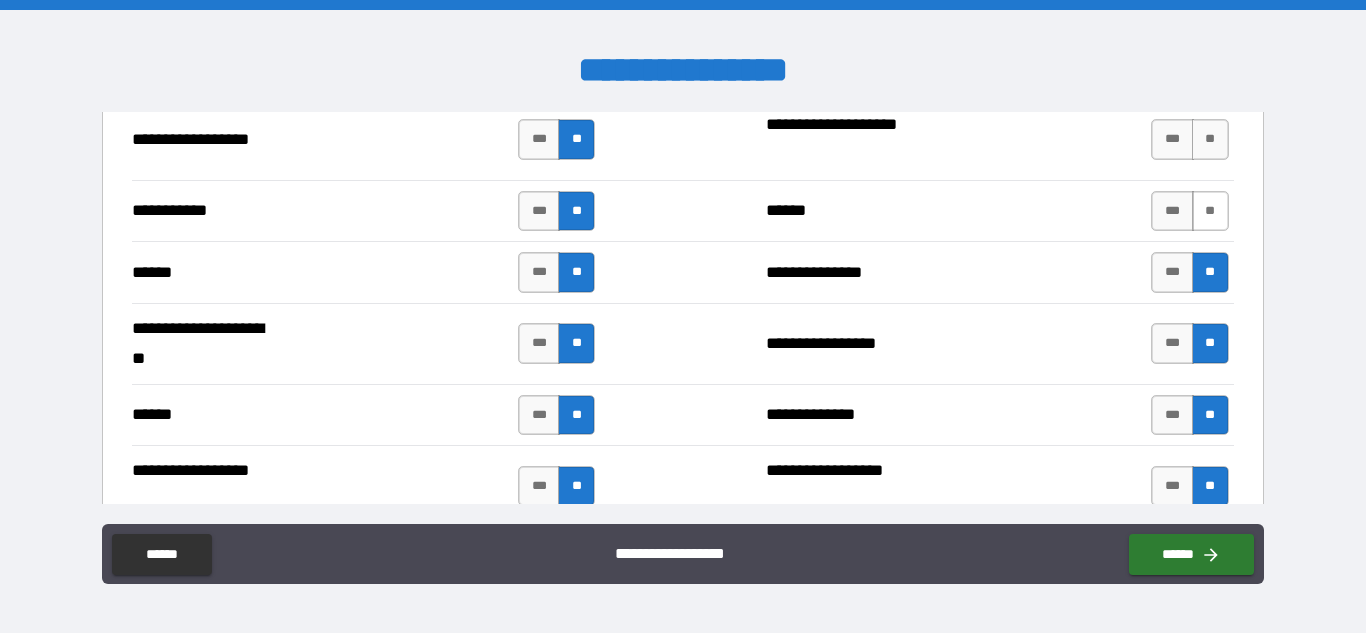click on "**" at bounding box center [1210, 211] 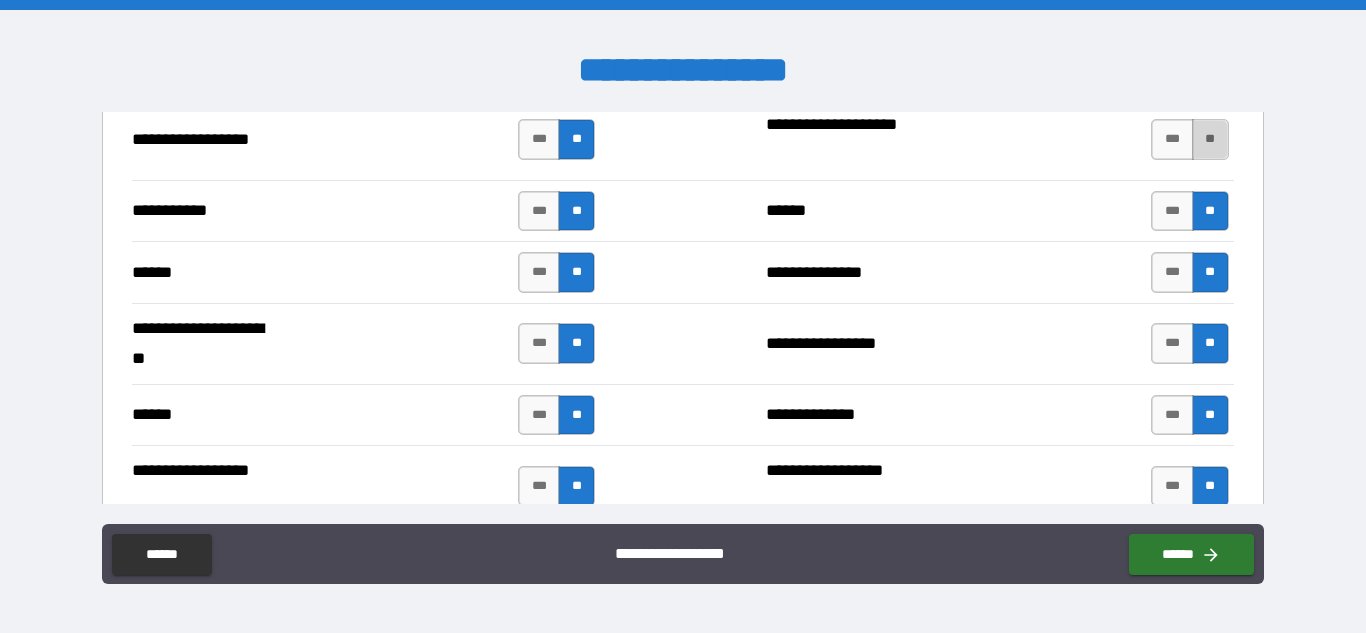 click on "**" at bounding box center (1210, 139) 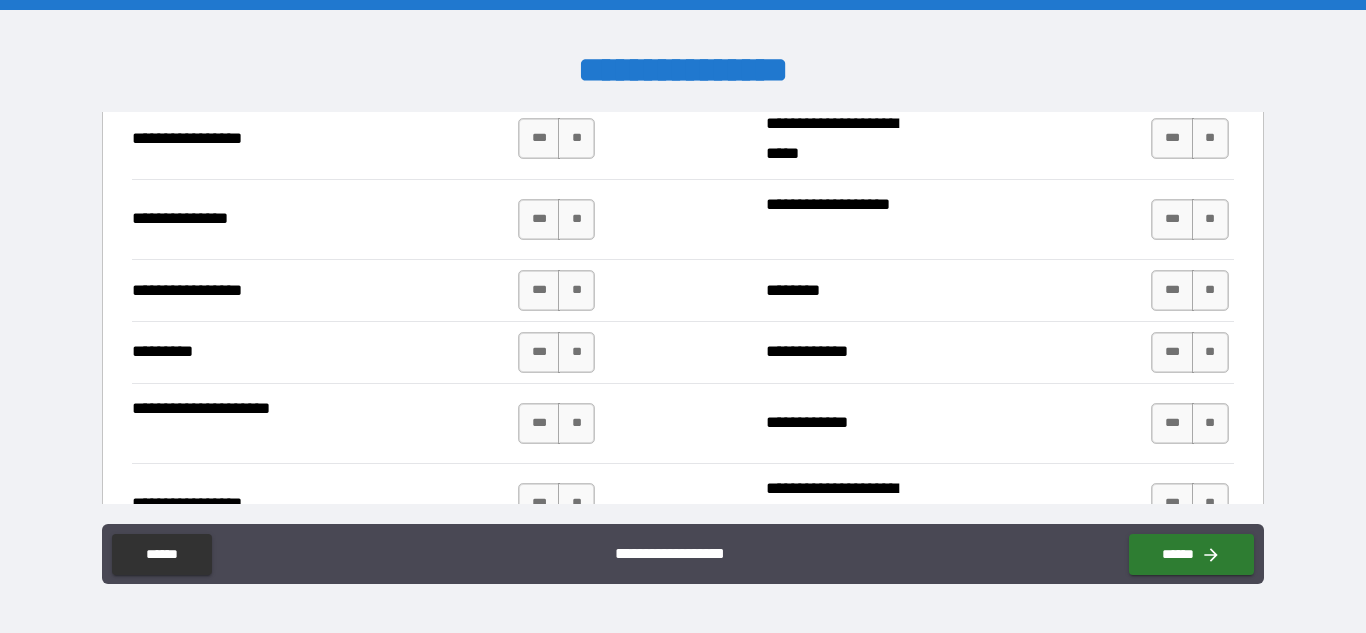 scroll, scrollTop: 3457, scrollLeft: 0, axis: vertical 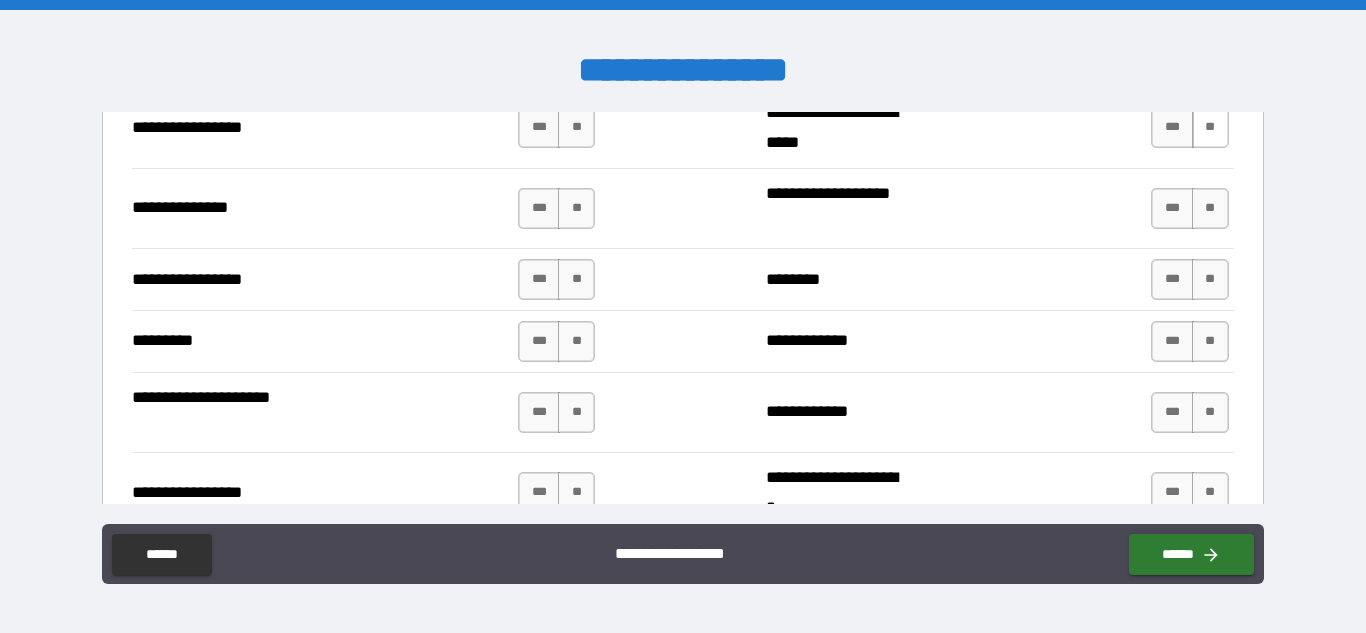 click on "**" at bounding box center [1210, 127] 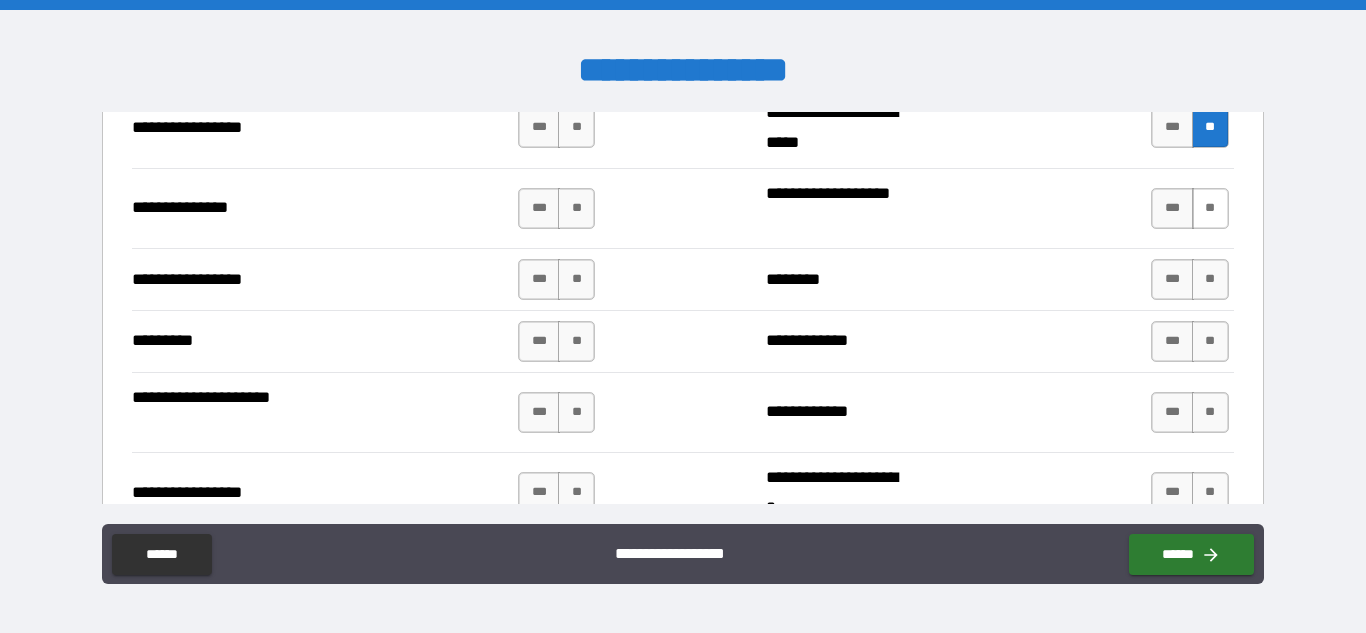 click on "**" at bounding box center [1210, 208] 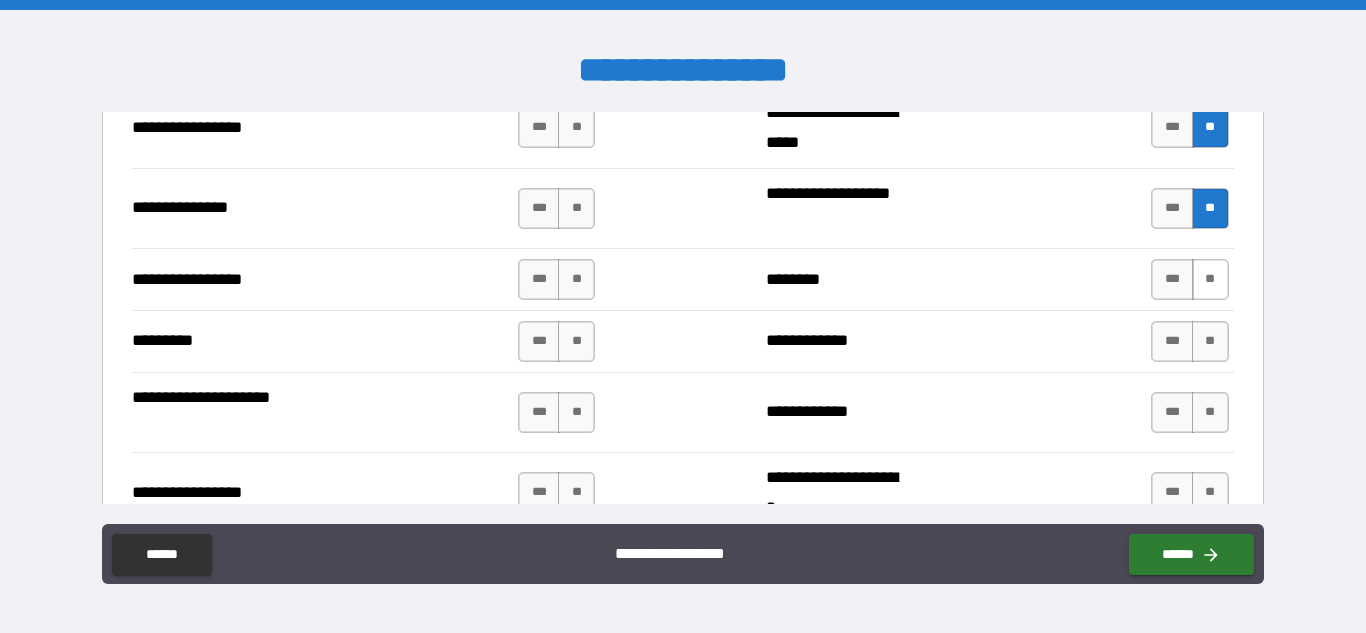 click on "**" at bounding box center (1210, 279) 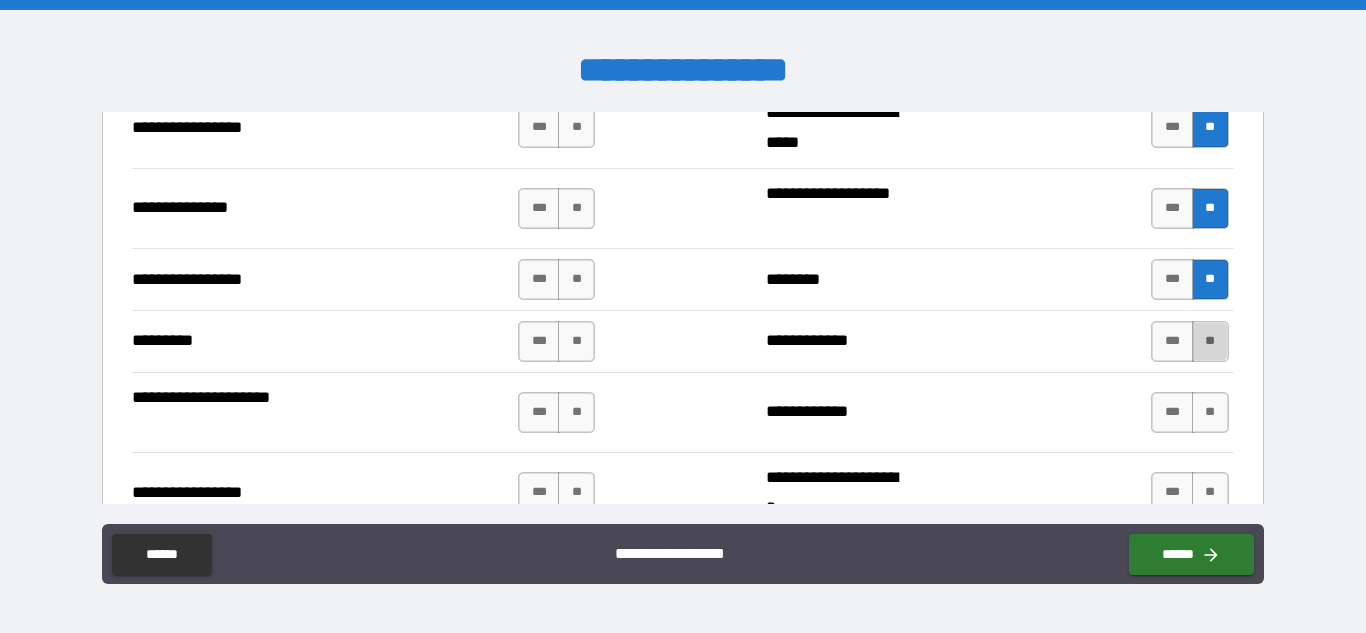 click on "**" at bounding box center (1210, 341) 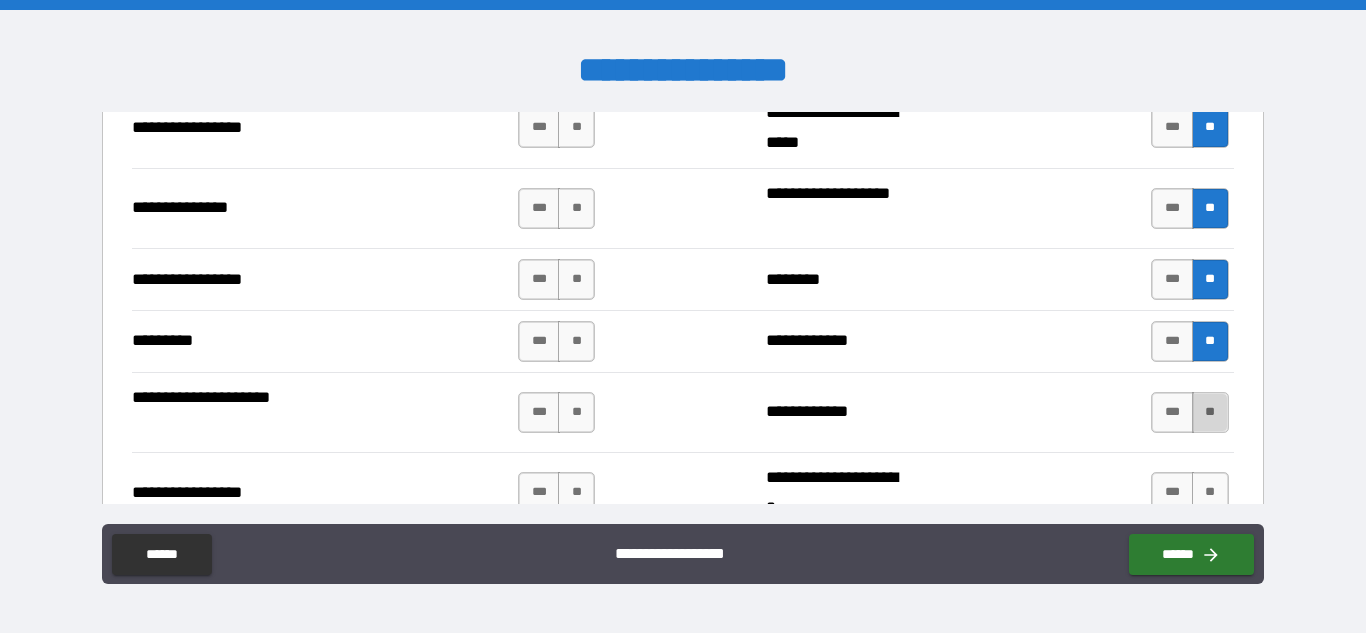 click on "**" at bounding box center [1210, 412] 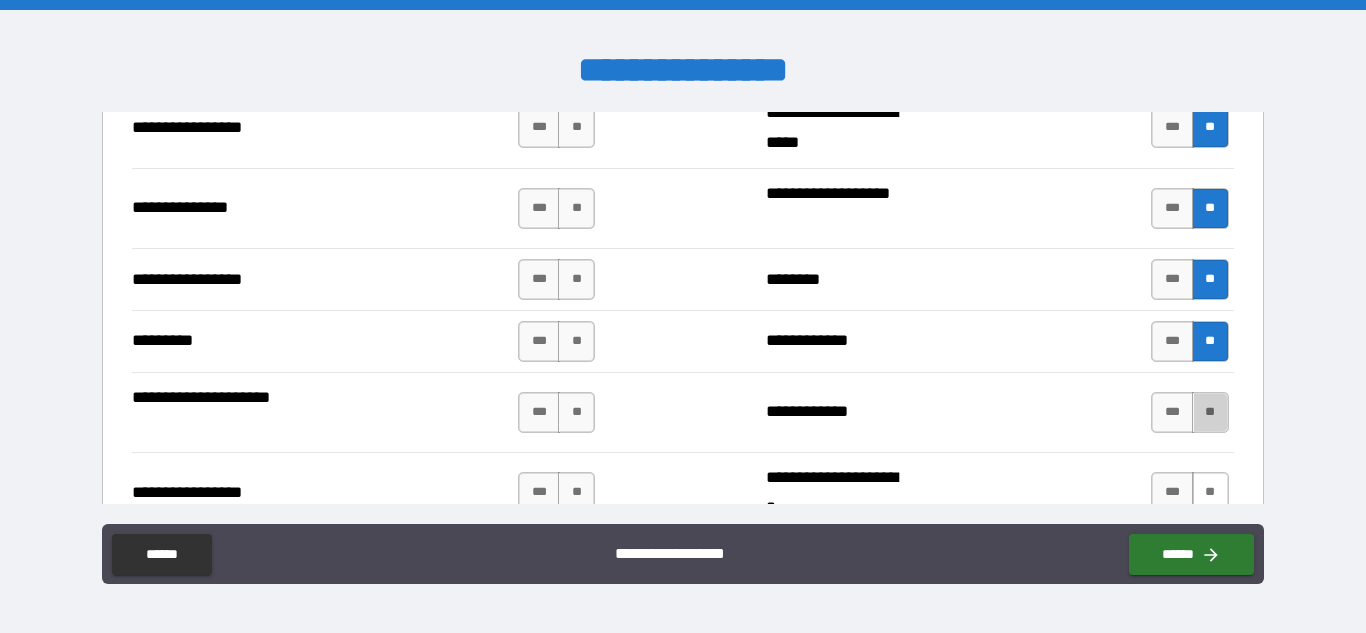 drag, startPoint x: 1196, startPoint y: 429, endPoint x: 1195, endPoint y: 489, distance: 60.00833 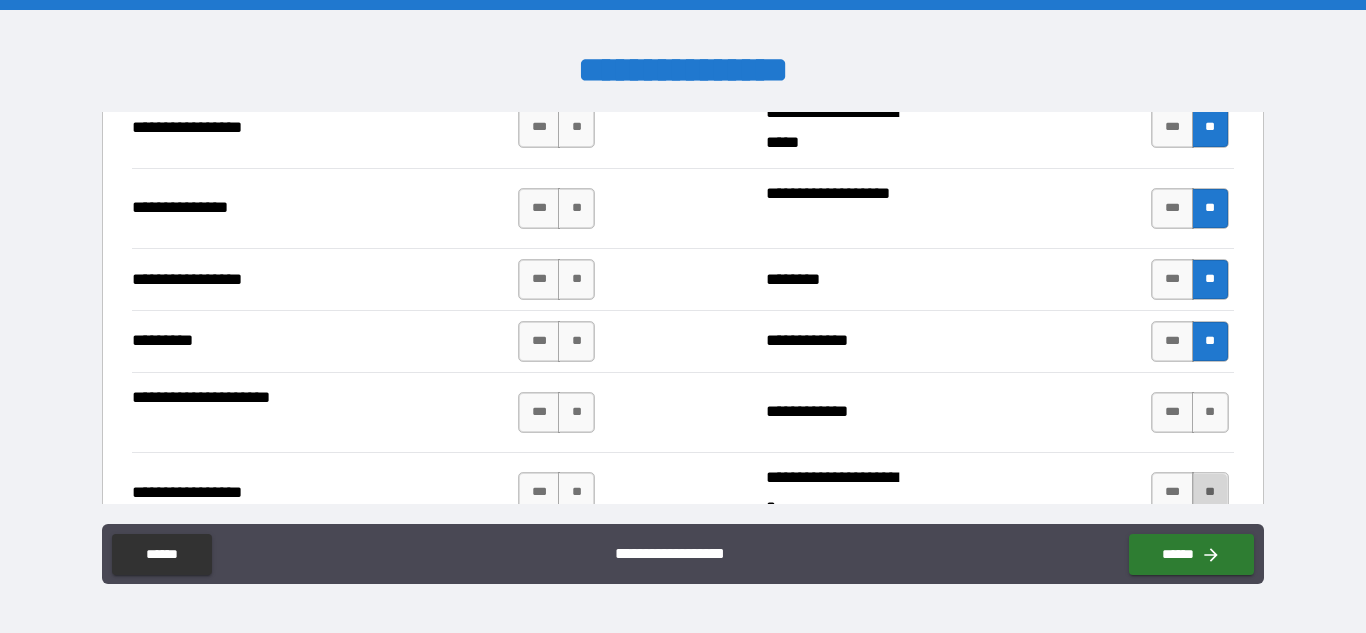 click on "**" at bounding box center (1210, 492) 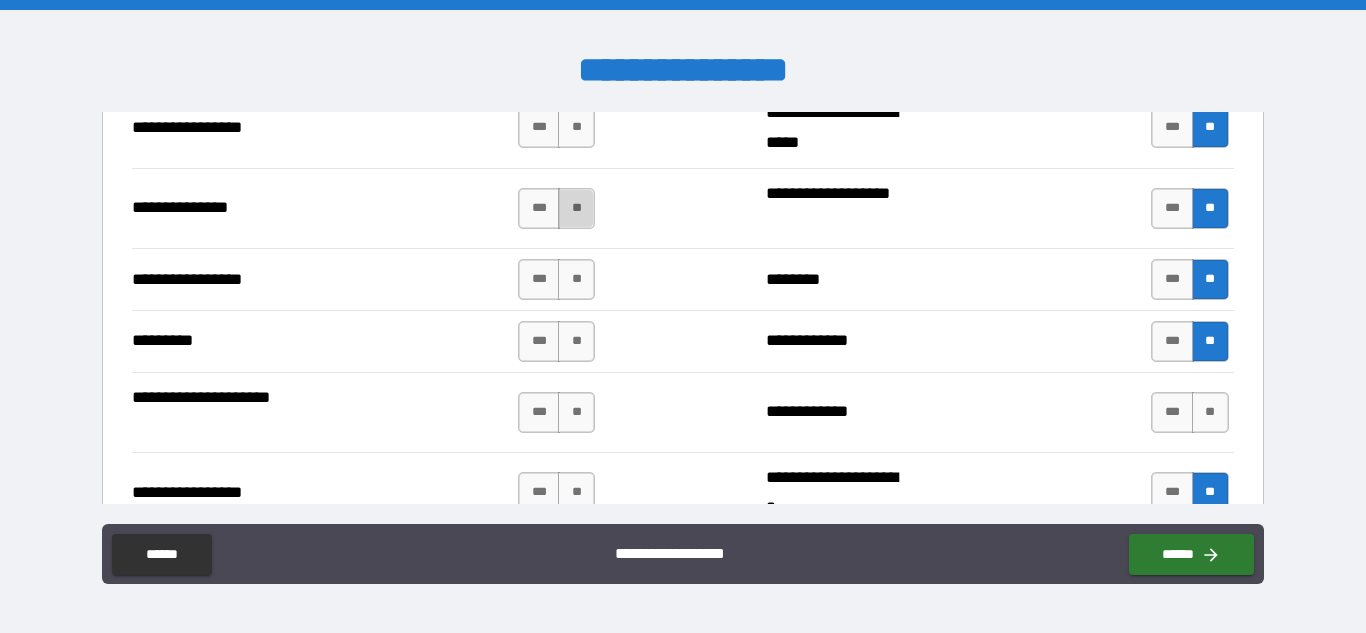 click on "**" at bounding box center [576, 208] 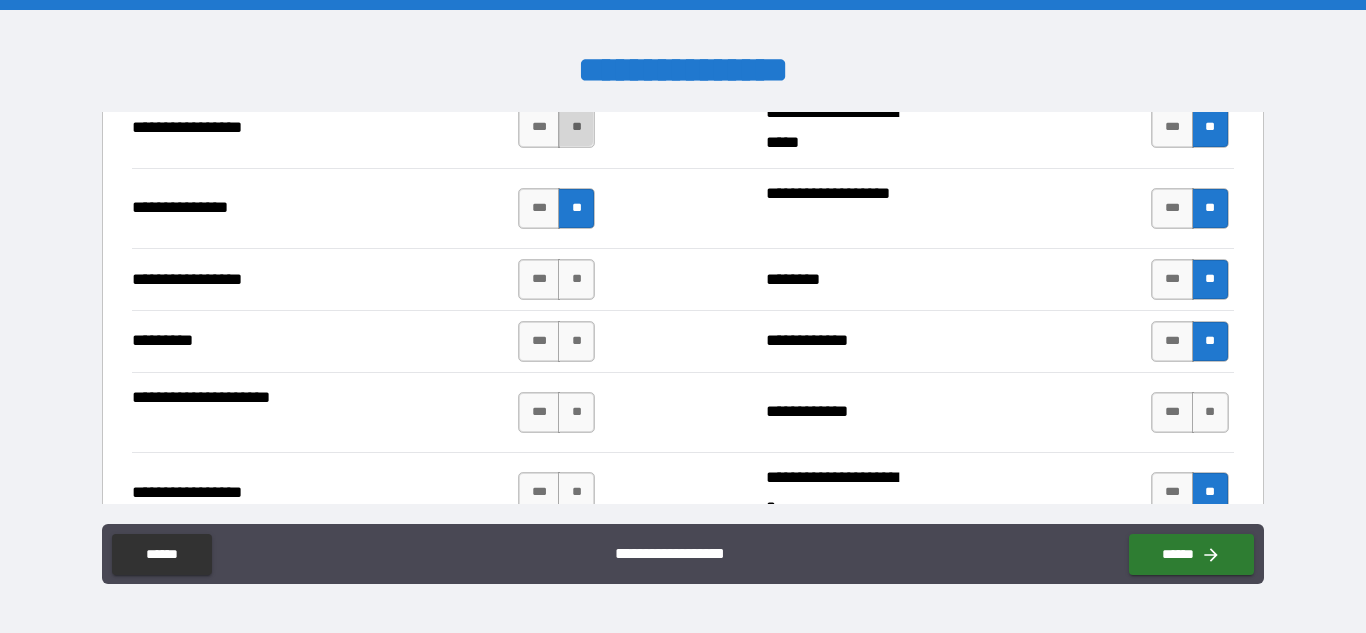 click on "**" at bounding box center (576, 127) 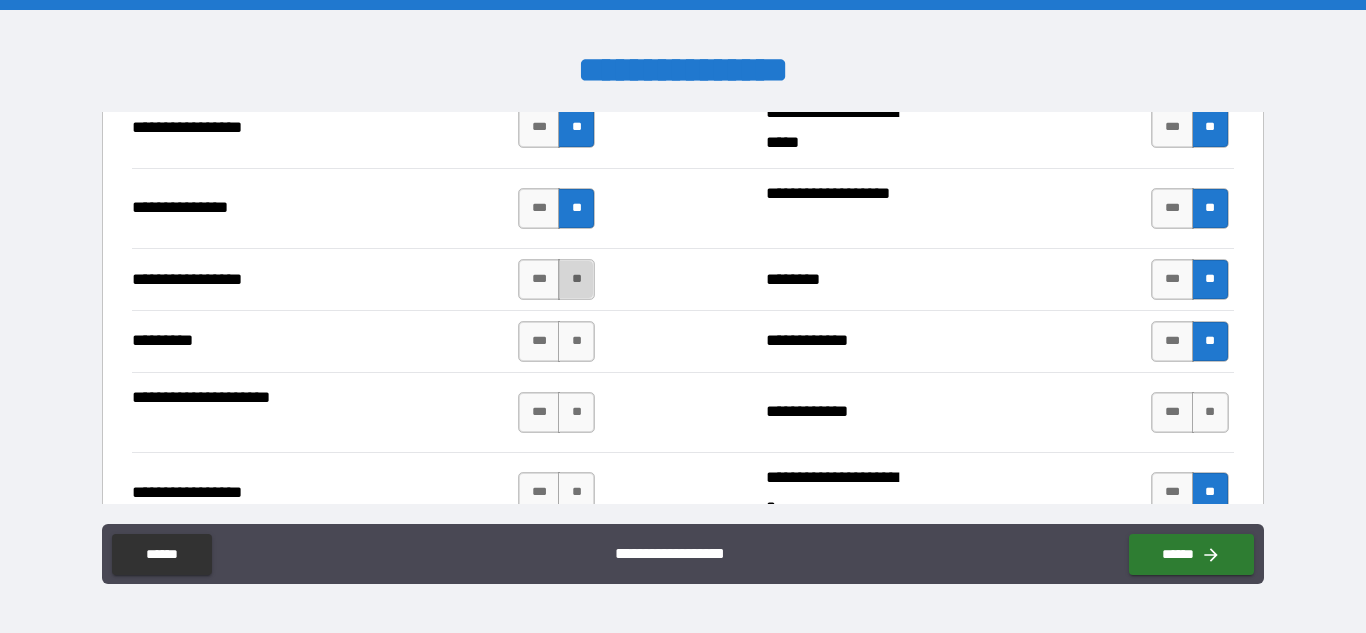 click on "**" at bounding box center [576, 279] 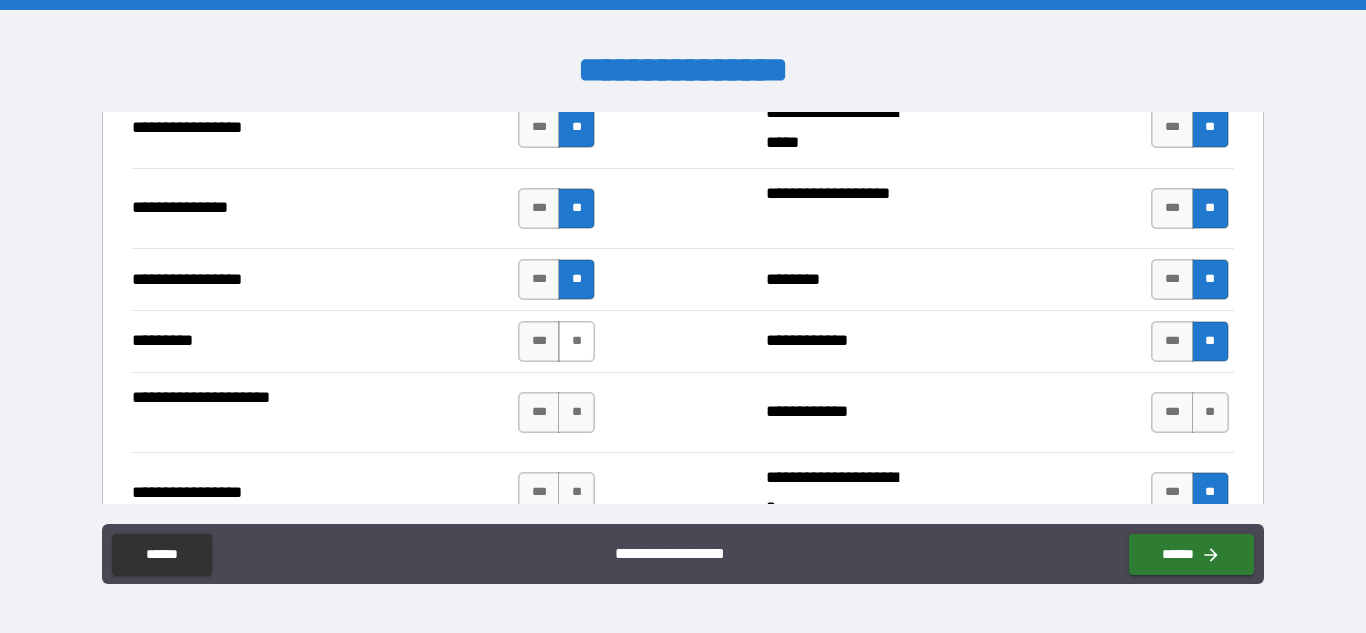 click on "**" at bounding box center (576, 341) 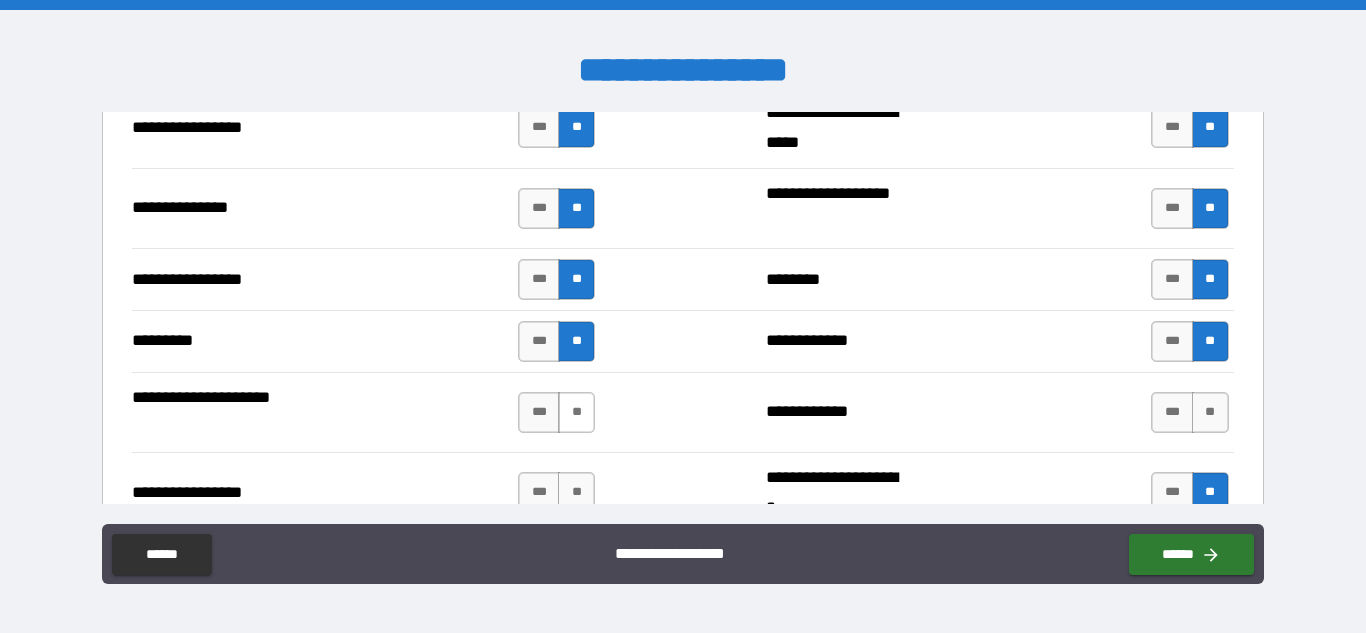 click on "**" at bounding box center [576, 412] 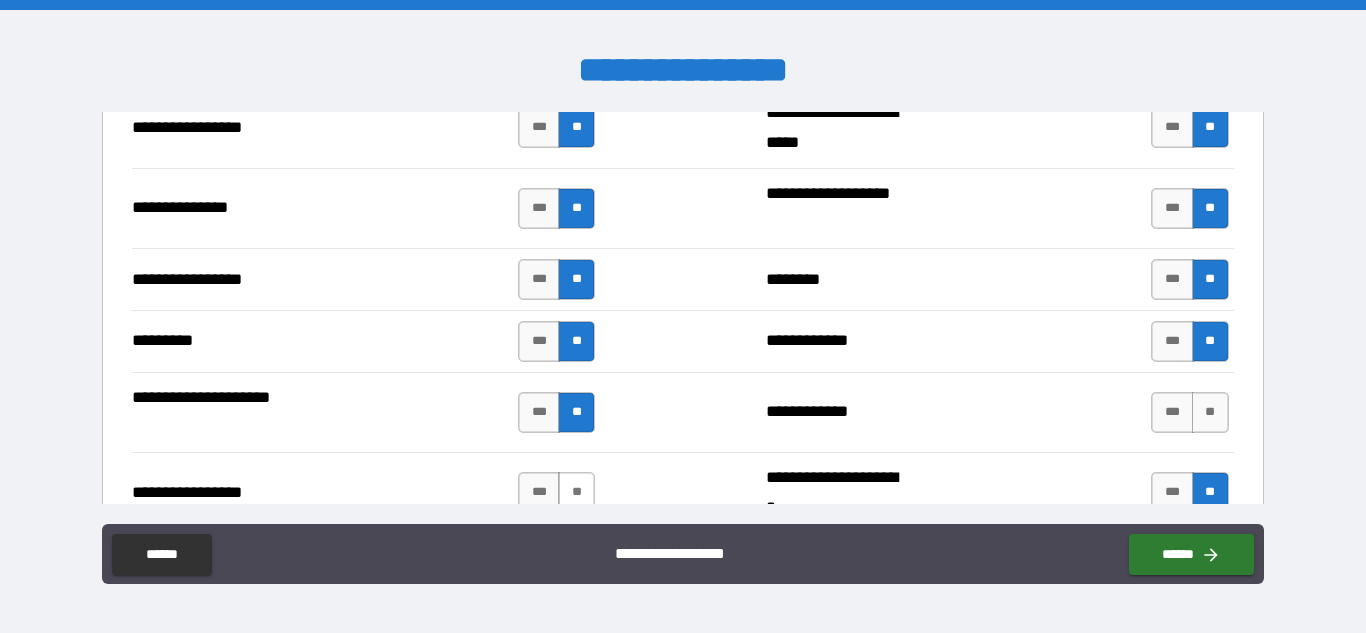 click on "**" at bounding box center [576, 492] 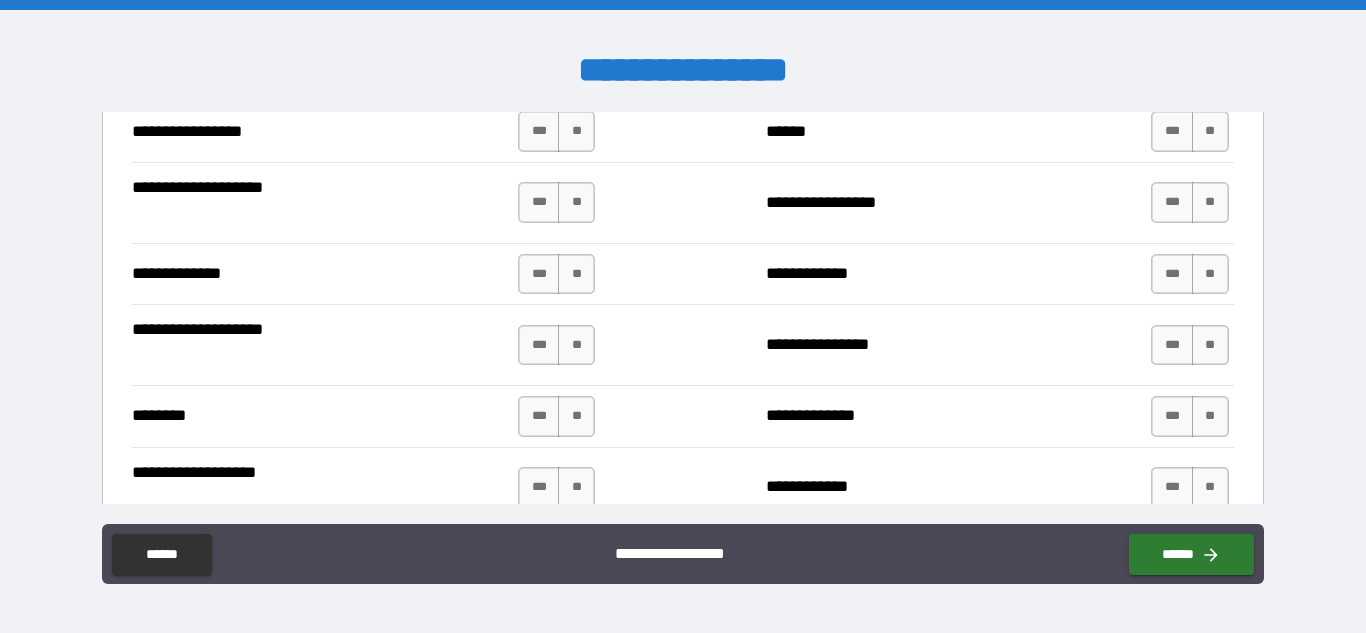 scroll, scrollTop: 3952, scrollLeft: 0, axis: vertical 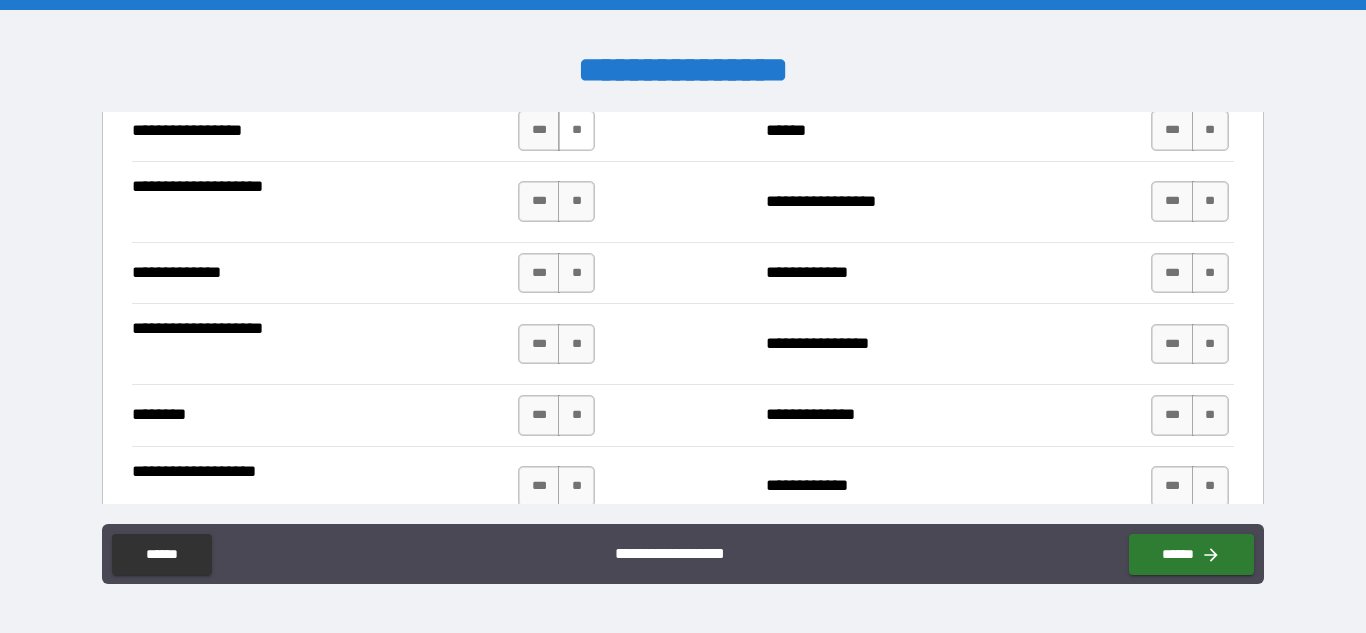 click on "**" at bounding box center (576, 130) 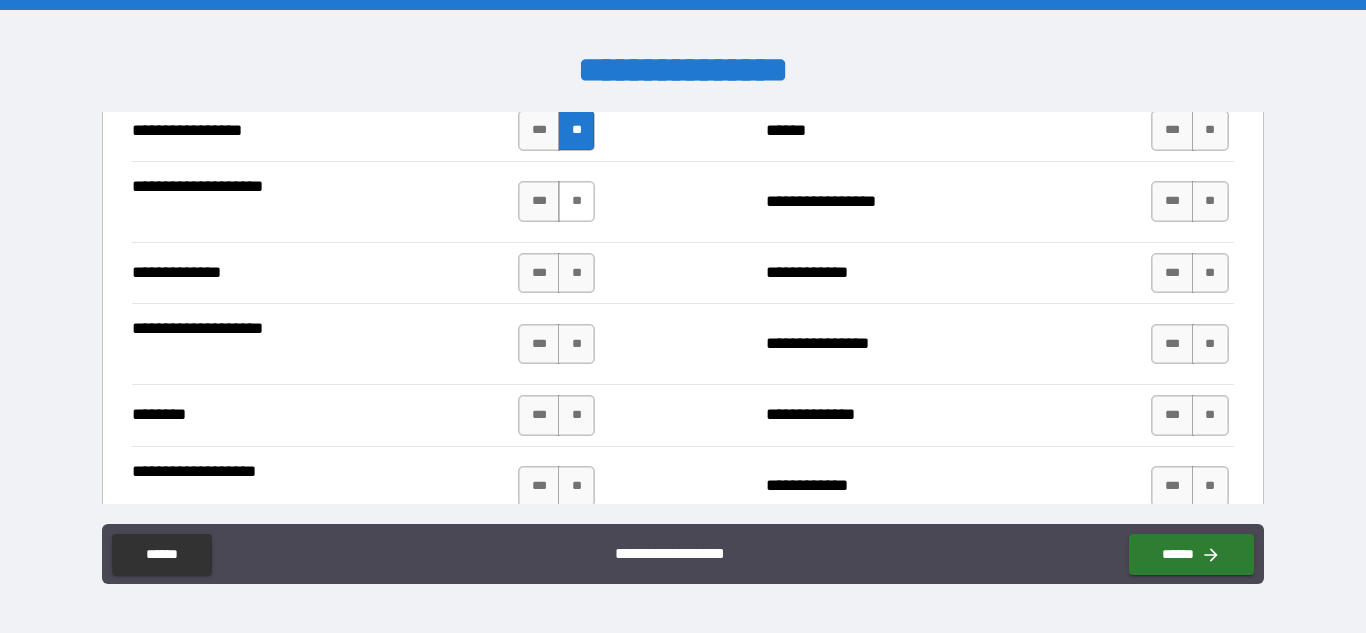 click on "**" at bounding box center [576, 201] 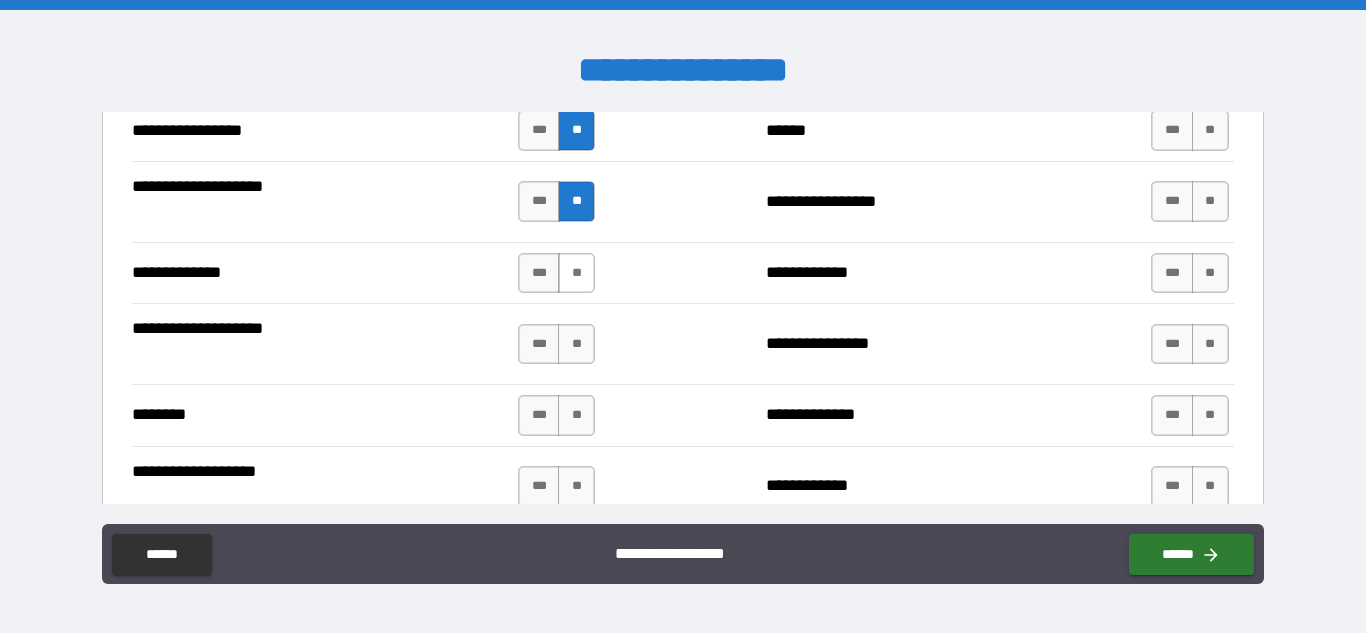 click on "**" at bounding box center (576, 273) 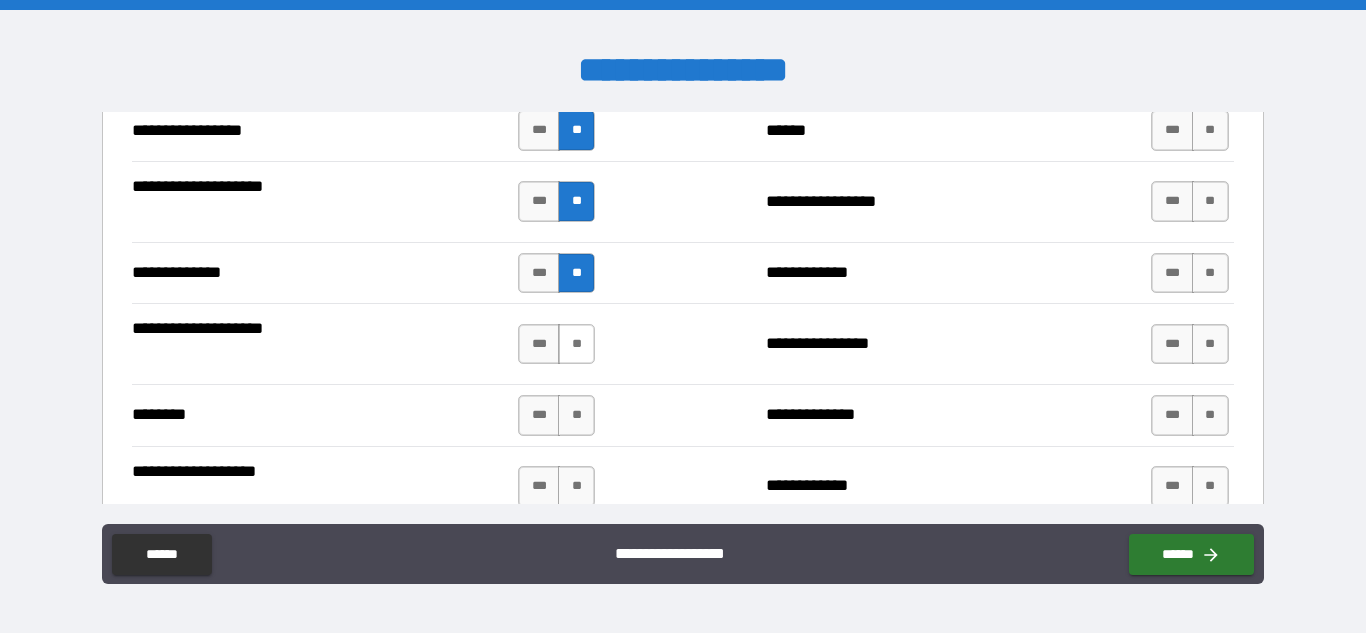 click on "**" at bounding box center [576, 344] 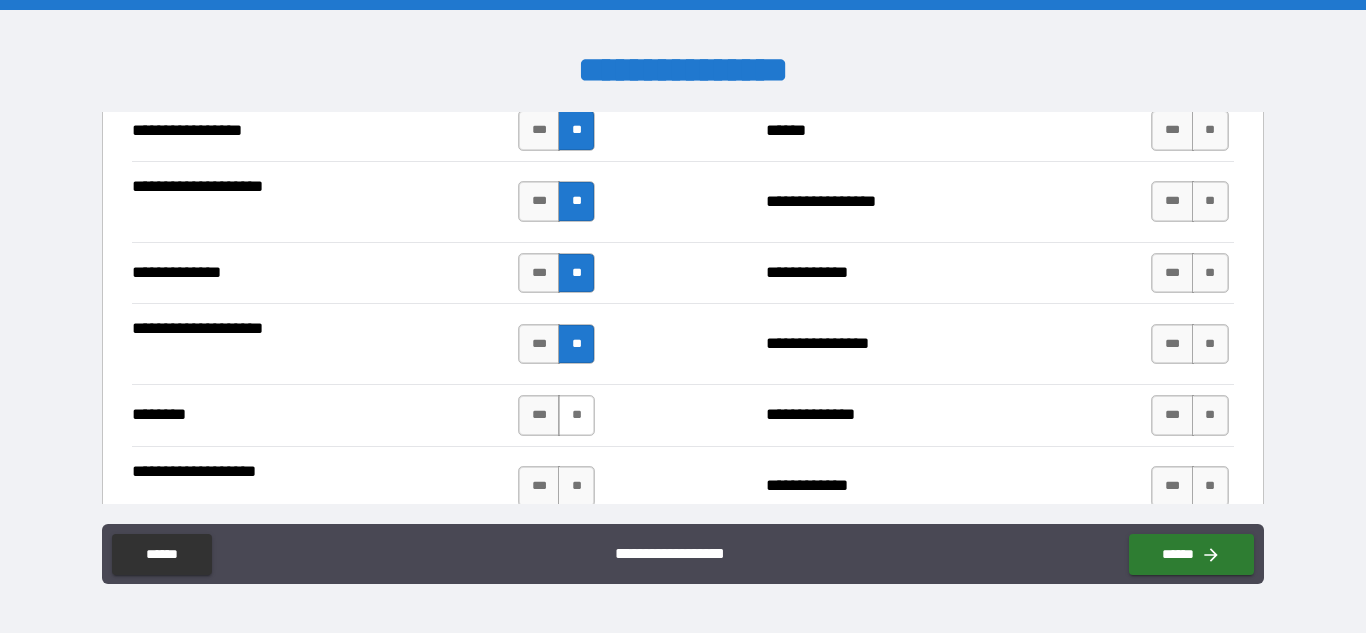 click on "**" at bounding box center [576, 415] 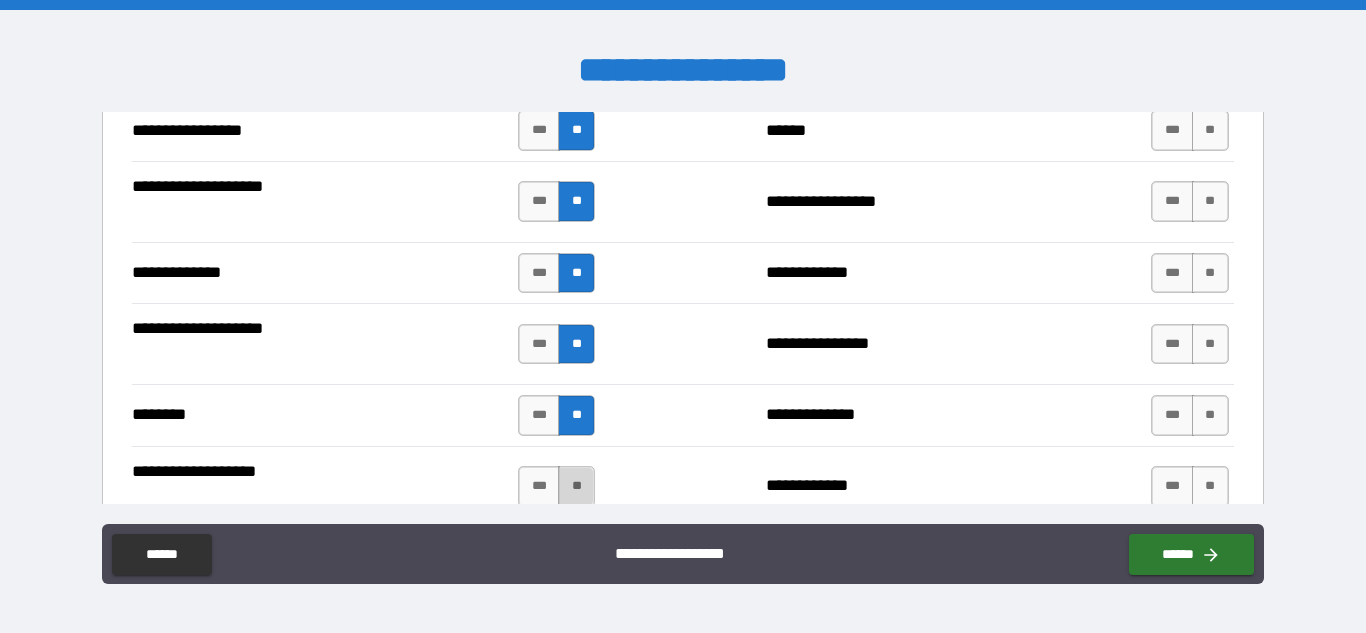 click on "**" at bounding box center [576, 486] 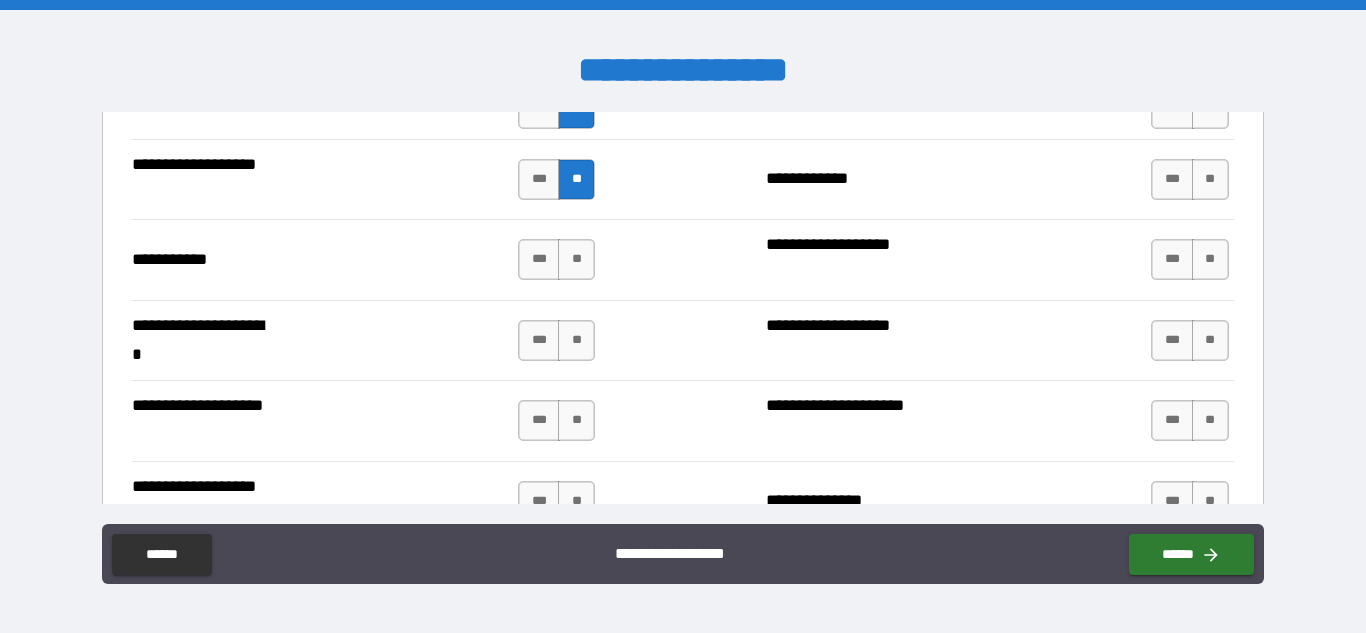 scroll, scrollTop: 4260, scrollLeft: 0, axis: vertical 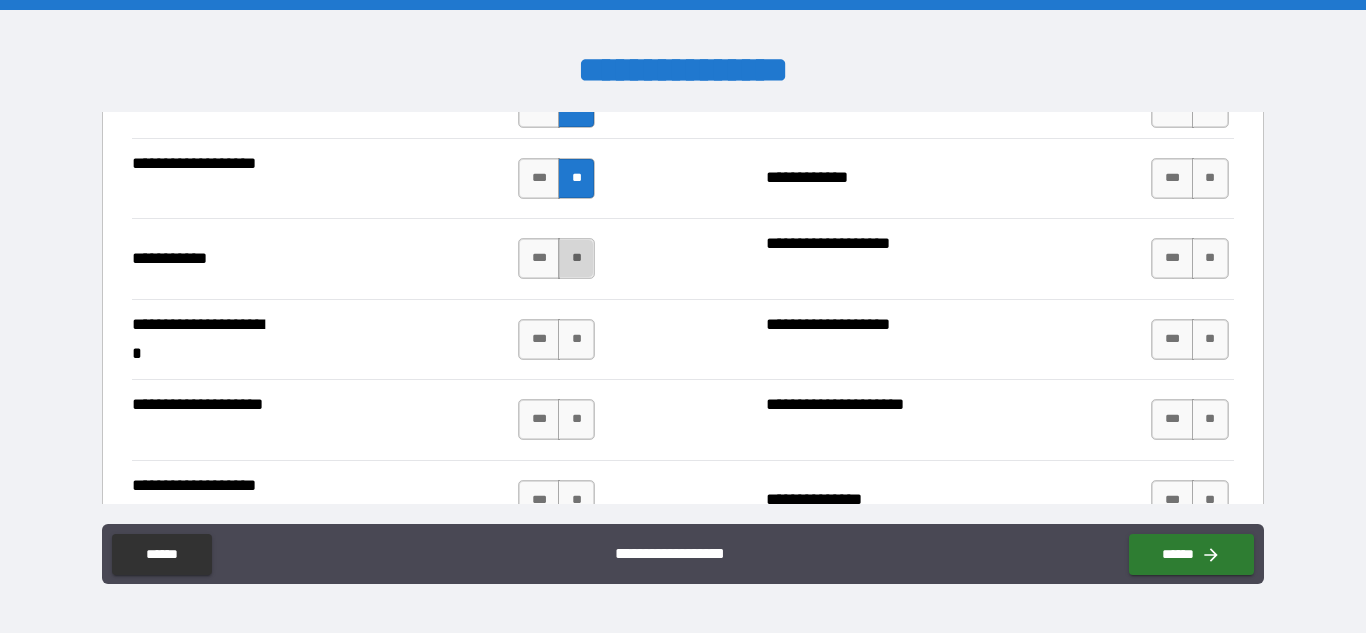click on "**" at bounding box center [576, 258] 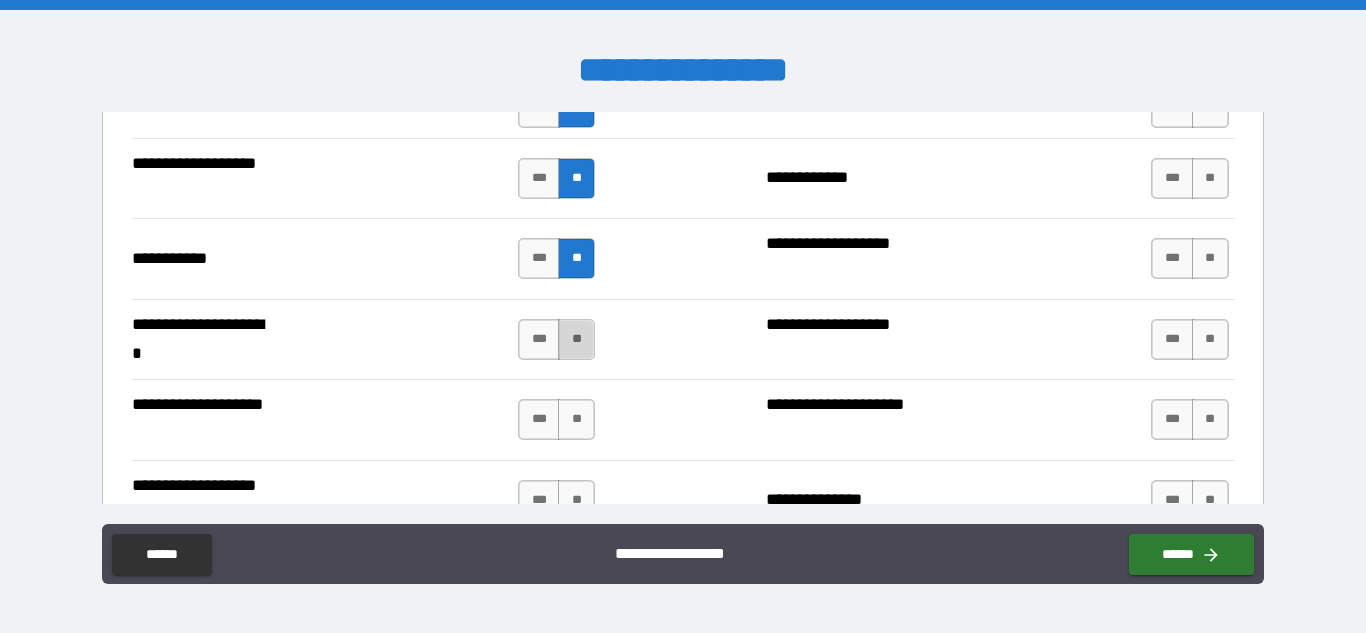 click on "**" at bounding box center (576, 339) 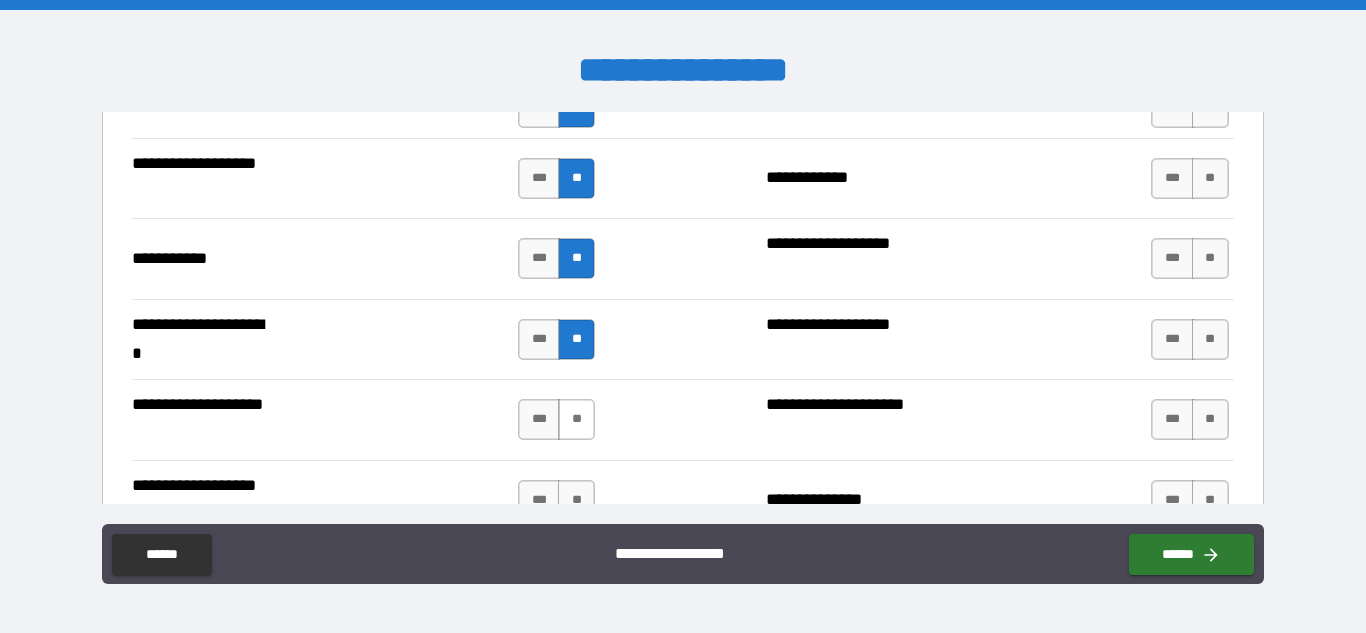click on "**" at bounding box center (576, 419) 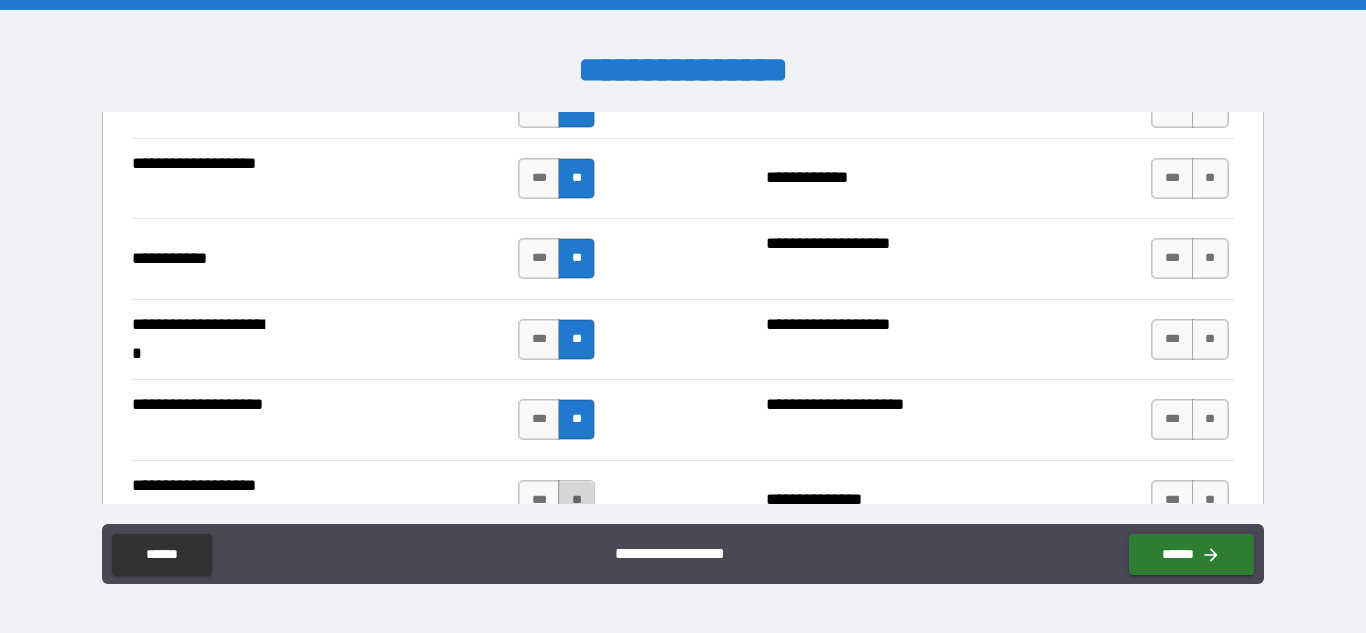 click on "**" at bounding box center [576, 500] 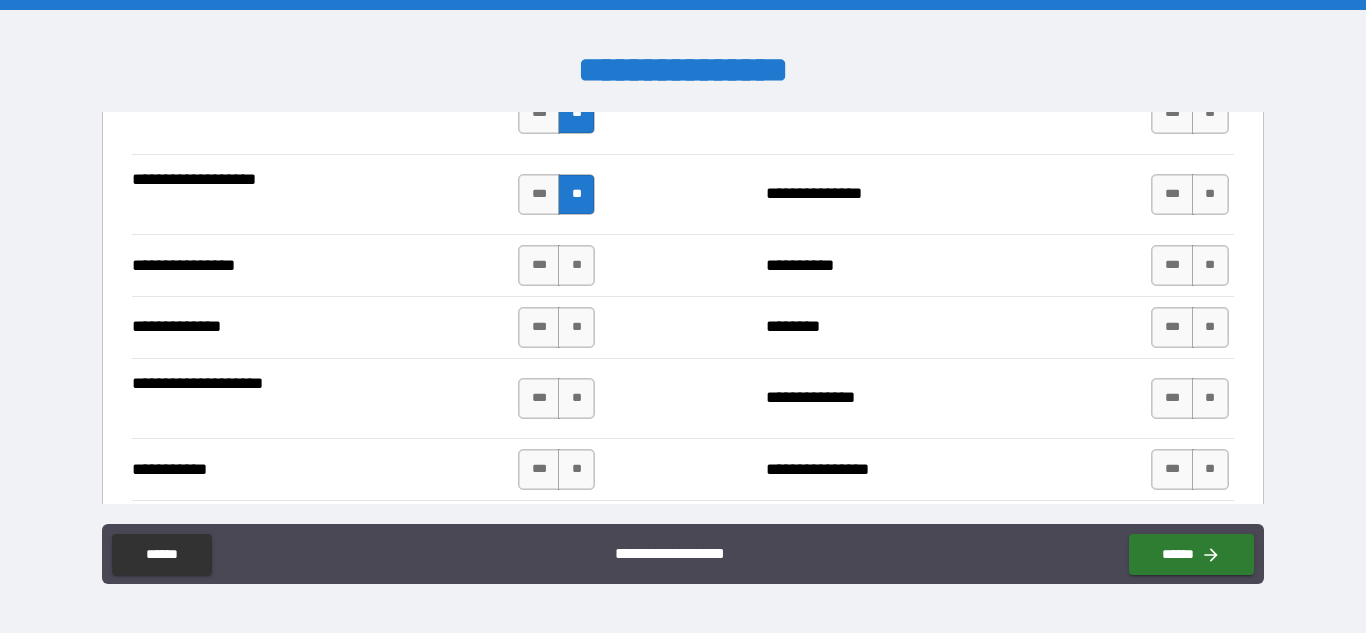 scroll, scrollTop: 4568, scrollLeft: 0, axis: vertical 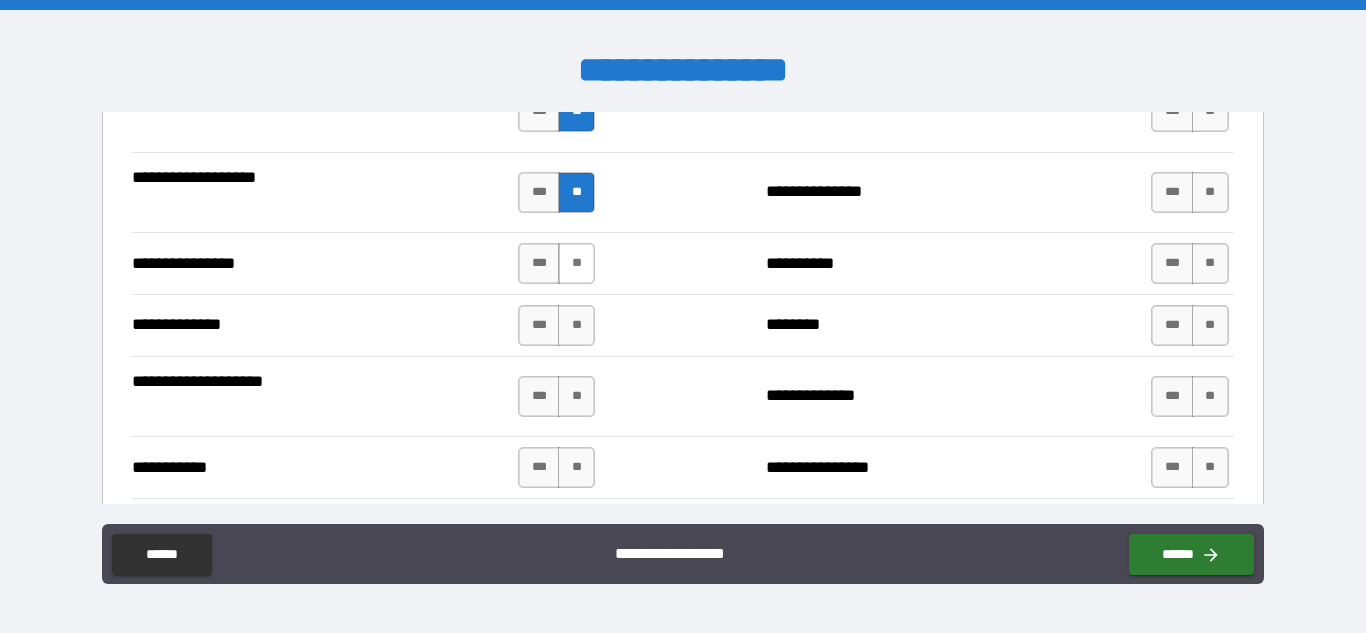 click on "**" at bounding box center (576, 263) 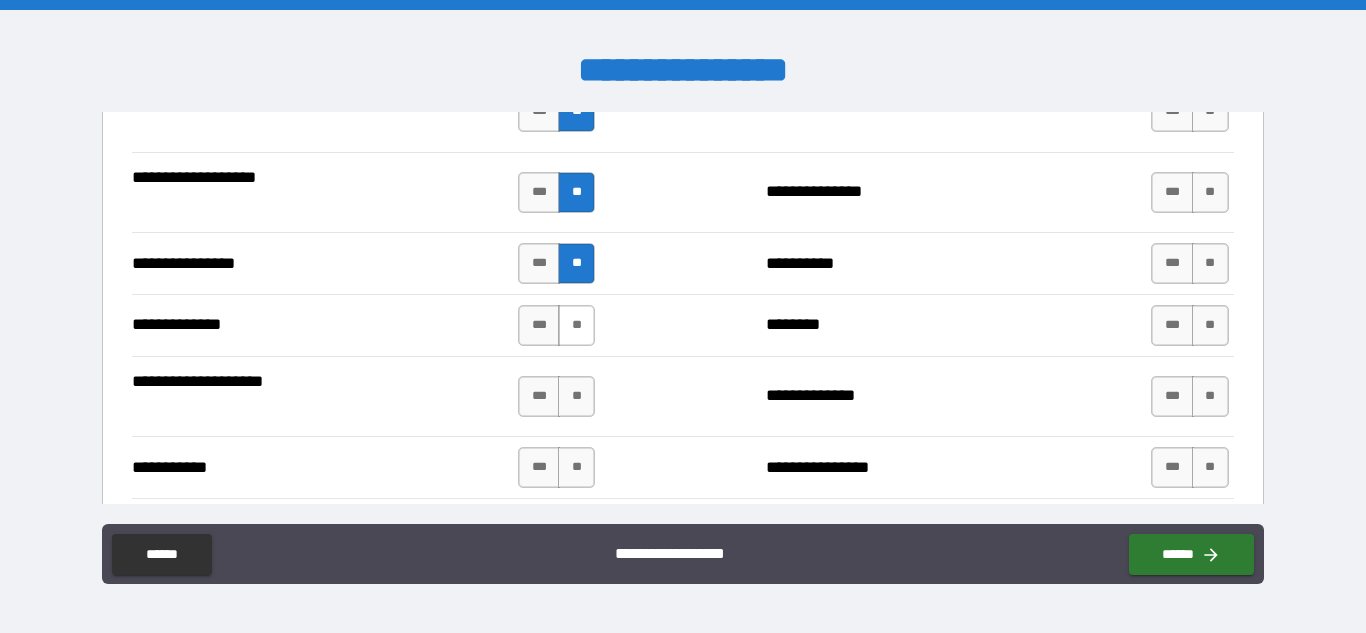 click on "**" at bounding box center (576, 325) 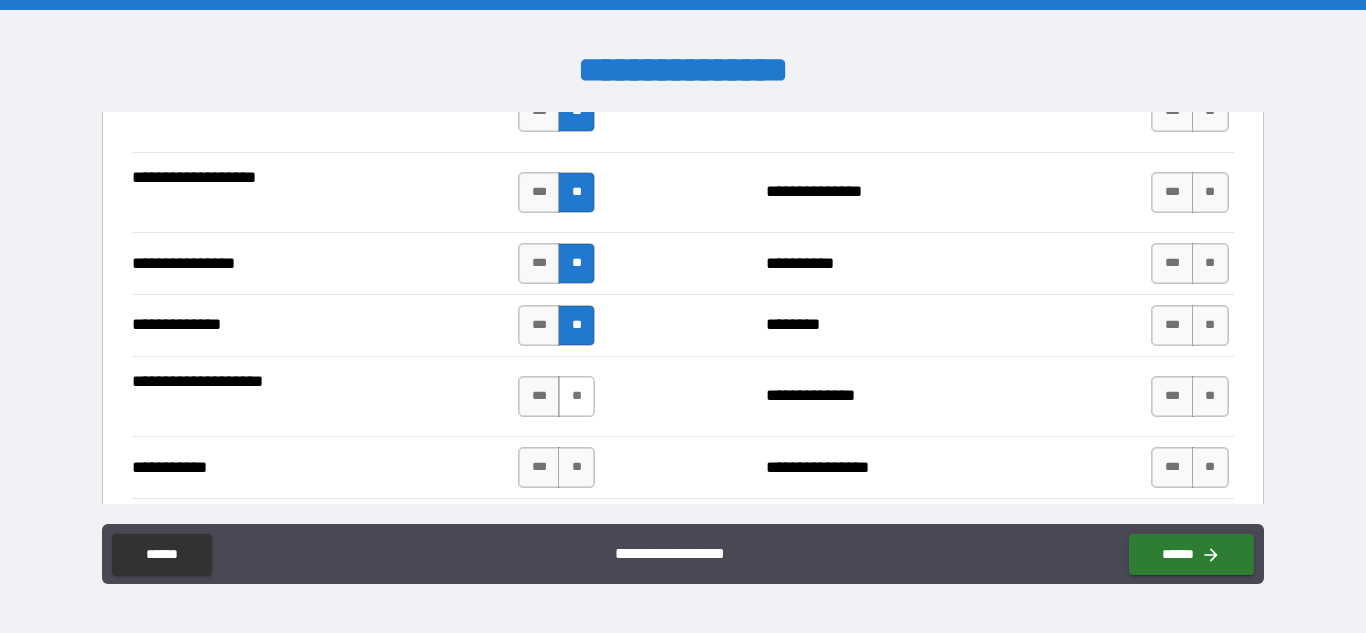 click on "**" at bounding box center [576, 396] 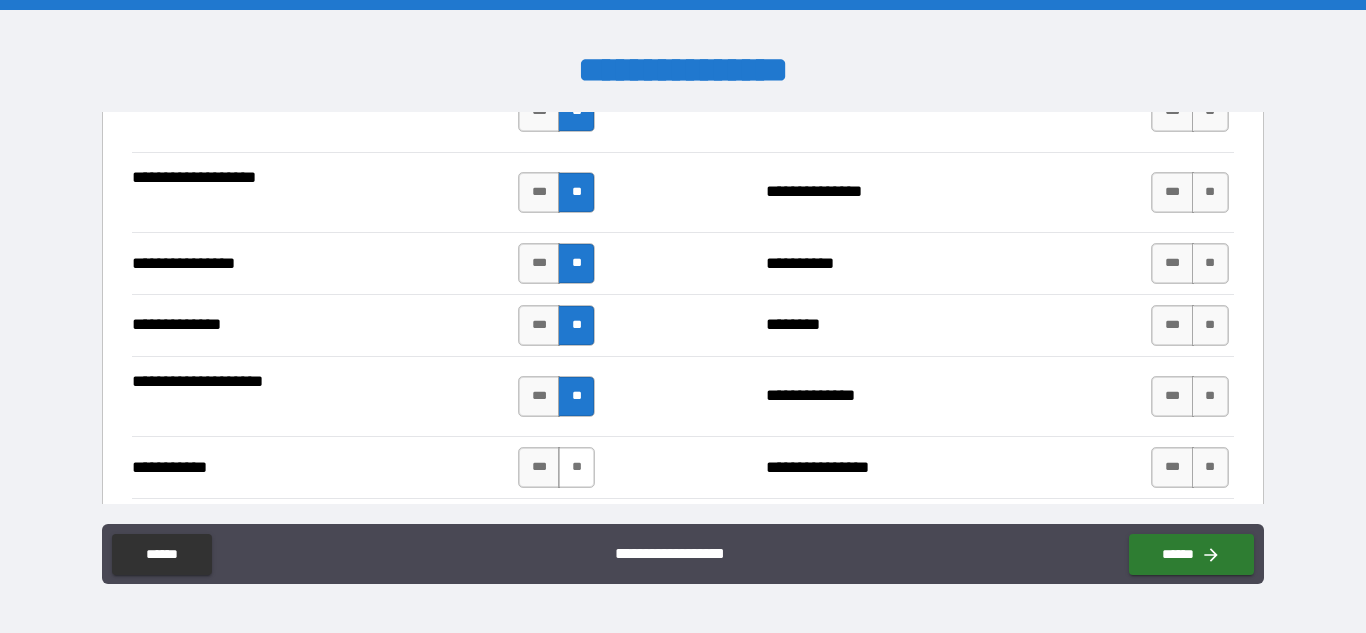 click on "**" at bounding box center [576, 467] 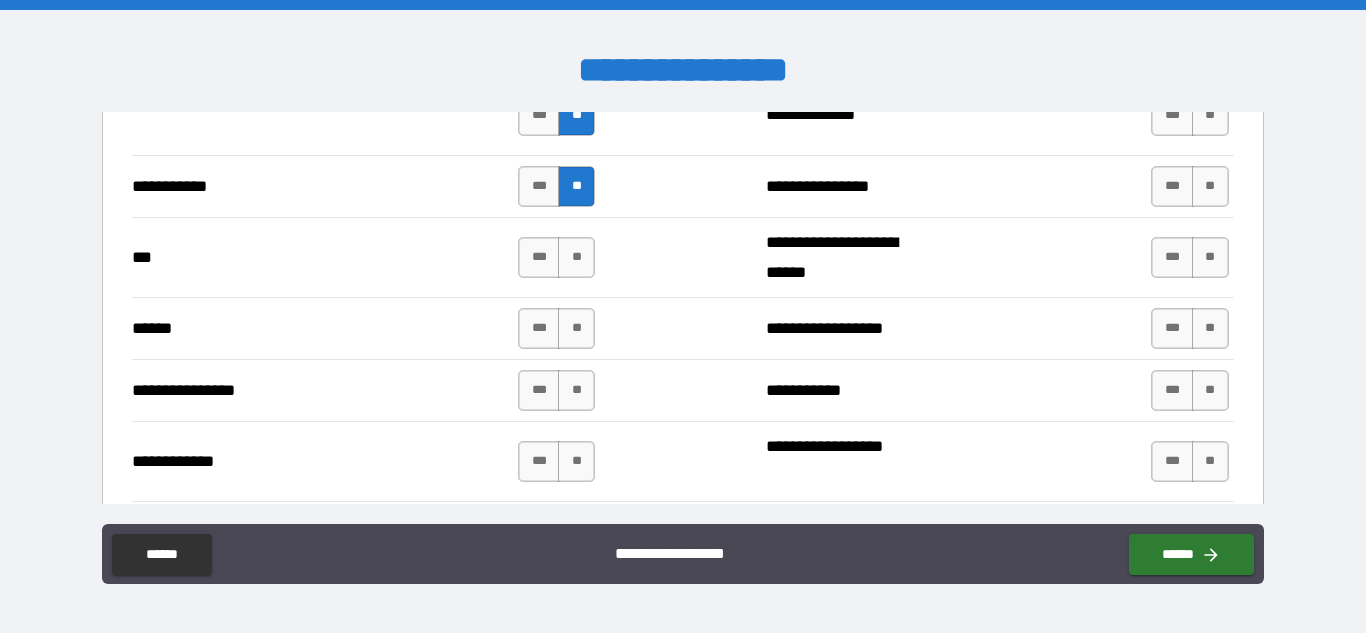 scroll, scrollTop: 4850, scrollLeft: 0, axis: vertical 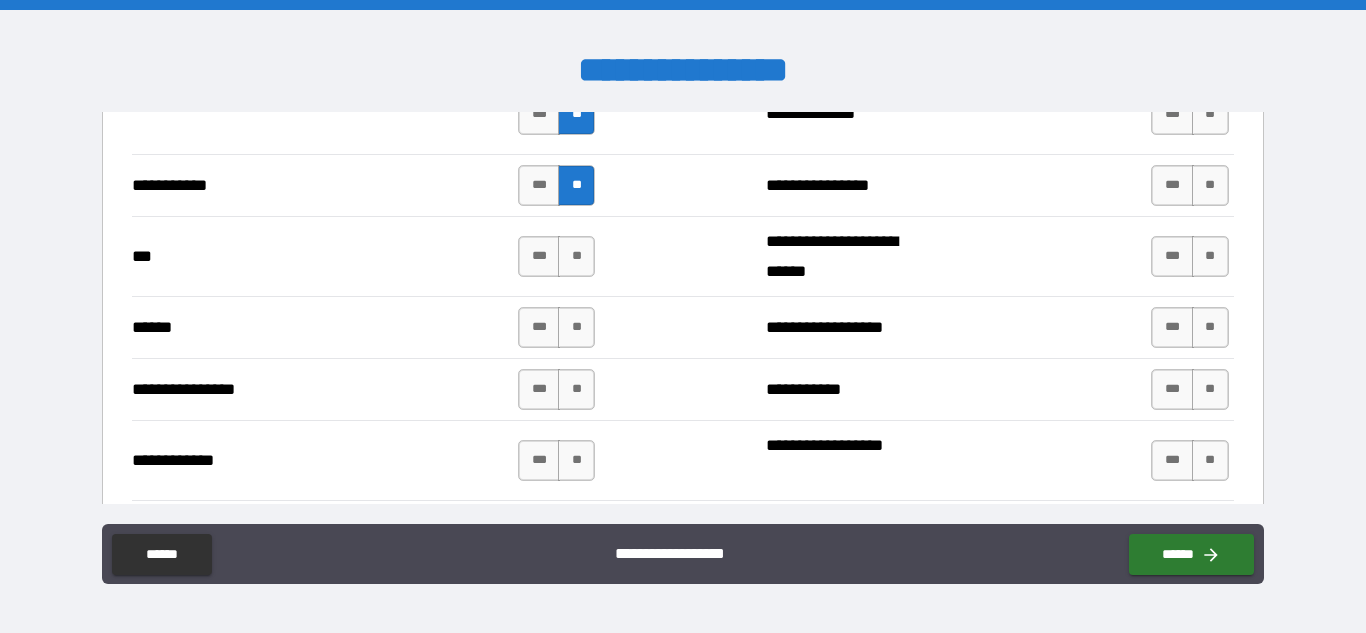 click on "*** **" at bounding box center (559, 256) 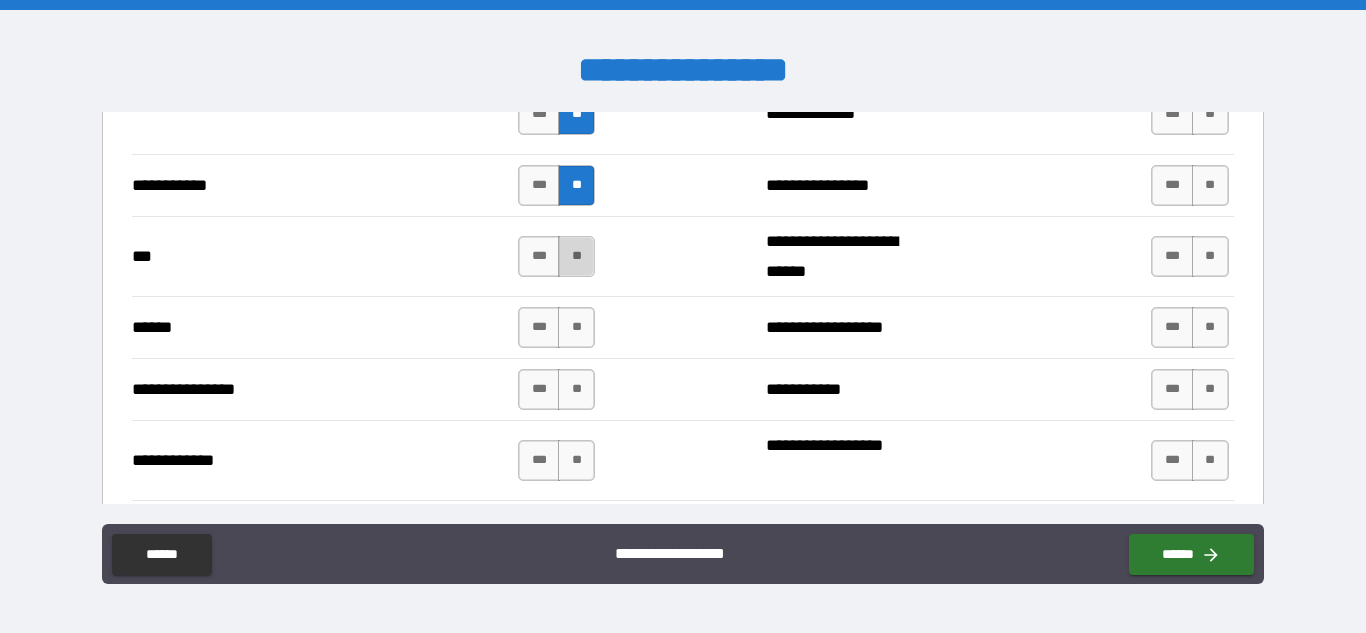 click on "**" at bounding box center (576, 256) 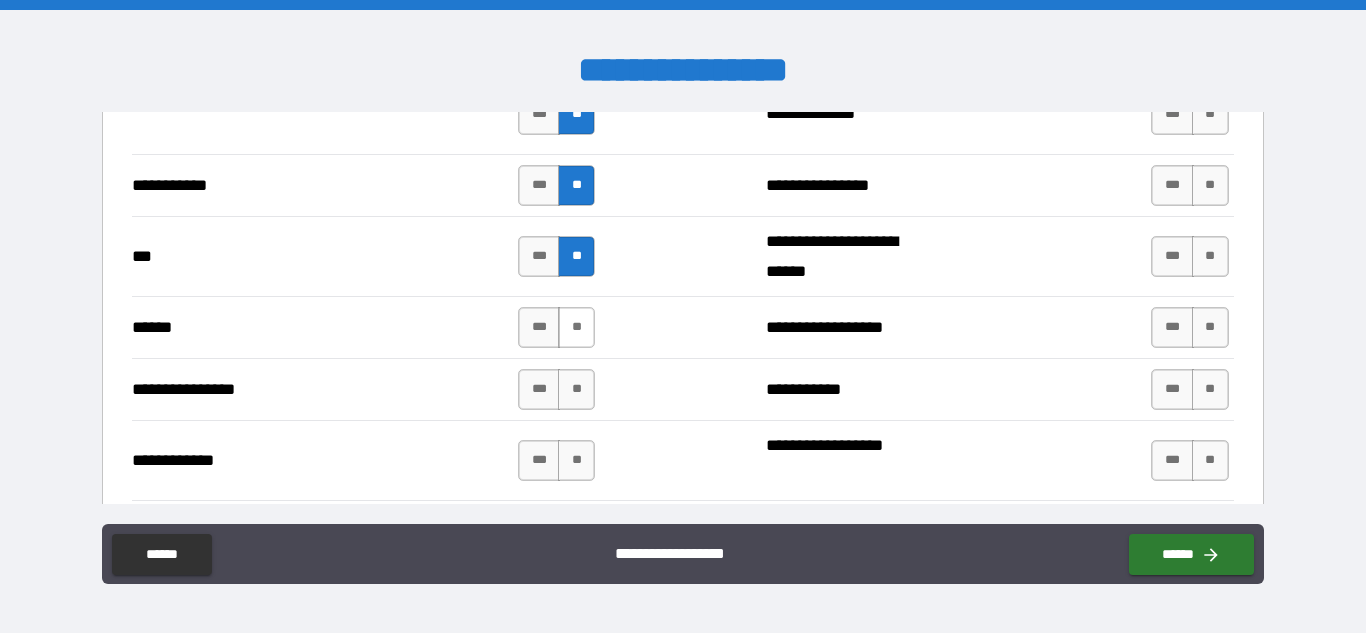 click on "**" at bounding box center (576, 327) 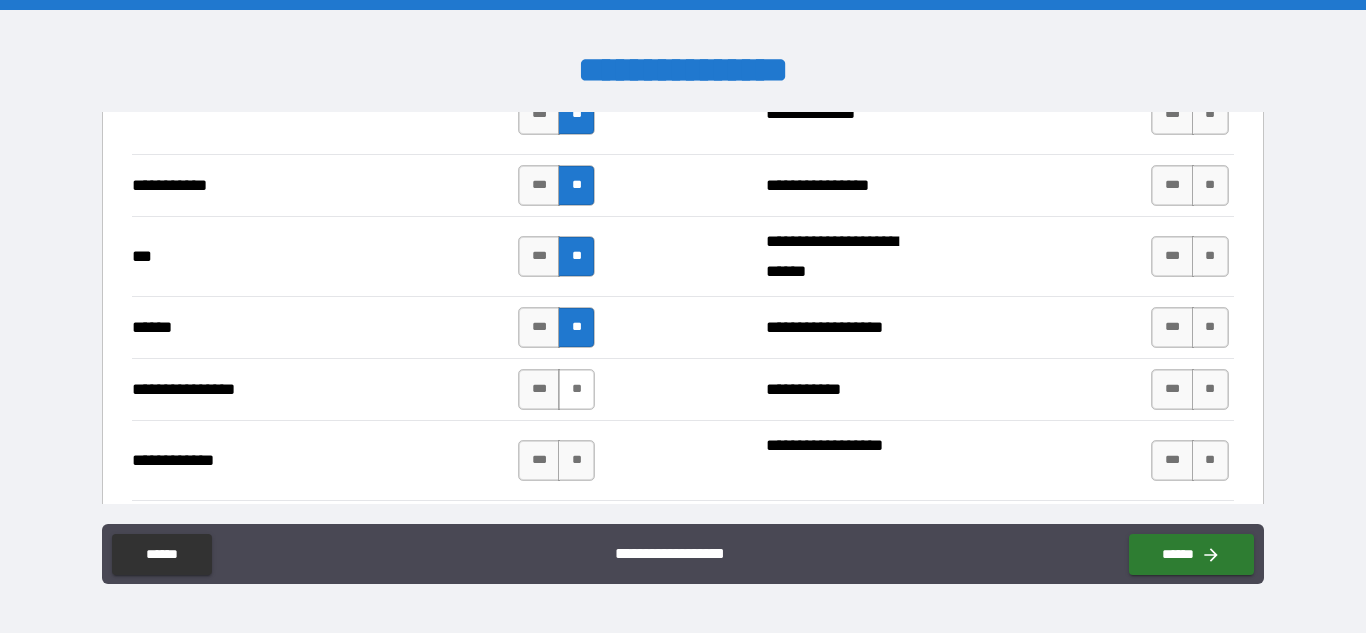 click on "**" at bounding box center [576, 389] 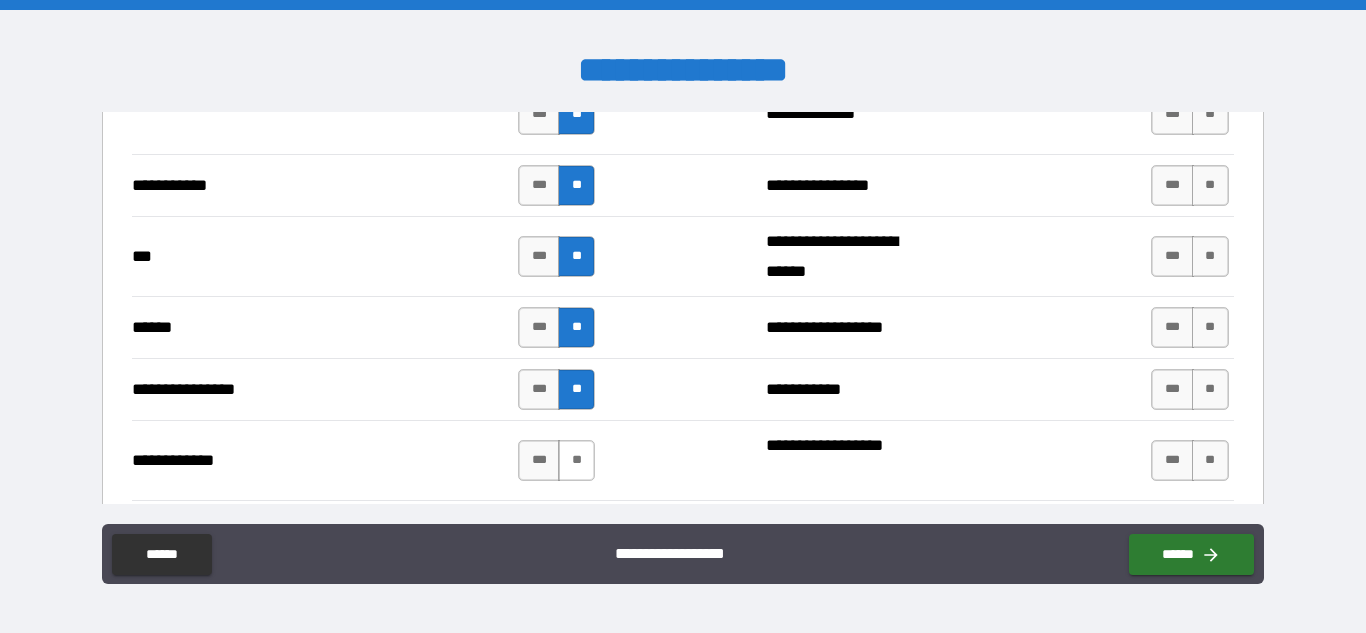 click on "**" at bounding box center [576, 460] 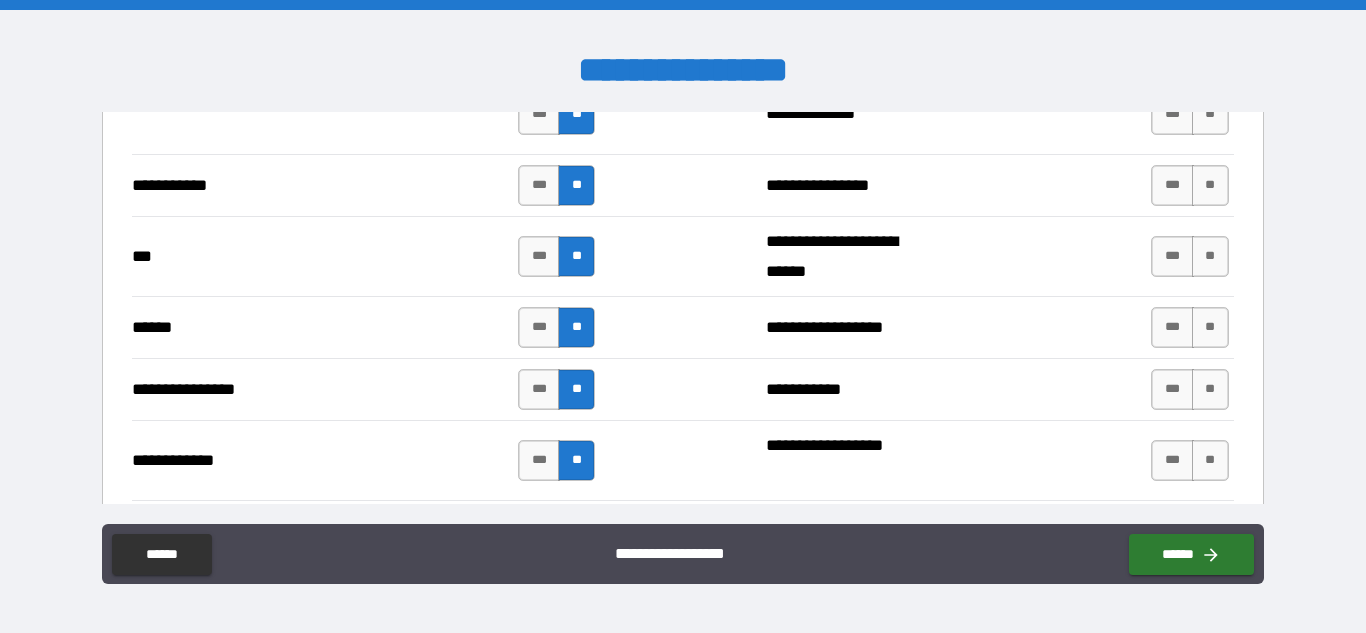 drag, startPoint x: 1190, startPoint y: 468, endPoint x: 1209, endPoint y: 503, distance: 39.824615 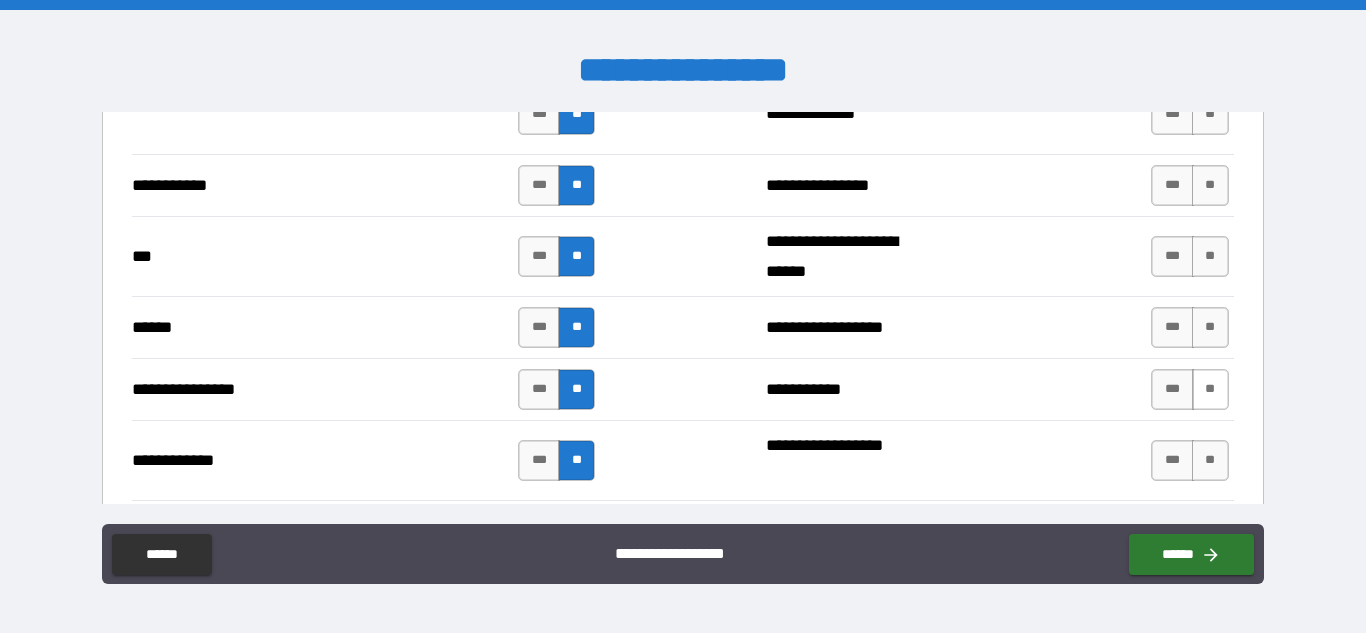 click on "**" at bounding box center (1210, 389) 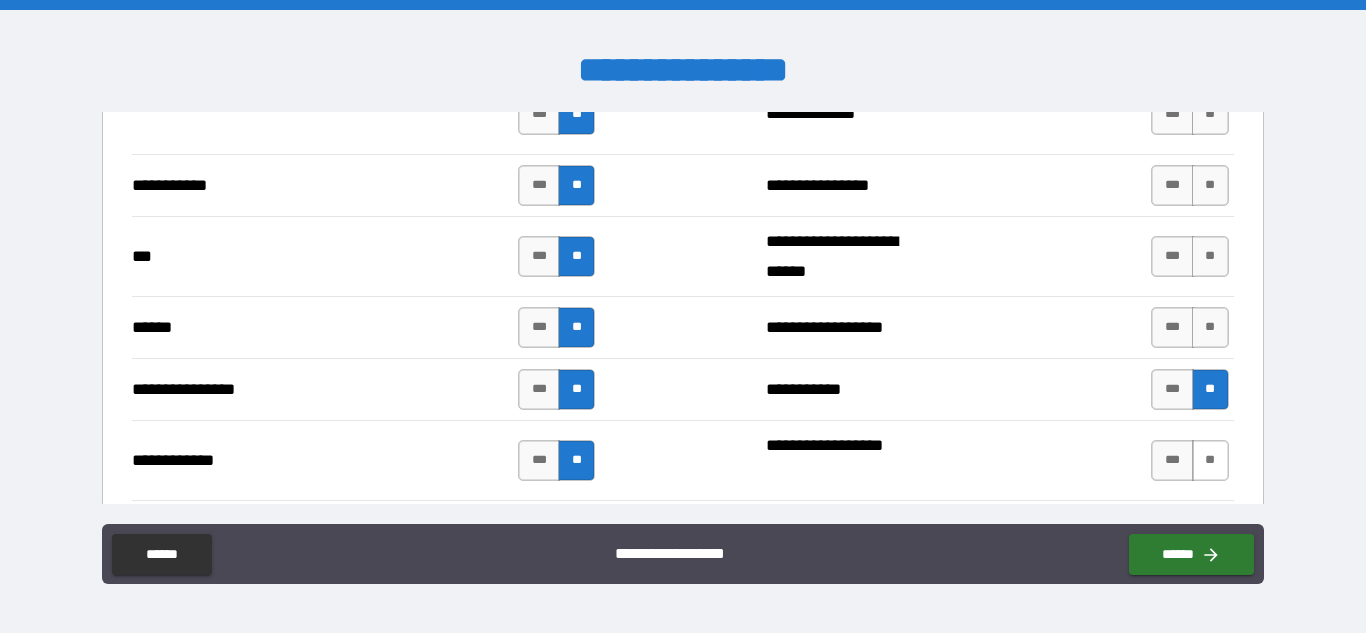 click on "**" at bounding box center [1210, 460] 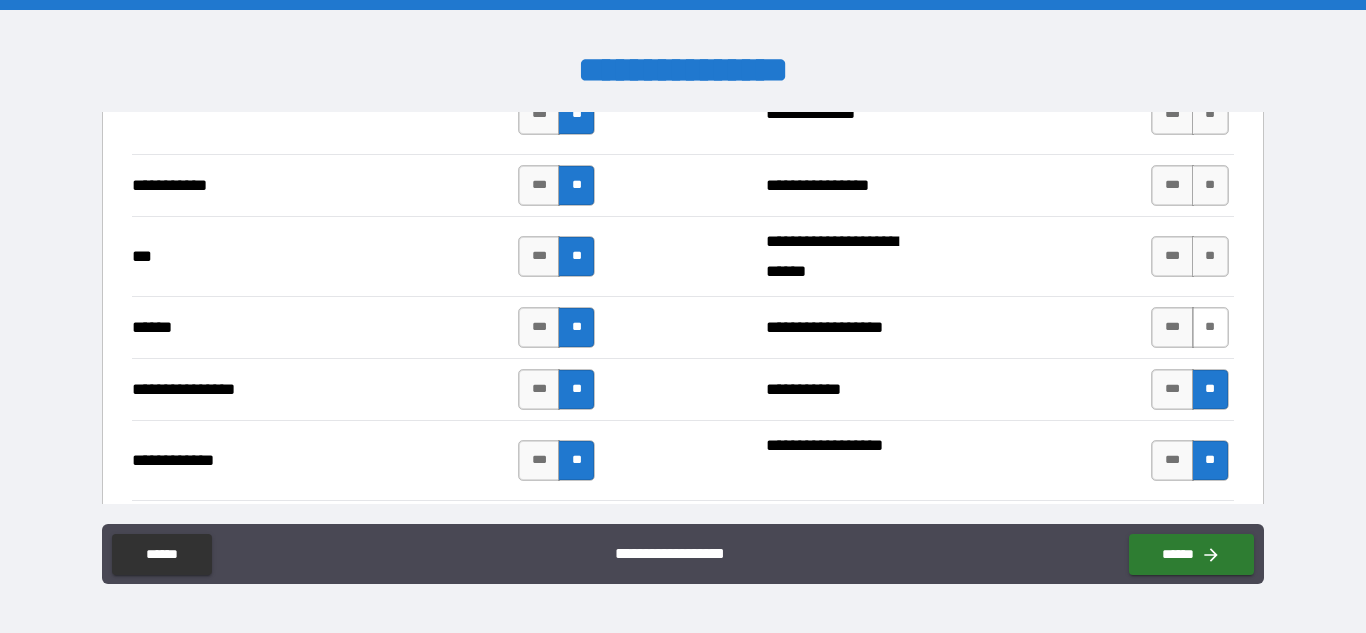 click on "**" at bounding box center (1210, 327) 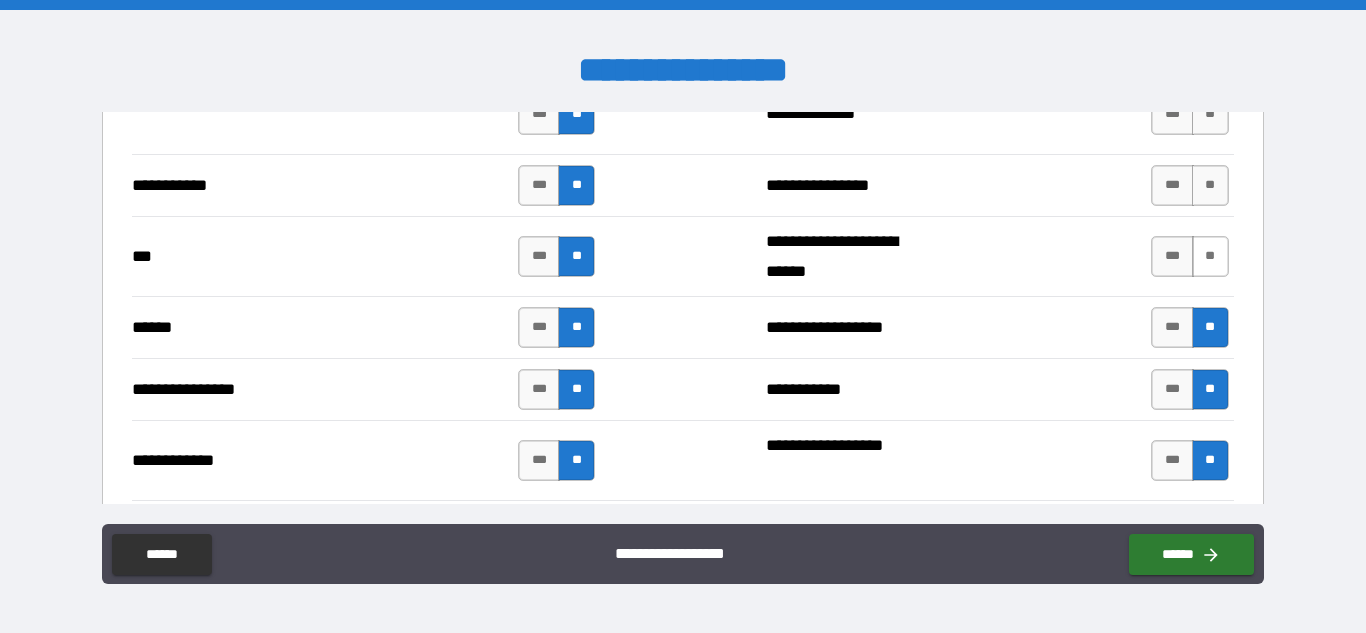 drag, startPoint x: 1202, startPoint y: 256, endPoint x: 1210, endPoint y: 269, distance: 15.264338 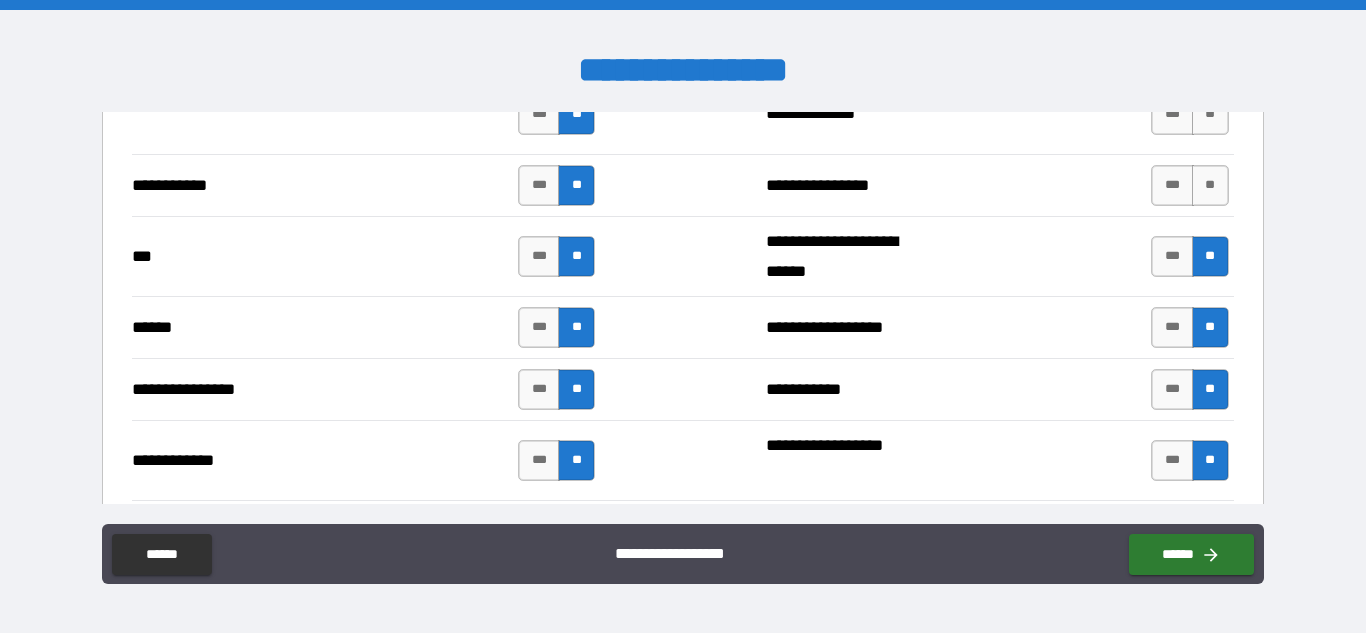 drag, startPoint x: 1205, startPoint y: 187, endPoint x: 1212, endPoint y: 207, distance: 21.189621 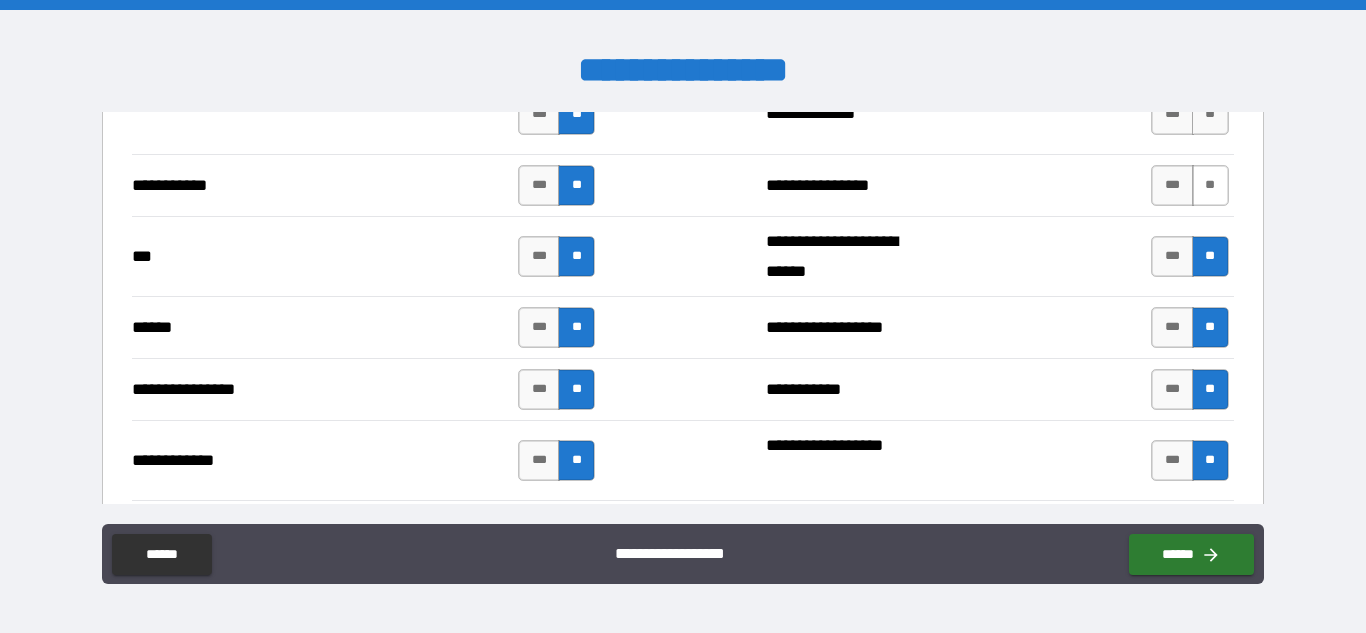 click on "**" at bounding box center (1210, 185) 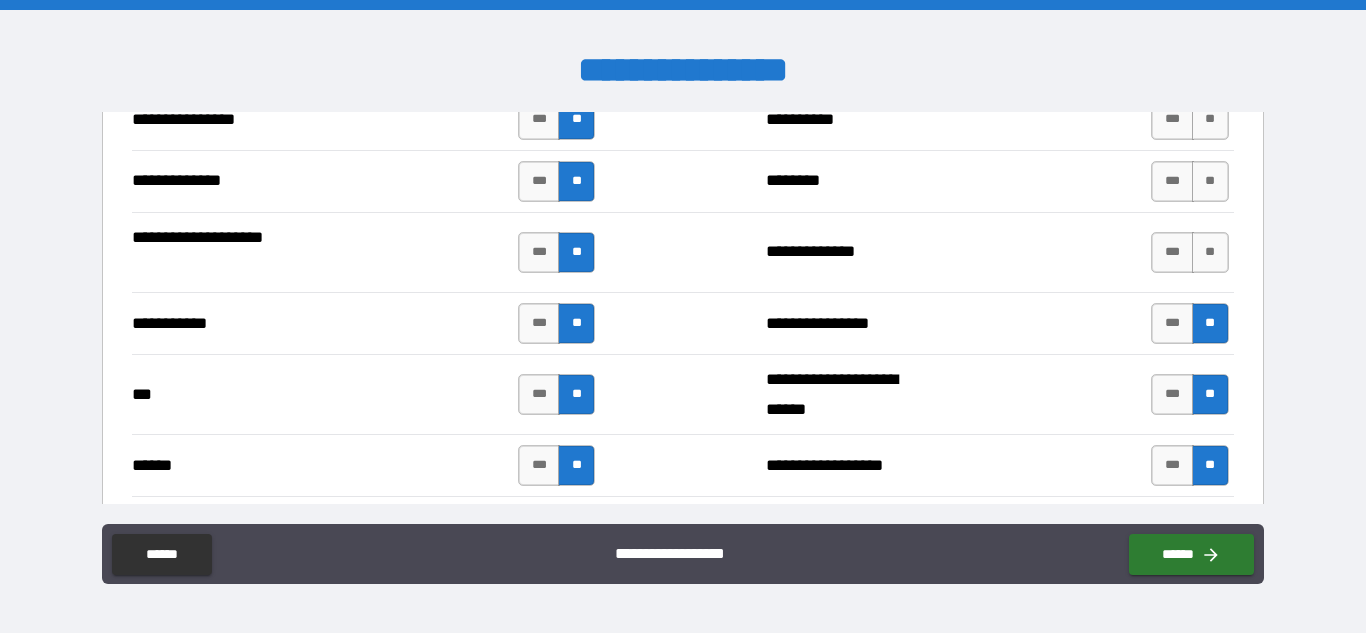 scroll, scrollTop: 4711, scrollLeft: 0, axis: vertical 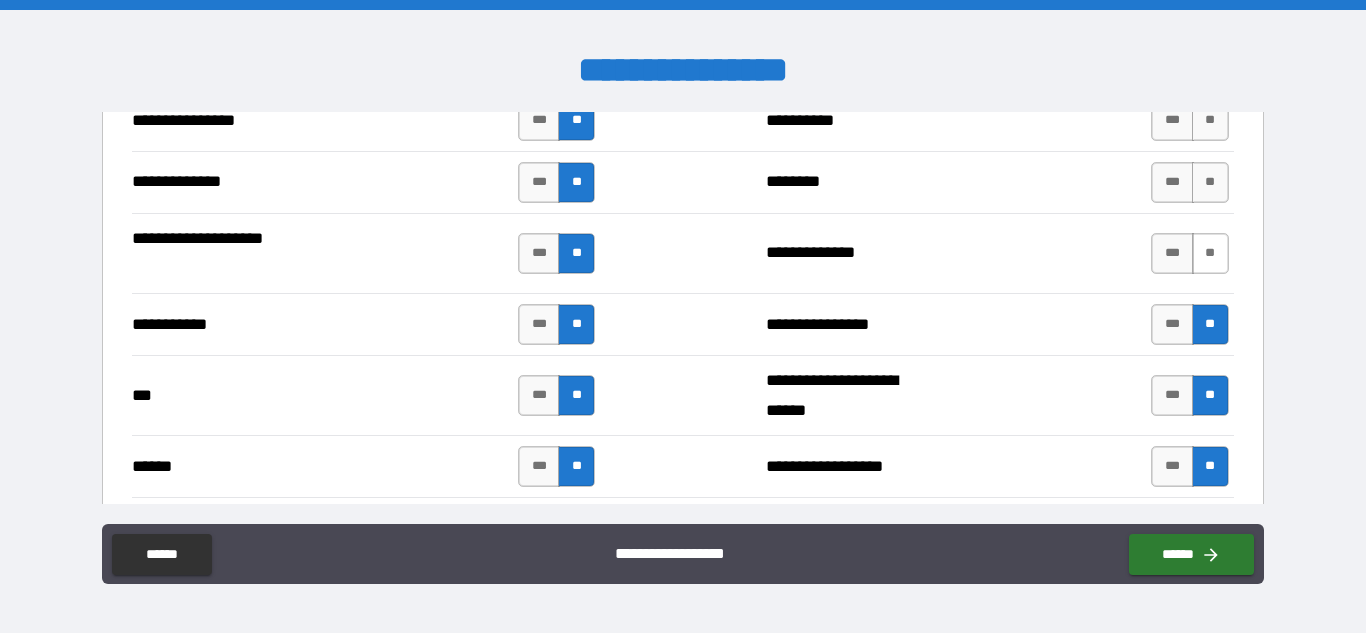 click on "**" at bounding box center (1210, 253) 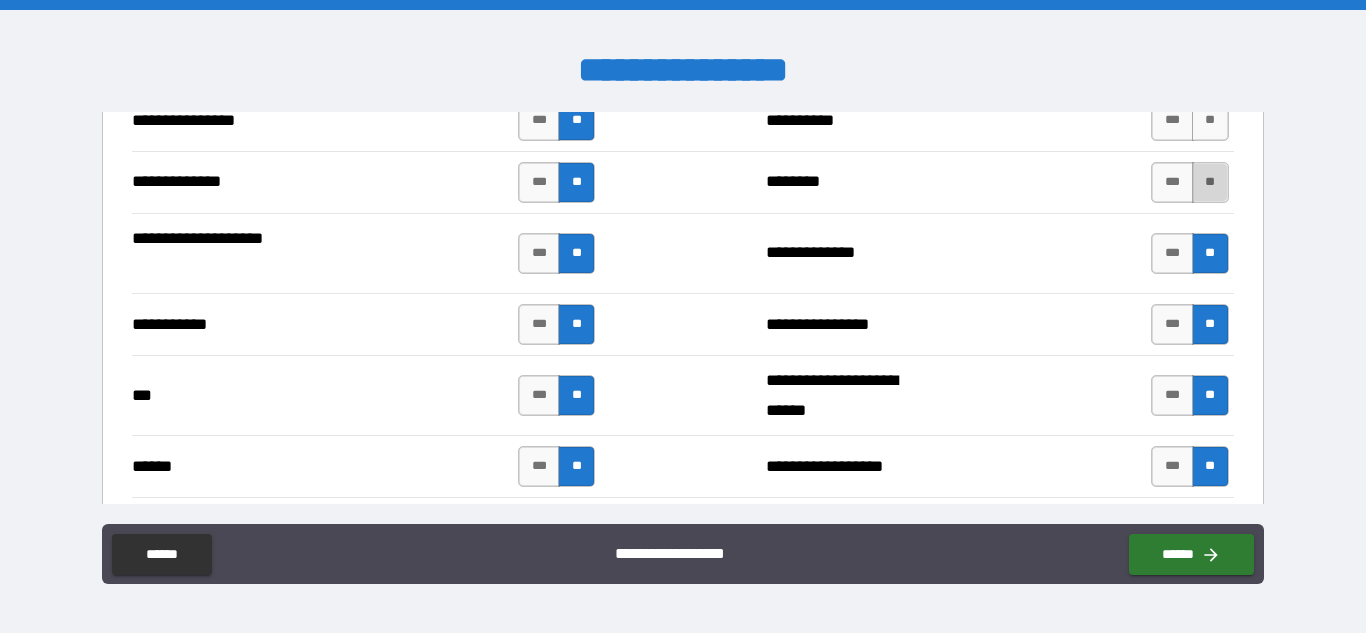click on "**" at bounding box center (1210, 182) 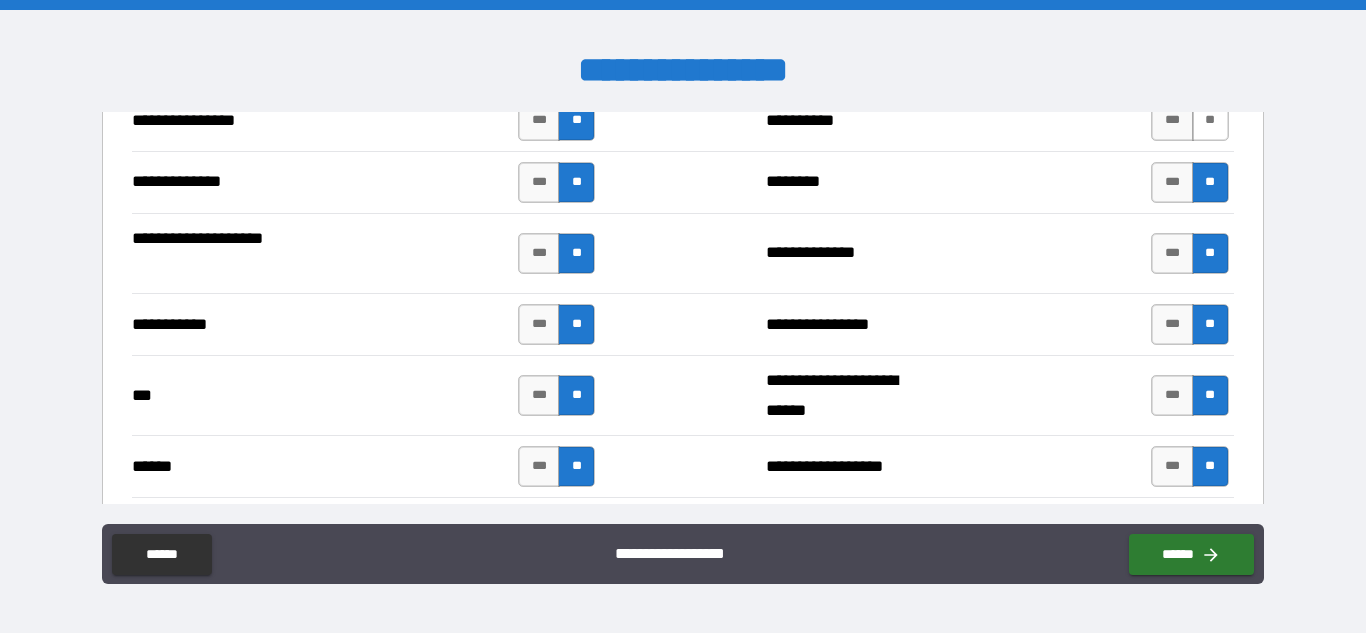 click on "**" at bounding box center [1210, 120] 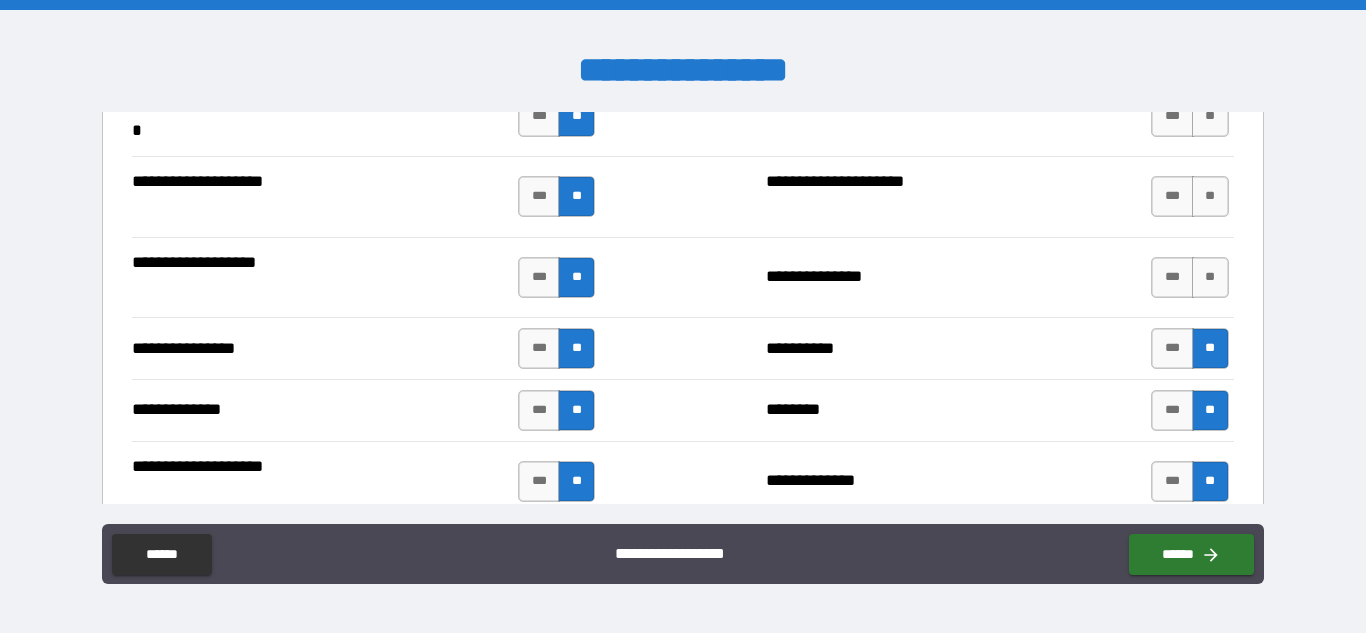 scroll, scrollTop: 4443, scrollLeft: 0, axis: vertical 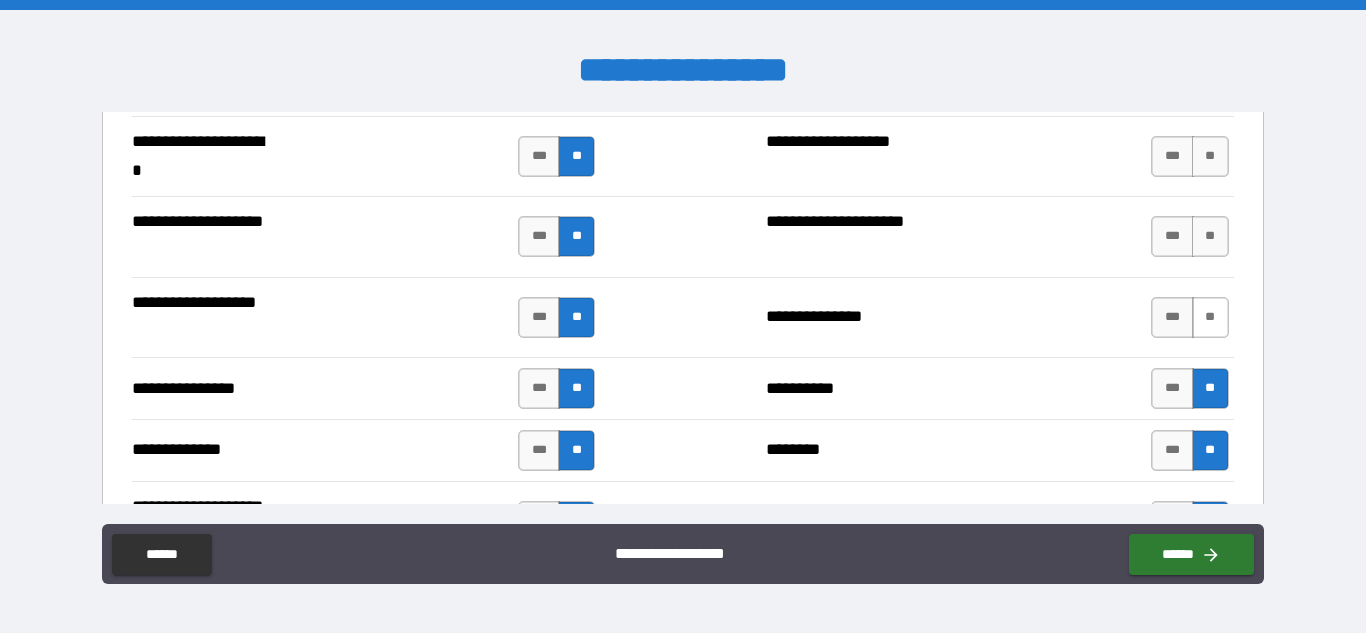 click on "**" at bounding box center [1210, 317] 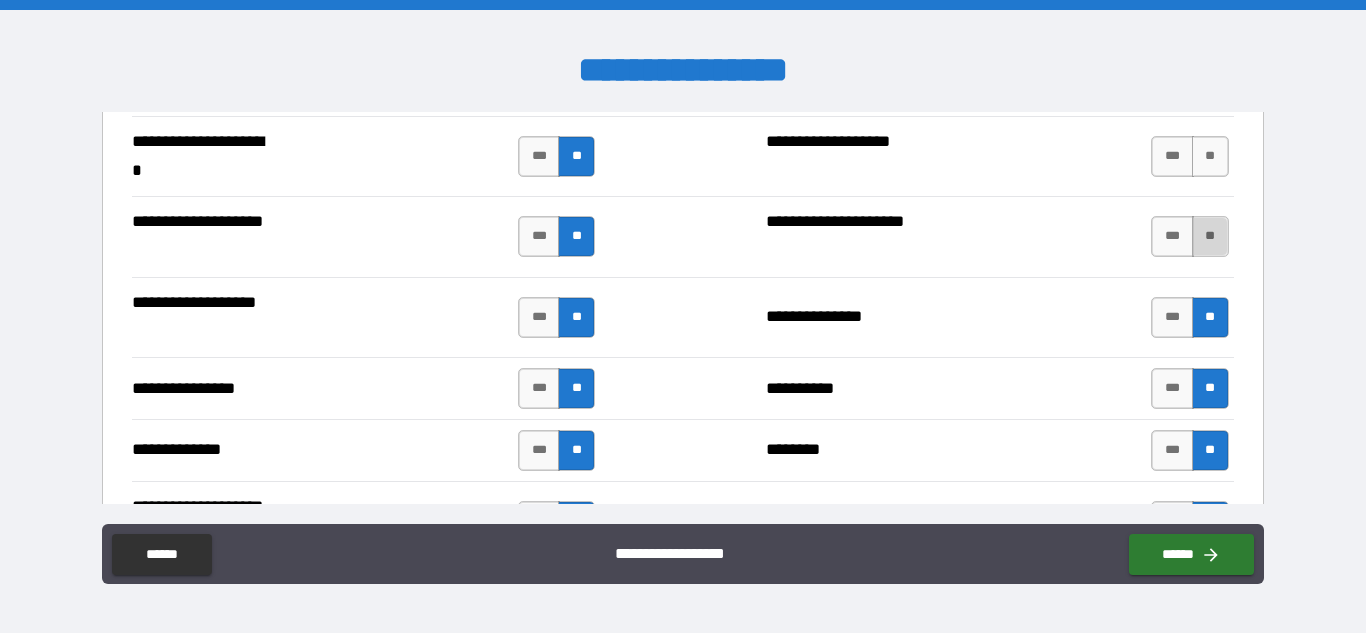 click on "**" at bounding box center [1210, 236] 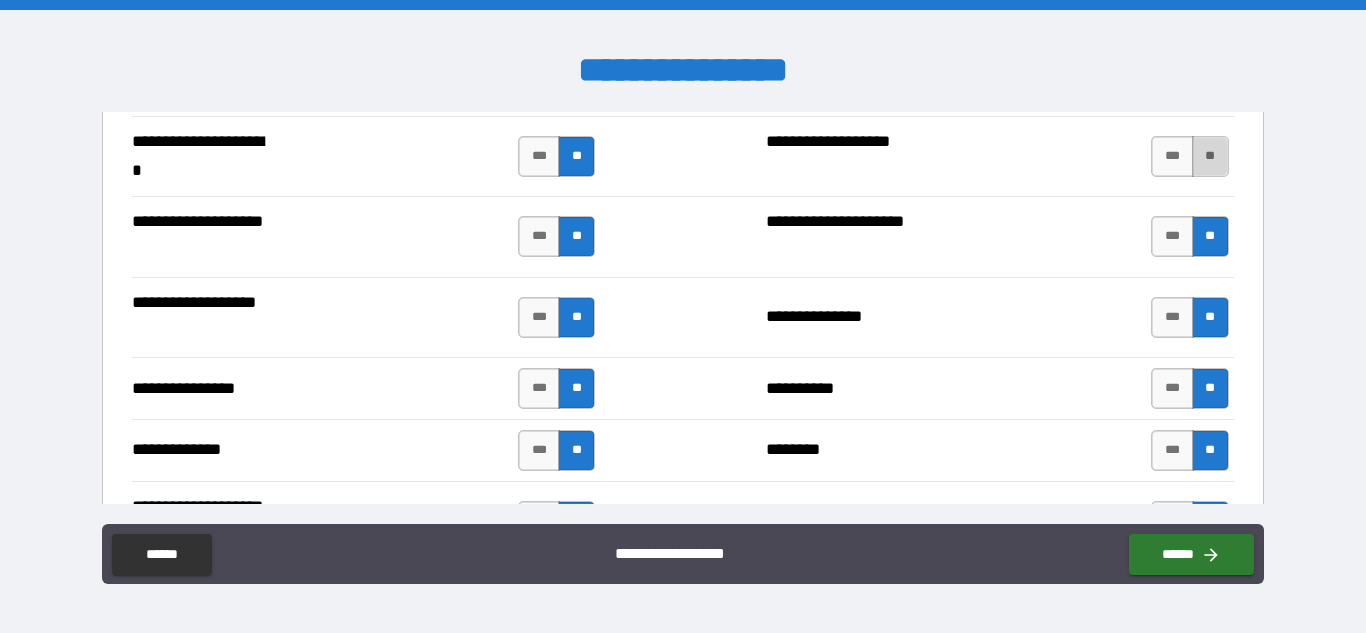 click on "**" at bounding box center (1210, 156) 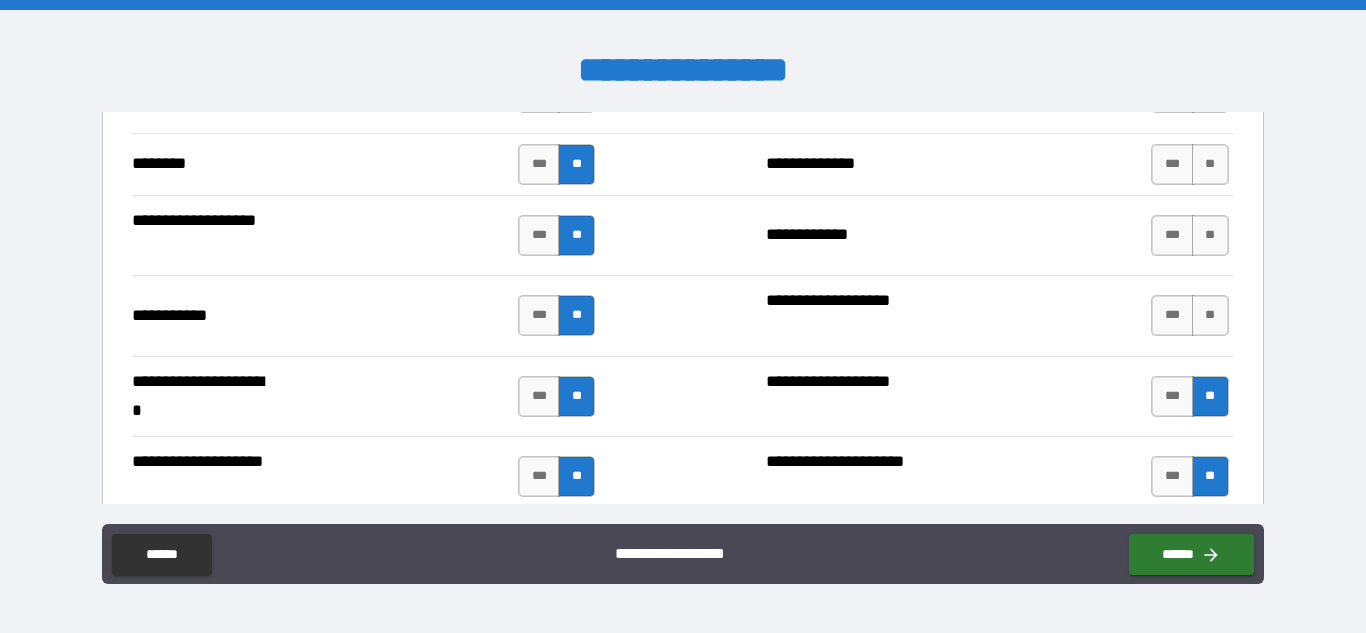 scroll, scrollTop: 4202, scrollLeft: 0, axis: vertical 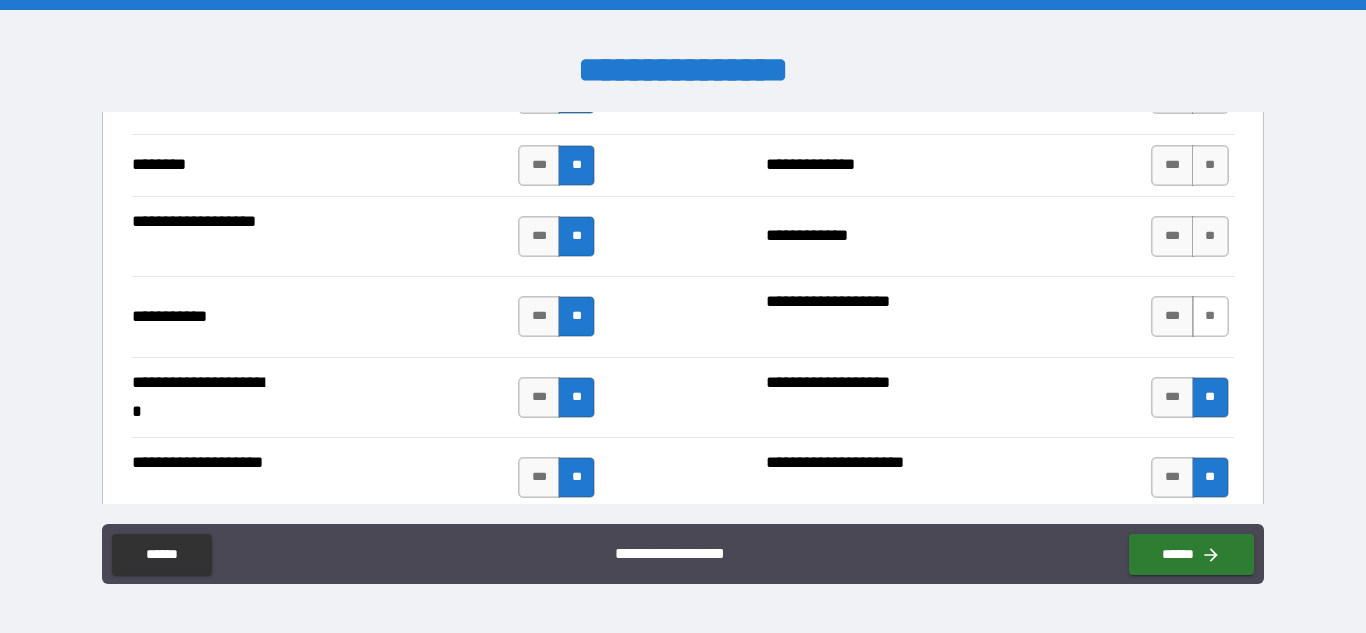 click on "**" at bounding box center (1210, 316) 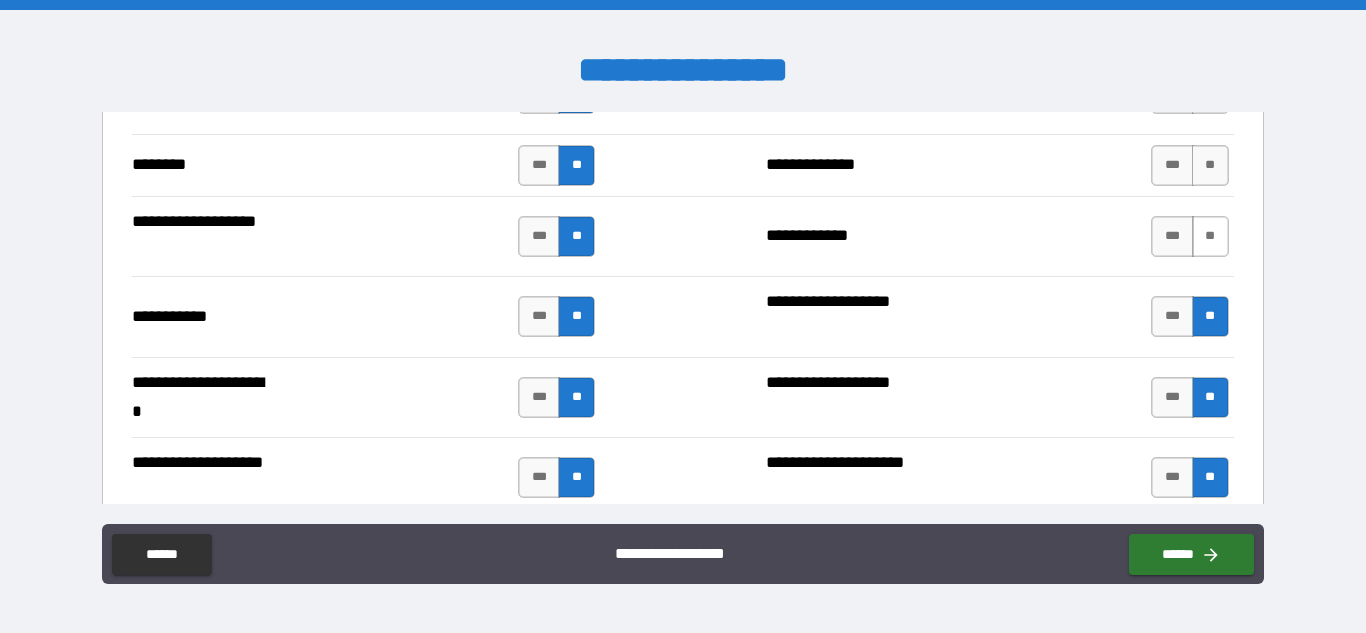 click on "**" at bounding box center (1210, 236) 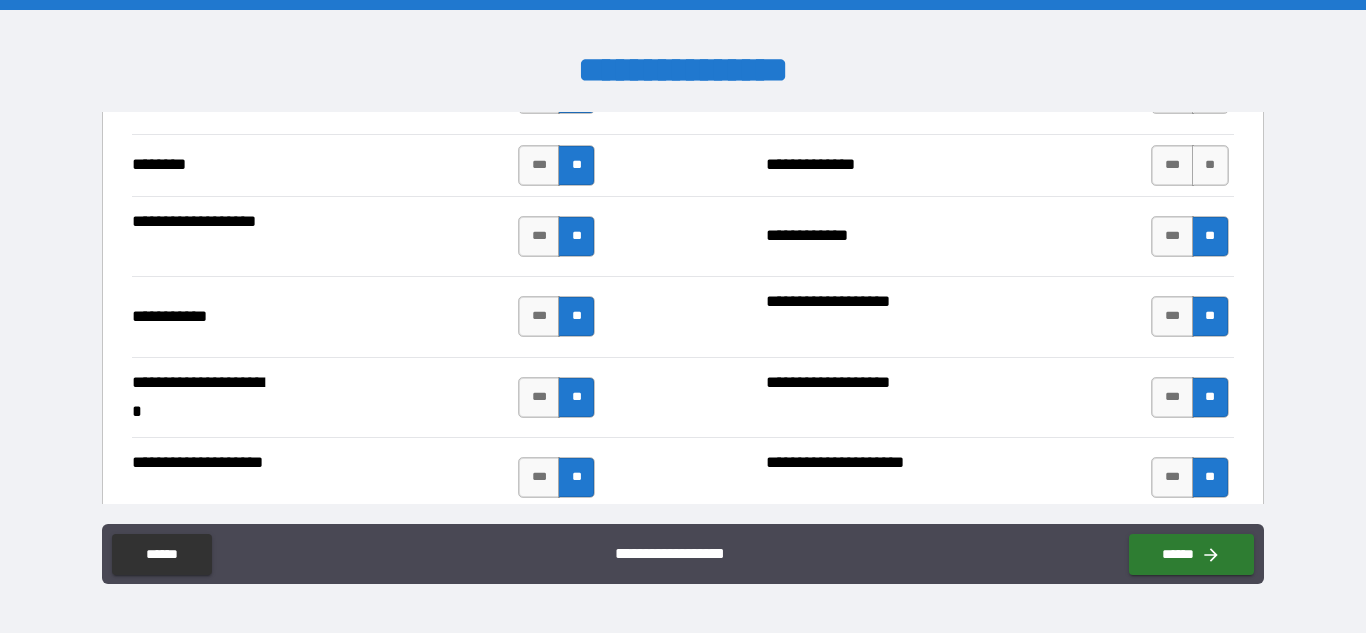 click on "*** **" at bounding box center [1189, 165] 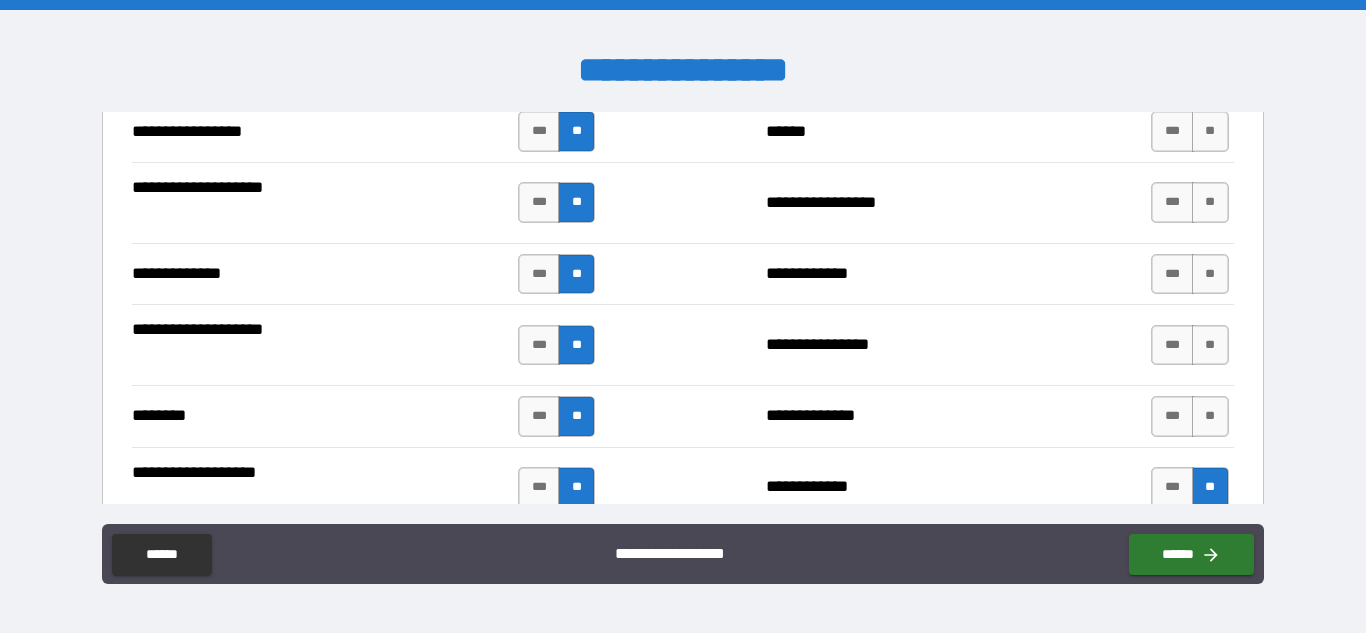 scroll, scrollTop: 3950, scrollLeft: 0, axis: vertical 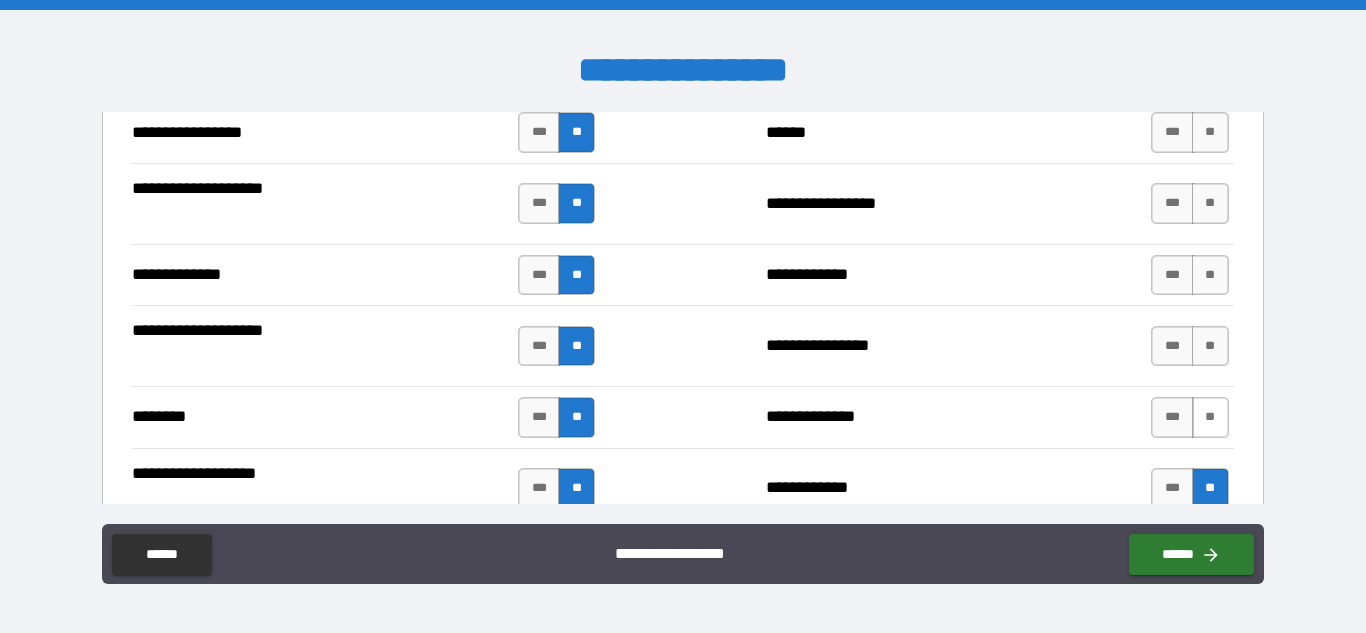 click on "**" at bounding box center (1210, 417) 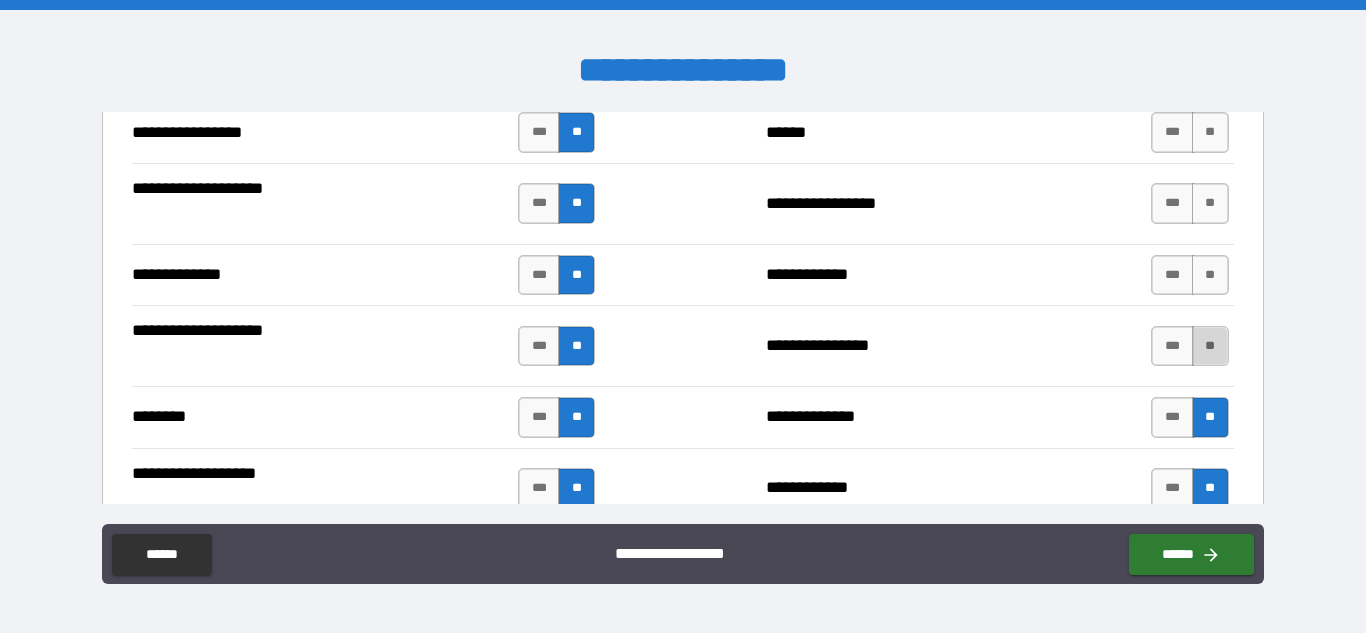 click on "**" at bounding box center (1210, 346) 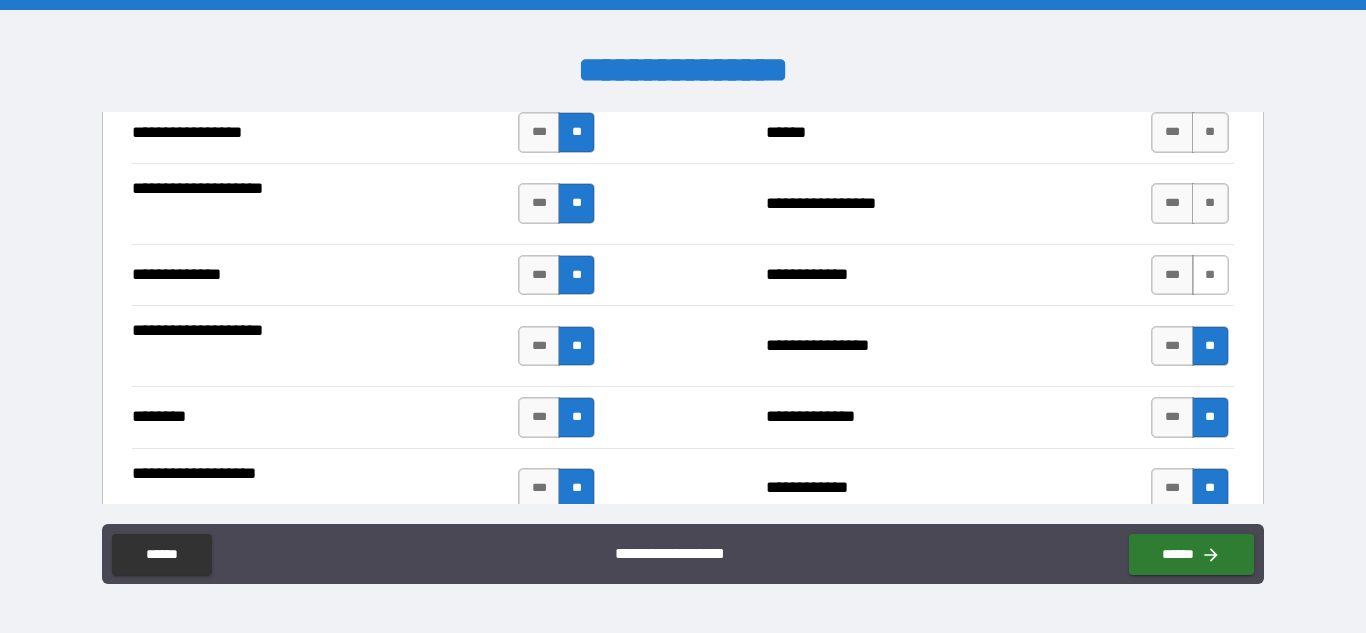 click on "**" at bounding box center [1210, 275] 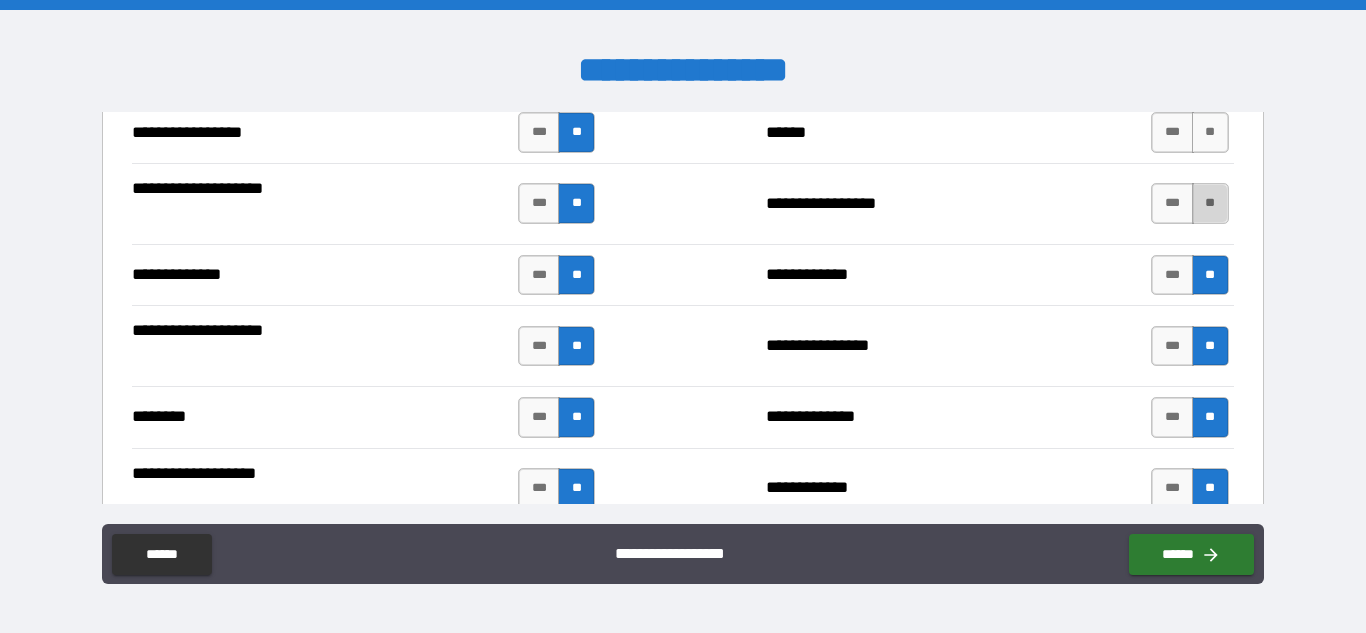 click on "**" at bounding box center [1210, 203] 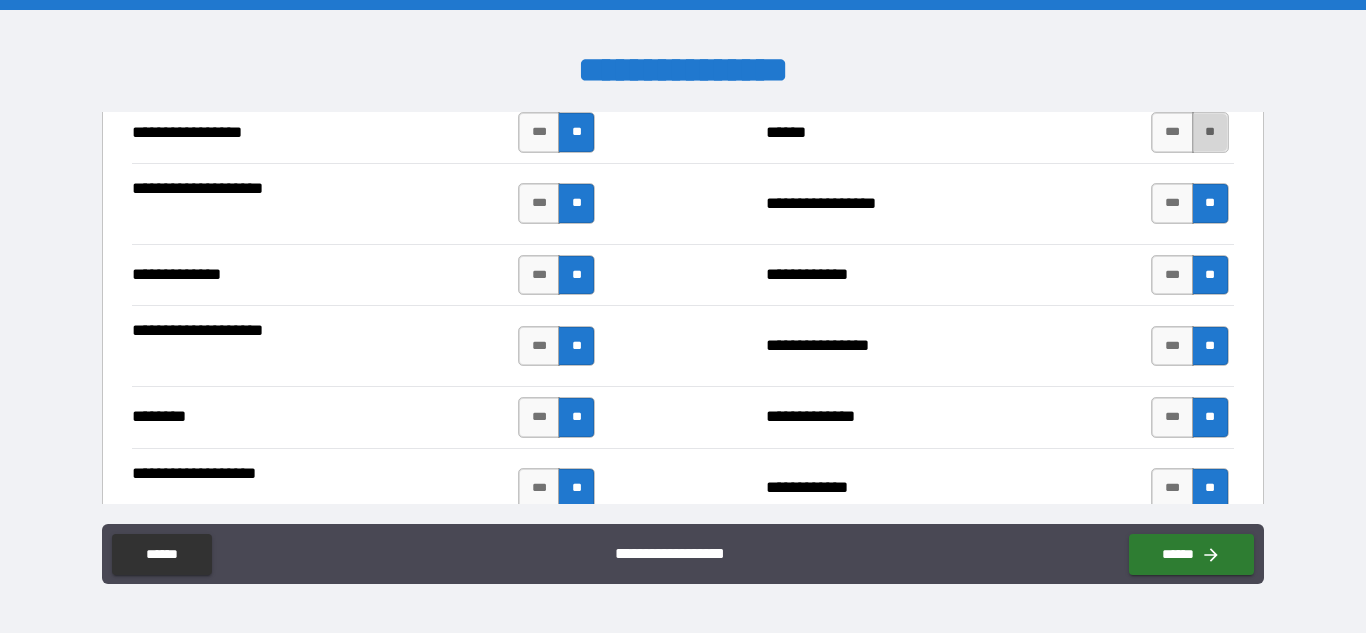 click on "**" at bounding box center [1210, 132] 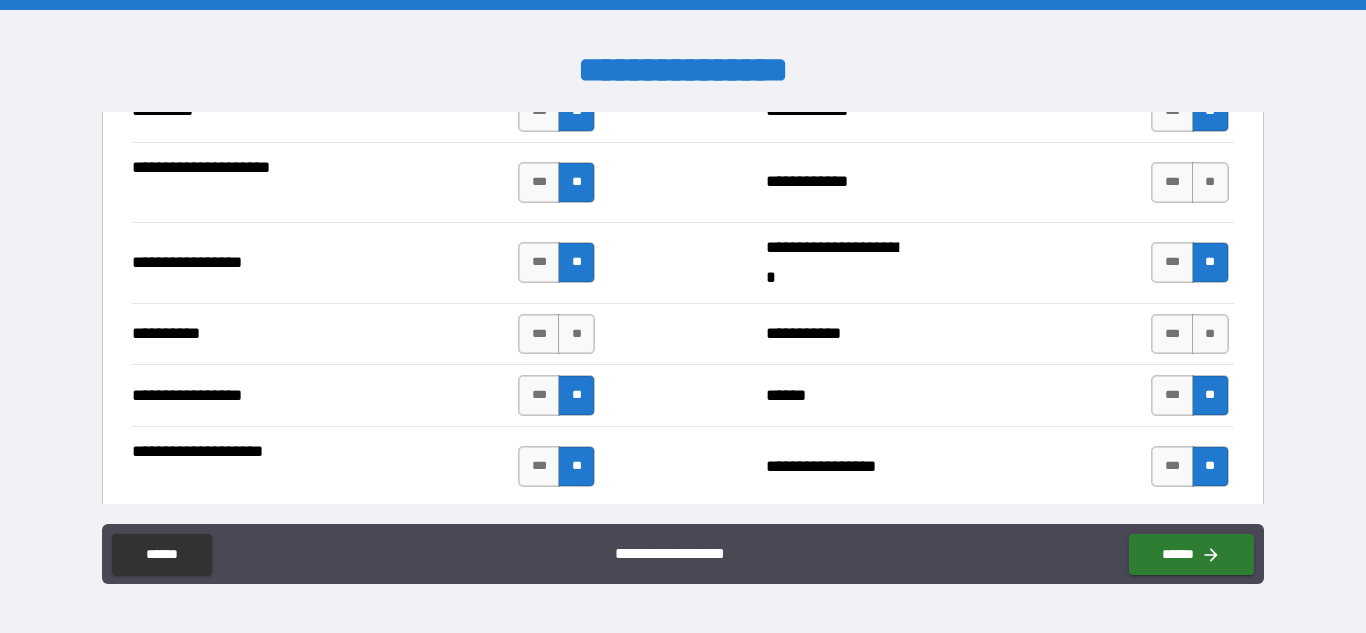 scroll, scrollTop: 3686, scrollLeft: 0, axis: vertical 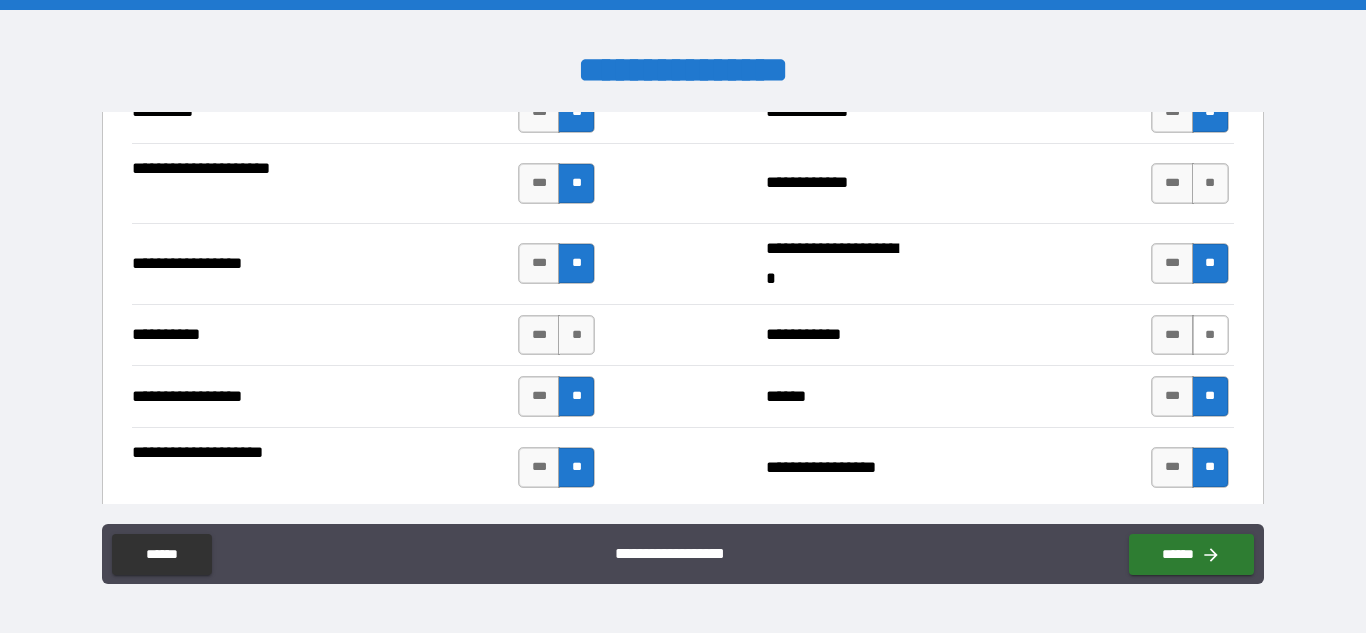 click on "**" at bounding box center (1210, 335) 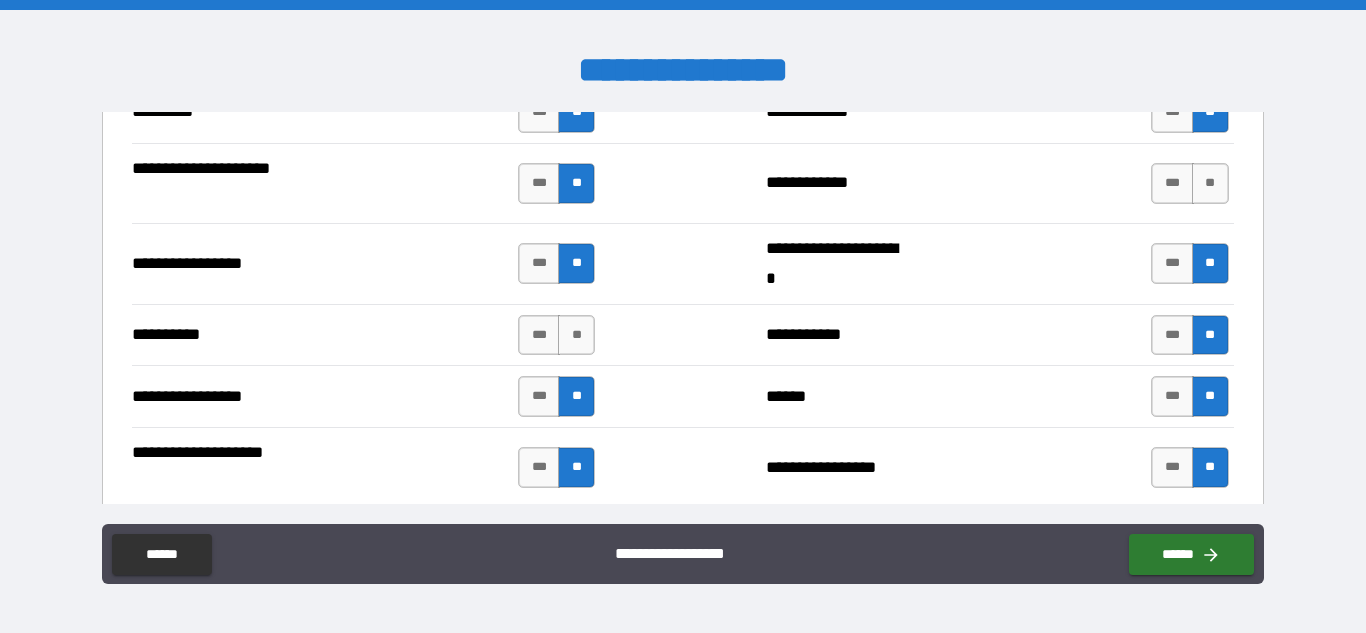 drag, startPoint x: 1205, startPoint y: 192, endPoint x: 1226, endPoint y: 246, distance: 57.939625 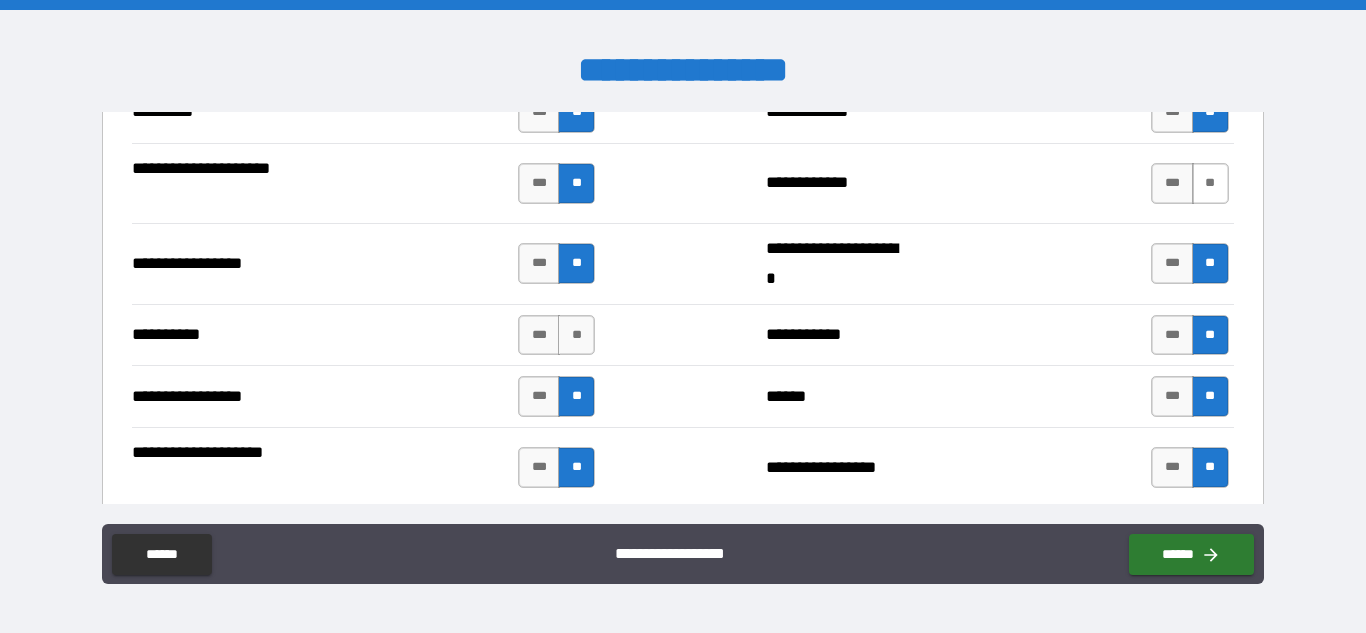 drag, startPoint x: 1226, startPoint y: 246, endPoint x: 1191, endPoint y: 171, distance: 82.764725 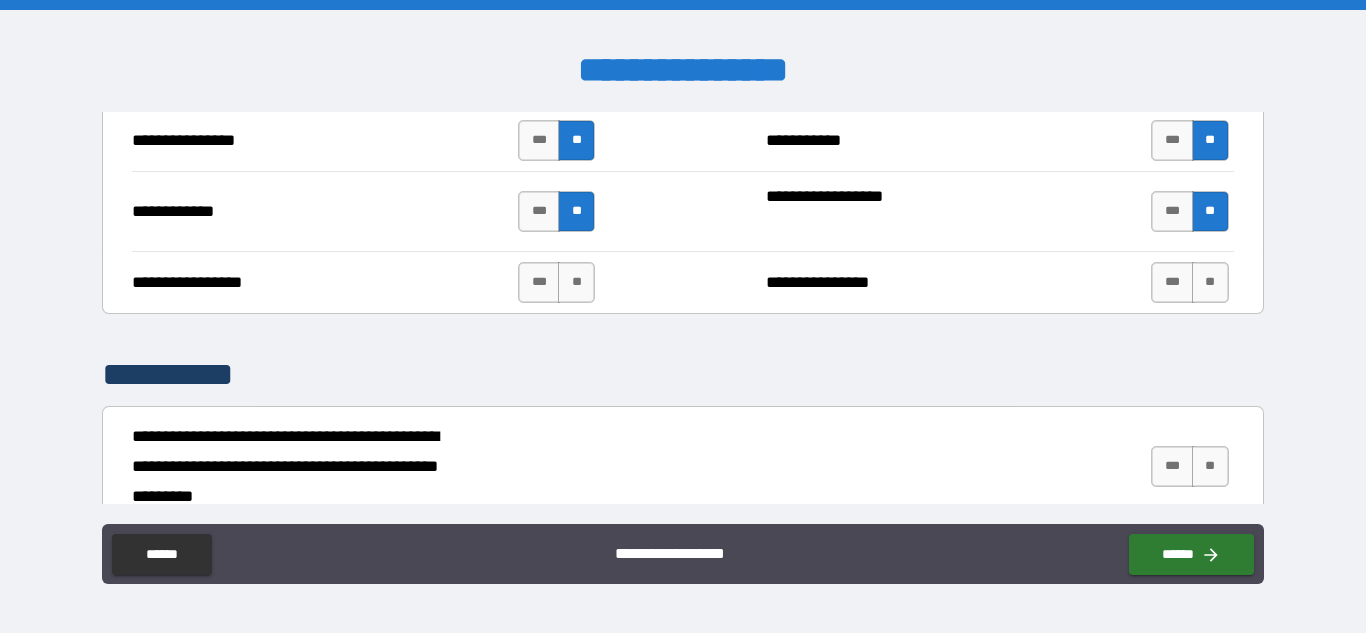 scroll, scrollTop: 5100, scrollLeft: 0, axis: vertical 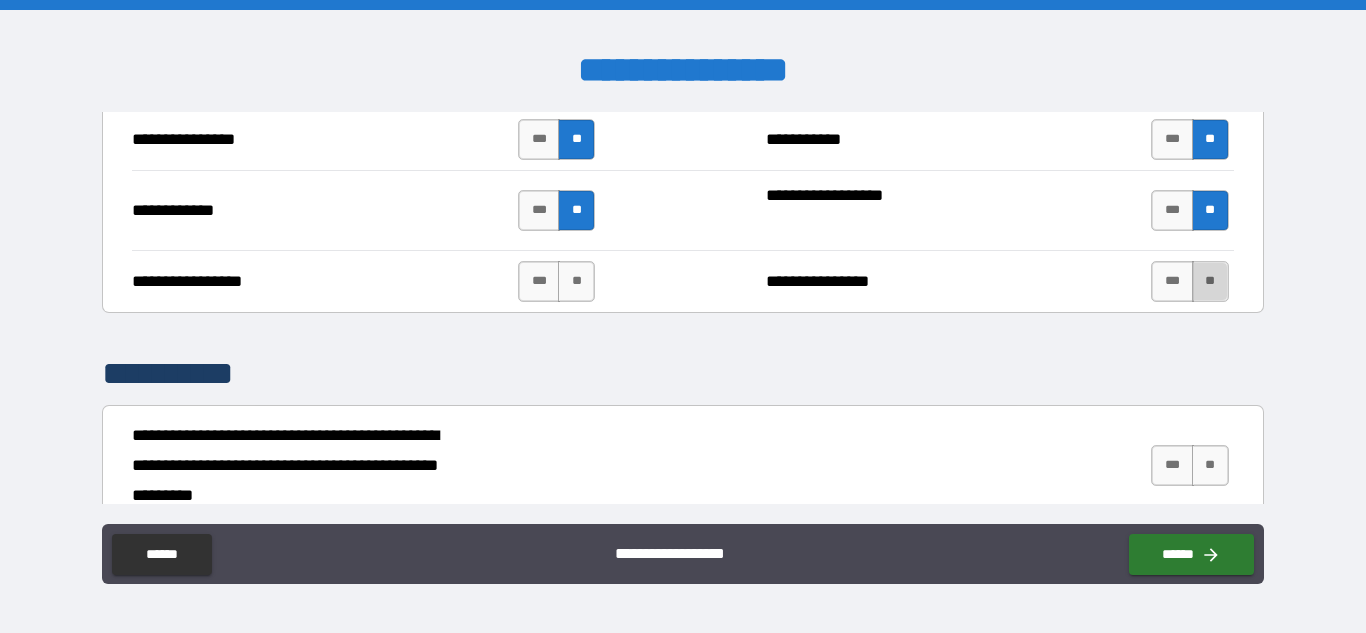 click on "**" at bounding box center (1210, 281) 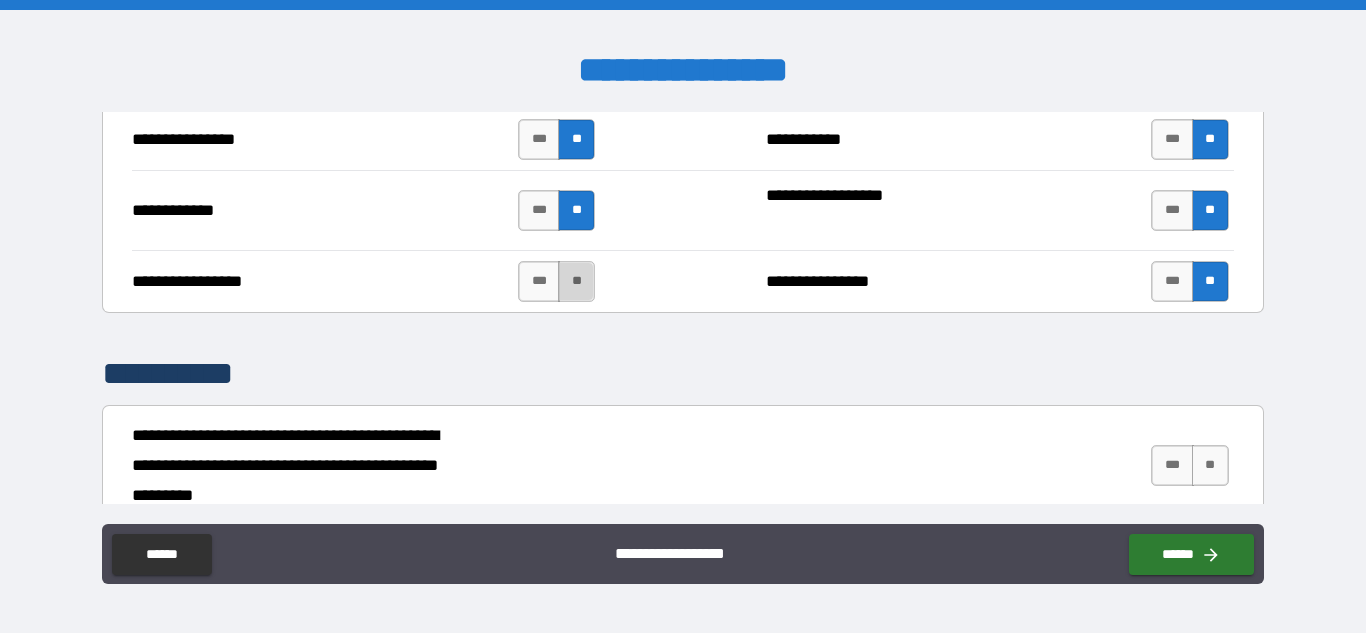 click on "**" at bounding box center (576, 281) 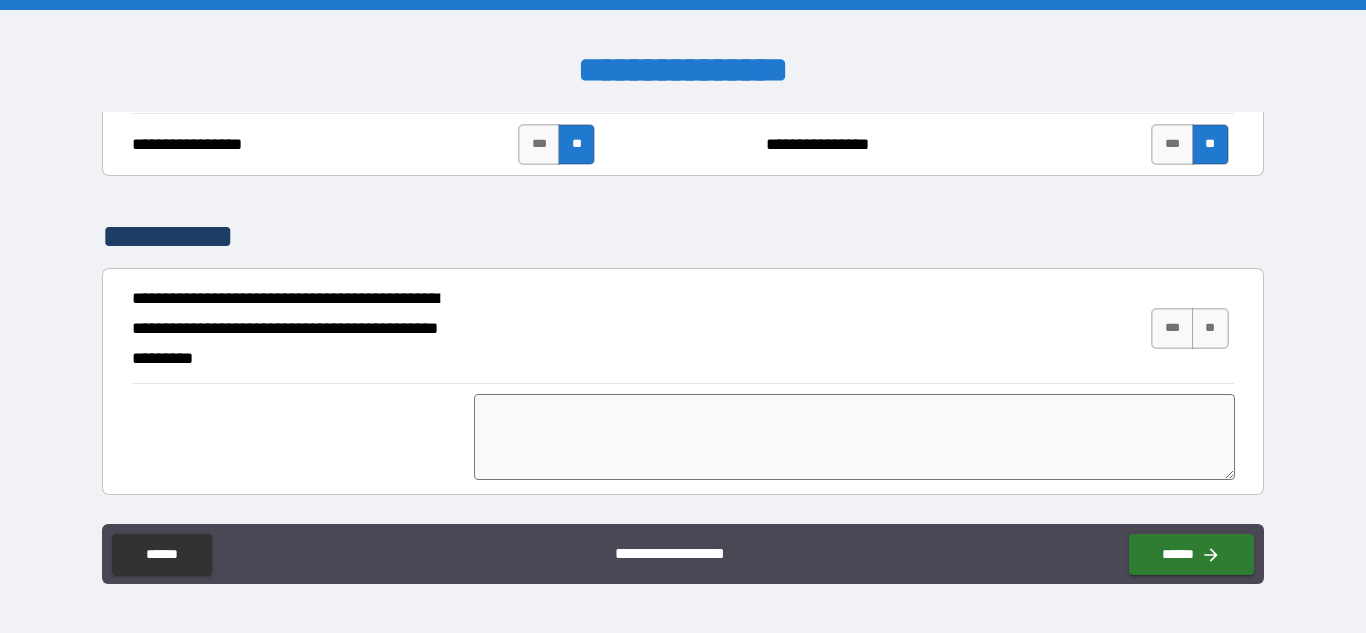 scroll, scrollTop: 5242, scrollLeft: 0, axis: vertical 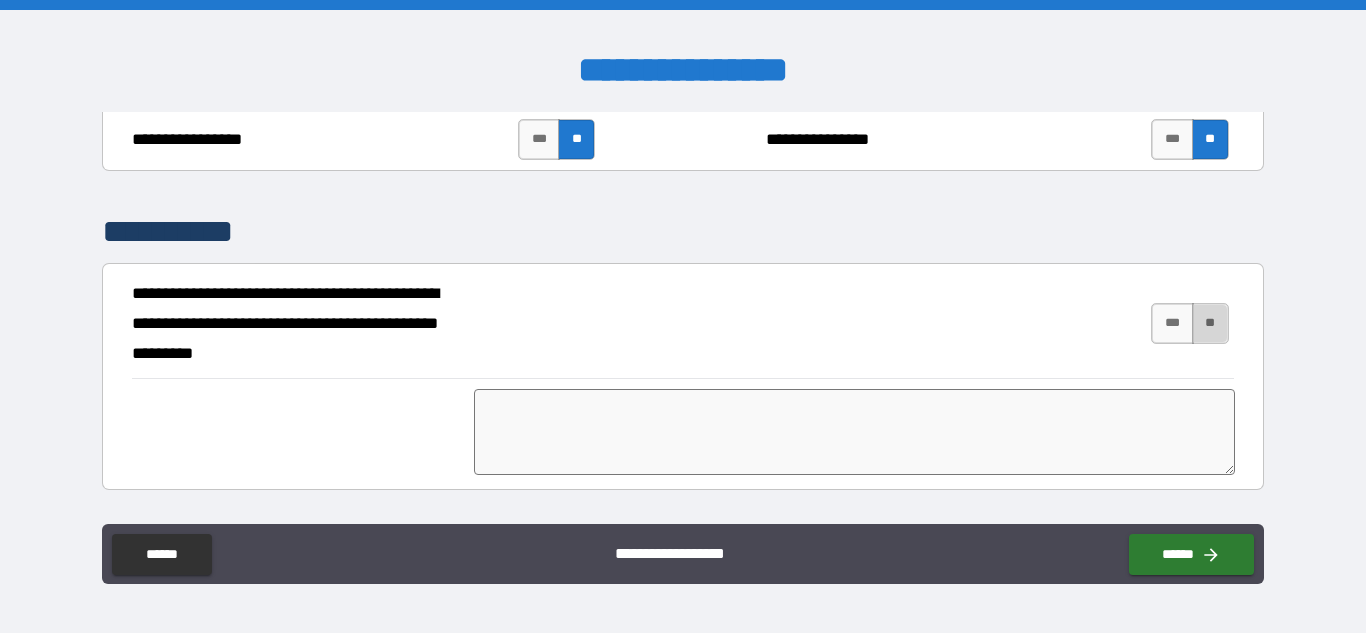 click on "**" at bounding box center [1210, 323] 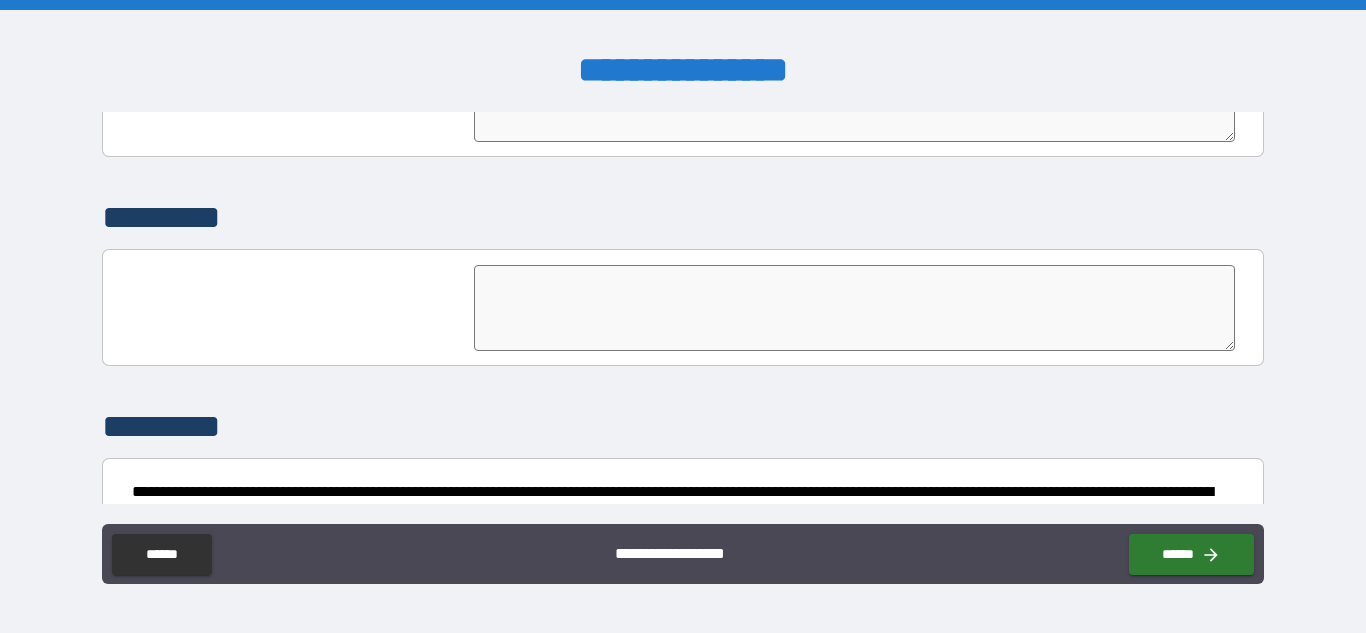 scroll, scrollTop: 5689, scrollLeft: 0, axis: vertical 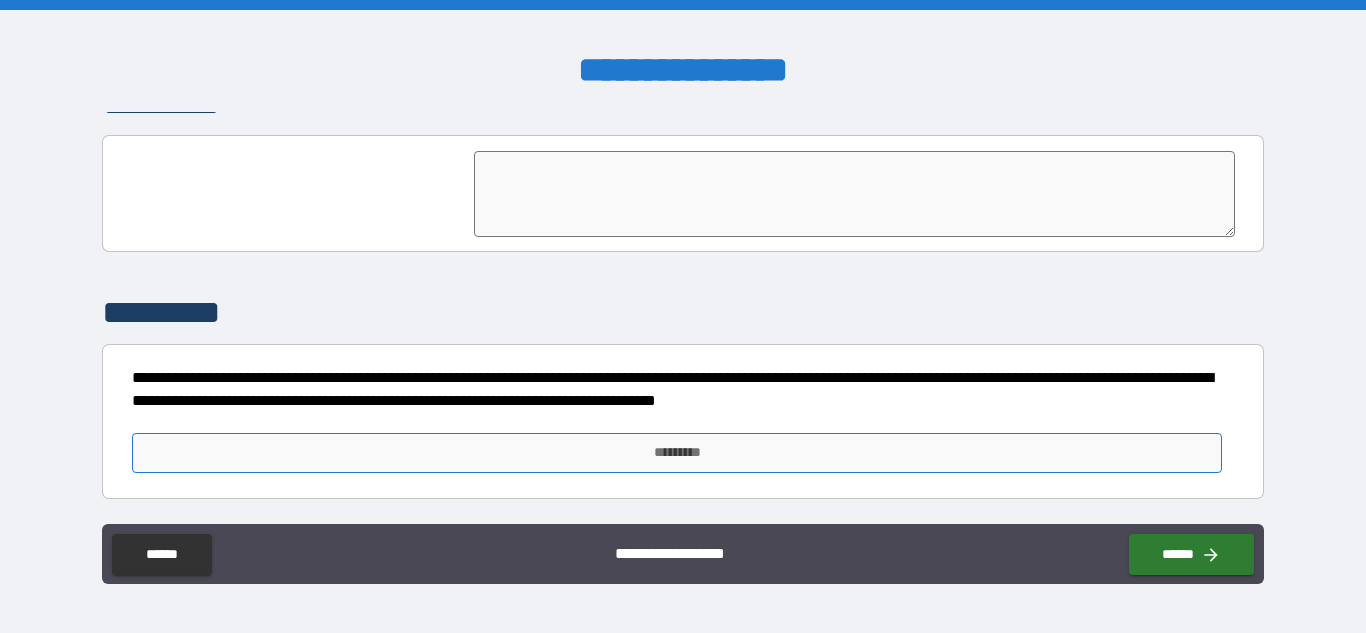 click on "*********" at bounding box center (677, 453) 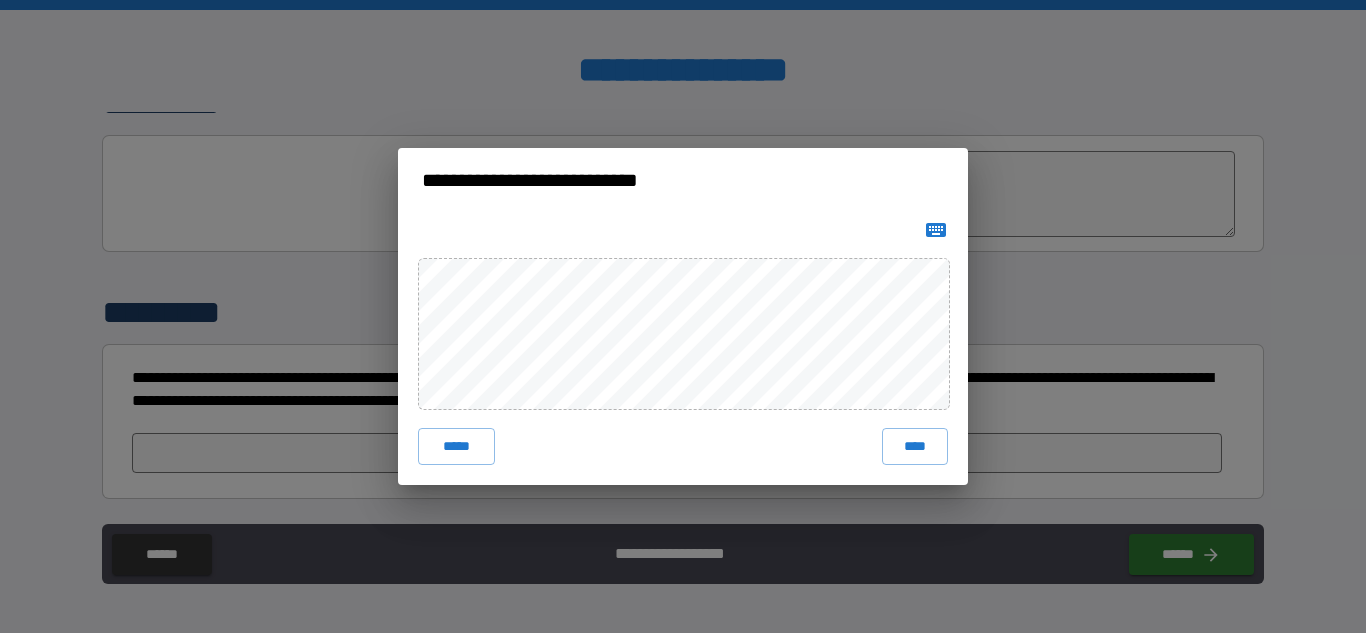 click on "**********" at bounding box center (683, 316) 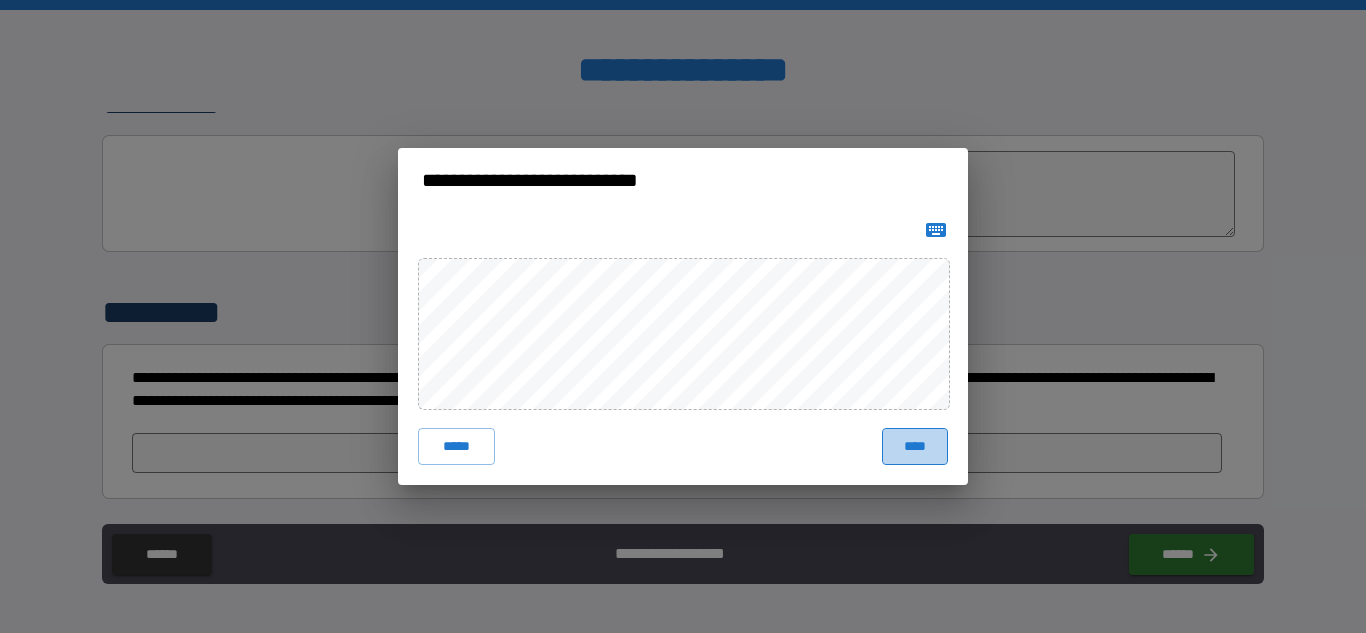 click on "****" at bounding box center [915, 446] 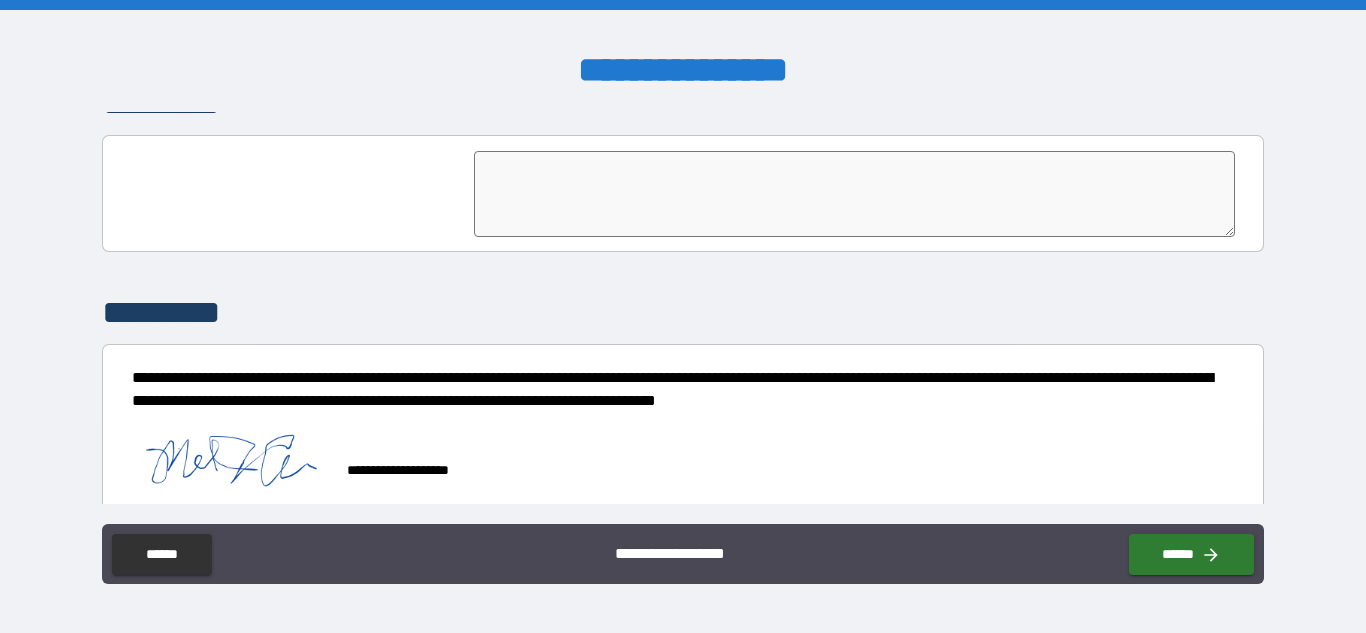 click at bounding box center [232, 461] 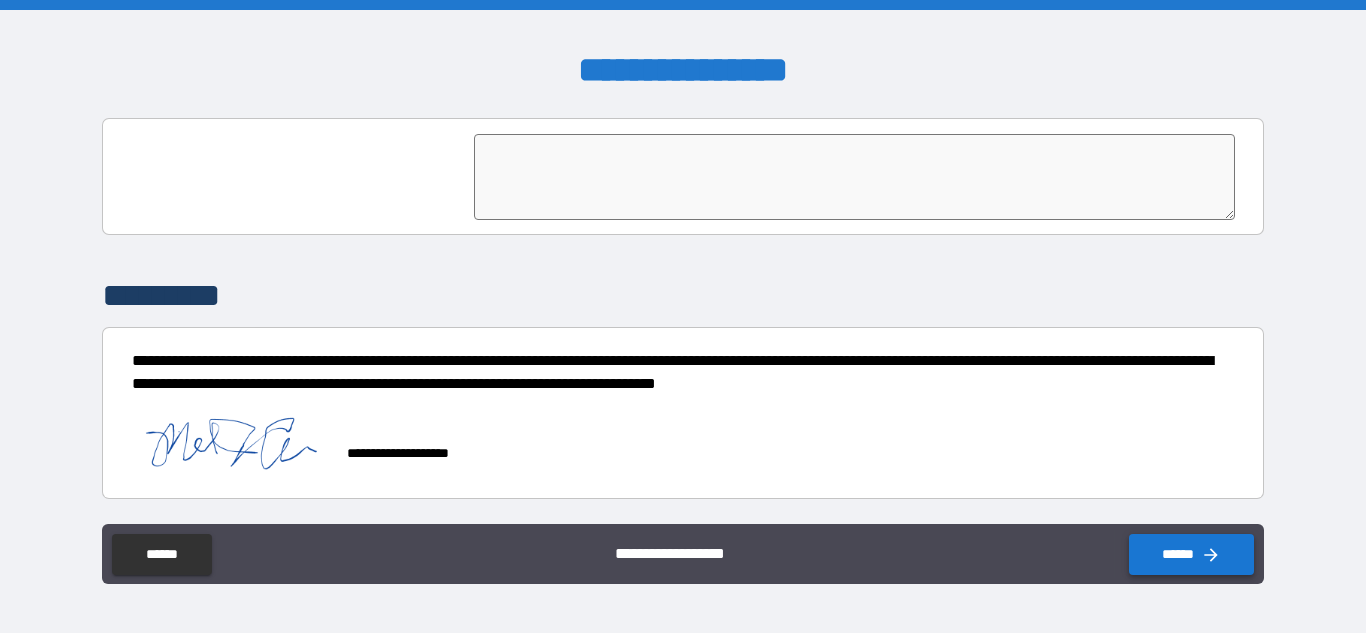 click on "******" at bounding box center [1191, 554] 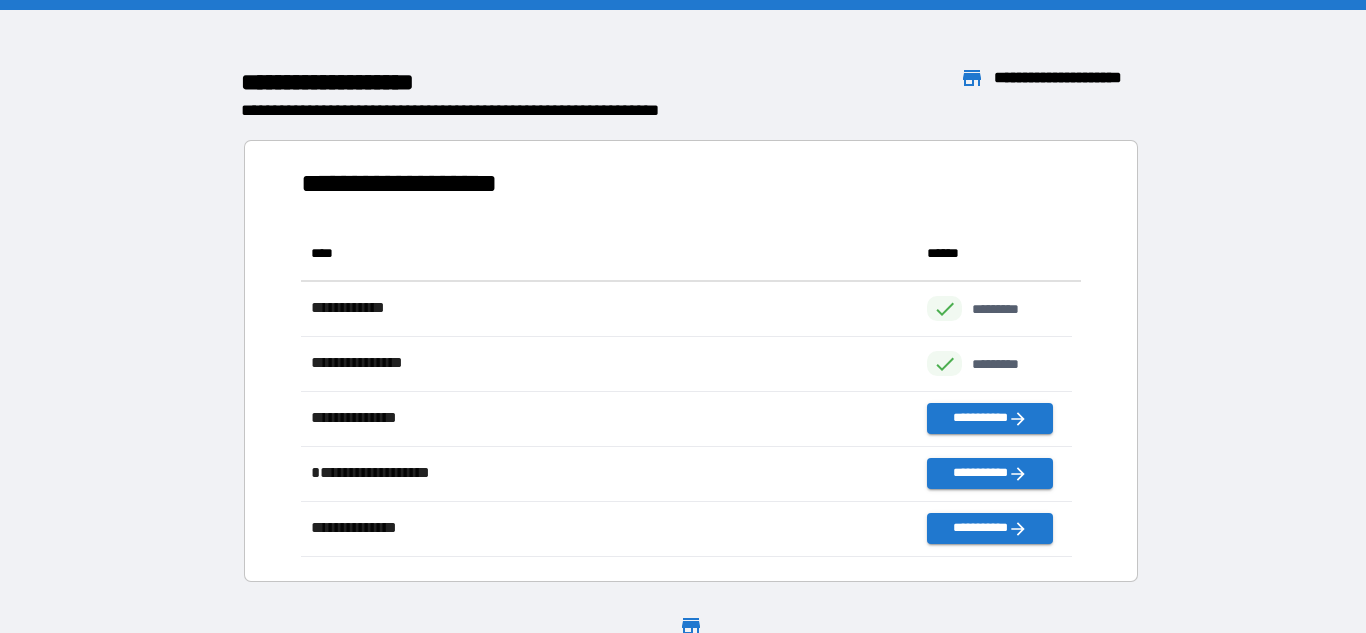 scroll, scrollTop: 16, scrollLeft: 16, axis: both 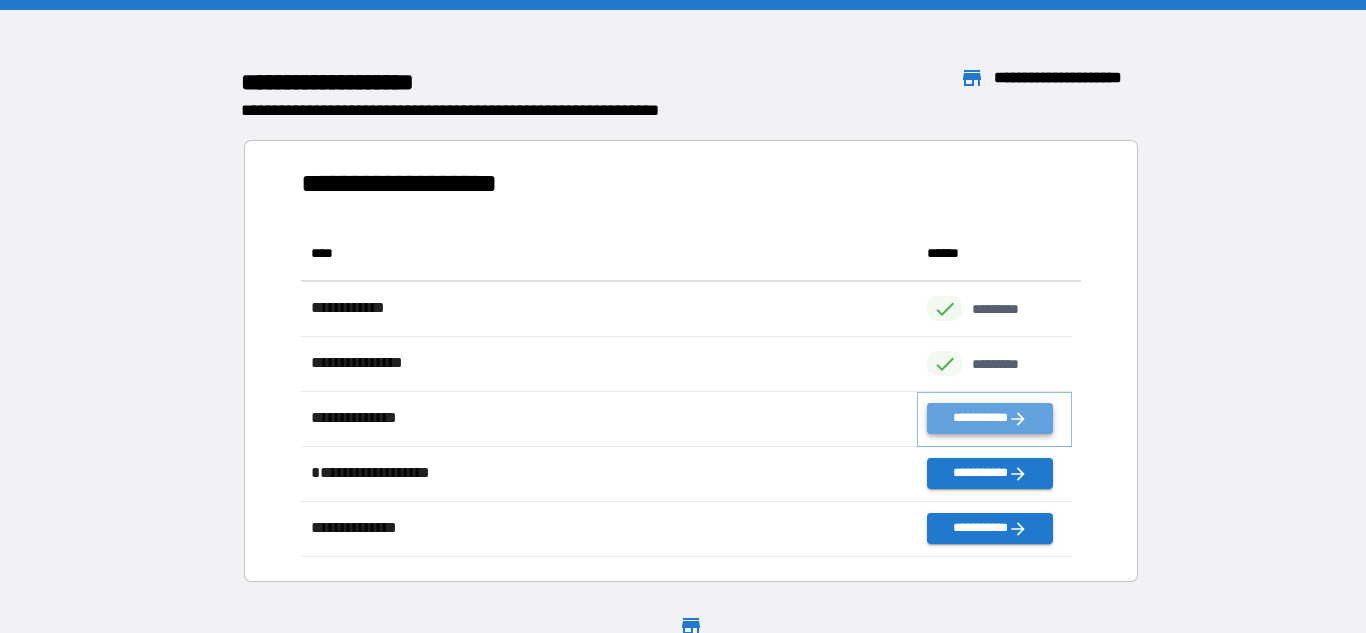 click on "**********" at bounding box center (989, 418) 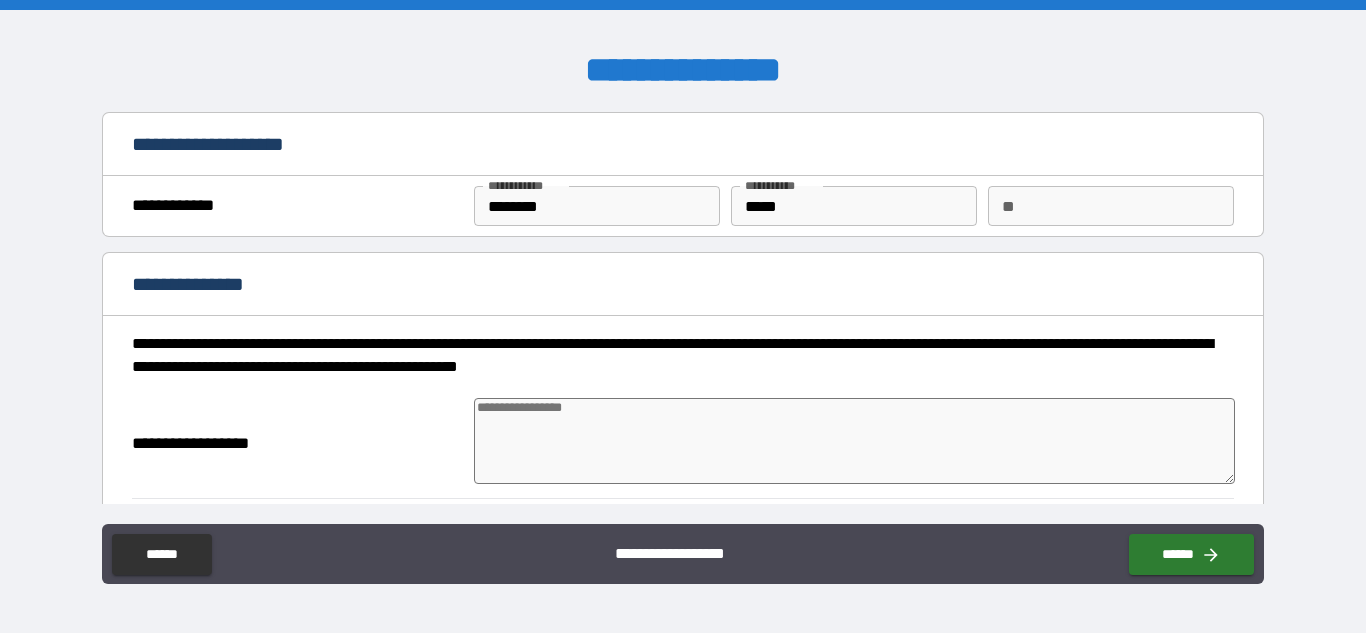 type on "*" 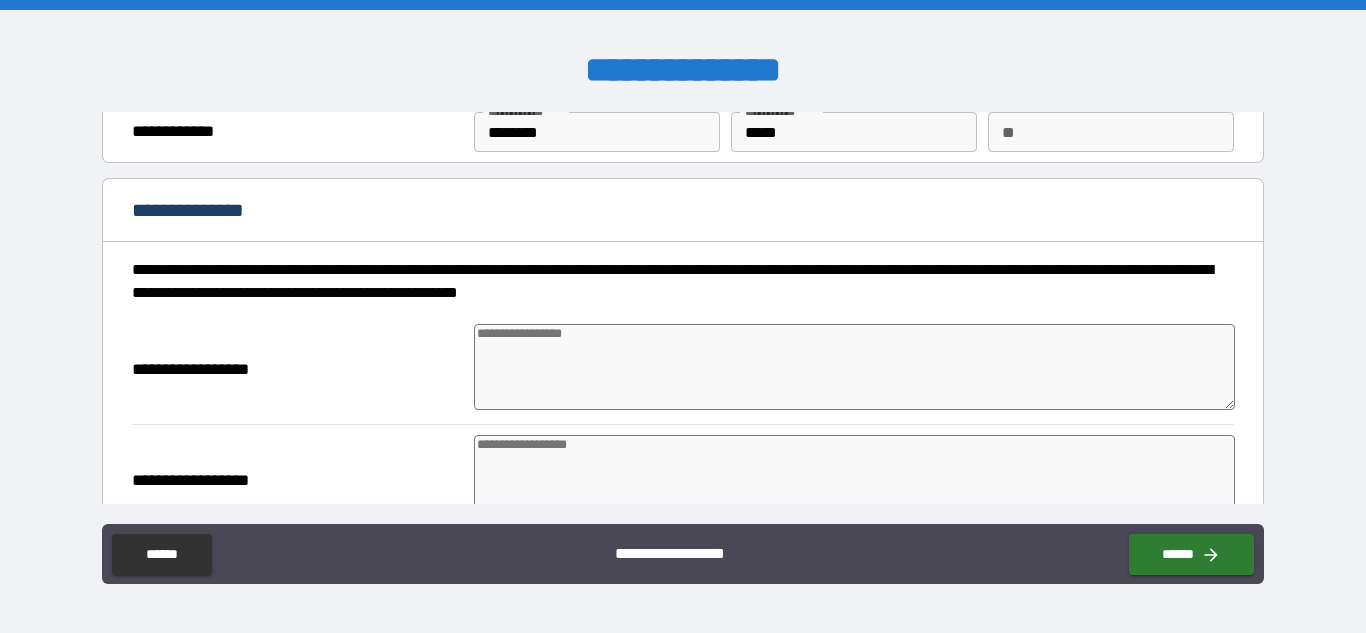 scroll, scrollTop: 0, scrollLeft: 0, axis: both 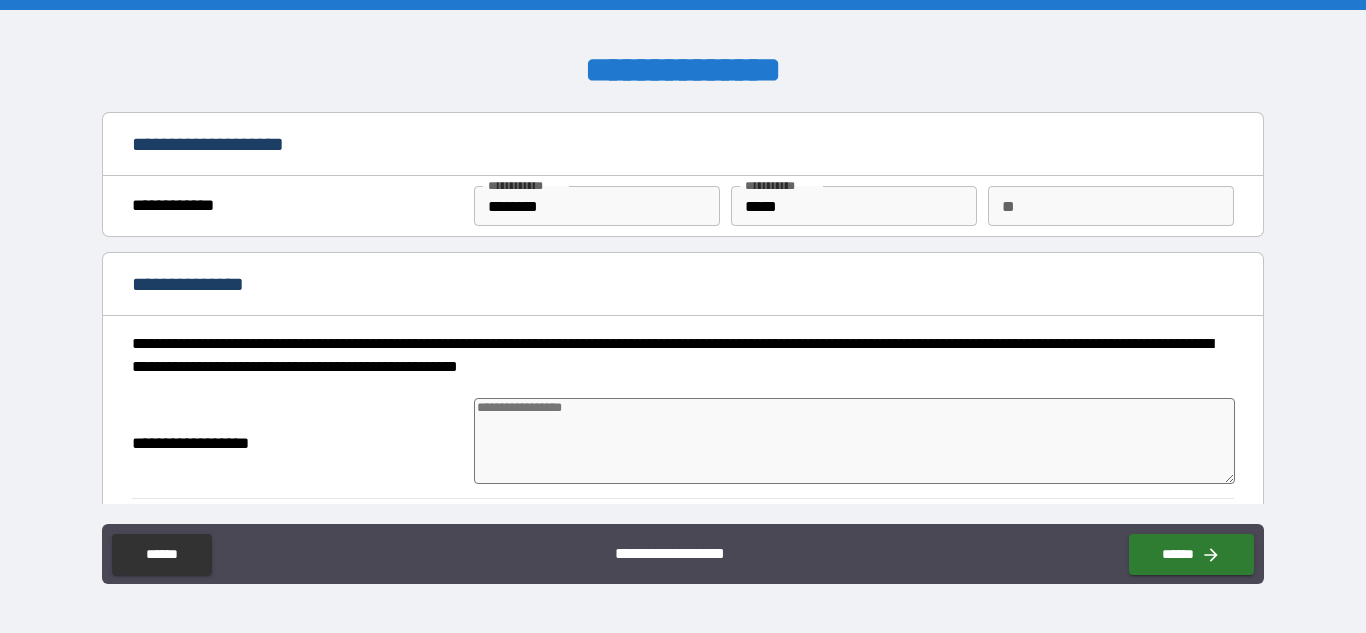 click at bounding box center [854, 441] 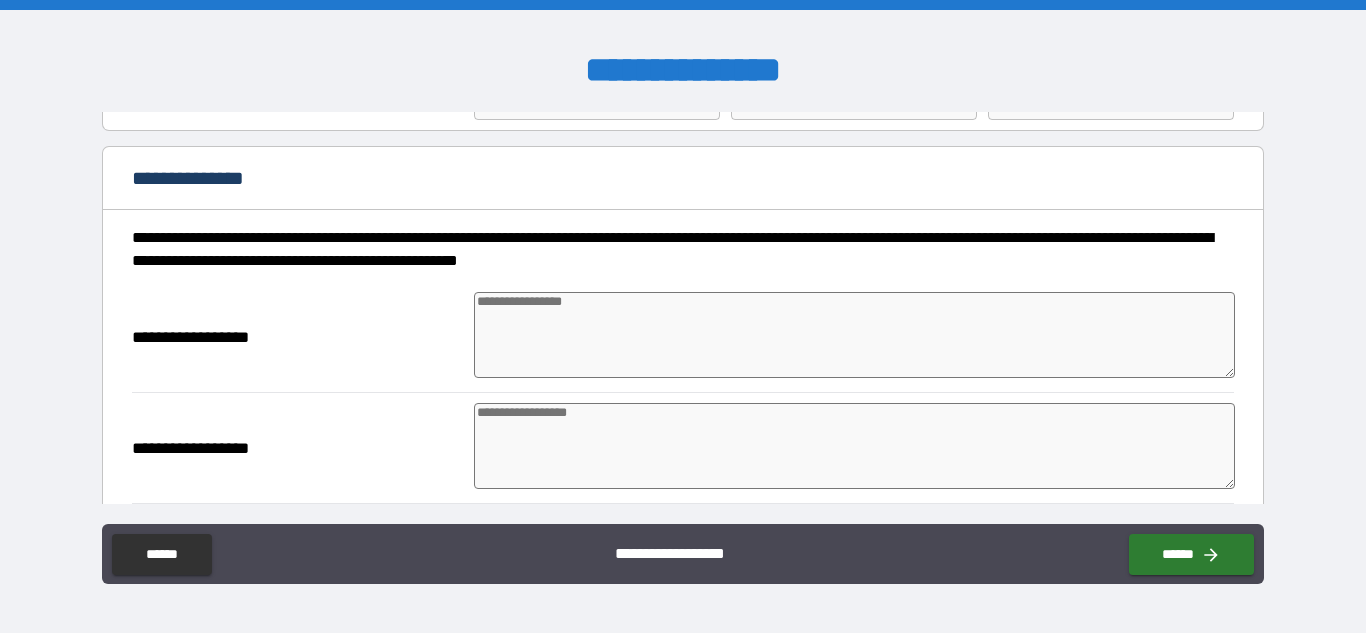 scroll, scrollTop: 102, scrollLeft: 0, axis: vertical 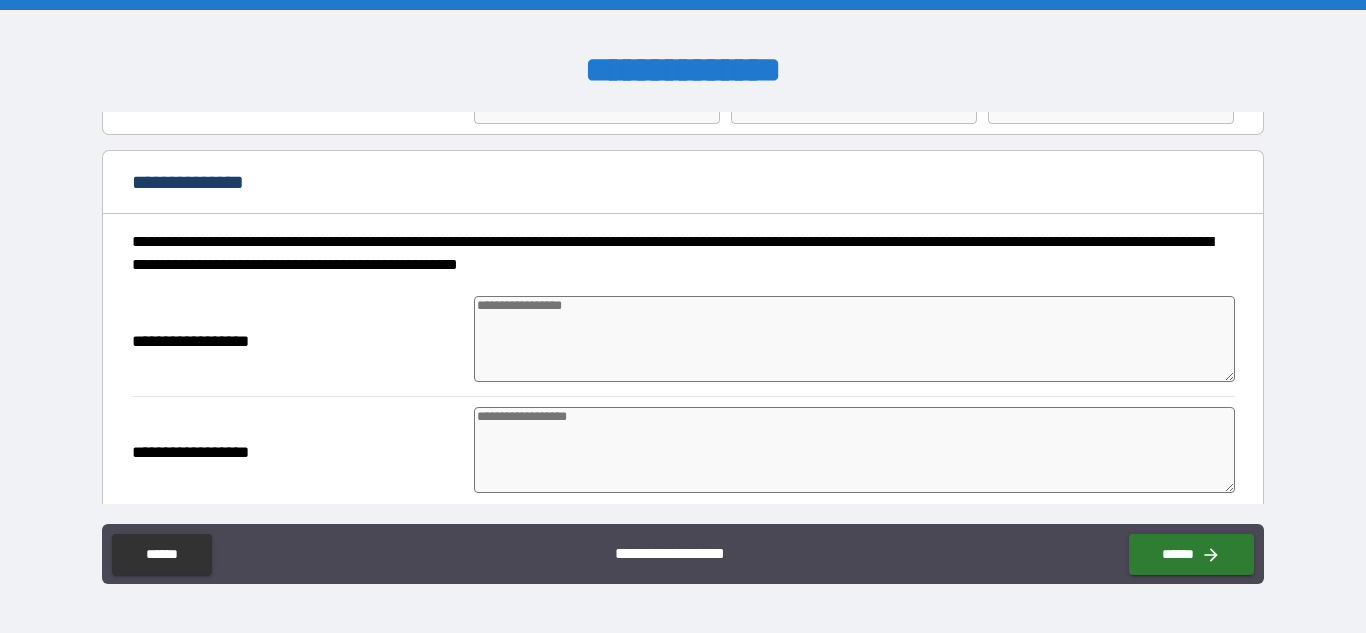 click at bounding box center [854, 450] 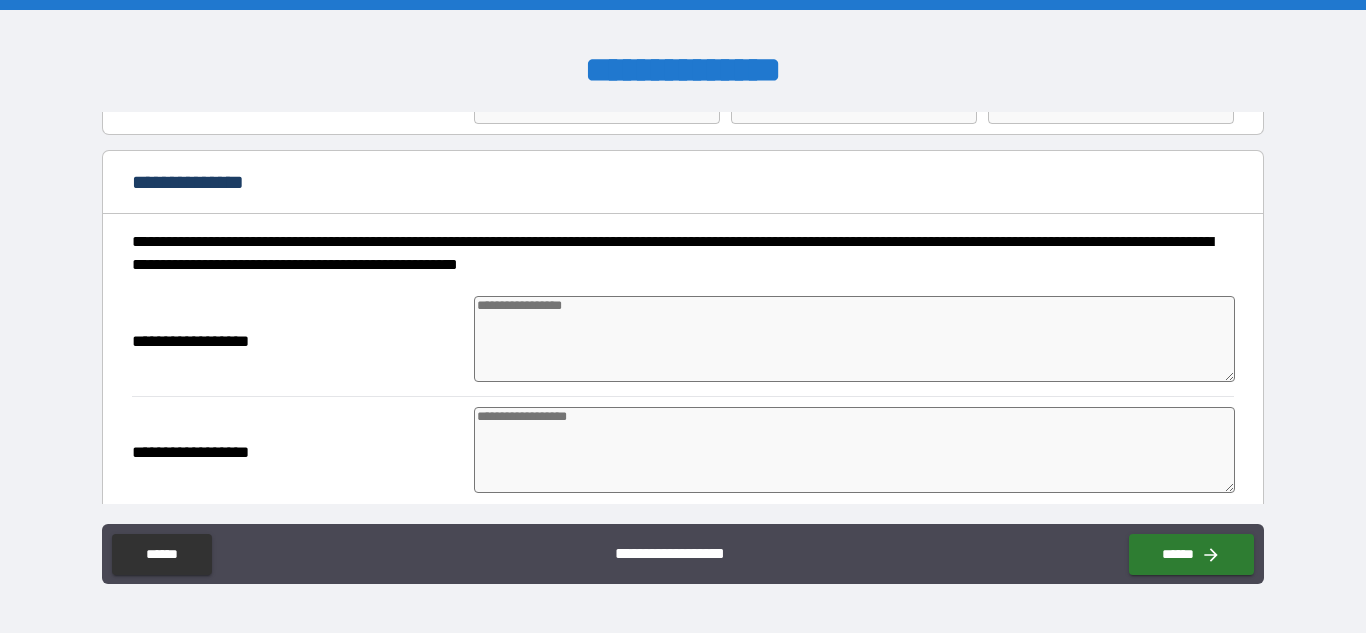 type on "*" 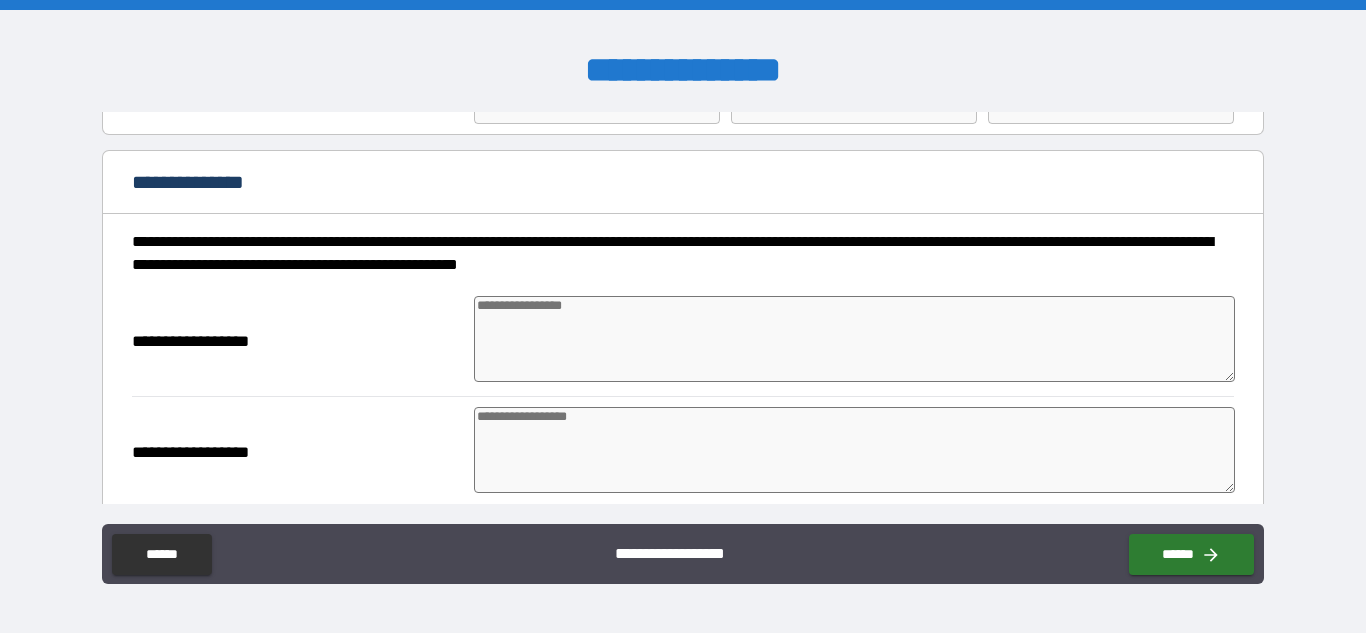 type on "*" 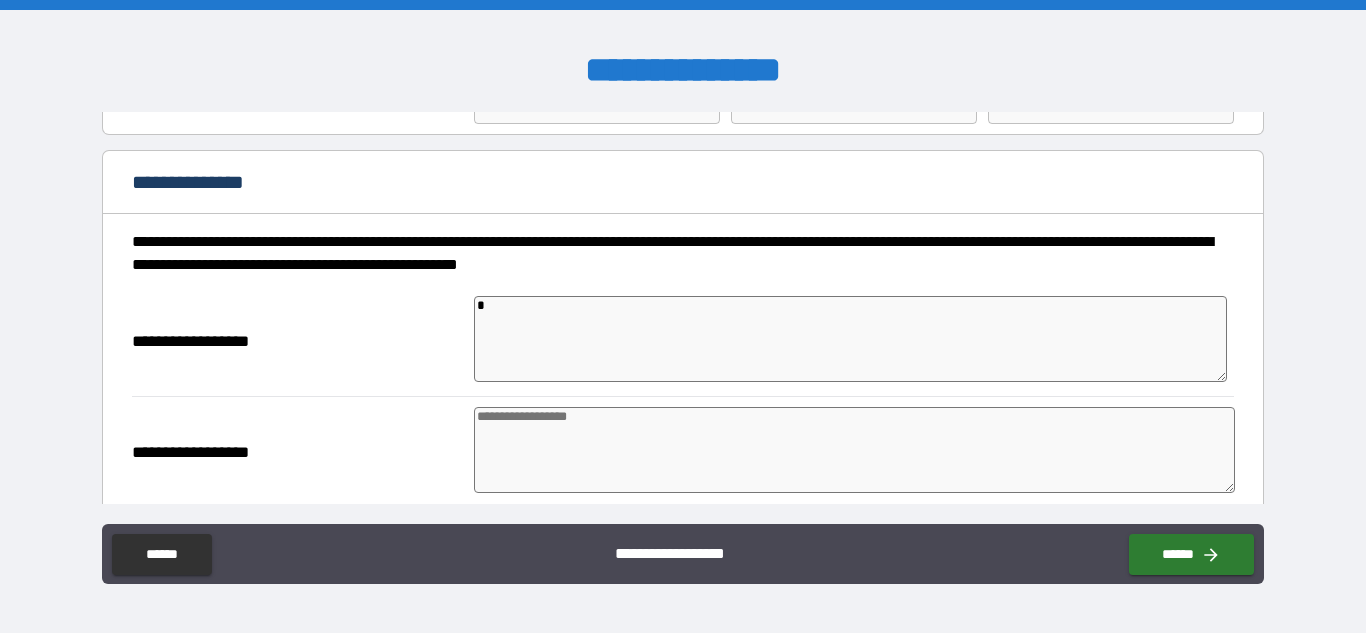 type on "*" 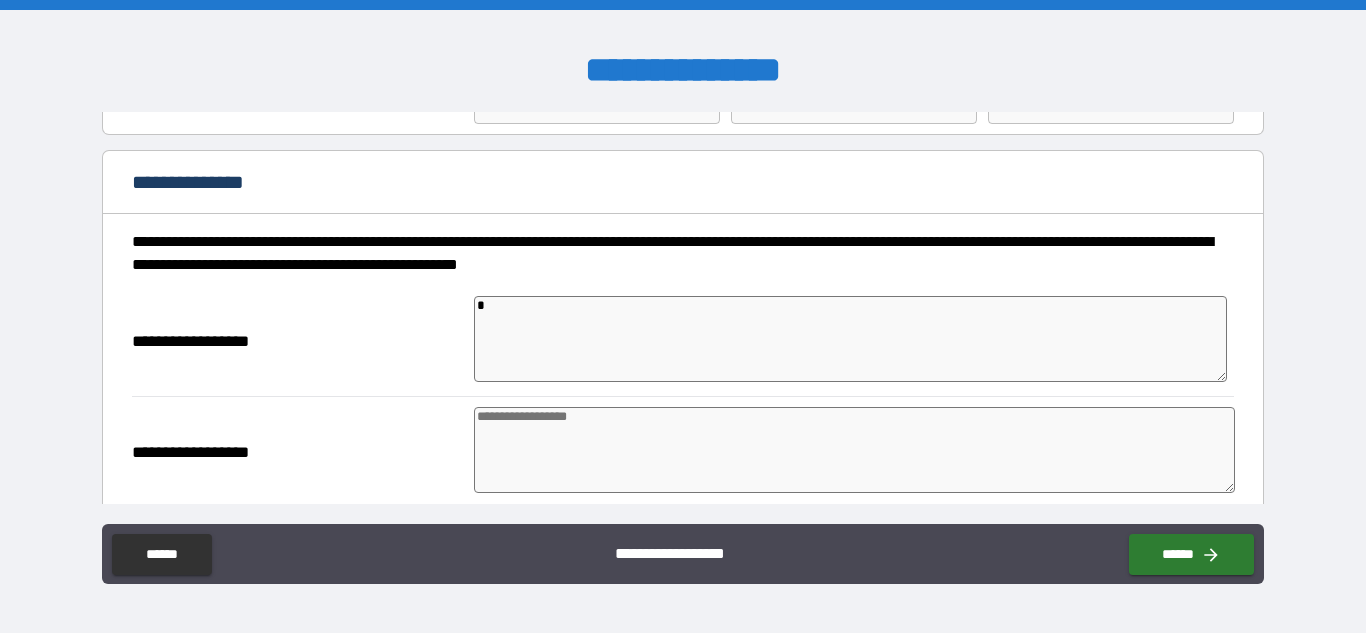 type on "*" 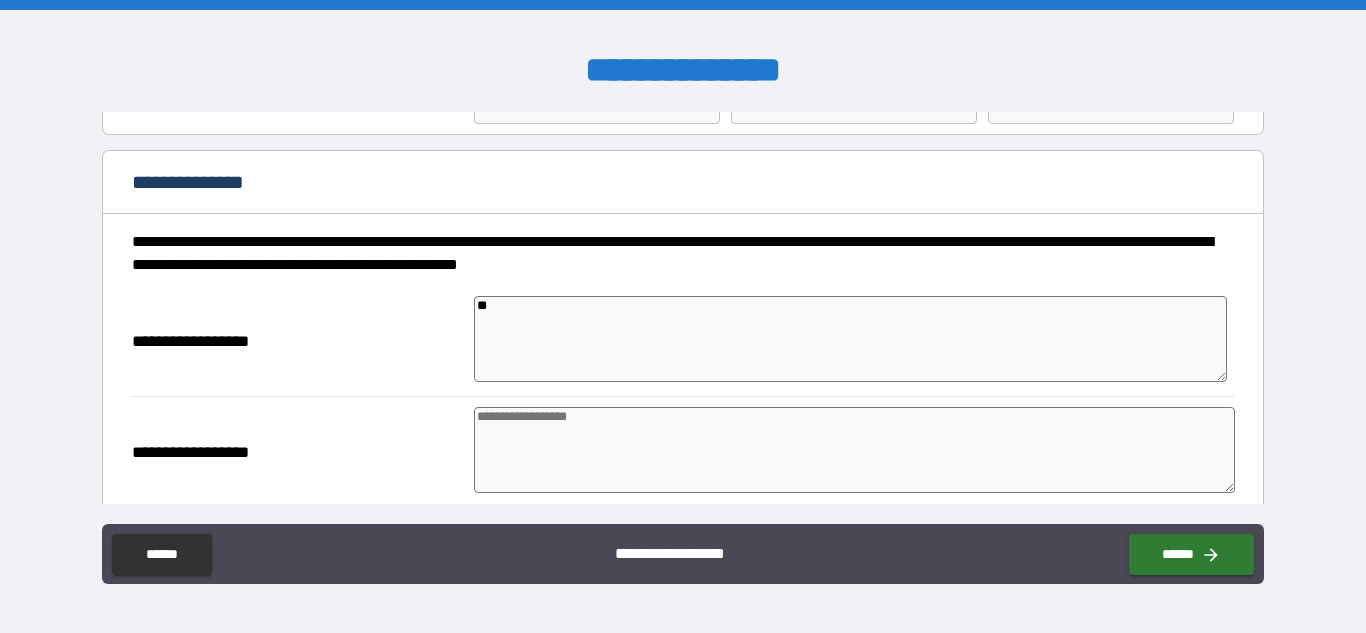 type on "*" 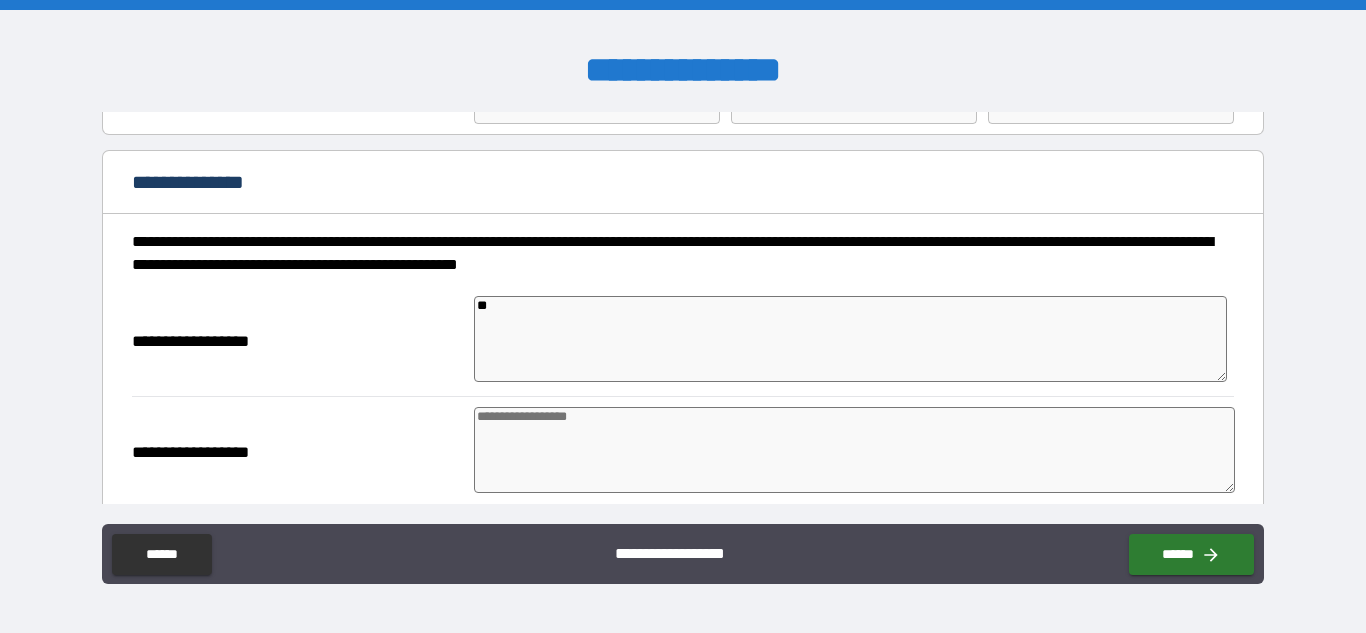type on "*" 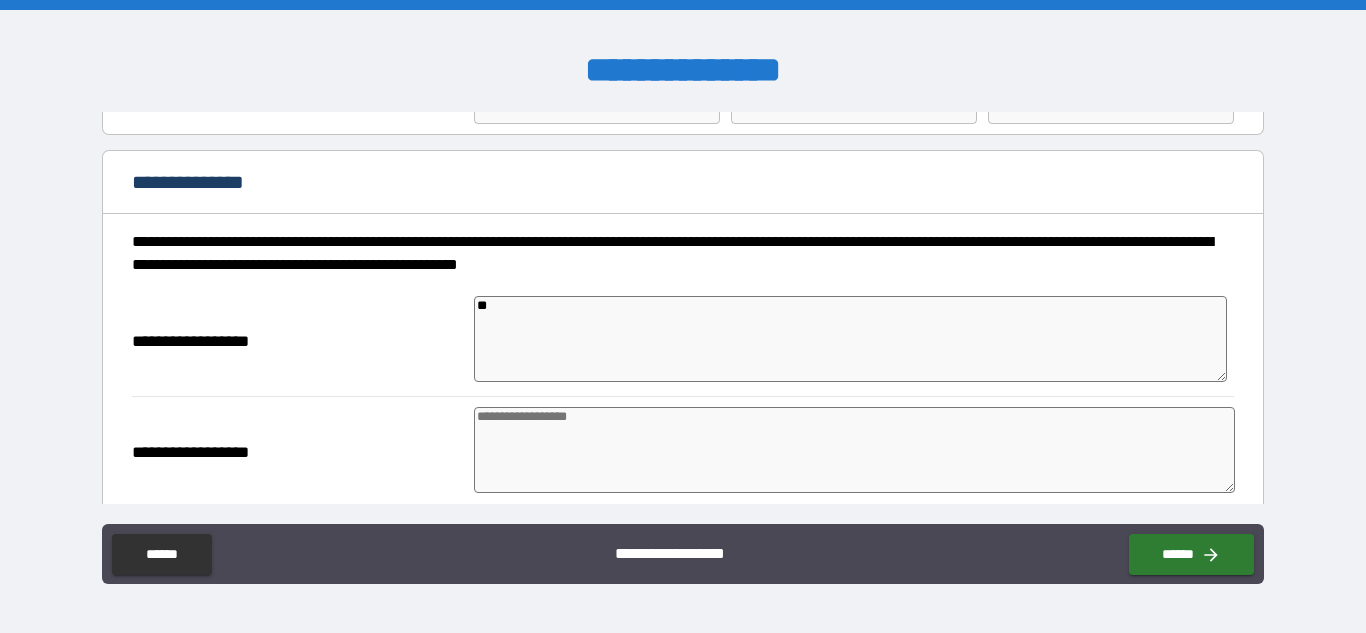 type on "*" 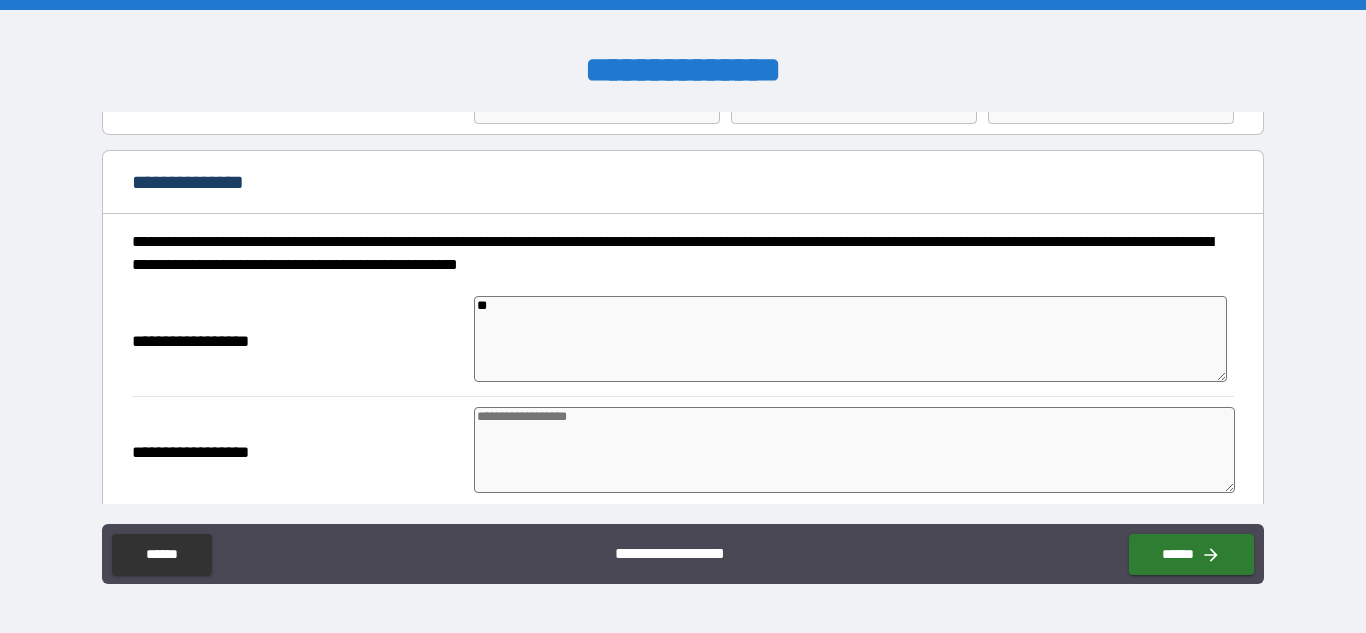 type on "*" 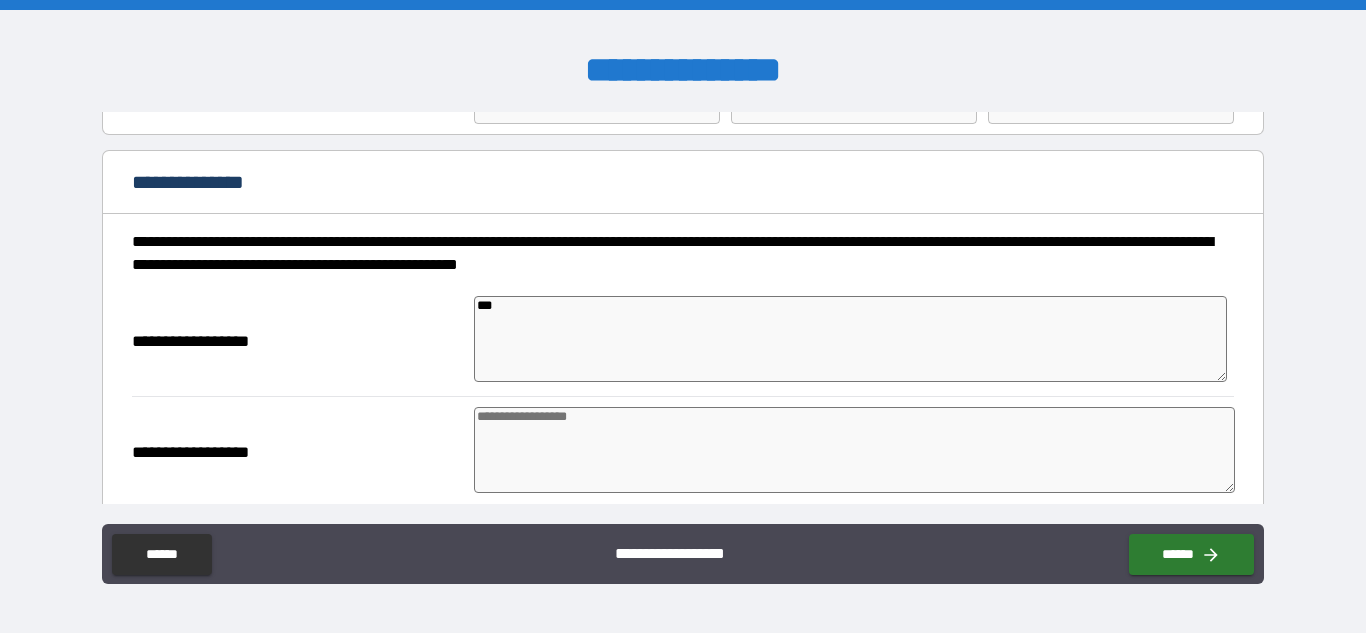 type on "*" 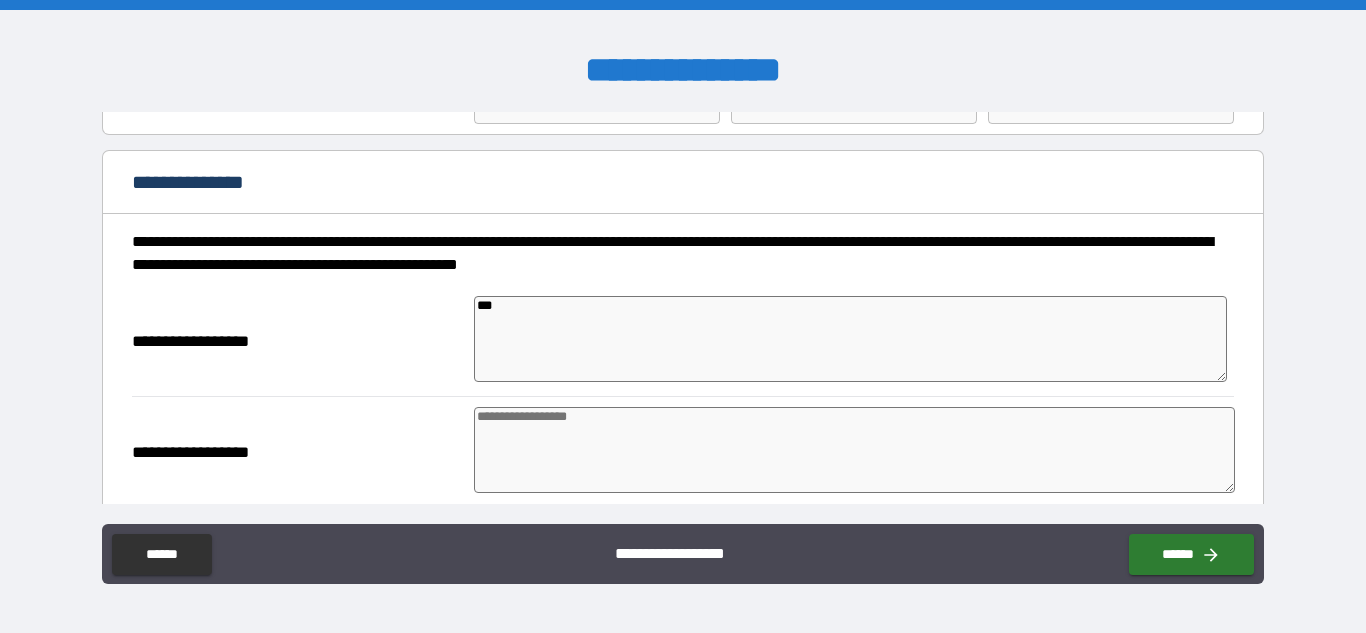 type on "*" 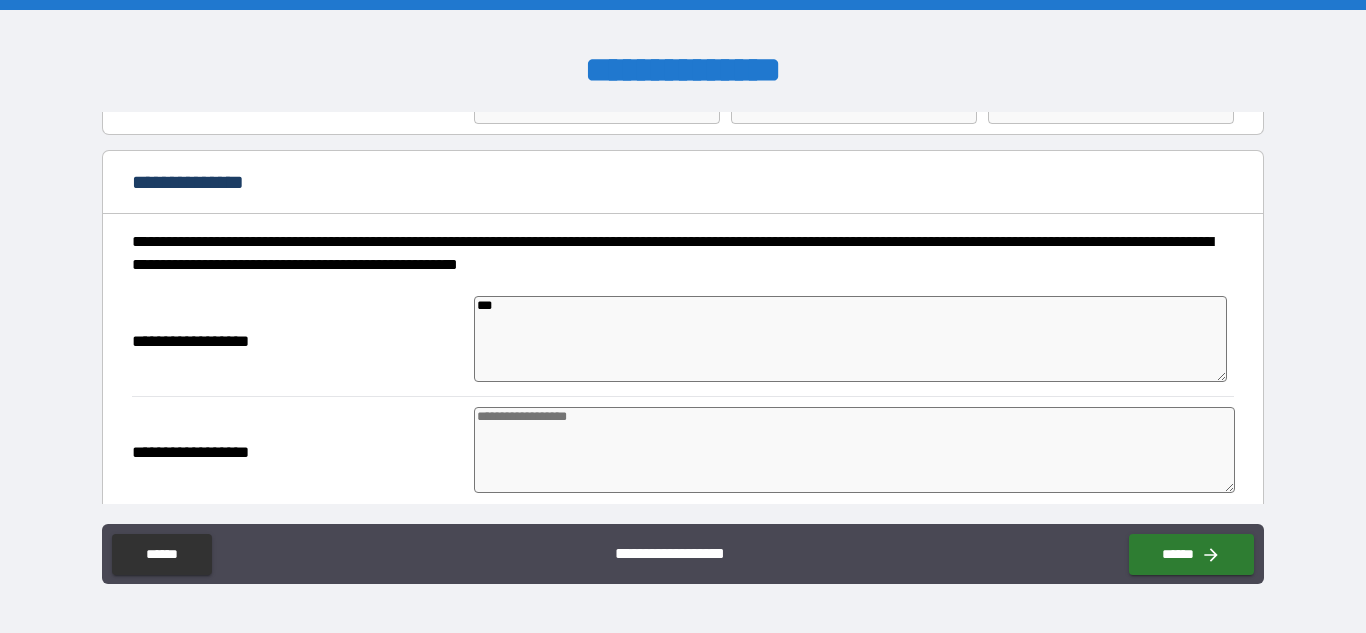 type on "*" 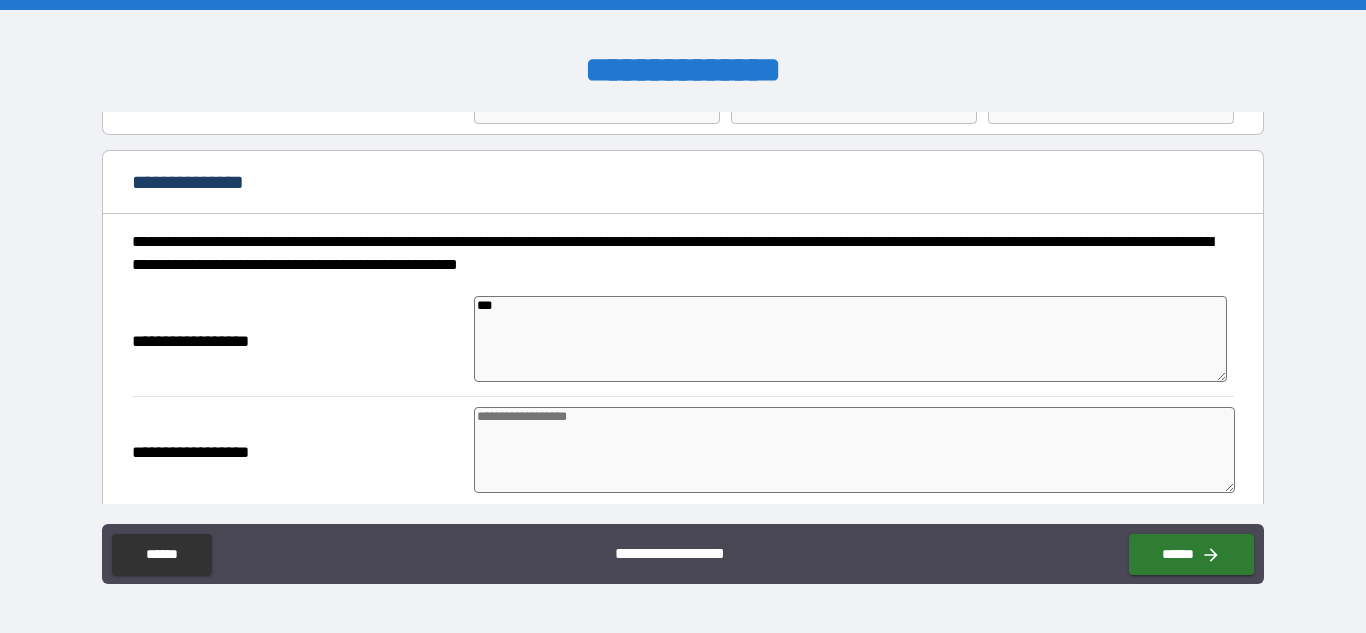 type on "***" 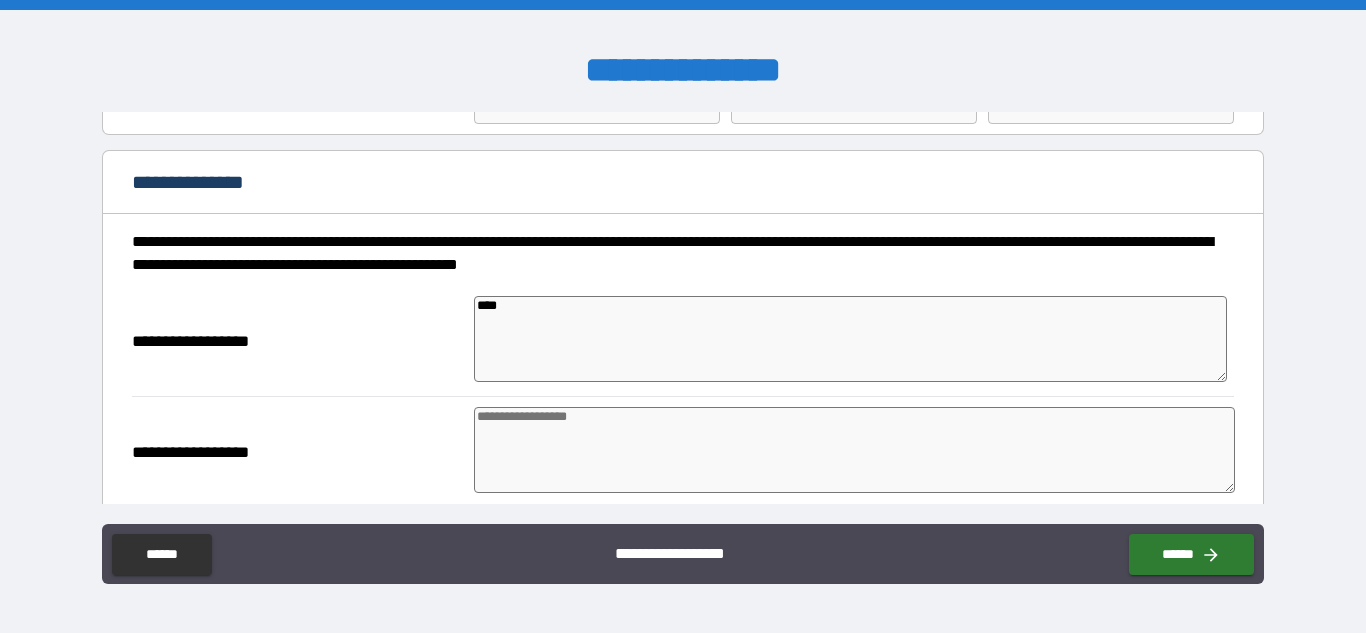 type on "*" 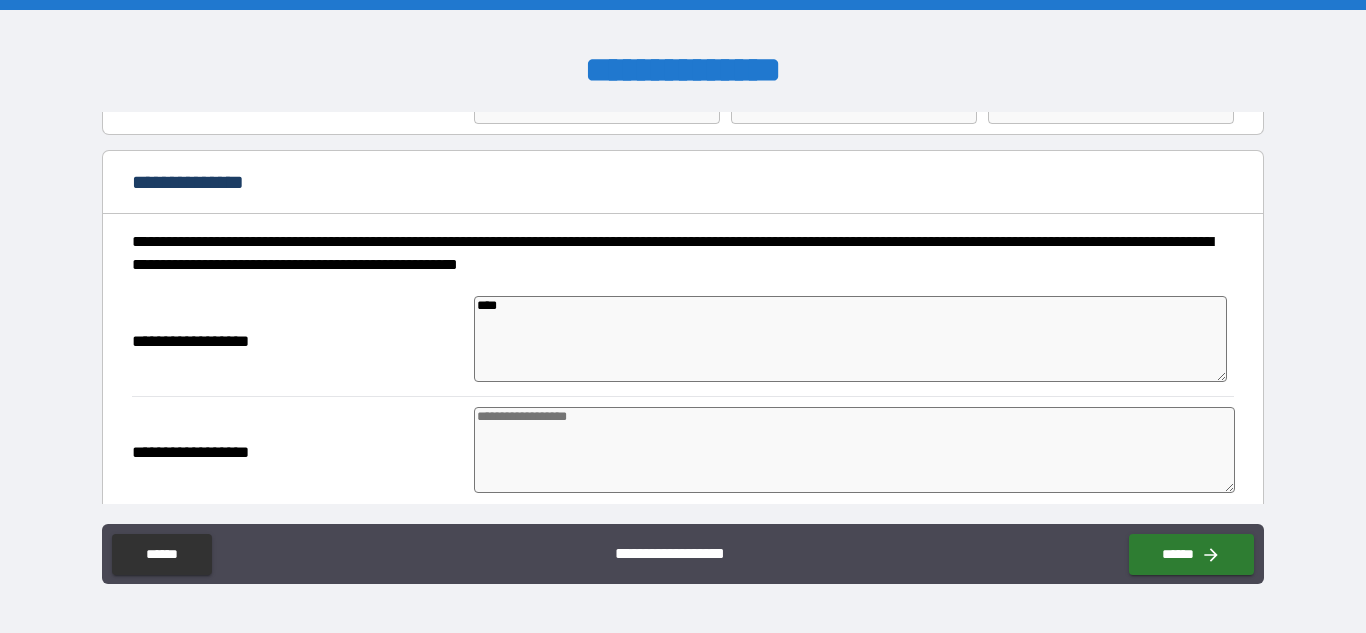 type on "*" 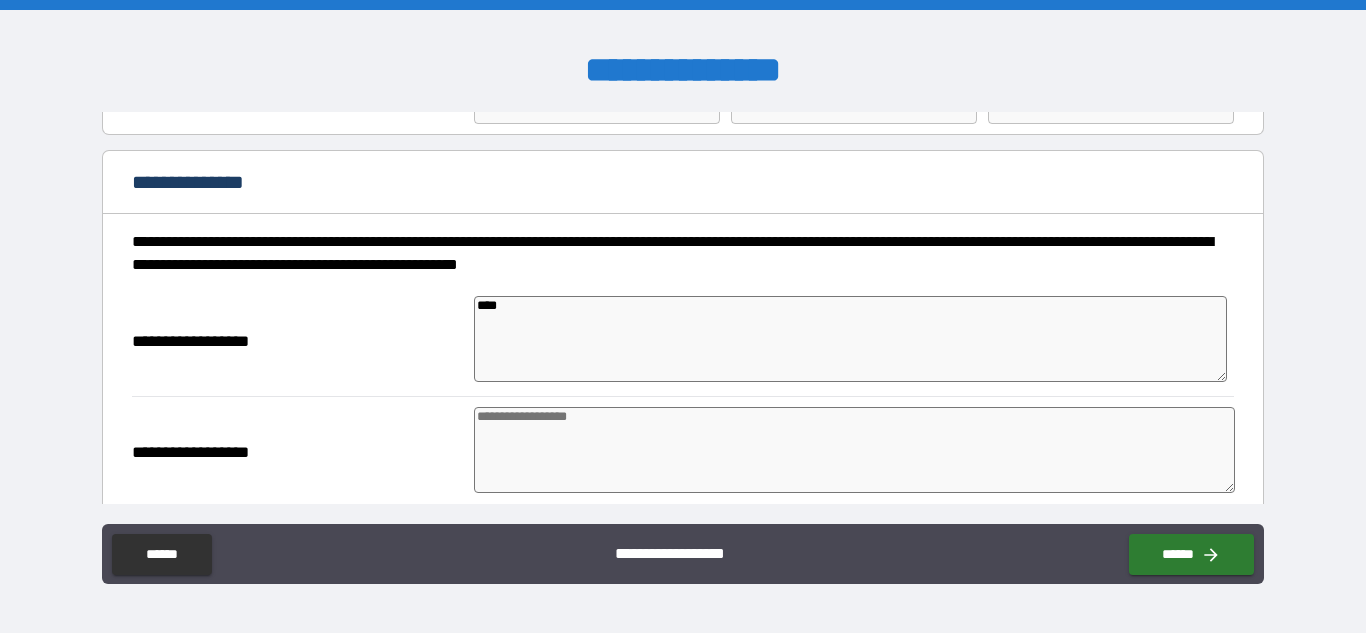 type on "*" 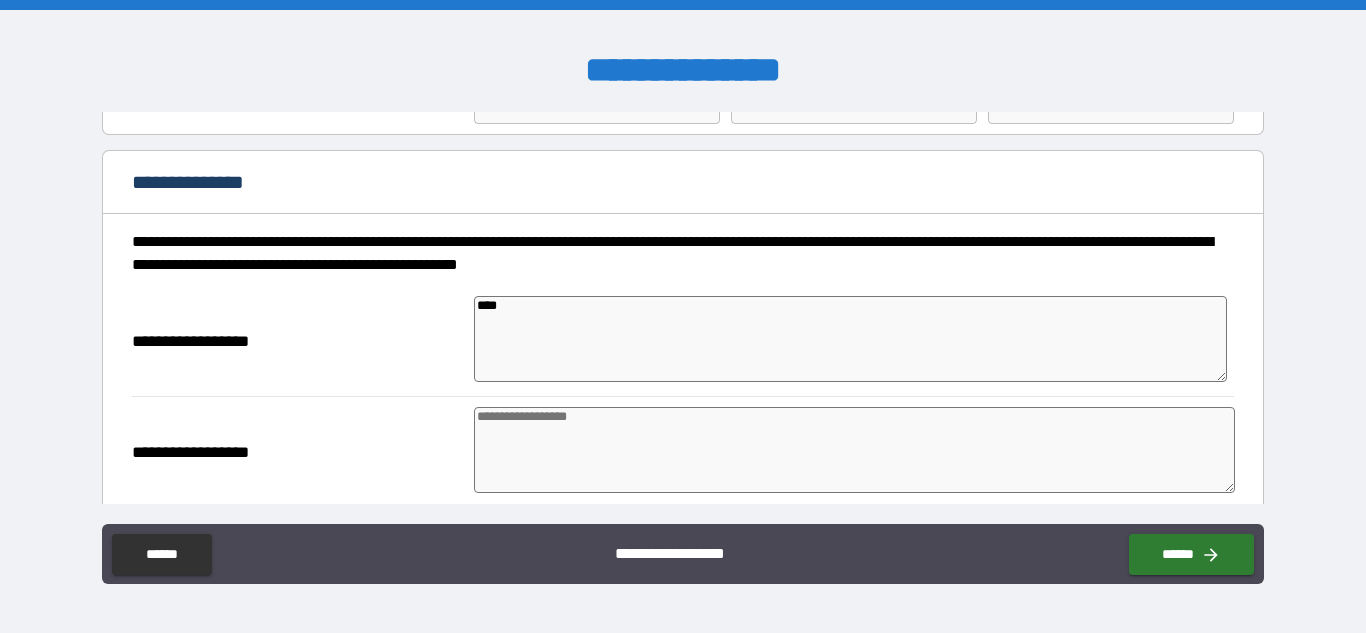 type on "*" 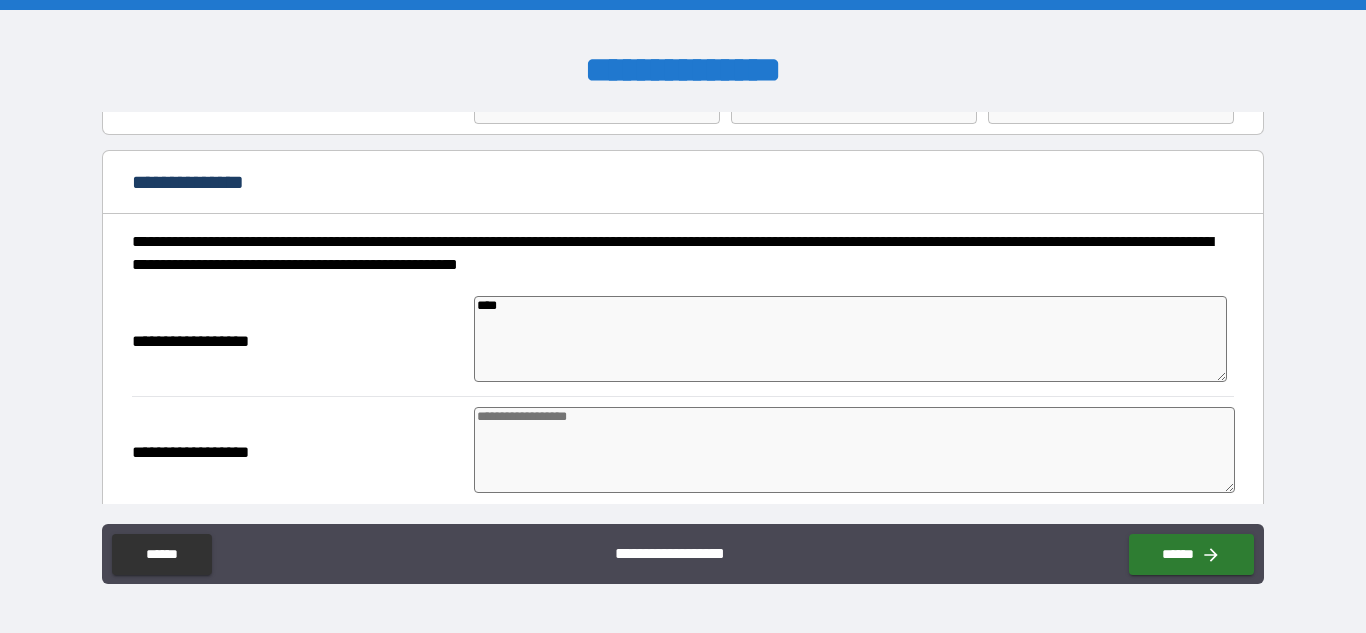 paste on "*********" 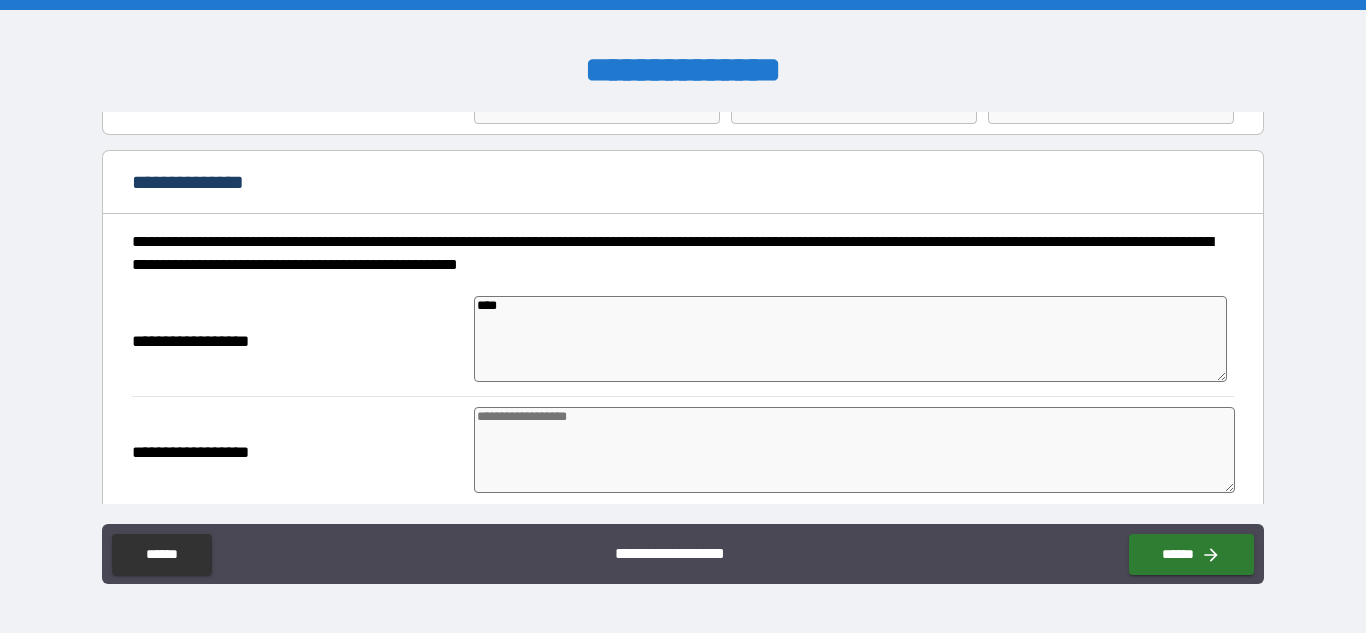type on "**********" 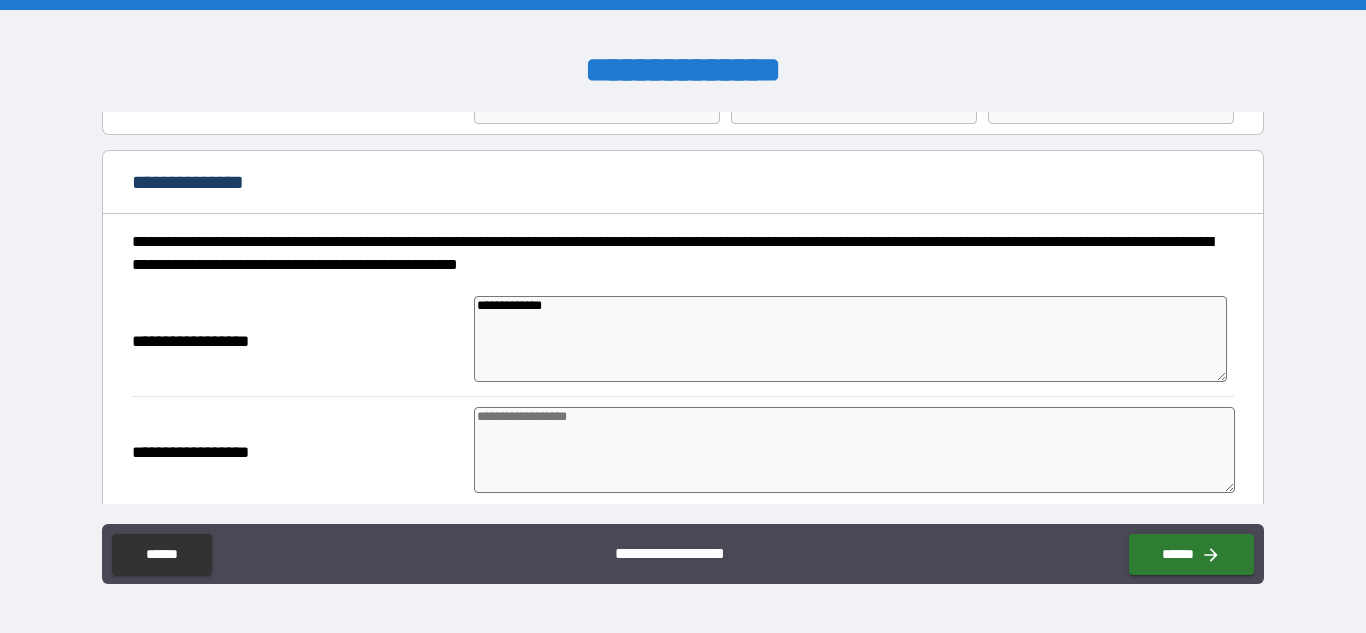 type on "*" 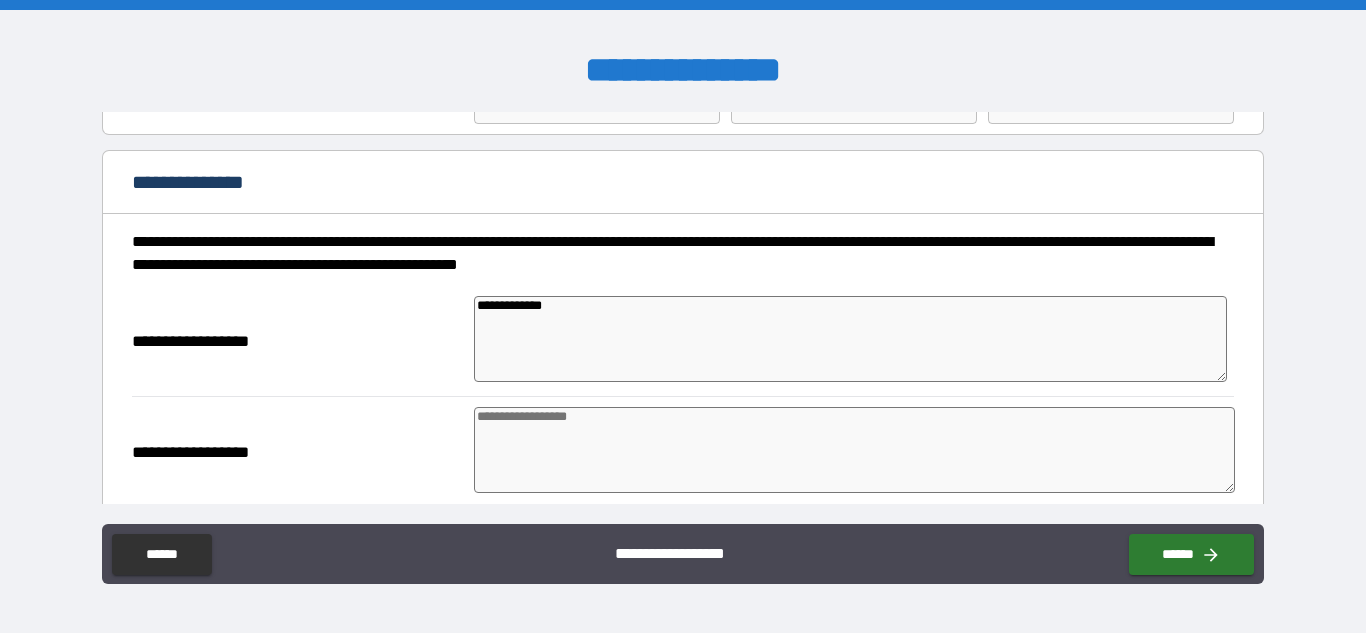 type on "*" 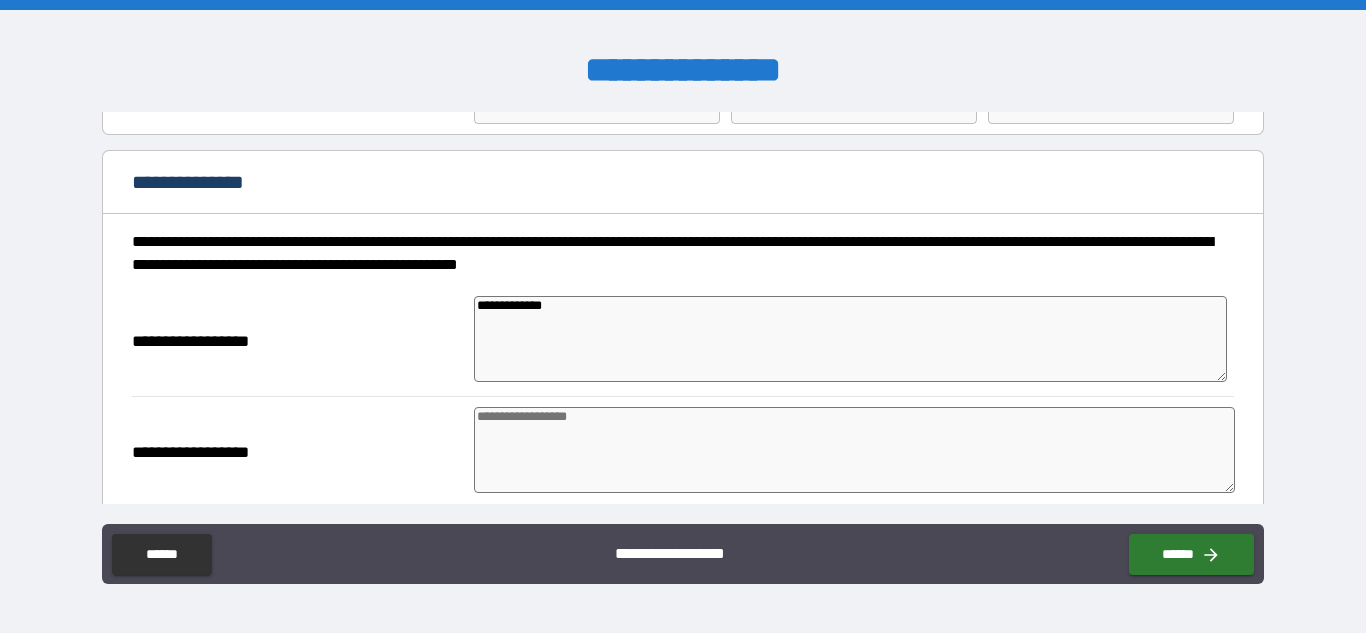 type on "*" 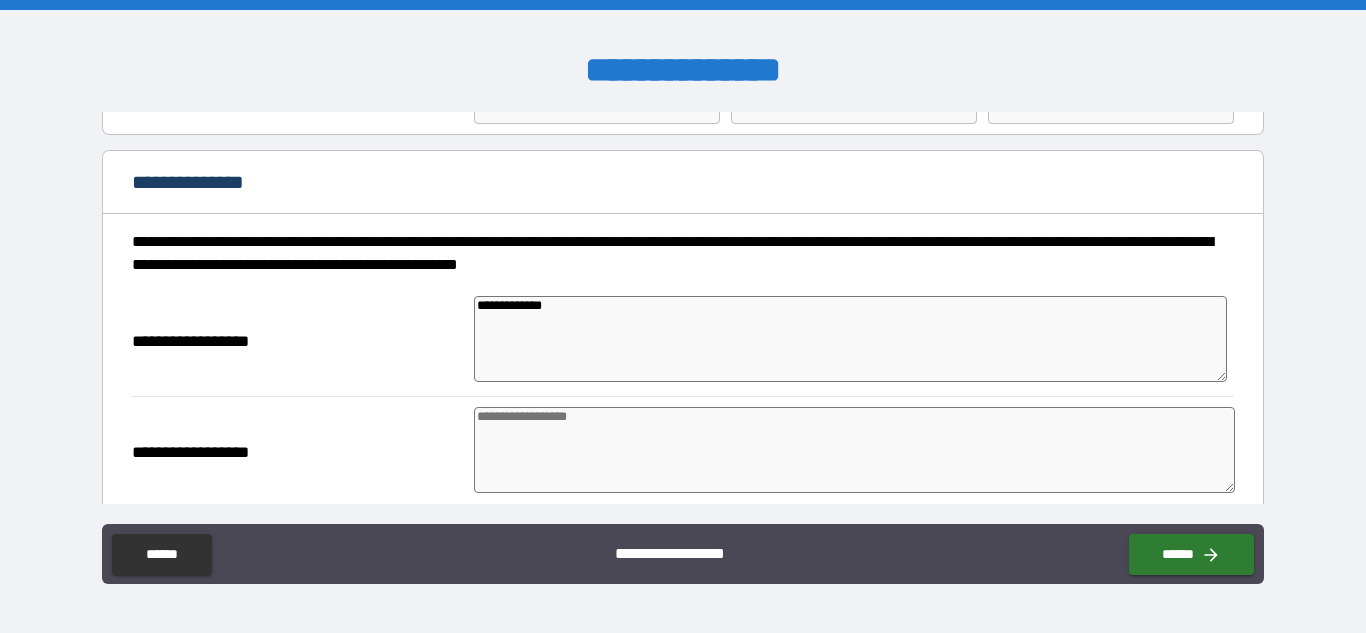 type on "*" 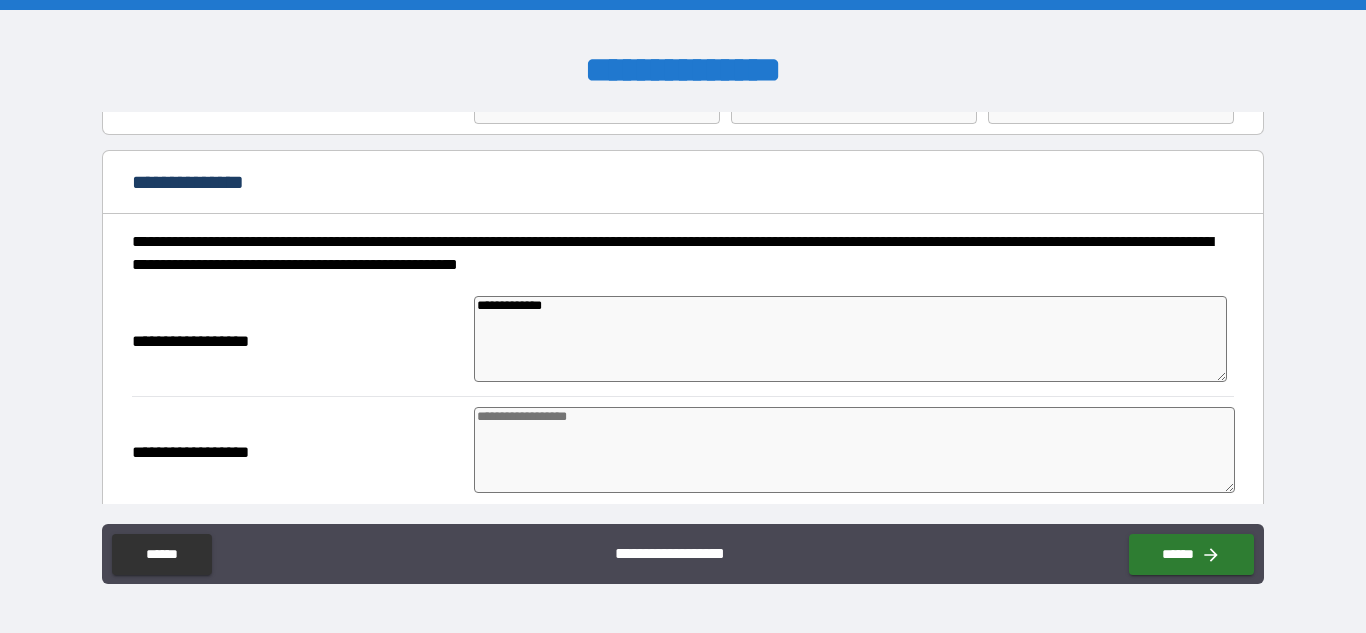 type on "*" 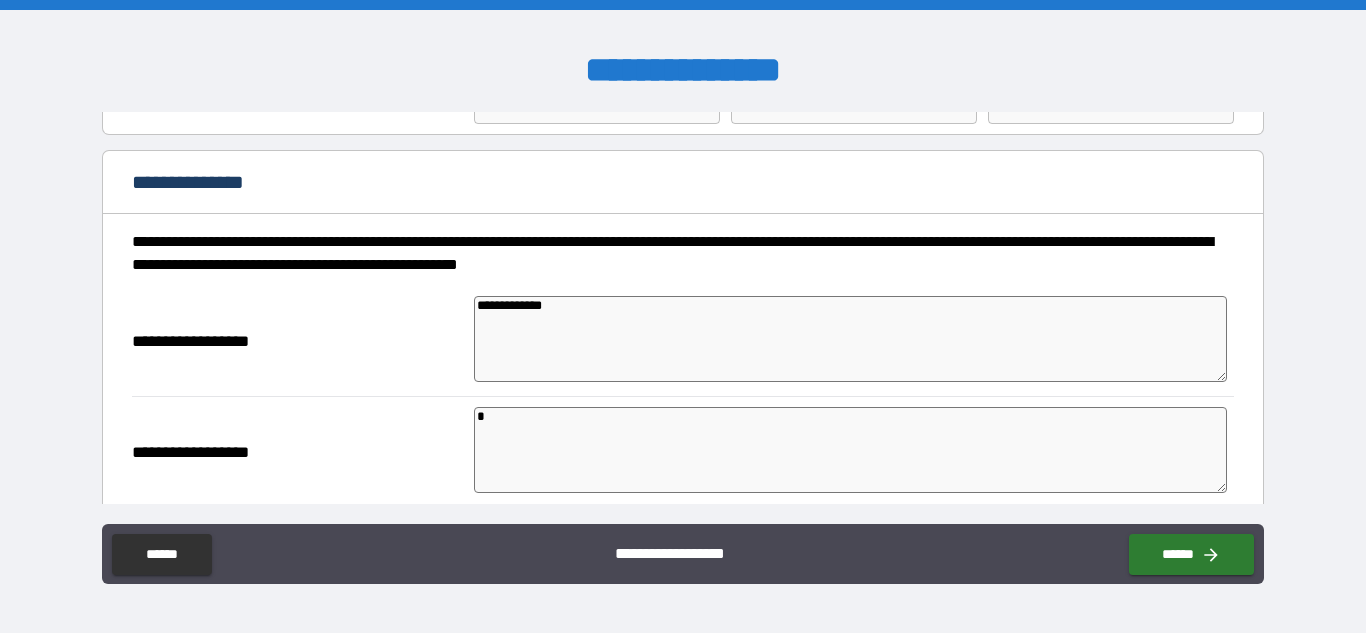 type on "*" 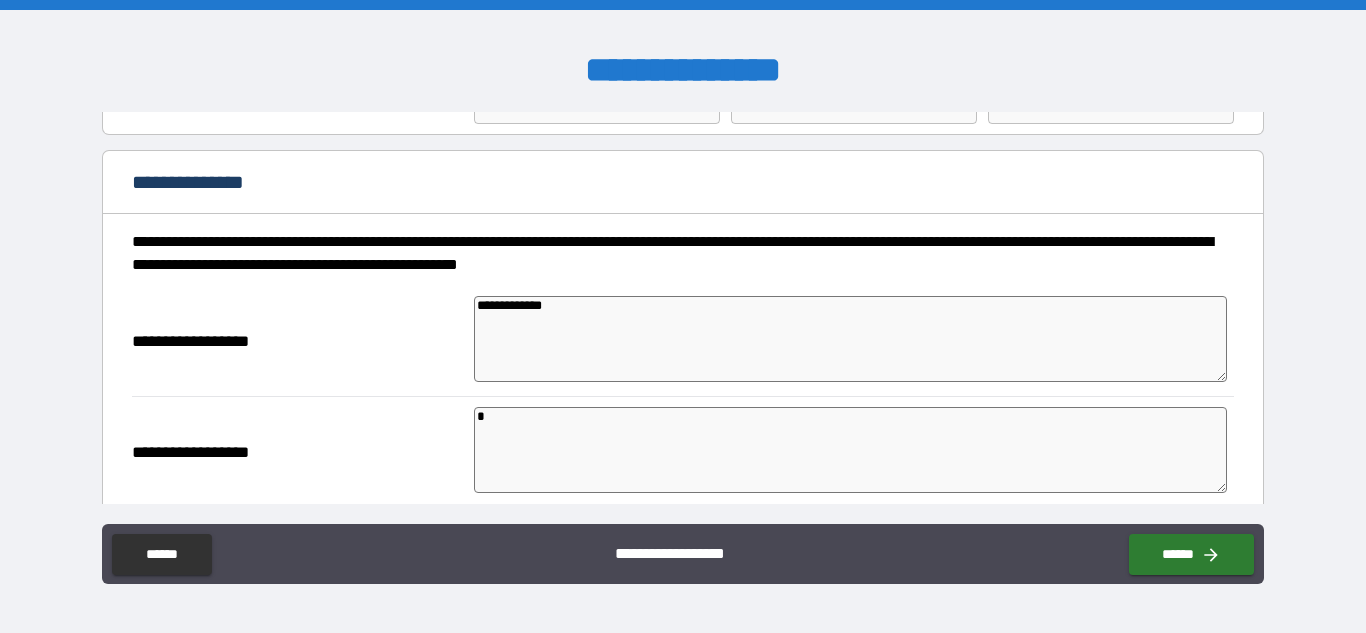 type on "**" 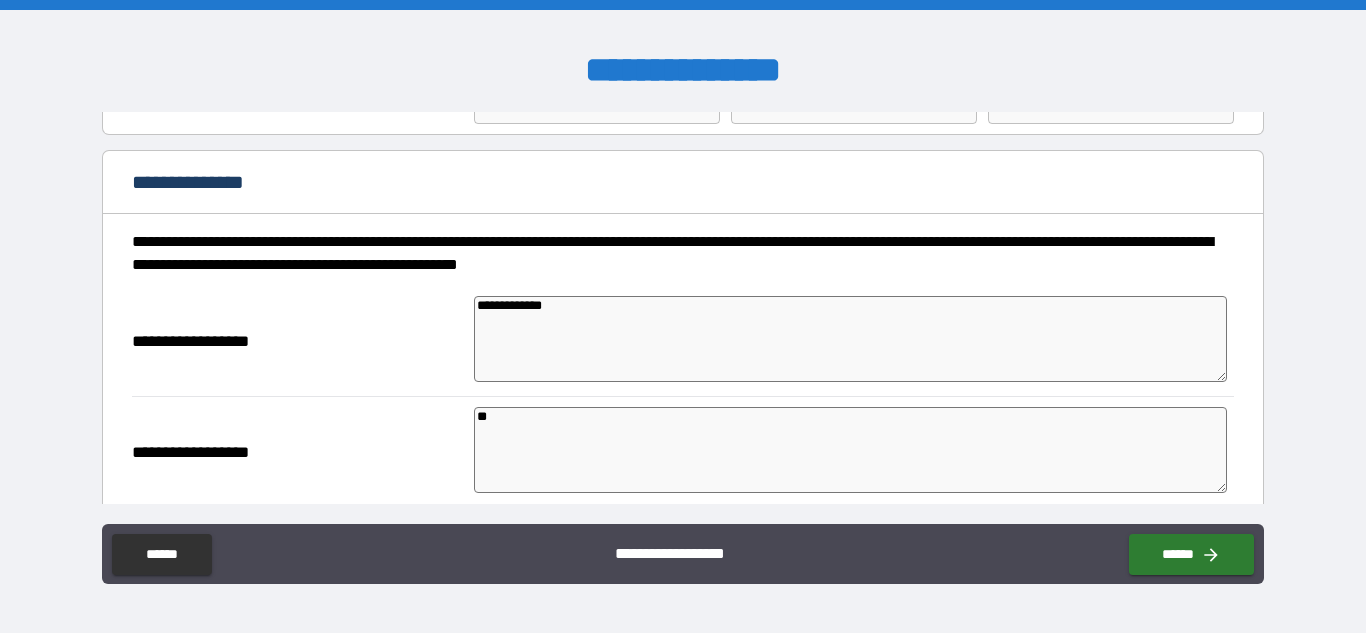 type on "*" 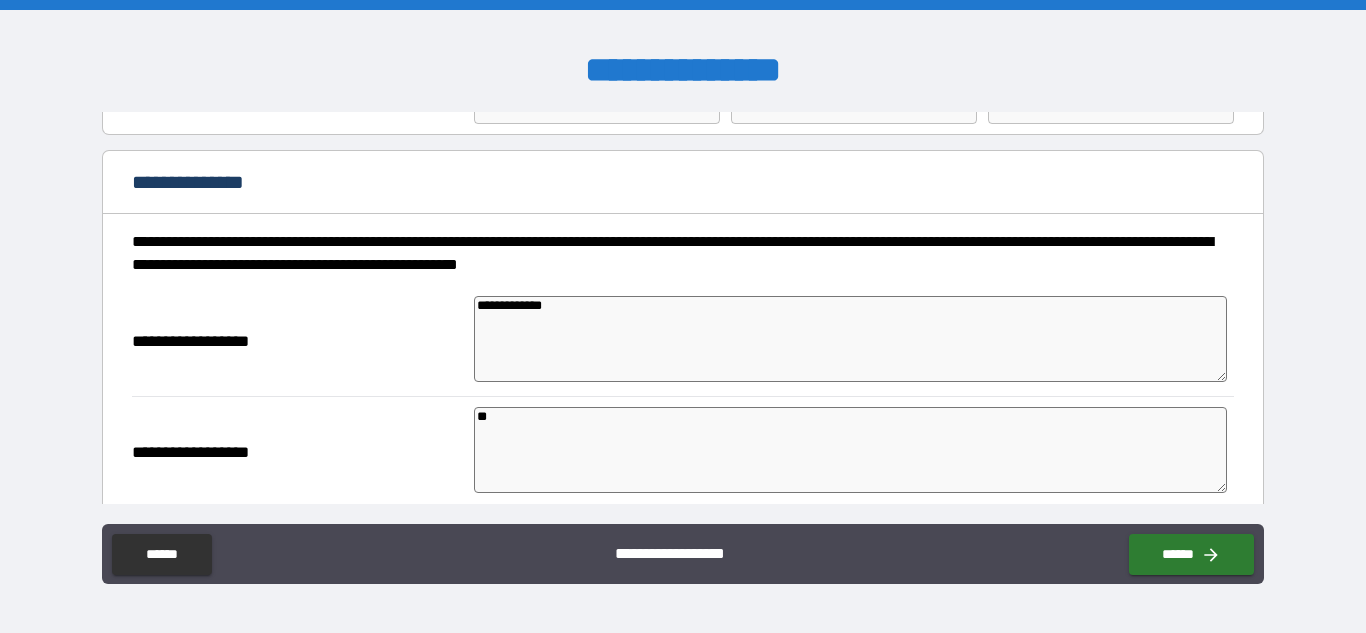 type on "*" 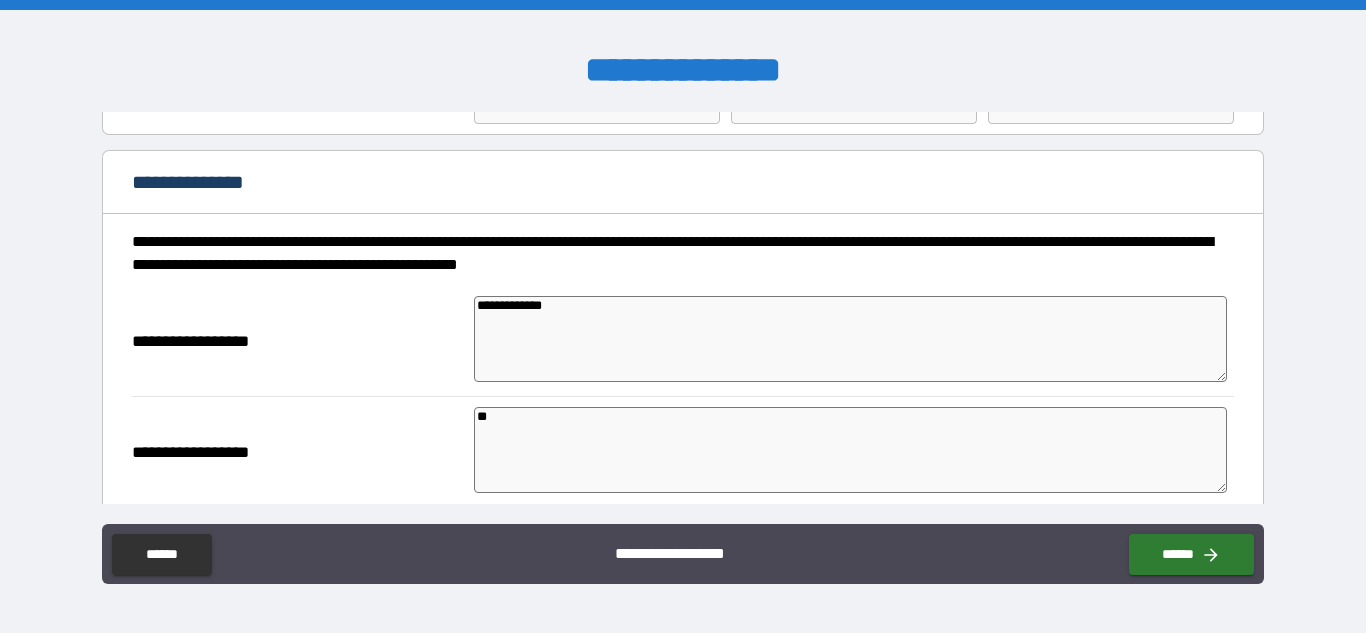 type on "*" 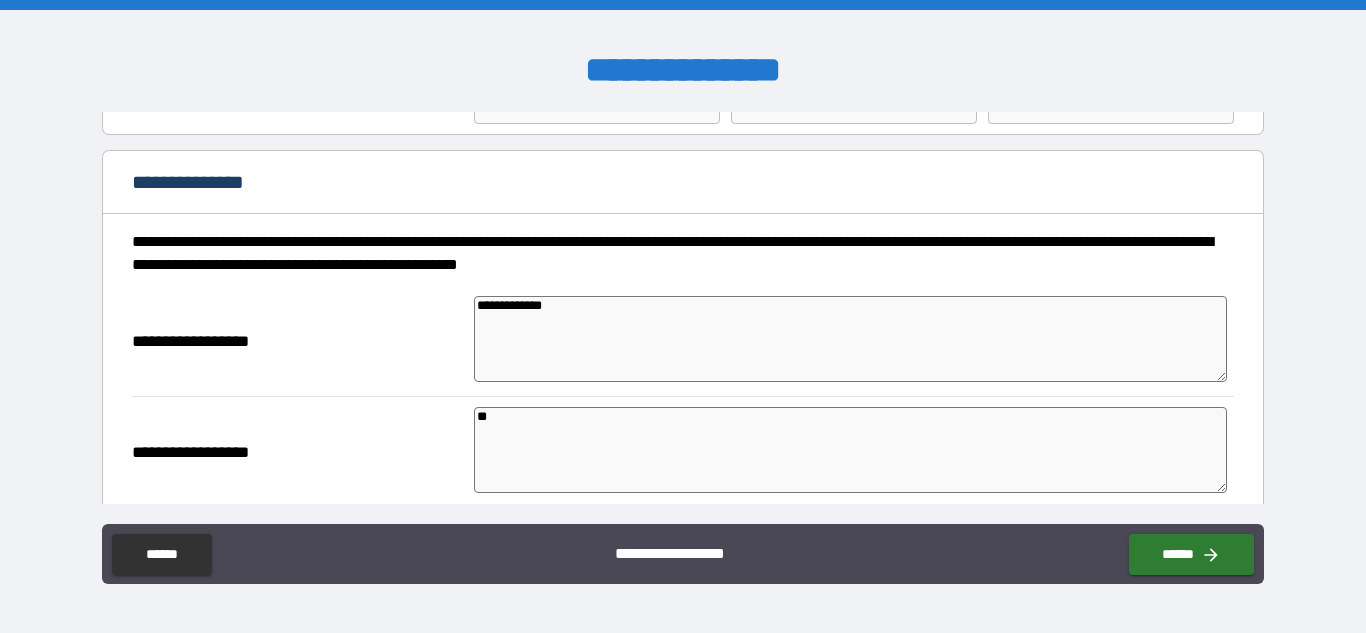 type on "*" 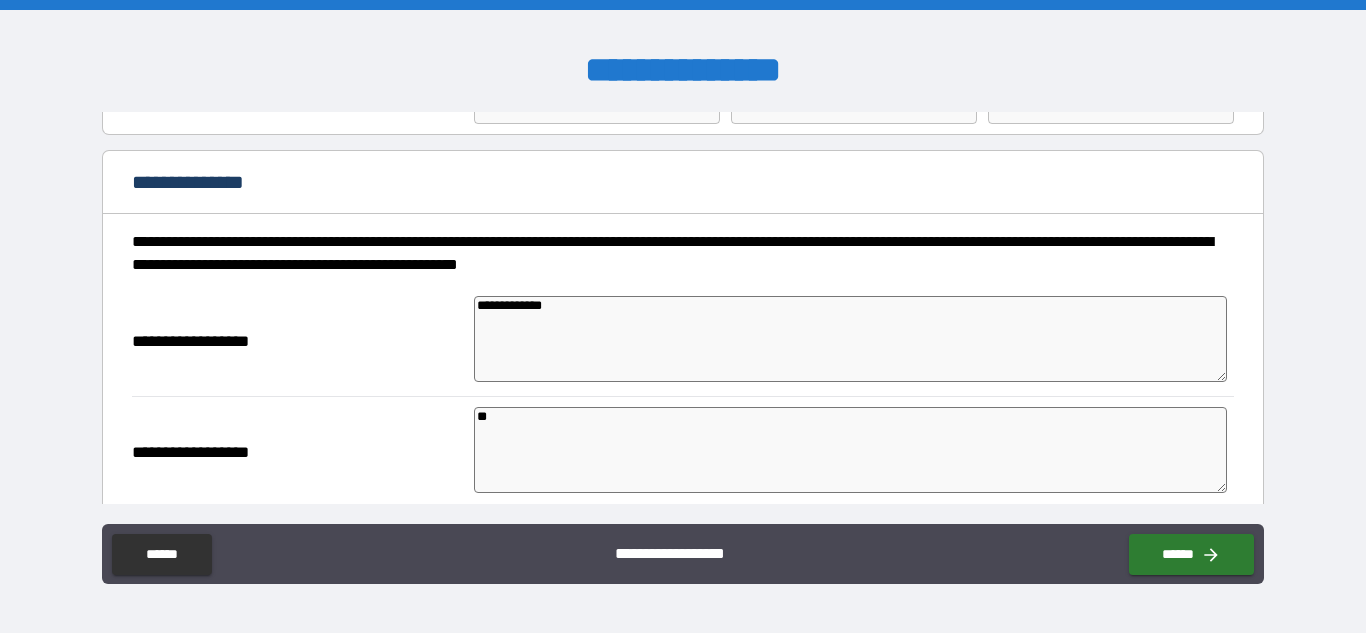 type on "*" 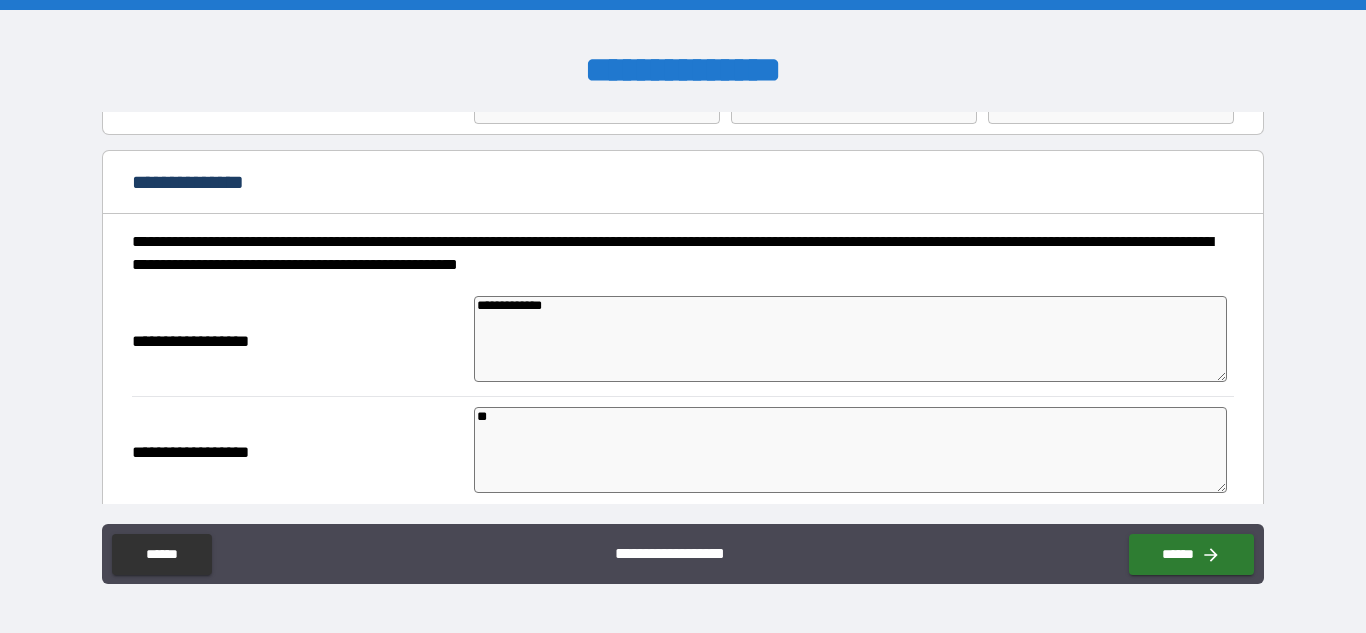 type on "***" 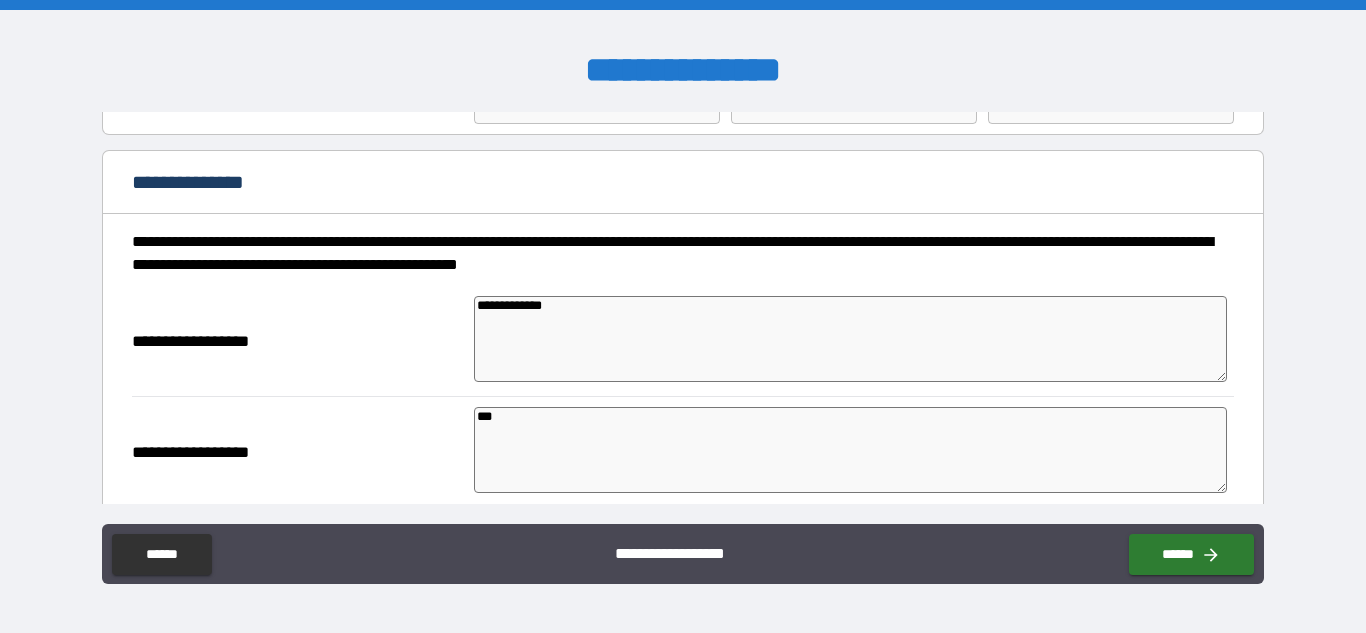 type on "*" 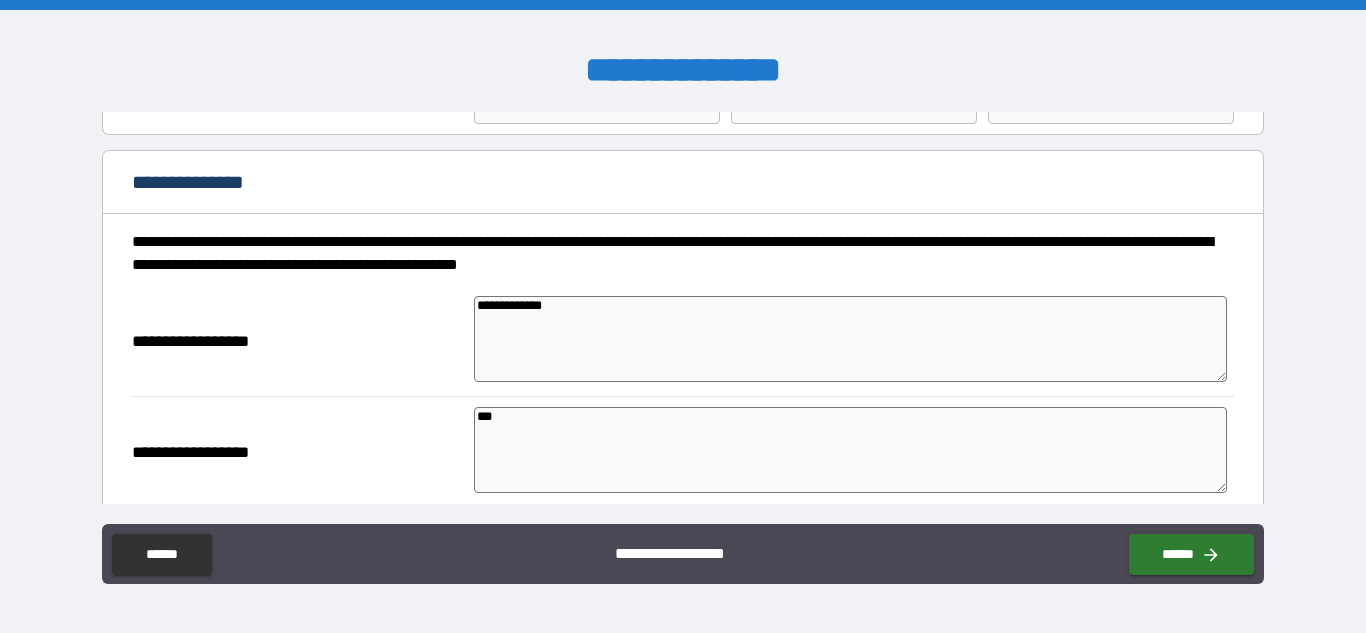 type on "*" 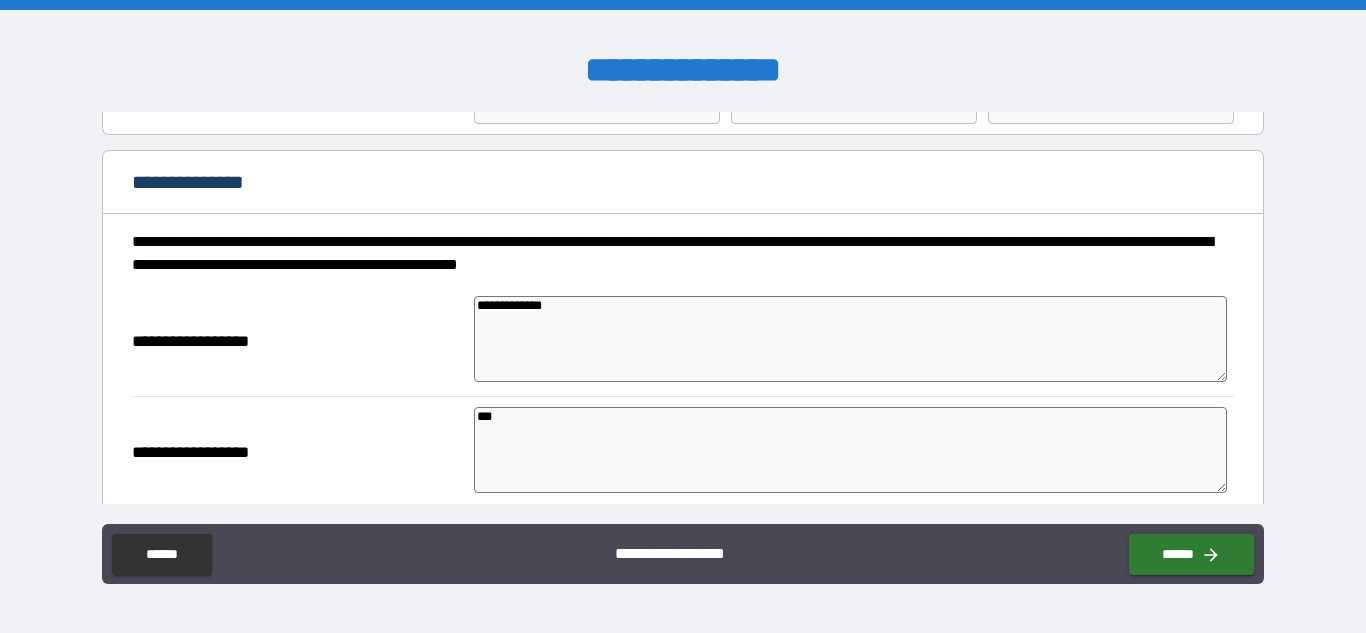 type on "*" 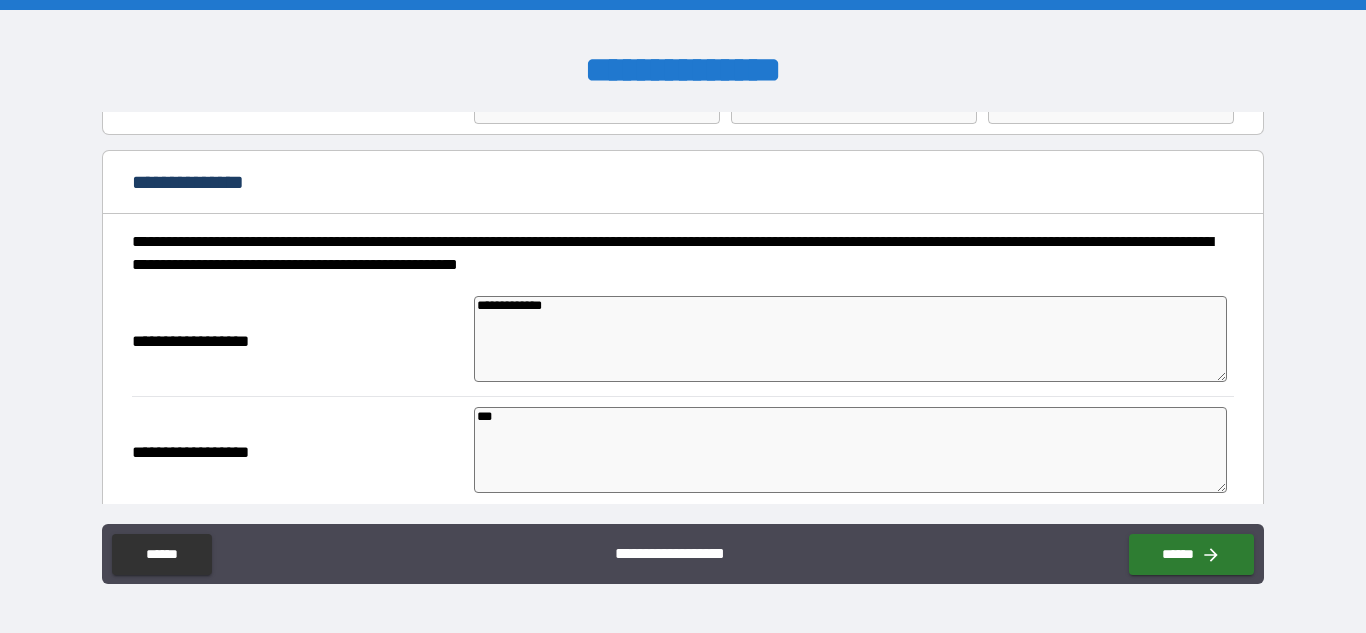 type on "*" 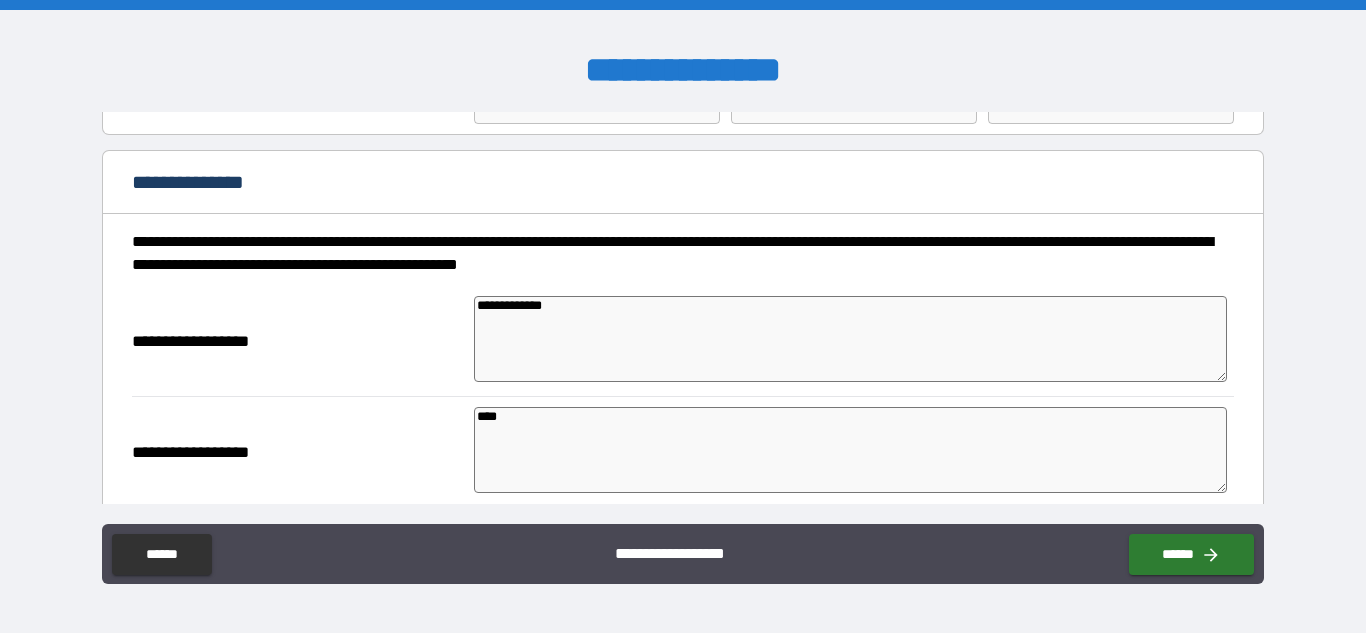 paste on "*********" 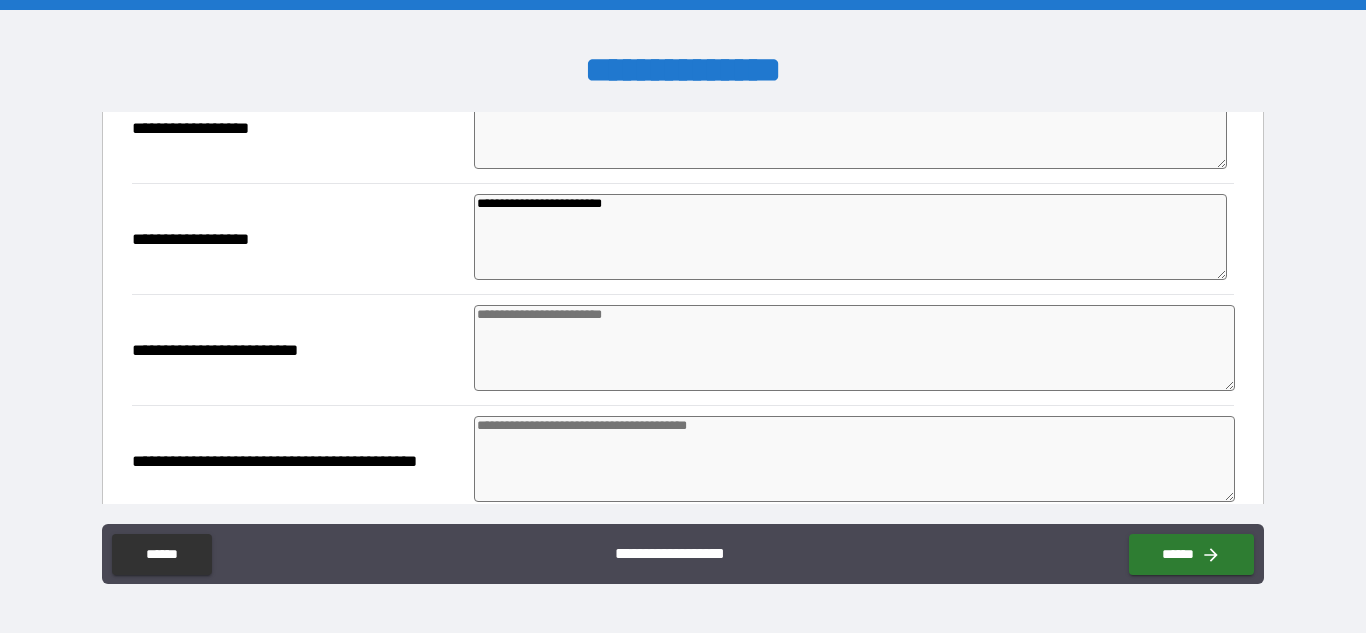 scroll, scrollTop: 316, scrollLeft: 0, axis: vertical 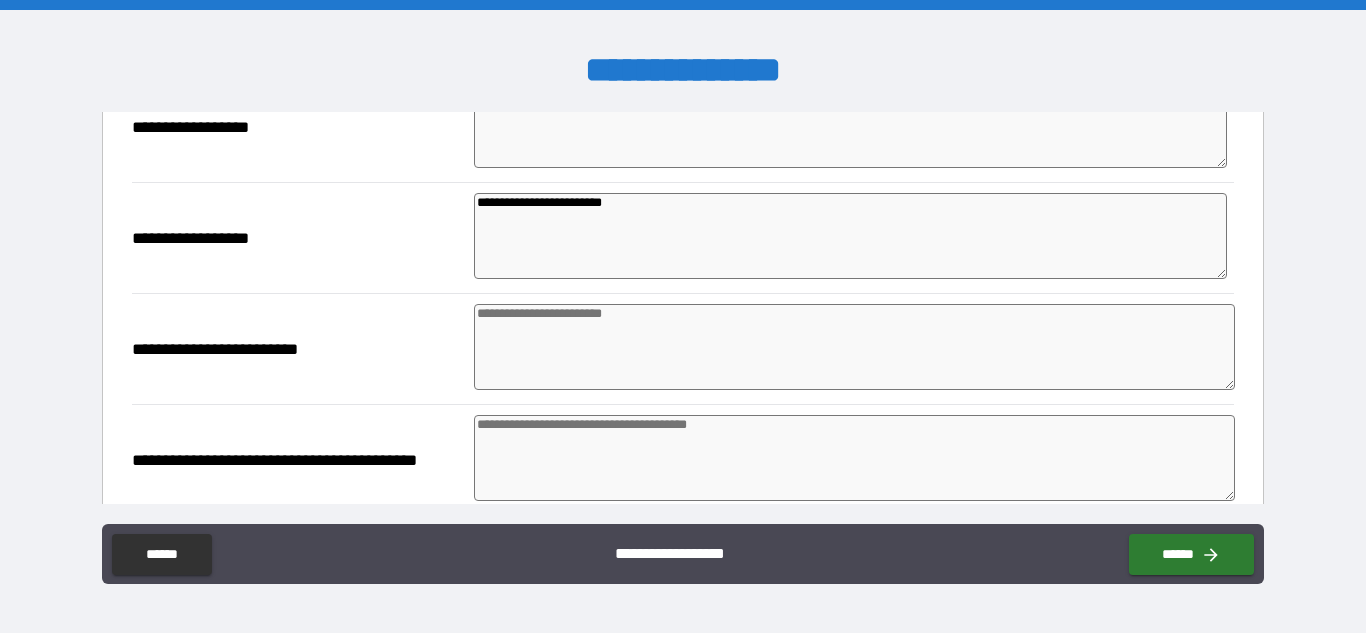 click on "**********" at bounding box center [297, 349] 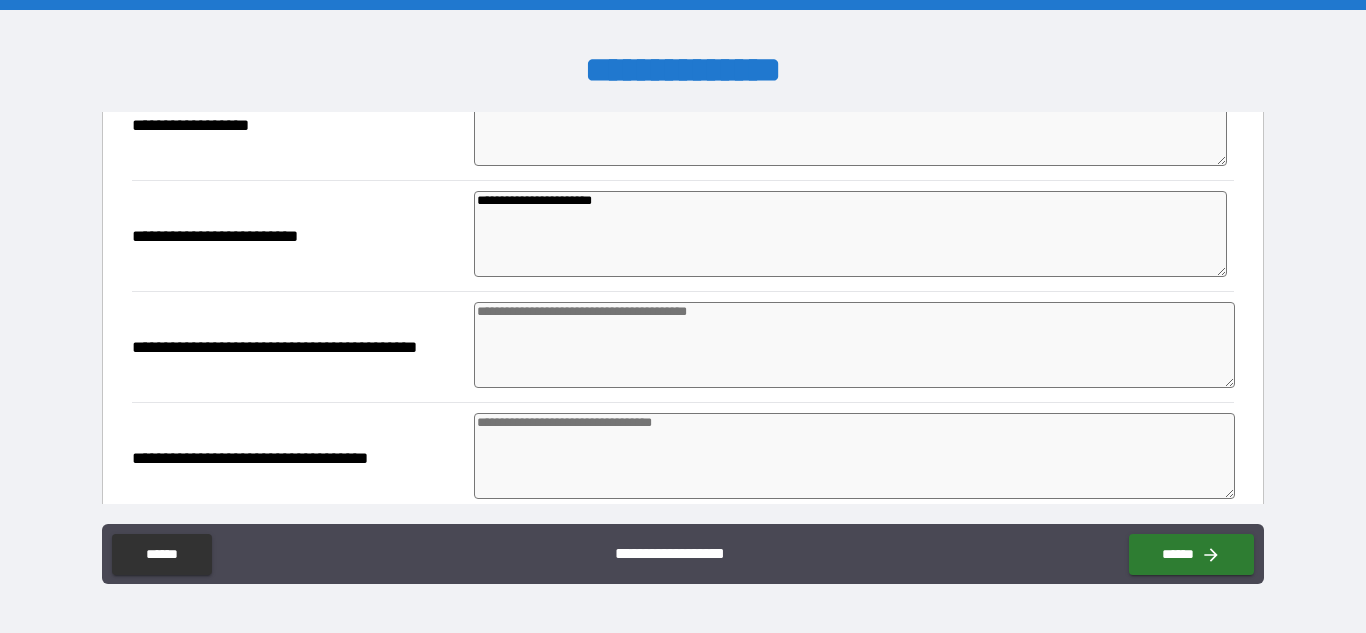scroll, scrollTop: 430, scrollLeft: 0, axis: vertical 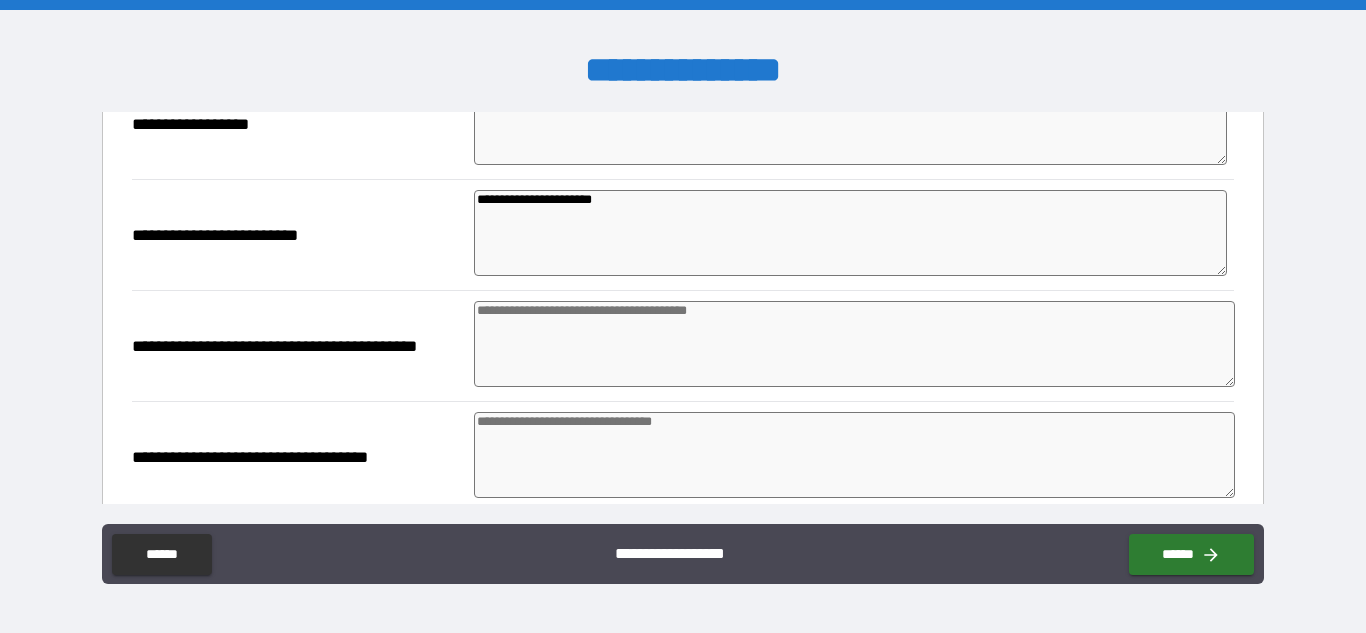 click at bounding box center (854, 344) 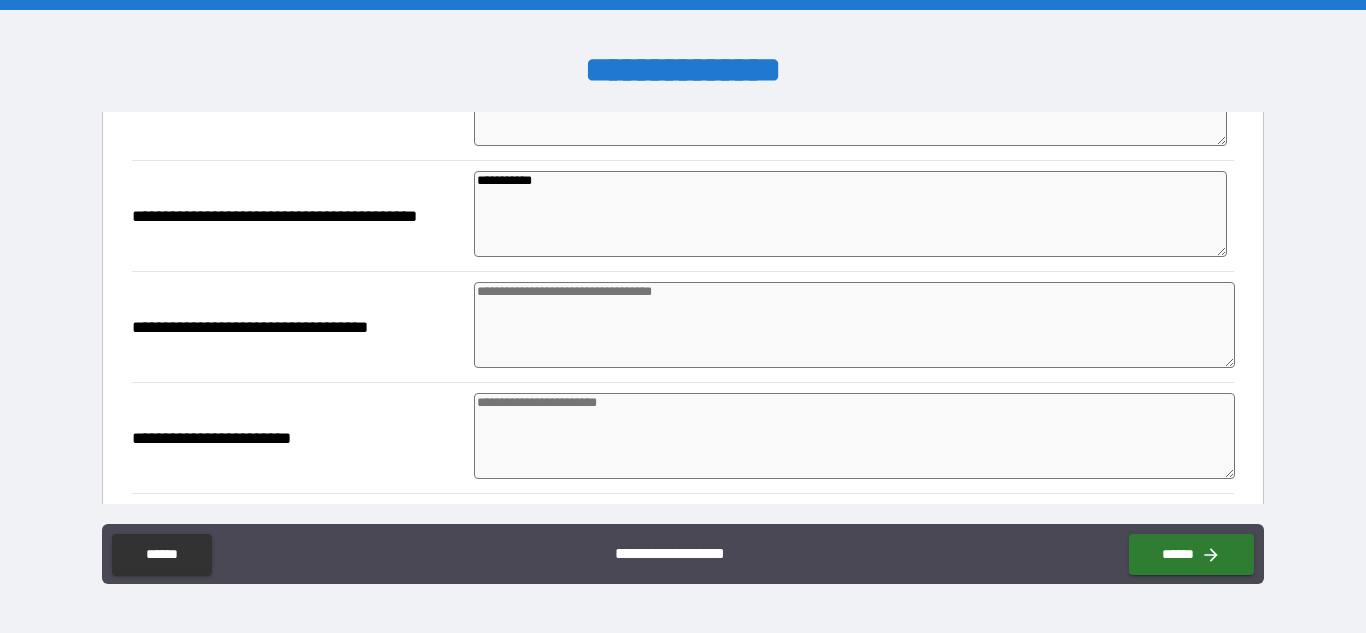 scroll, scrollTop: 565, scrollLeft: 0, axis: vertical 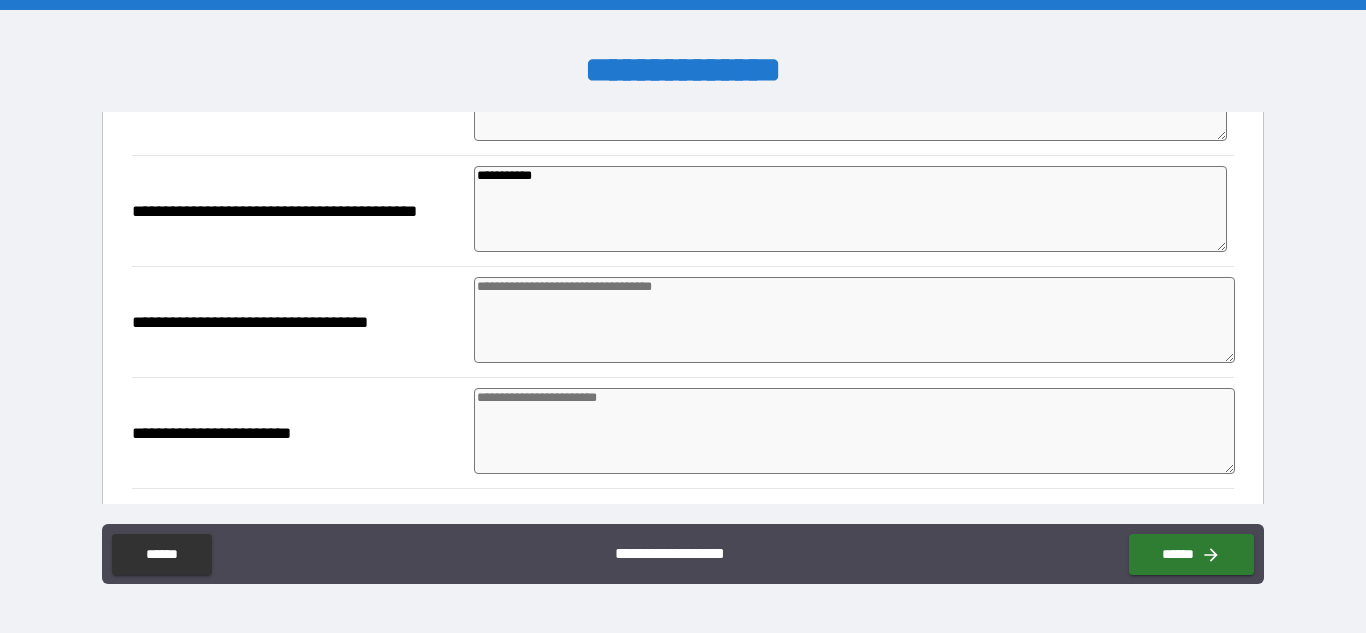 click at bounding box center [854, 320] 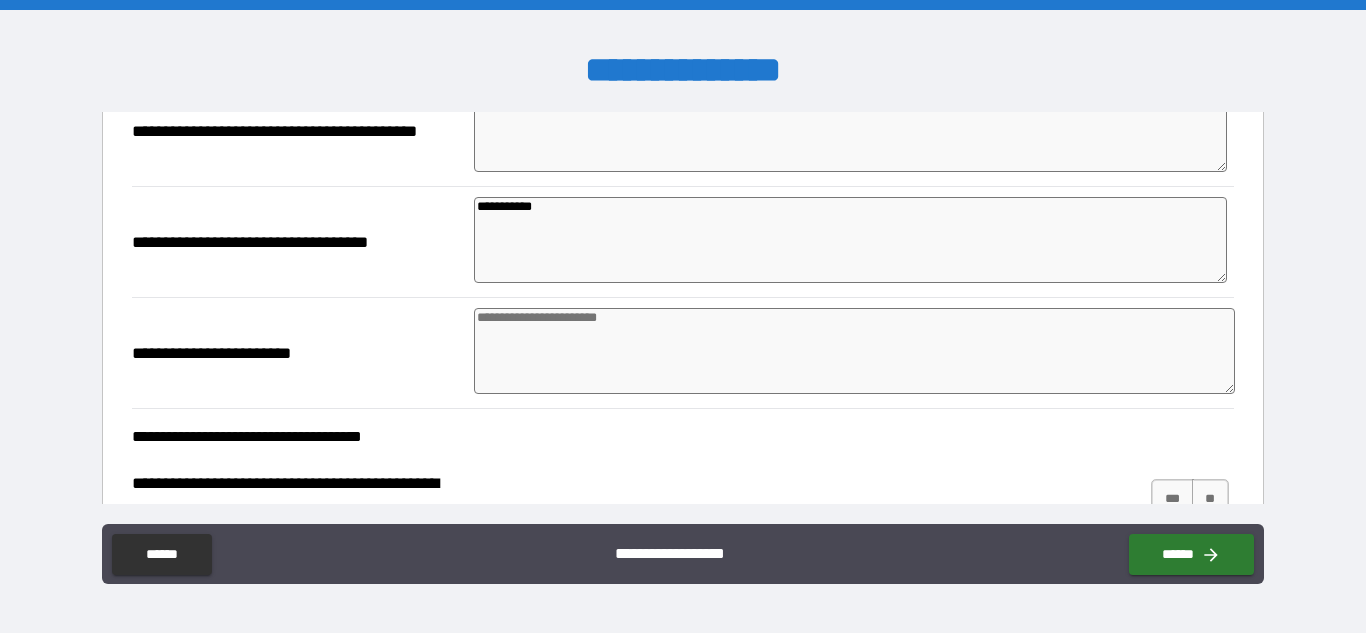 scroll, scrollTop: 660, scrollLeft: 0, axis: vertical 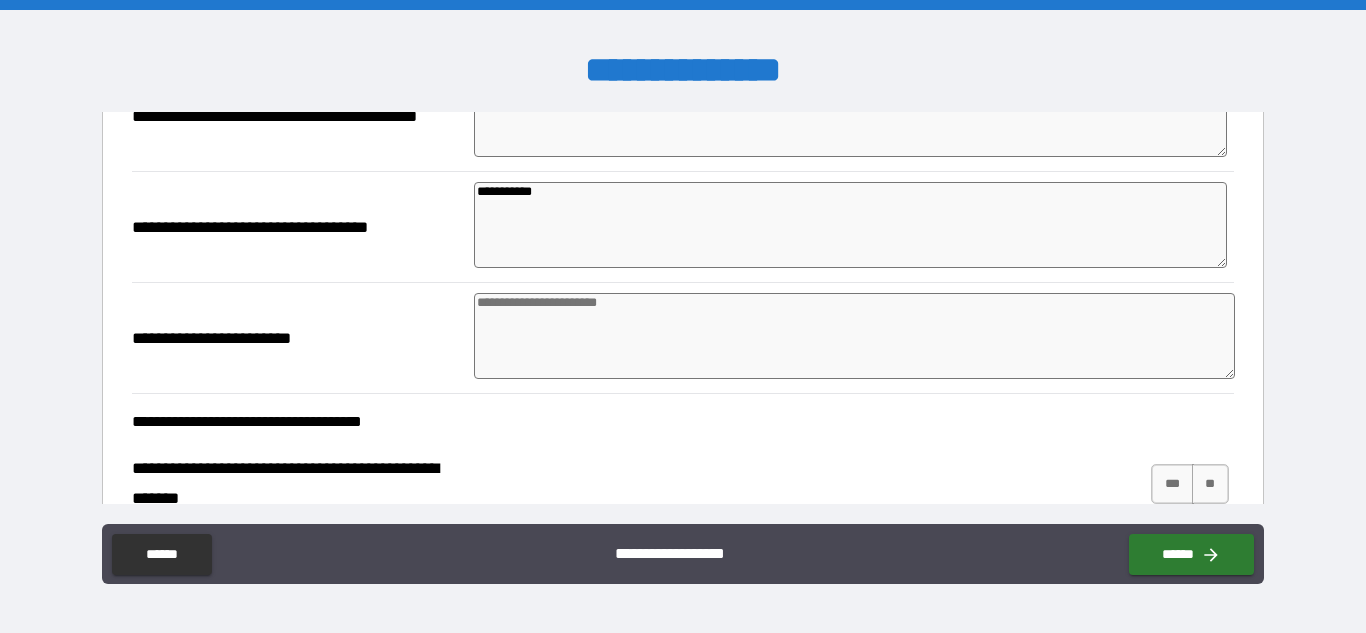 click at bounding box center (854, 336) 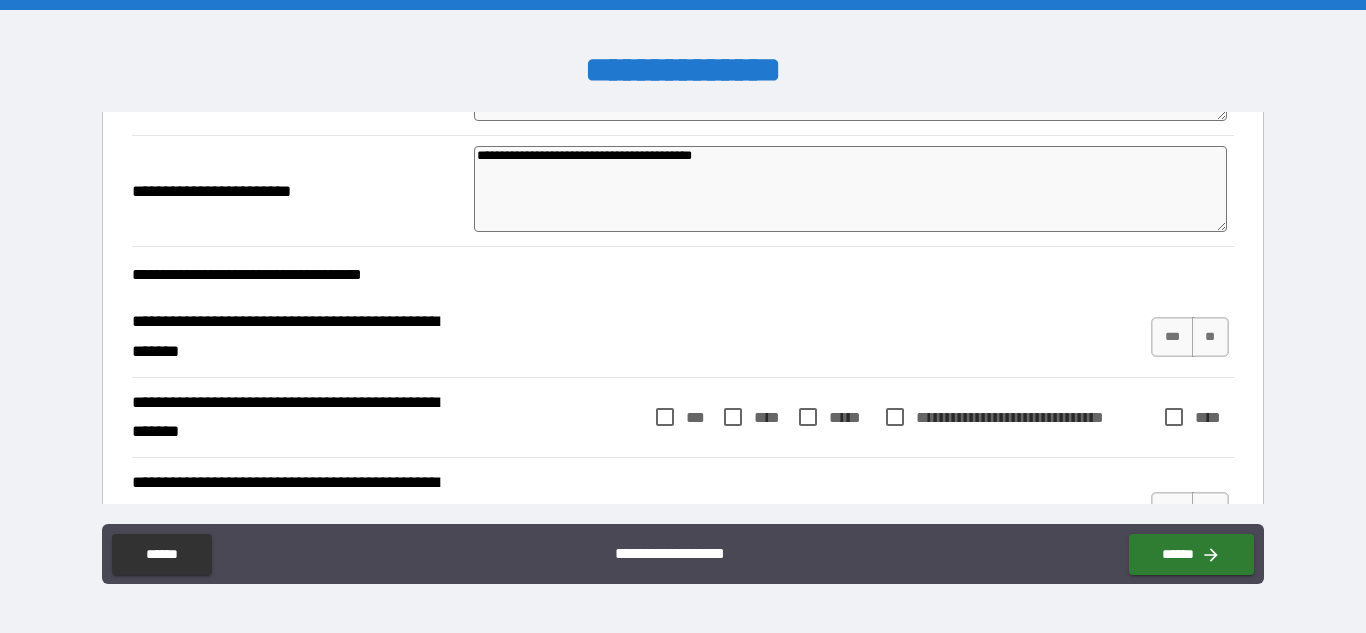 scroll, scrollTop: 813, scrollLeft: 0, axis: vertical 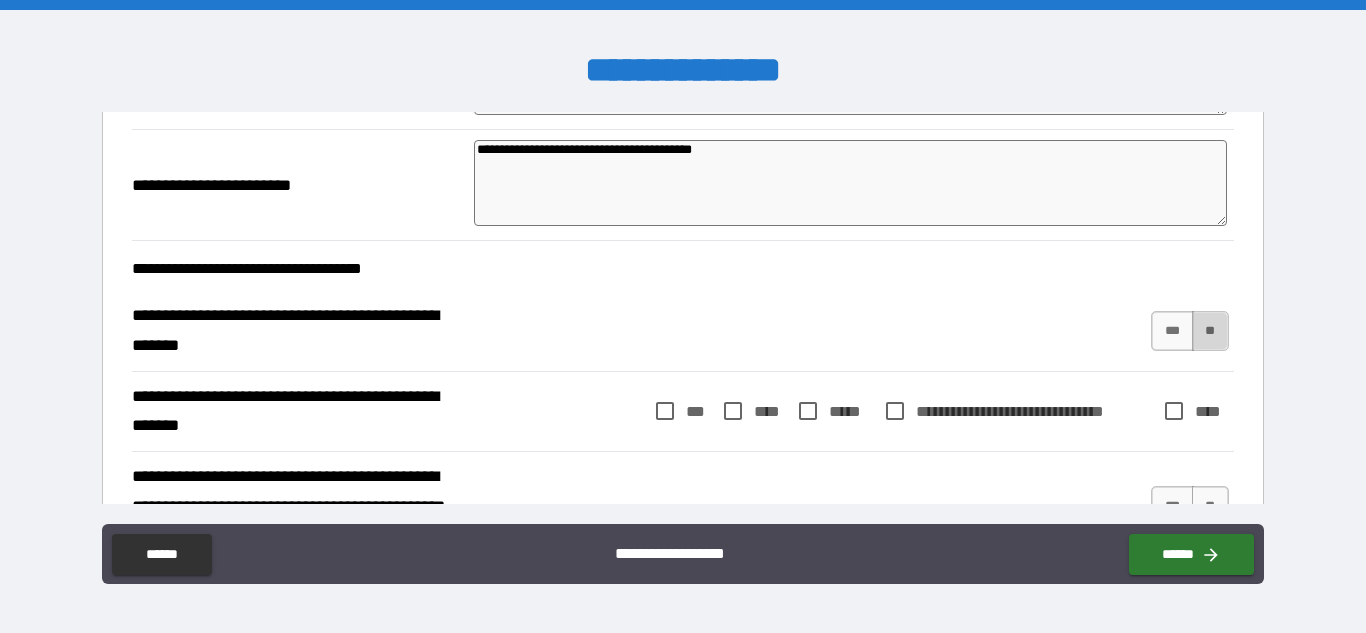 click on "**" at bounding box center [1210, 331] 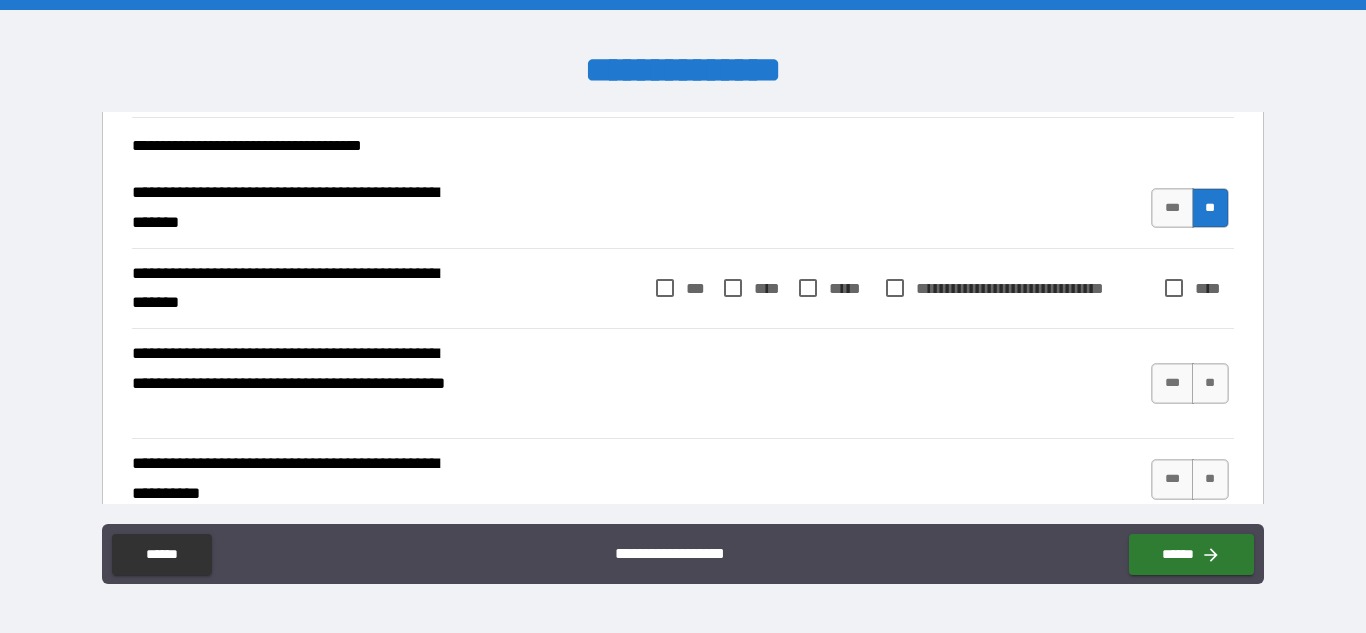 scroll, scrollTop: 939, scrollLeft: 0, axis: vertical 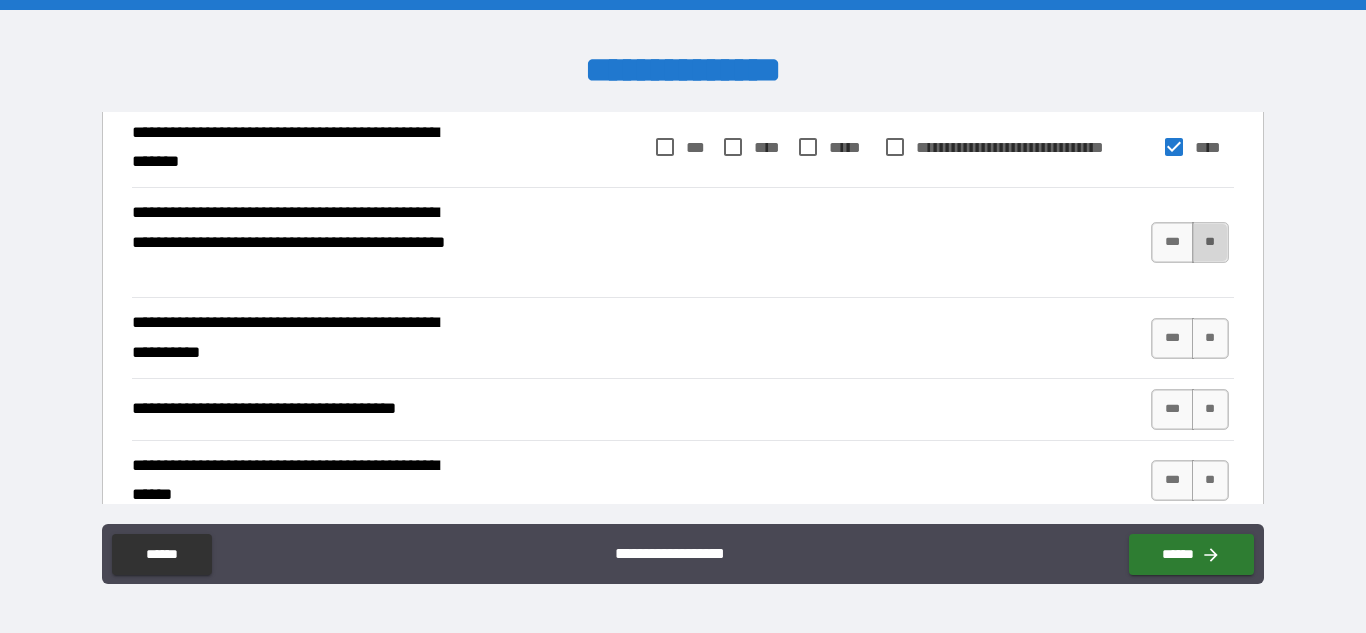 click on "**" at bounding box center (1210, 242) 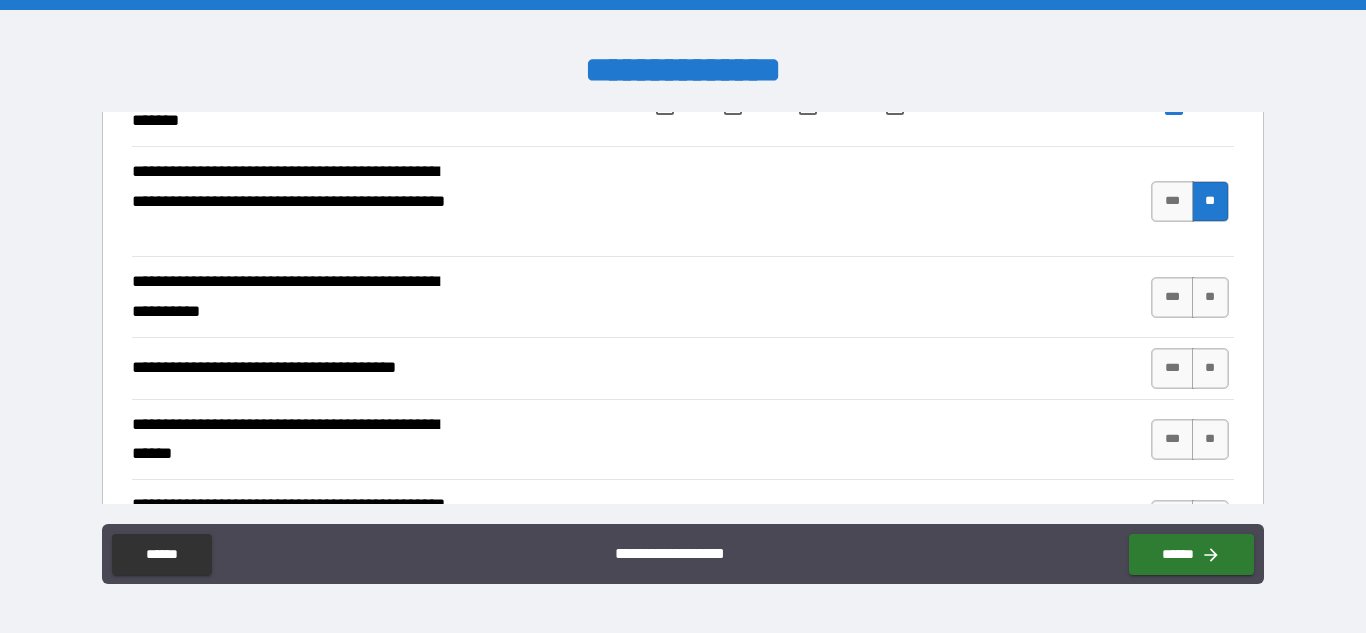 scroll, scrollTop: 1119, scrollLeft: 0, axis: vertical 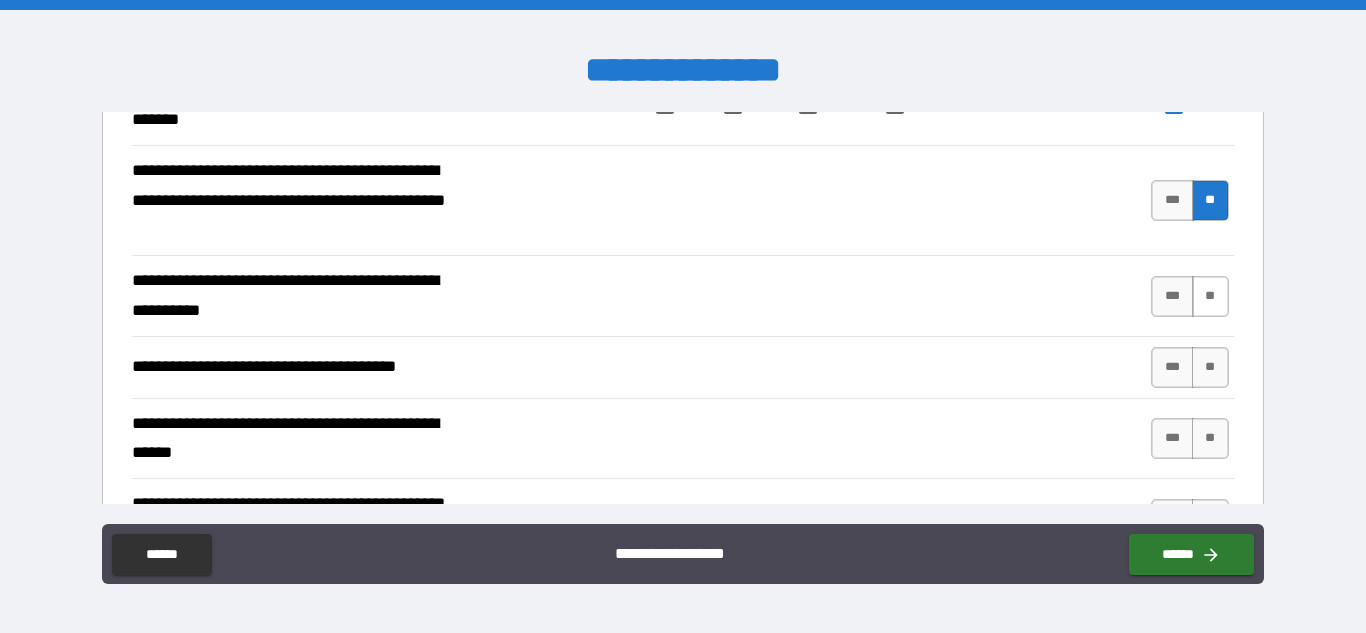 click on "**" at bounding box center [1210, 296] 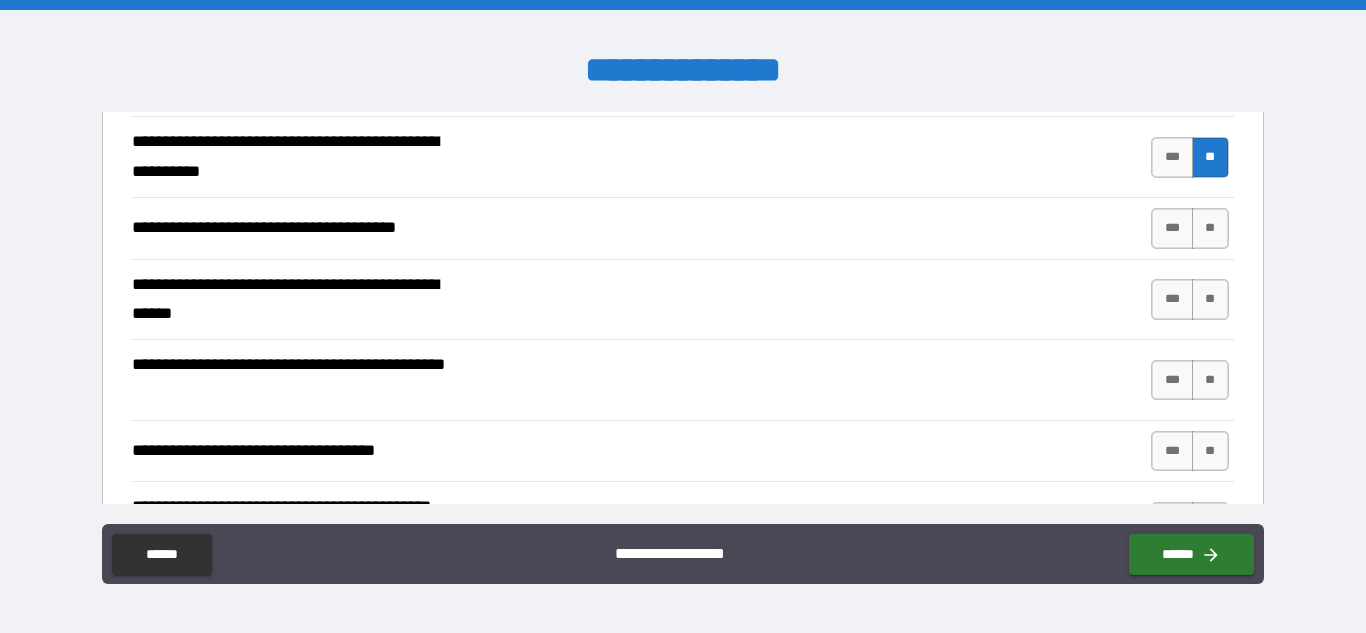 scroll, scrollTop: 1259, scrollLeft: 0, axis: vertical 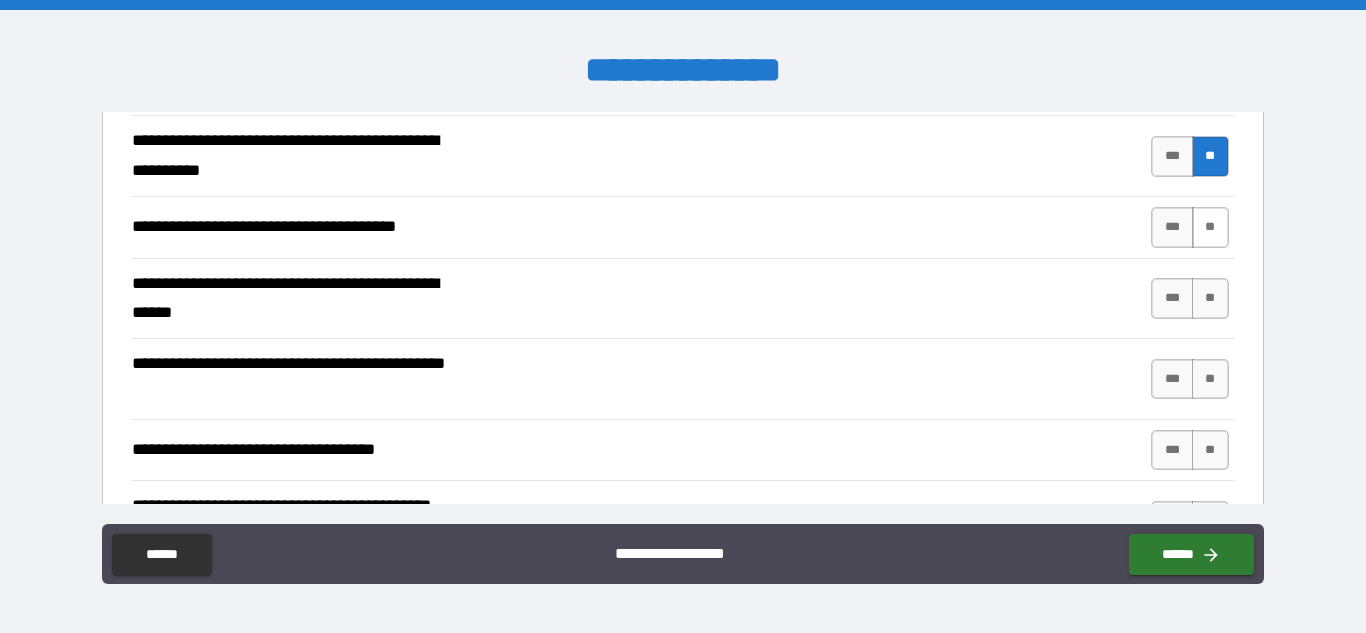 click on "**" at bounding box center (1210, 227) 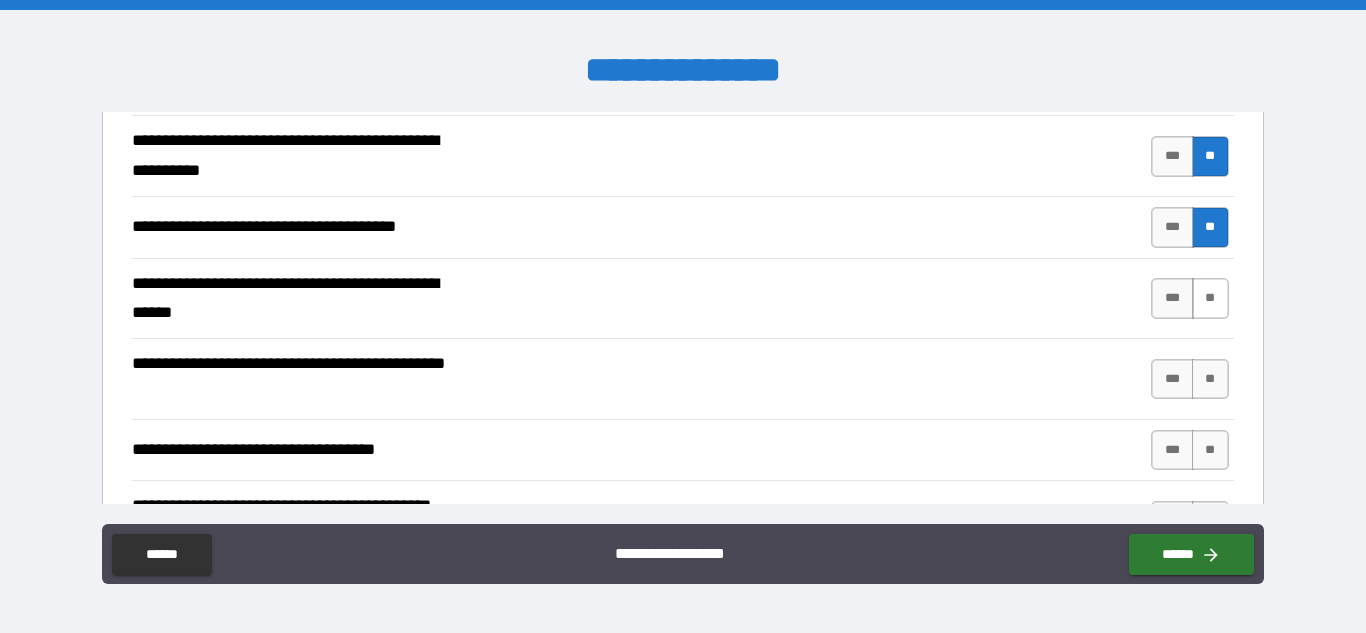 click on "**" at bounding box center [1210, 298] 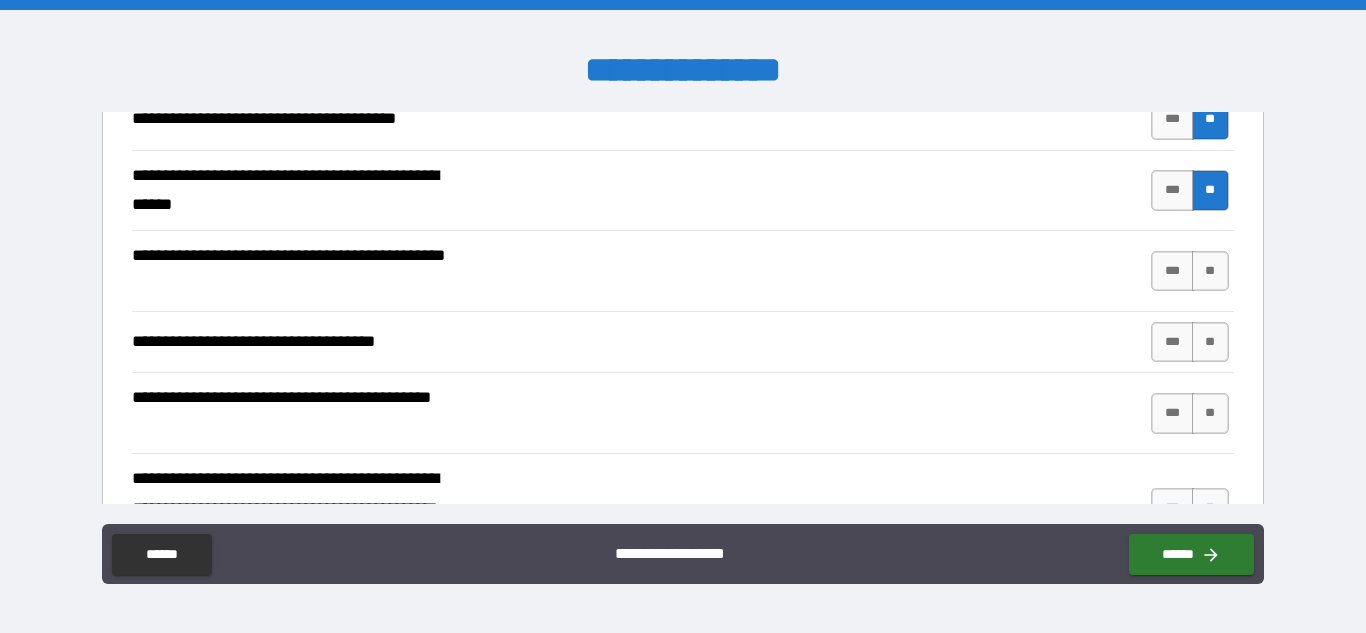 scroll, scrollTop: 1368, scrollLeft: 0, axis: vertical 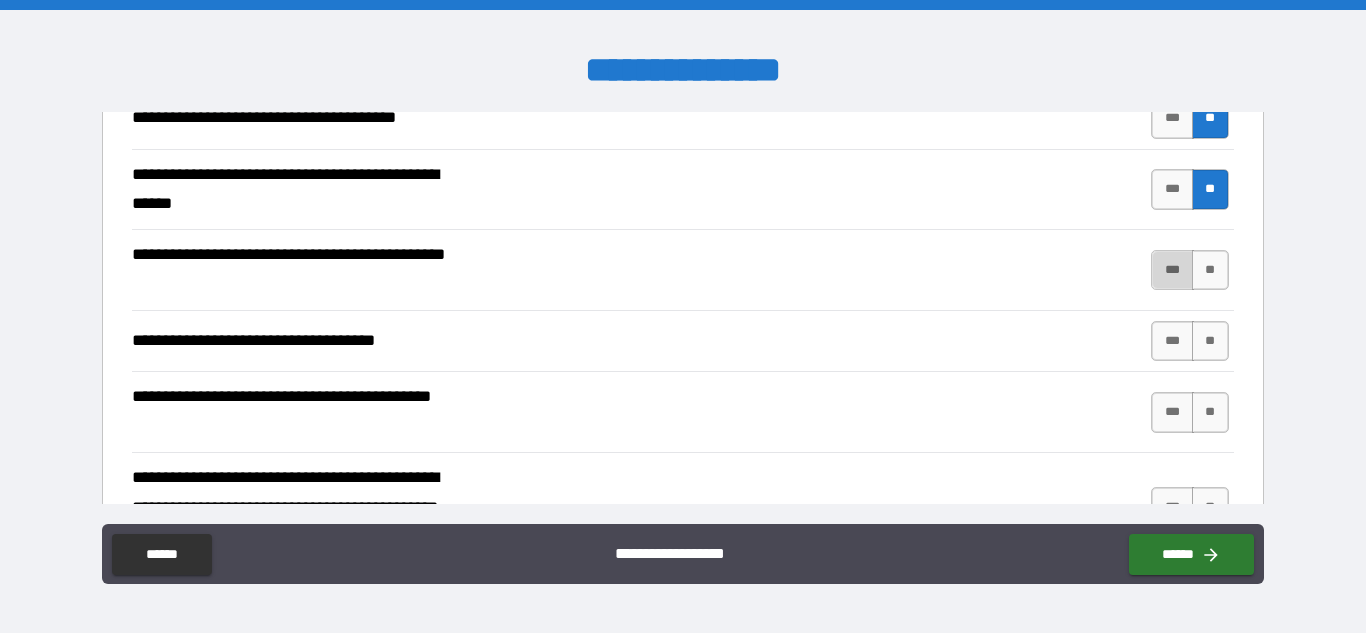 click on "***" at bounding box center (1172, 270) 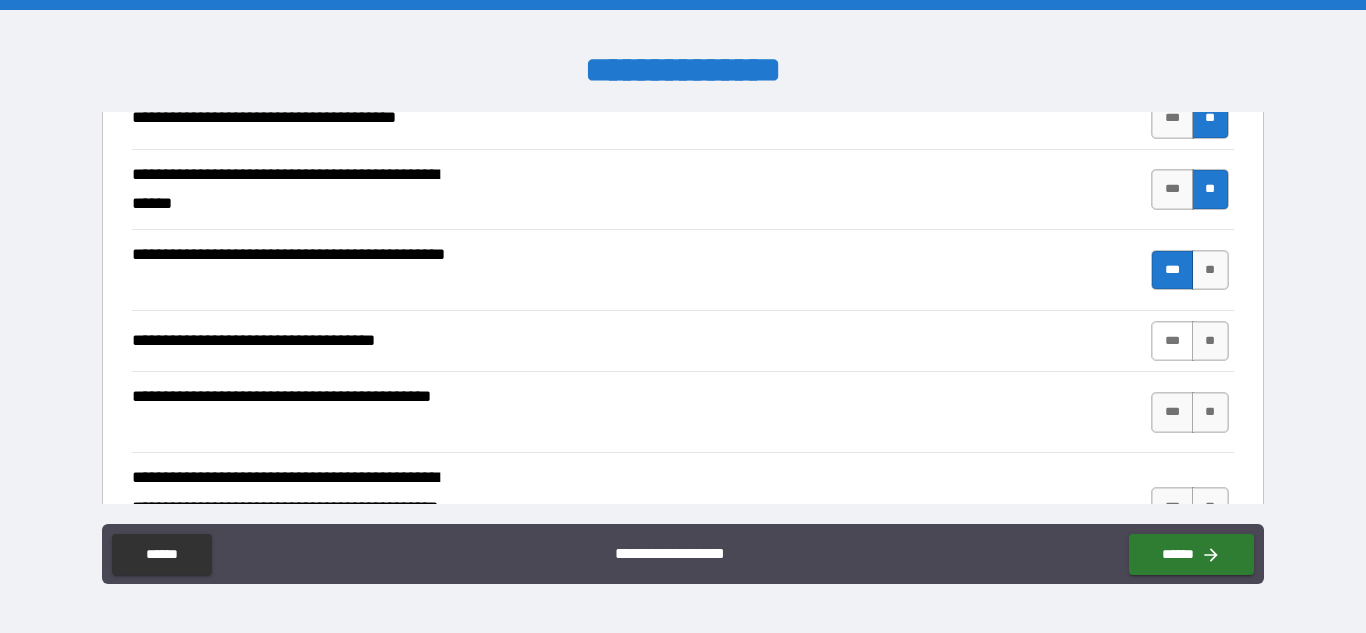 scroll, scrollTop: 1462, scrollLeft: 0, axis: vertical 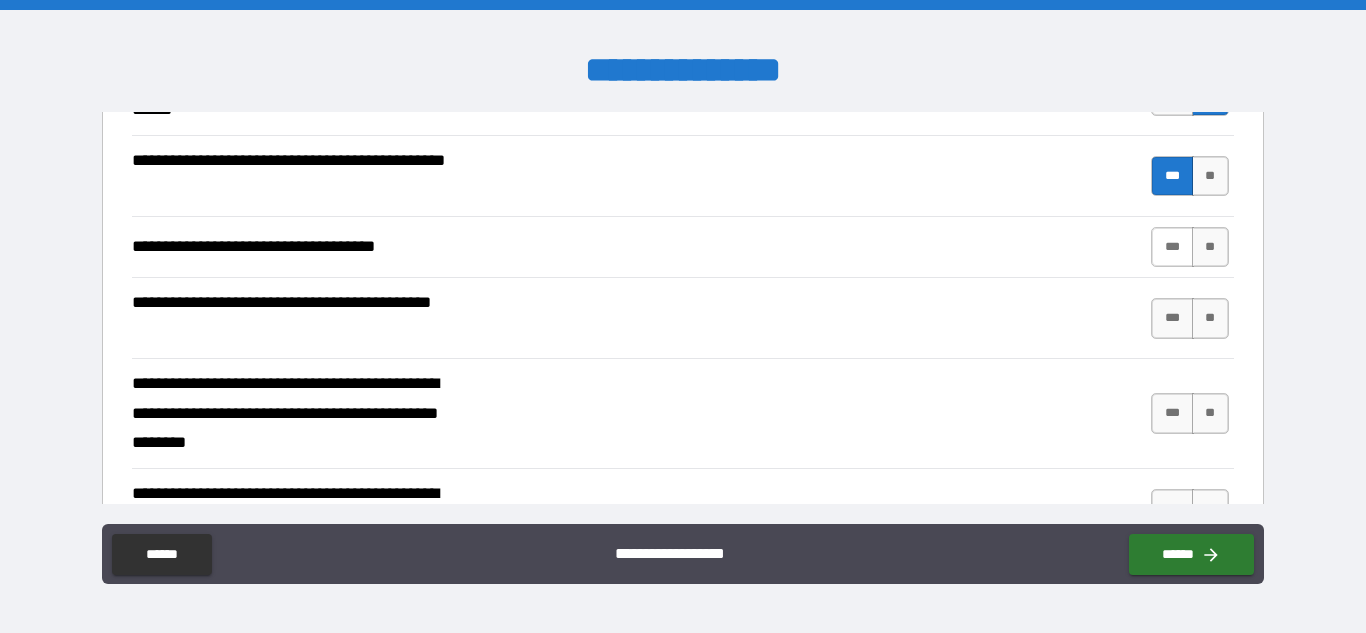 click on "***" at bounding box center [1172, 247] 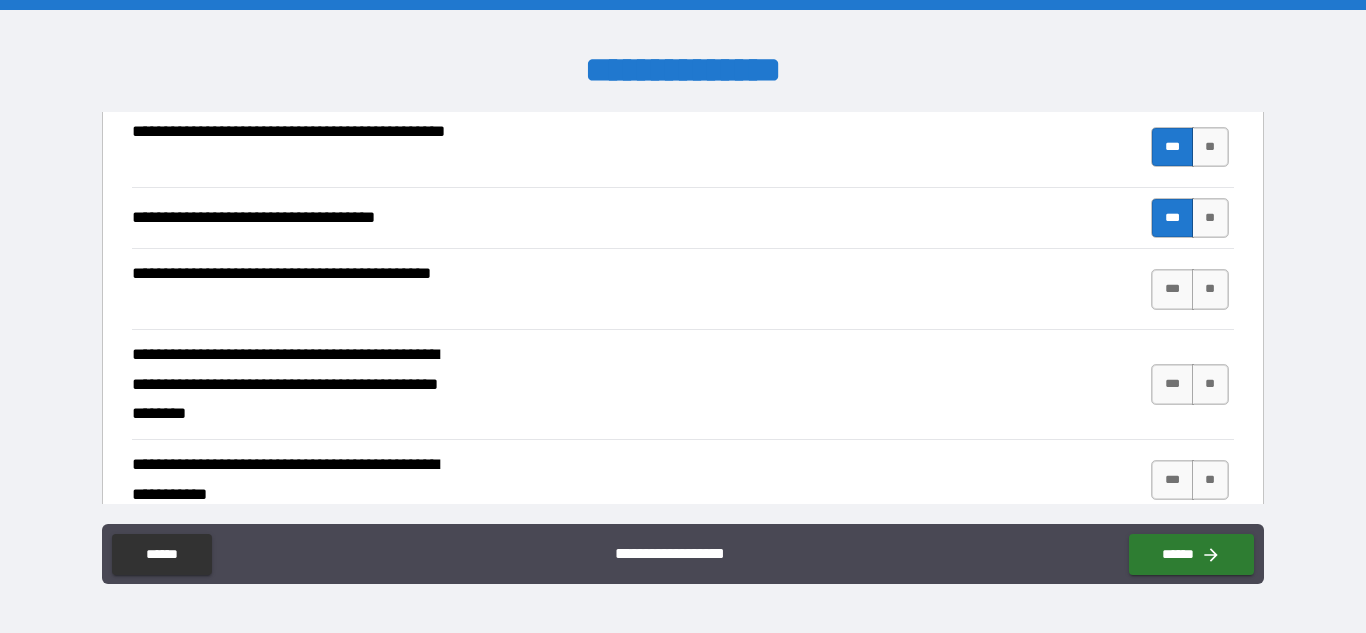 scroll, scrollTop: 1492, scrollLeft: 0, axis: vertical 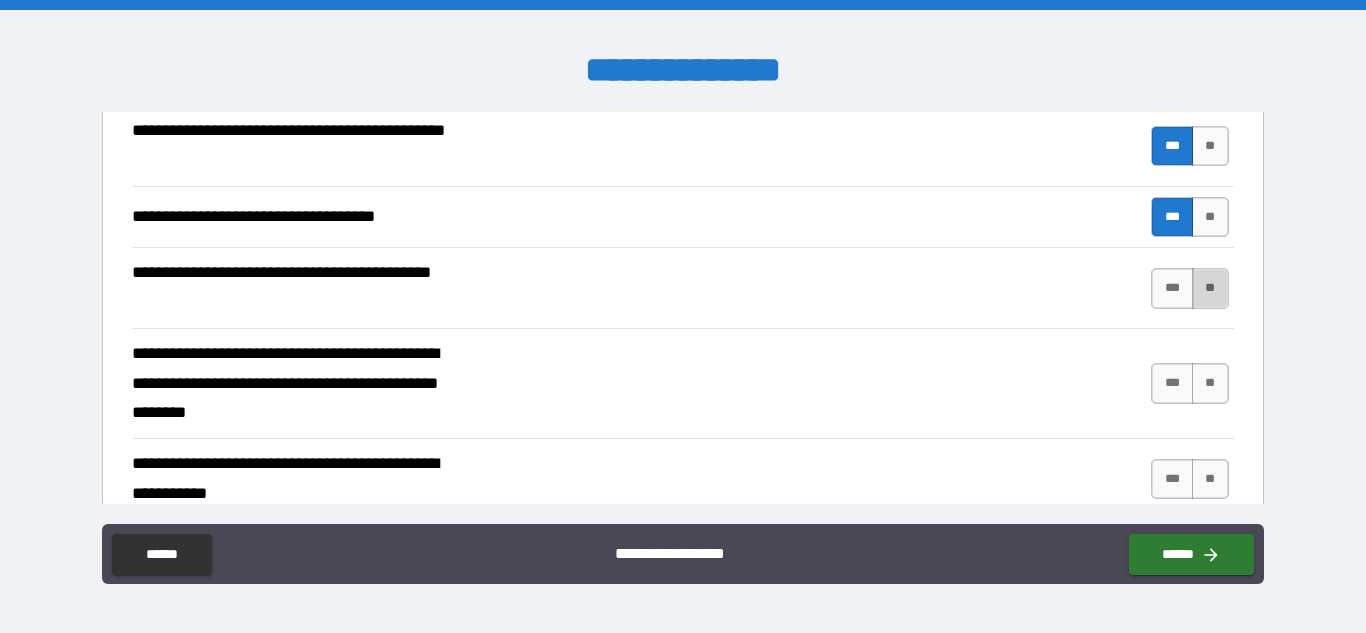 click on "**" at bounding box center [1210, 288] 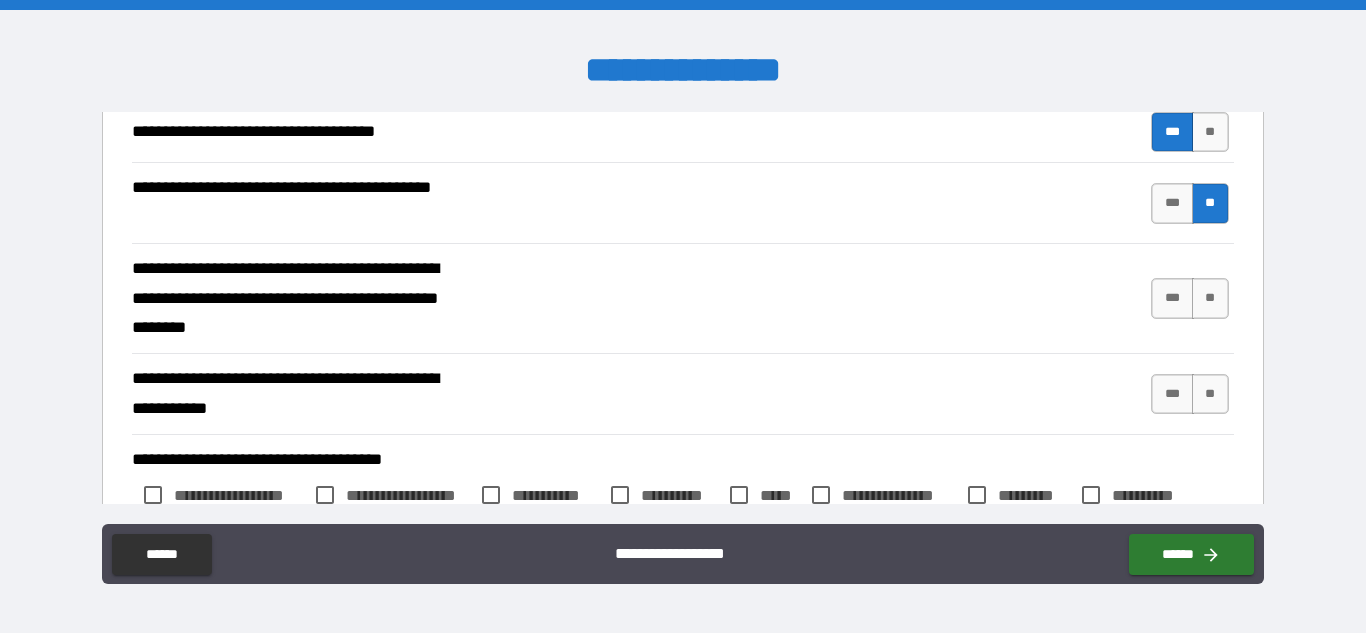 scroll, scrollTop: 1578, scrollLeft: 0, axis: vertical 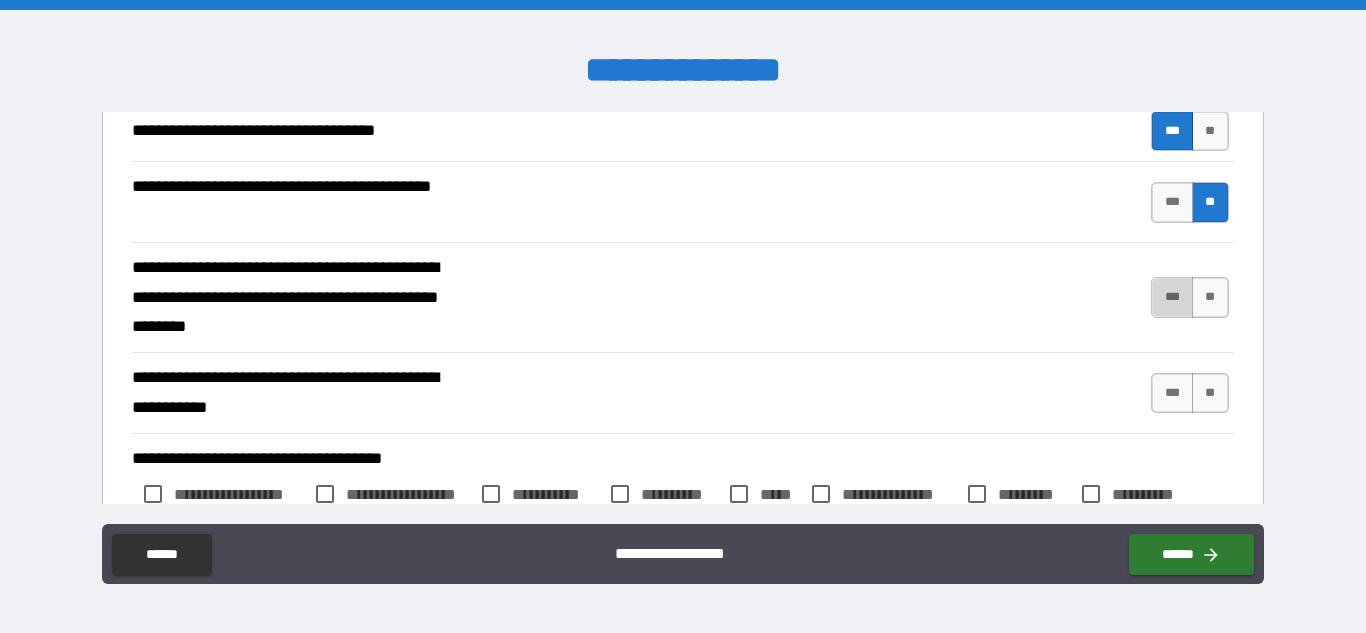click on "***" at bounding box center [1172, 297] 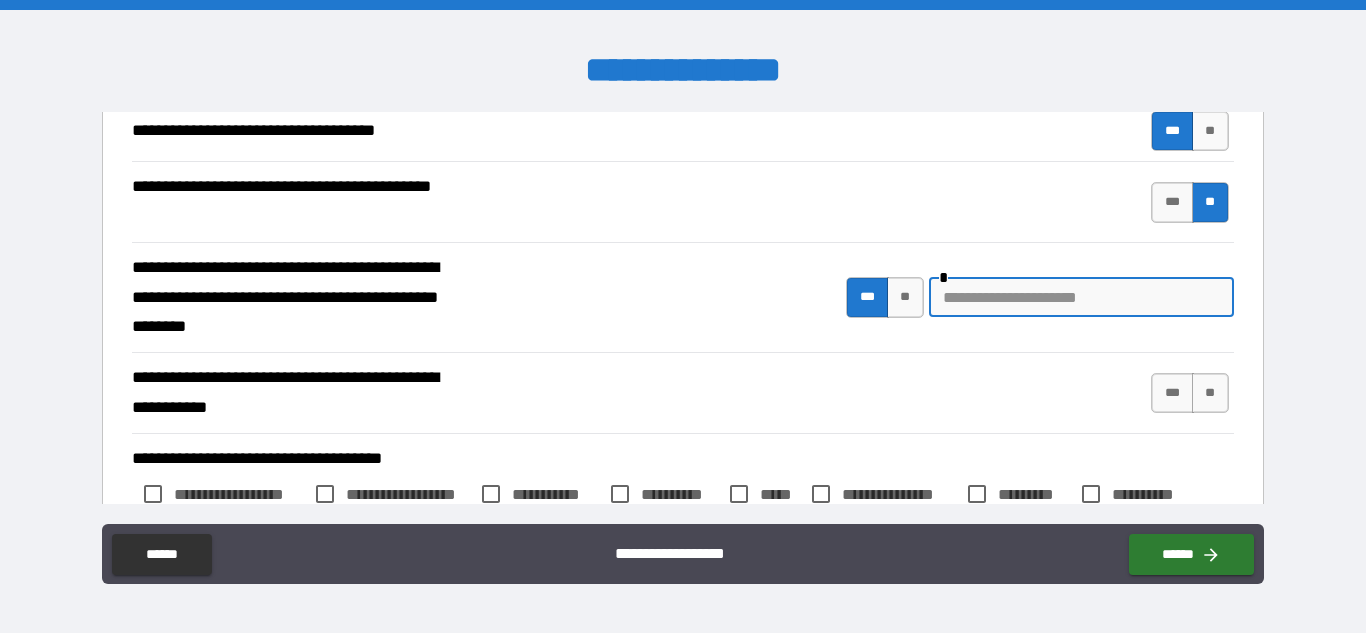 click at bounding box center [1081, 297] 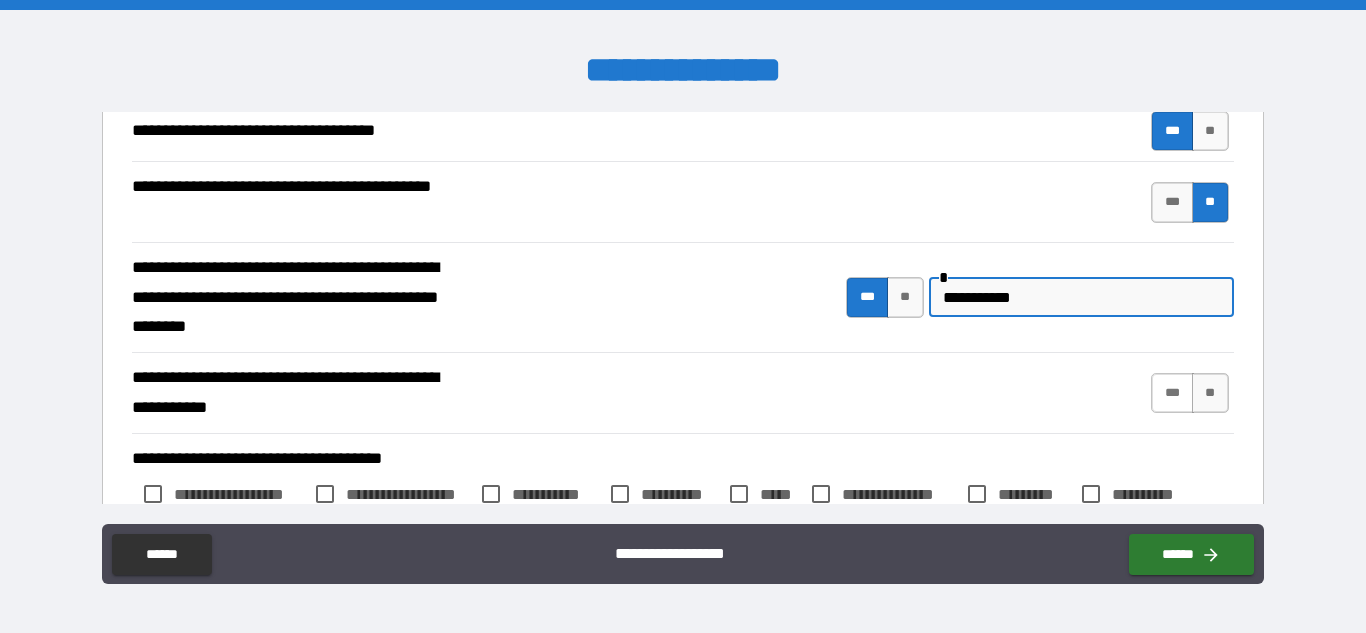 click on "***" at bounding box center [1172, 393] 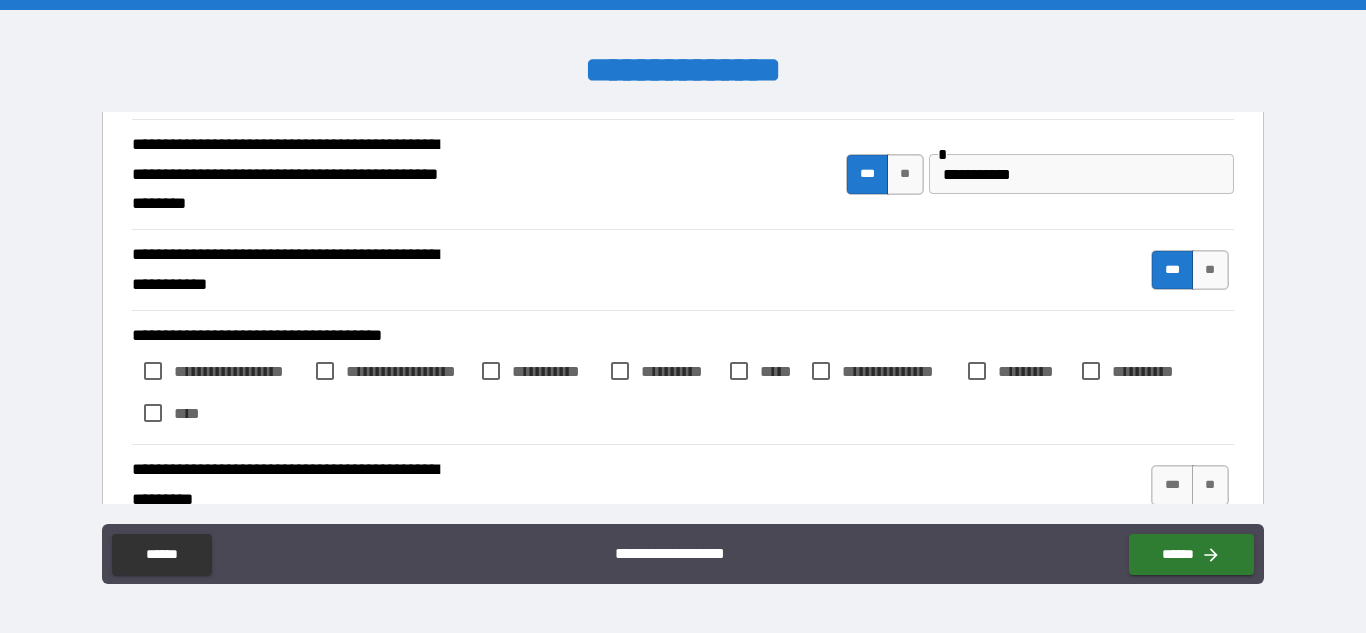 scroll, scrollTop: 1704, scrollLeft: 0, axis: vertical 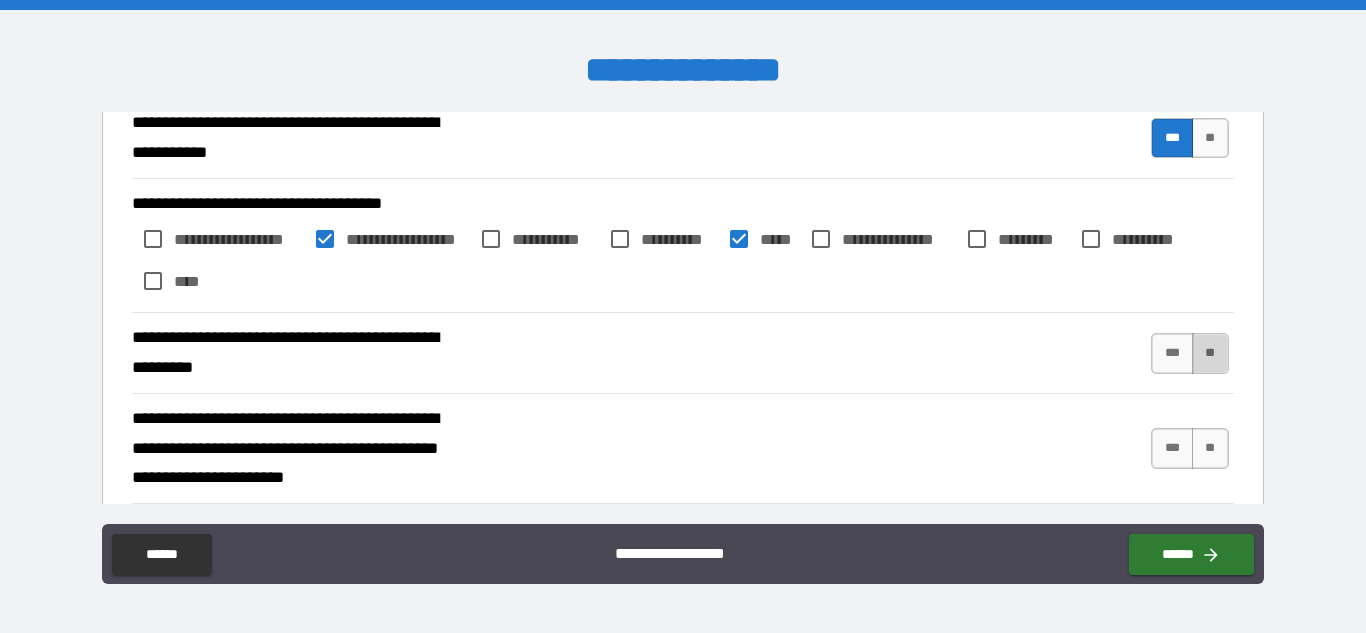 click on "**" at bounding box center [1210, 353] 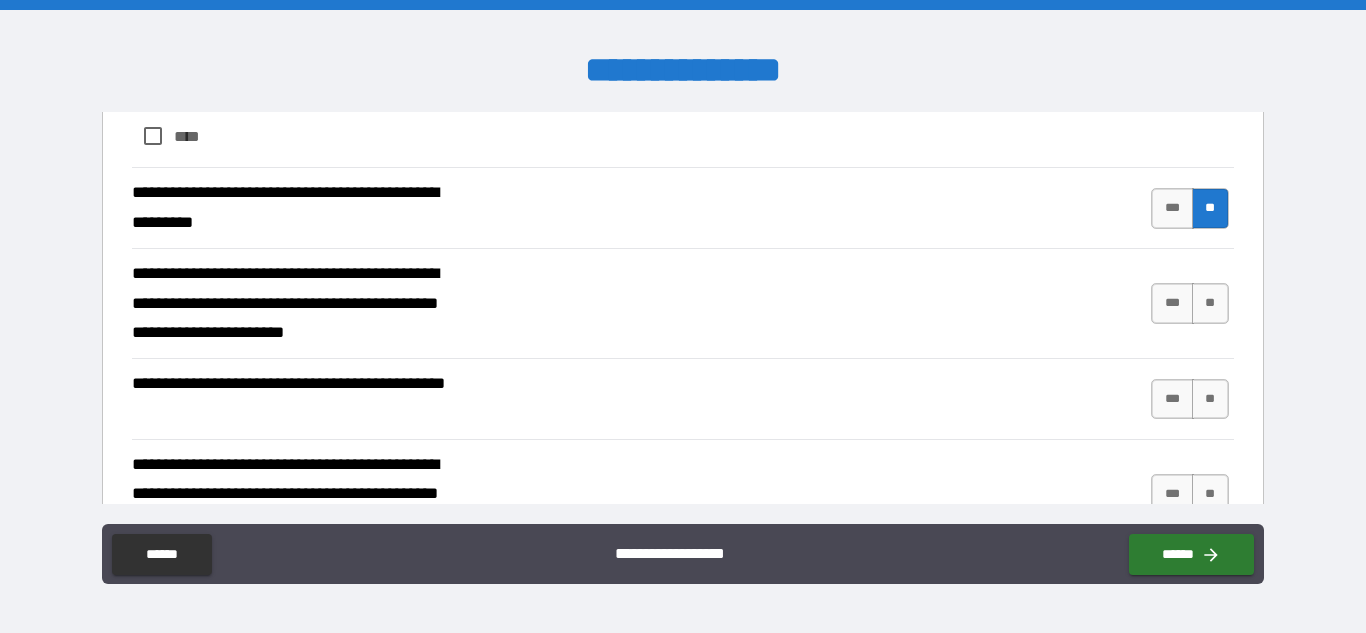 scroll, scrollTop: 1980, scrollLeft: 0, axis: vertical 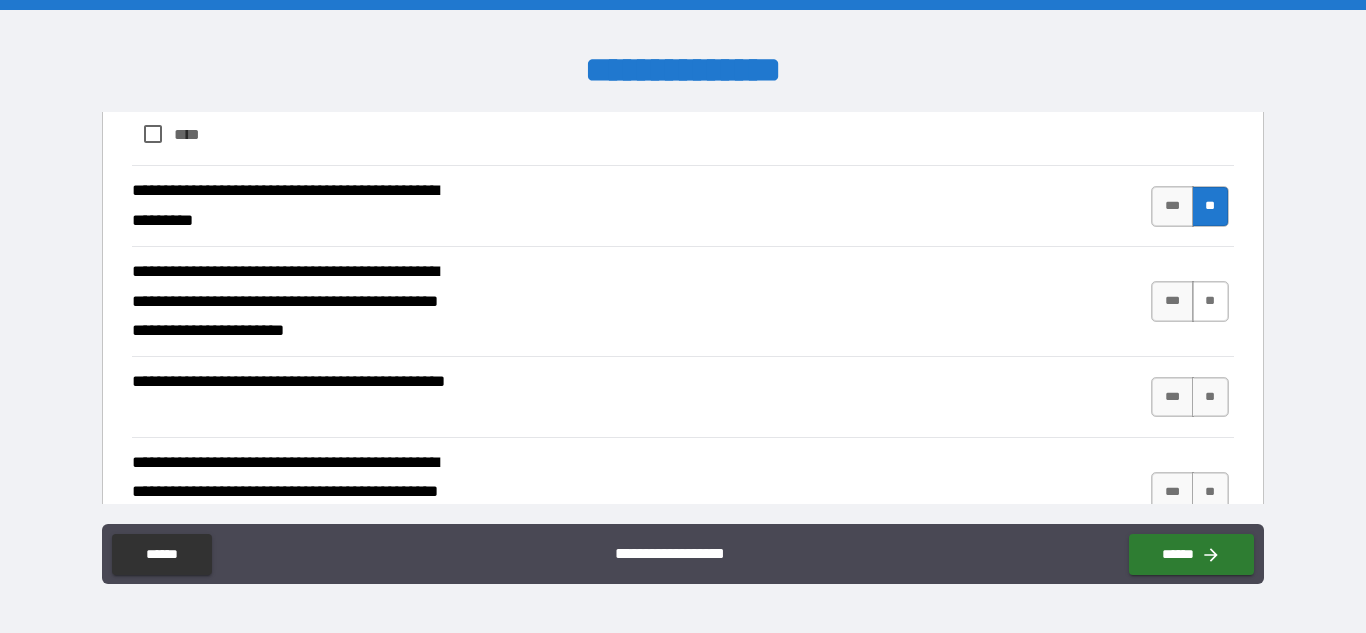 click on "**" at bounding box center [1210, 301] 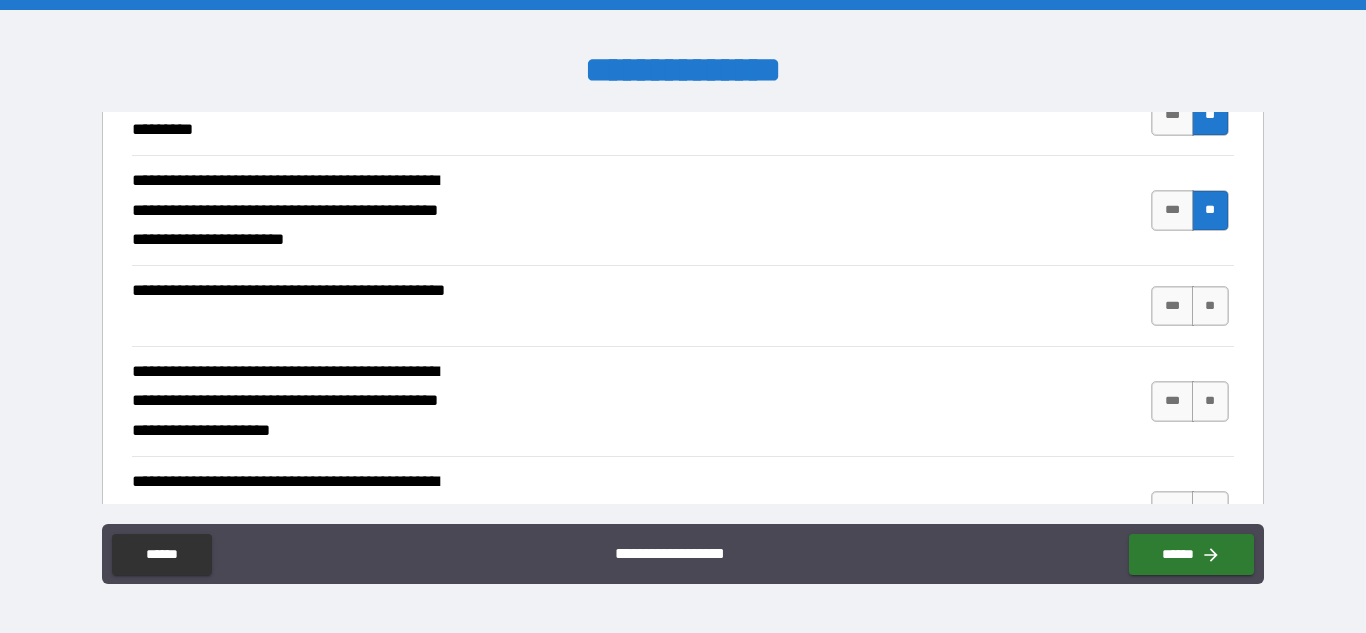 scroll, scrollTop: 2073, scrollLeft: 0, axis: vertical 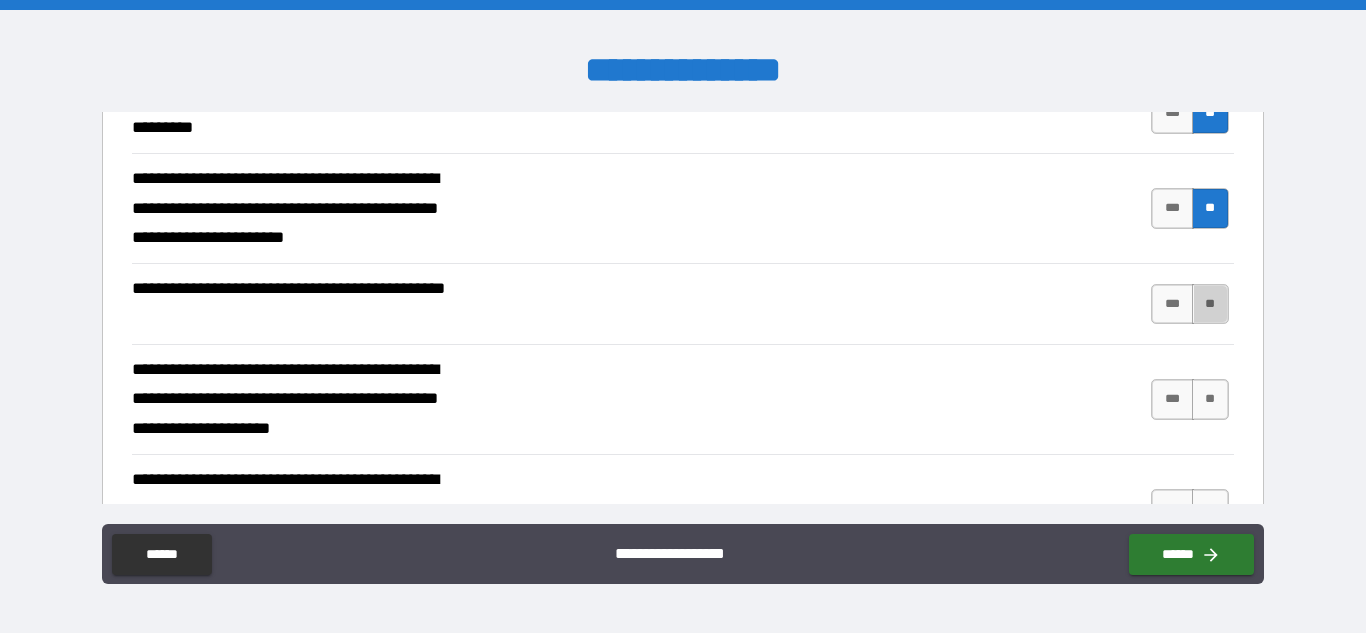 click on "**" at bounding box center [1210, 304] 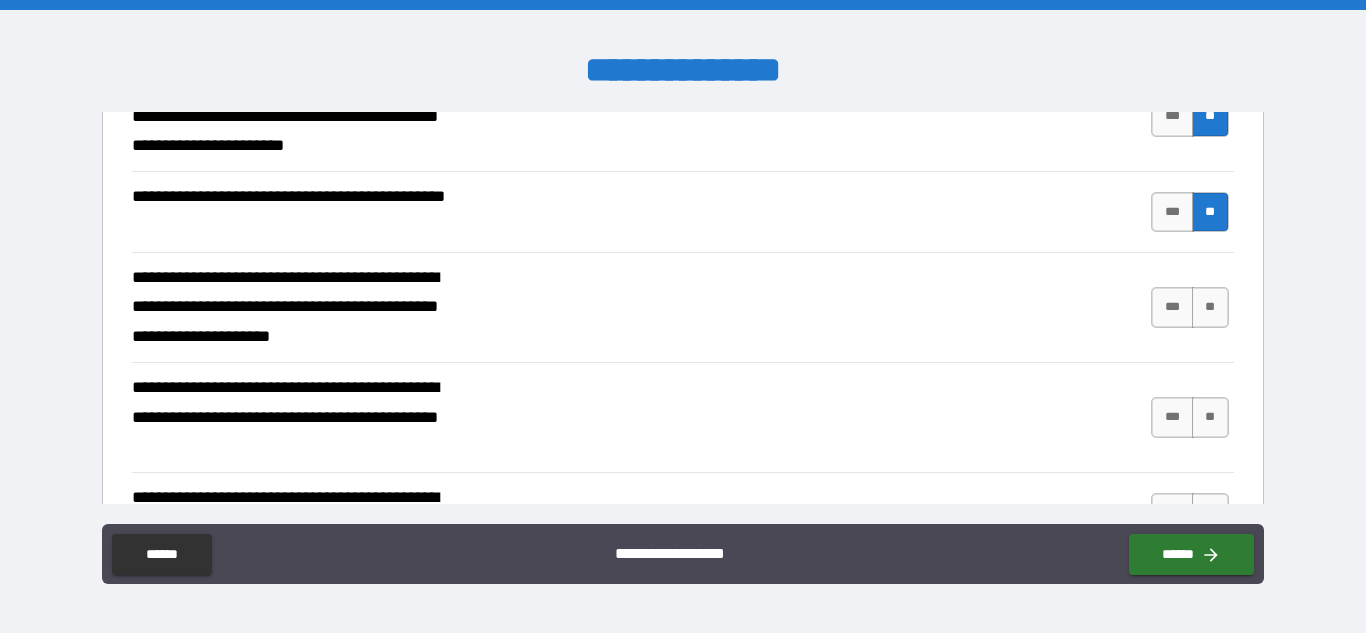 scroll, scrollTop: 2166, scrollLeft: 0, axis: vertical 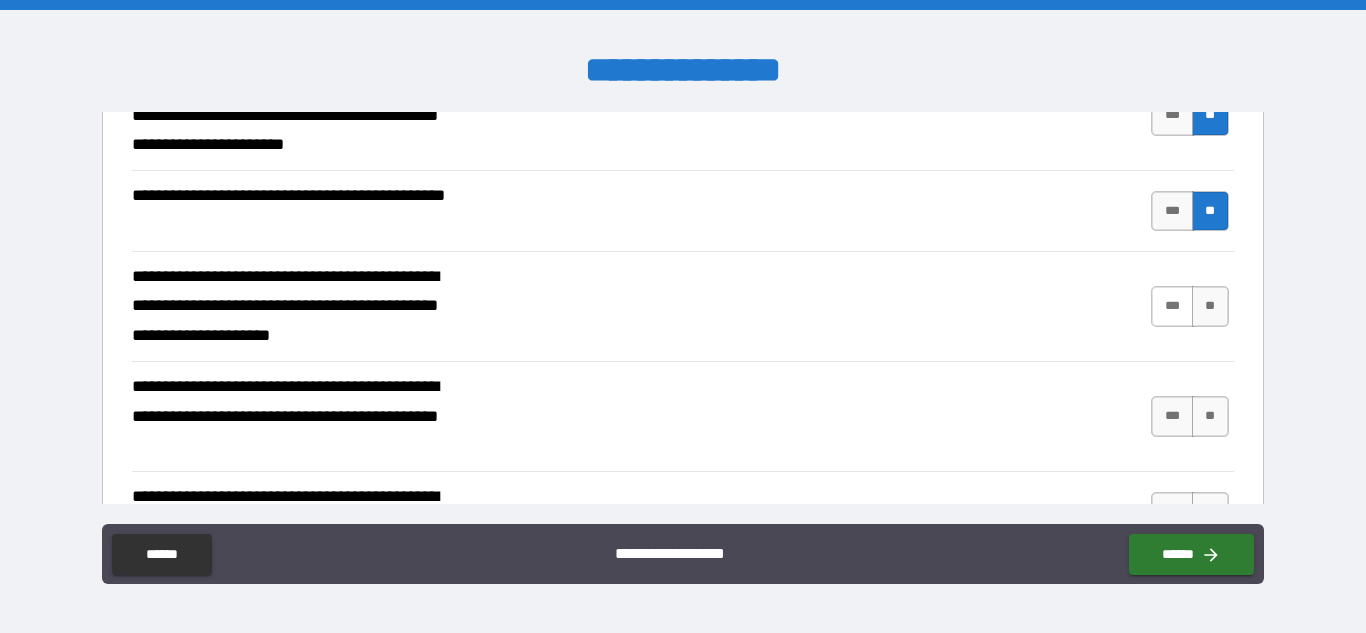 click on "***" at bounding box center [1172, 306] 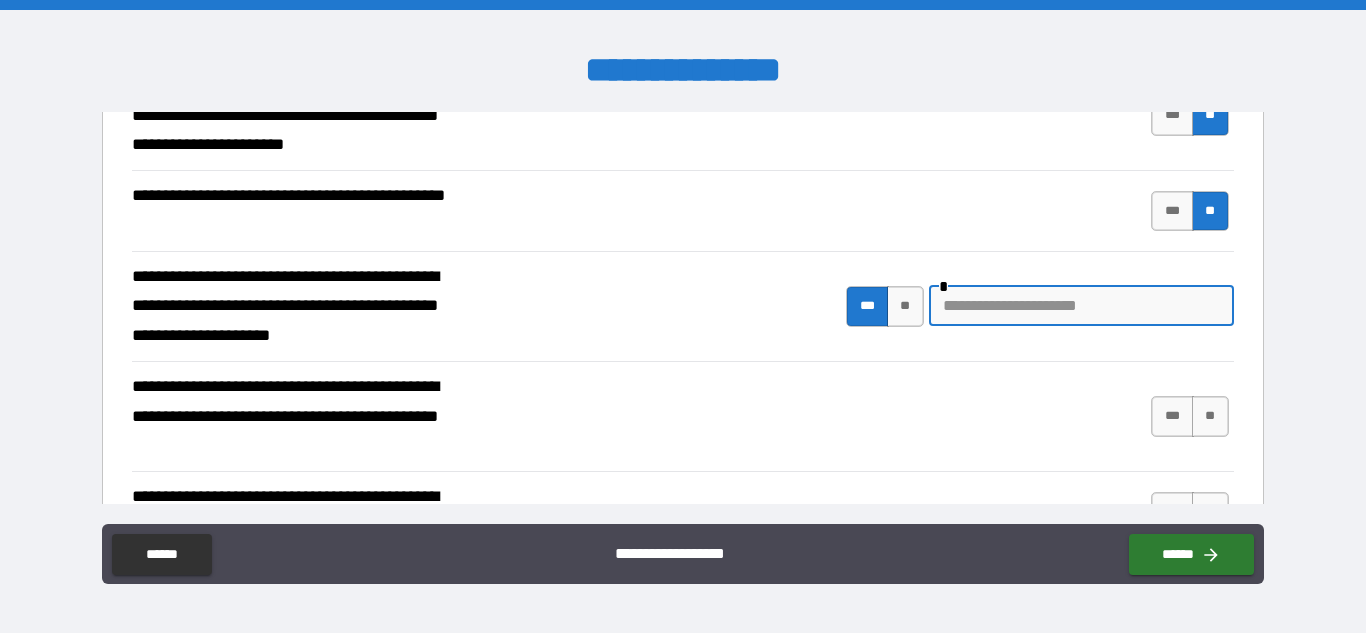 click at bounding box center [1081, 306] 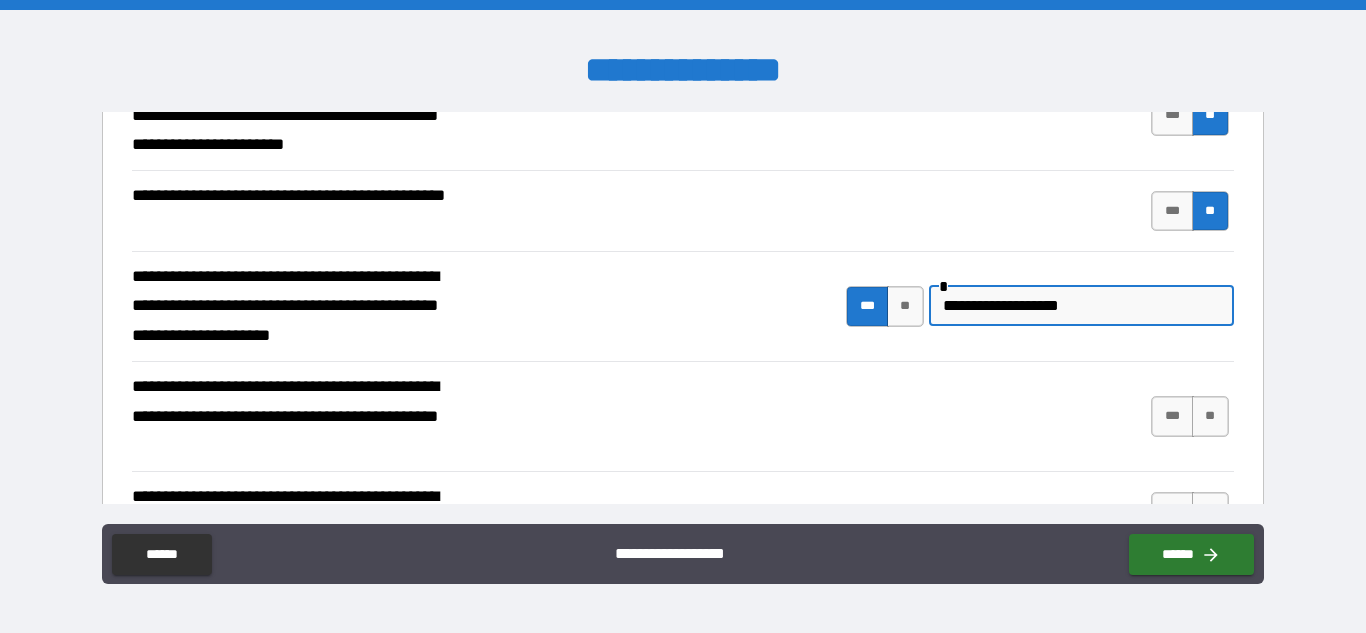 click on "**********" at bounding box center [1081, 306] 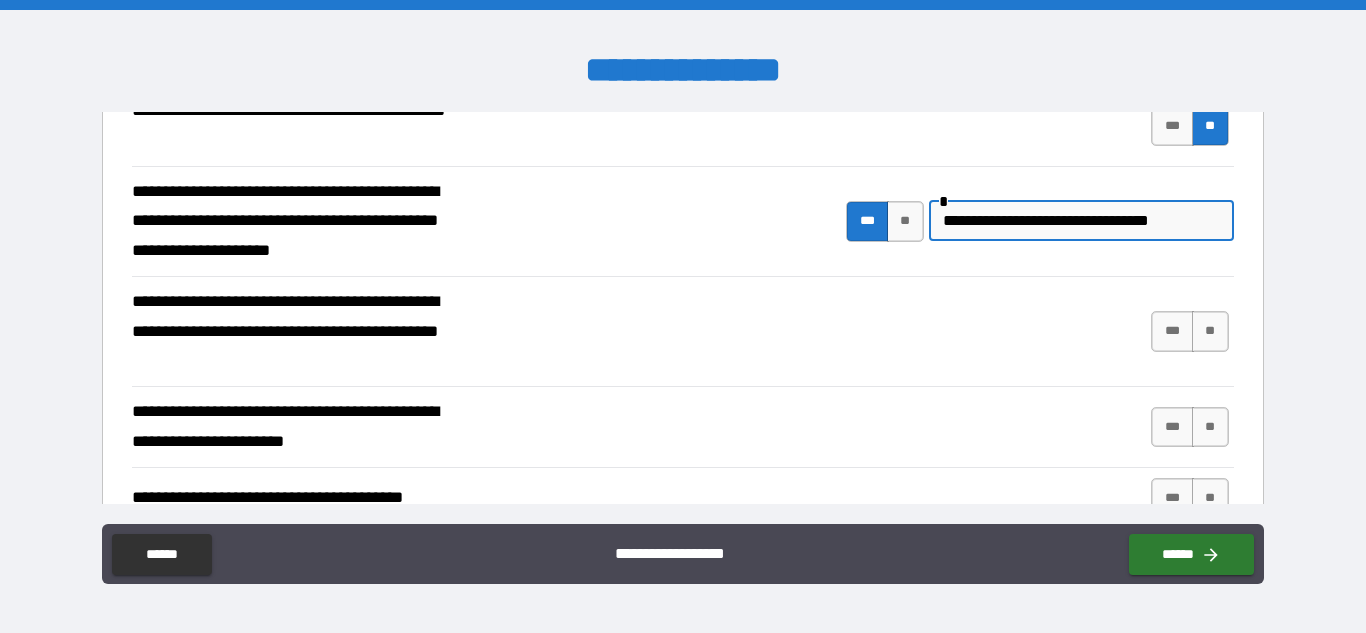 scroll, scrollTop: 2252, scrollLeft: 0, axis: vertical 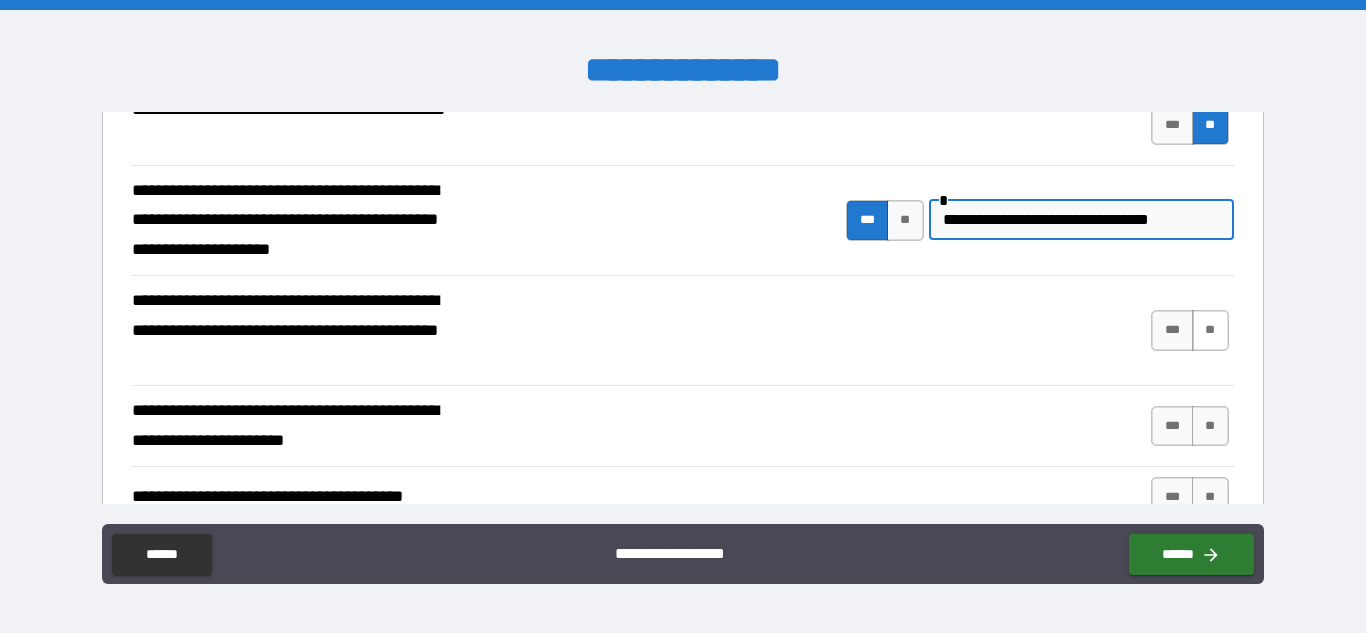 click on "**" at bounding box center (1210, 330) 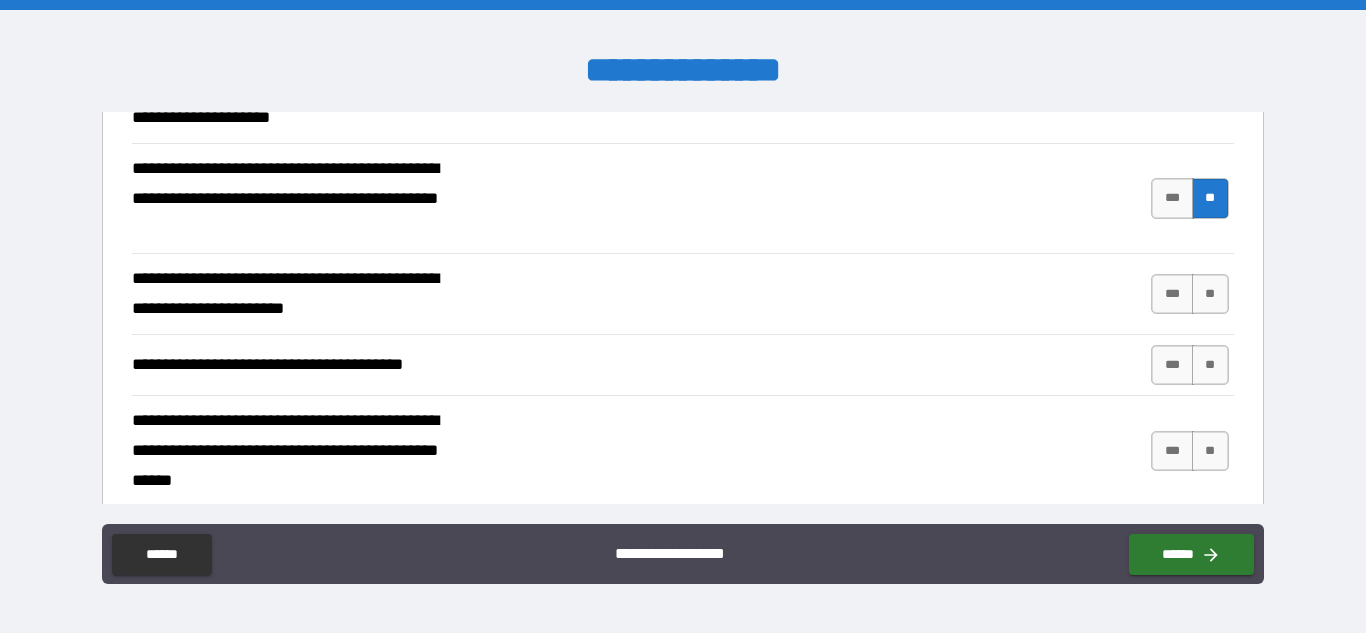 scroll, scrollTop: 2385, scrollLeft: 0, axis: vertical 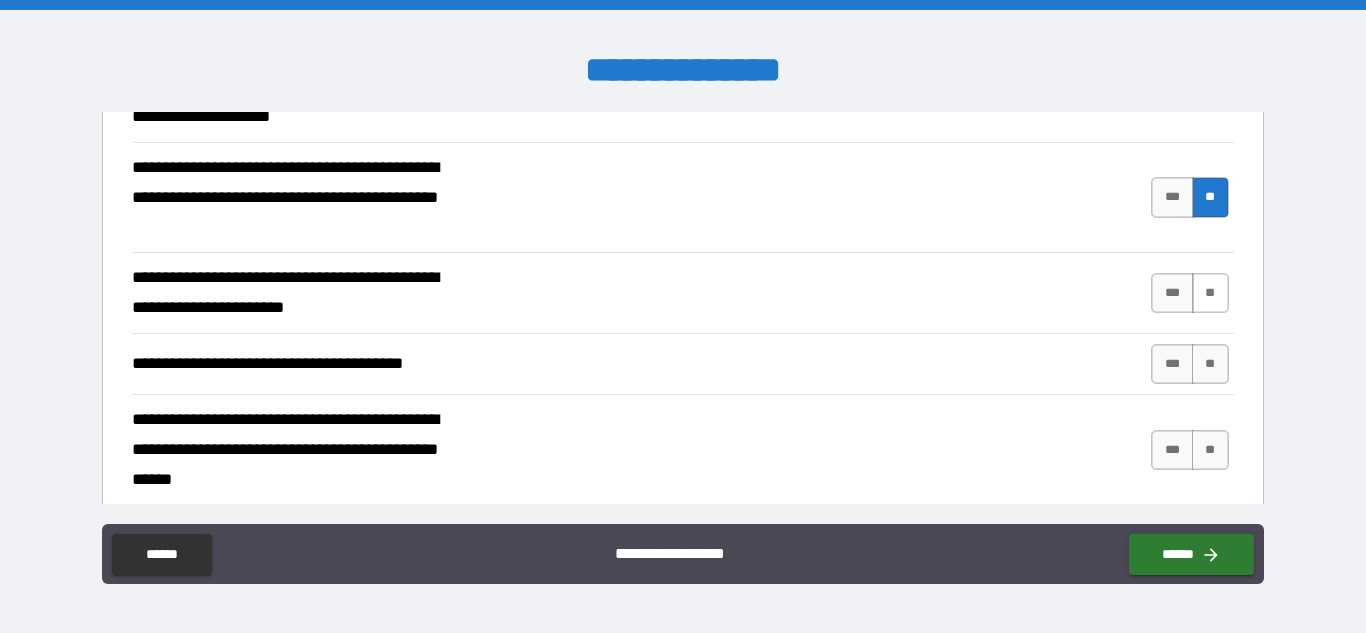 click on "**" at bounding box center [1210, 293] 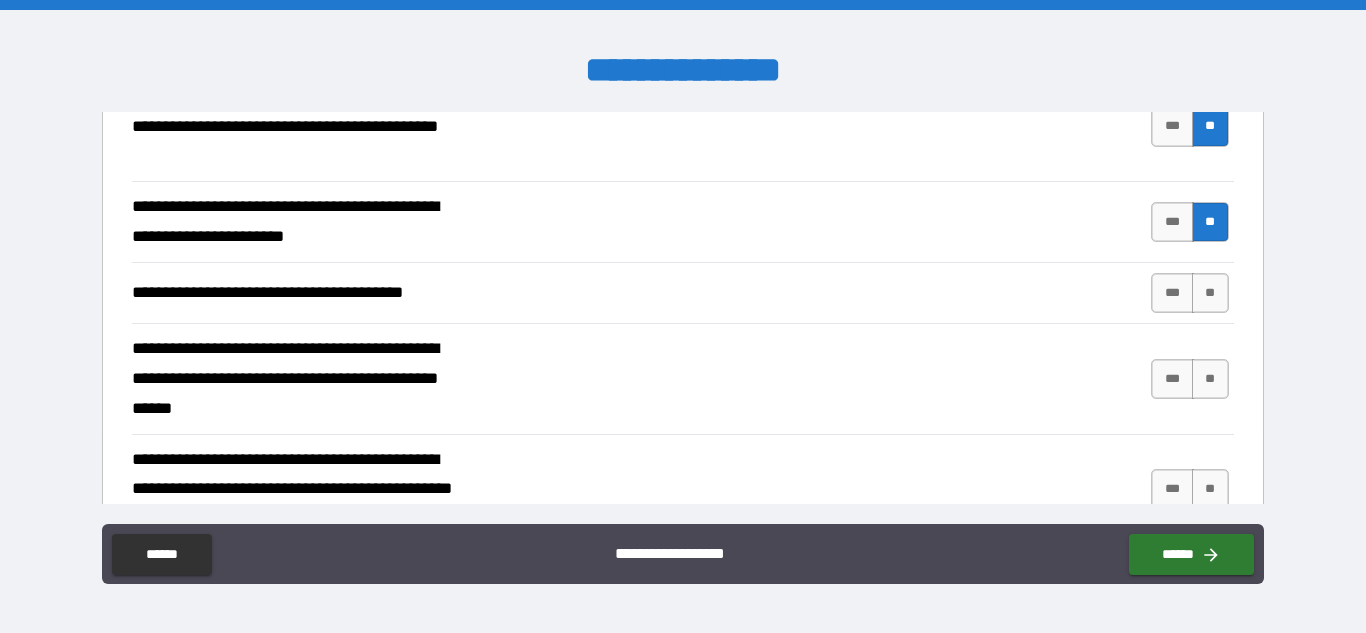 scroll, scrollTop: 2459, scrollLeft: 0, axis: vertical 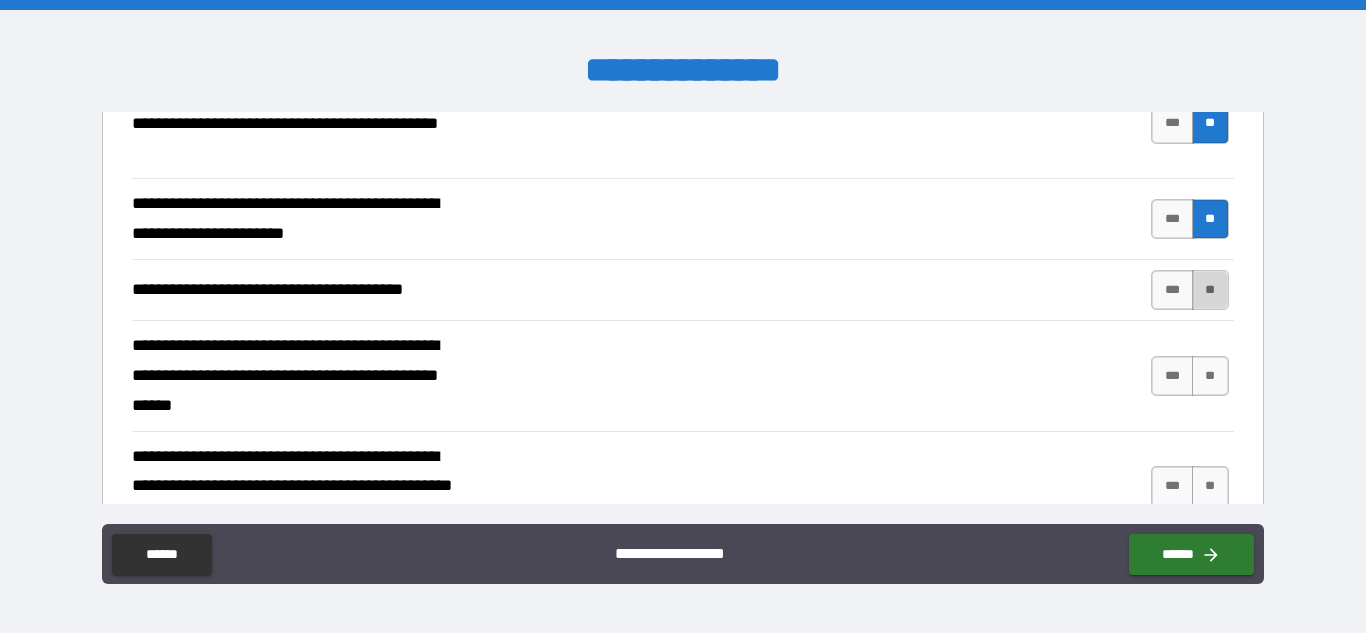click on "**" at bounding box center (1210, 290) 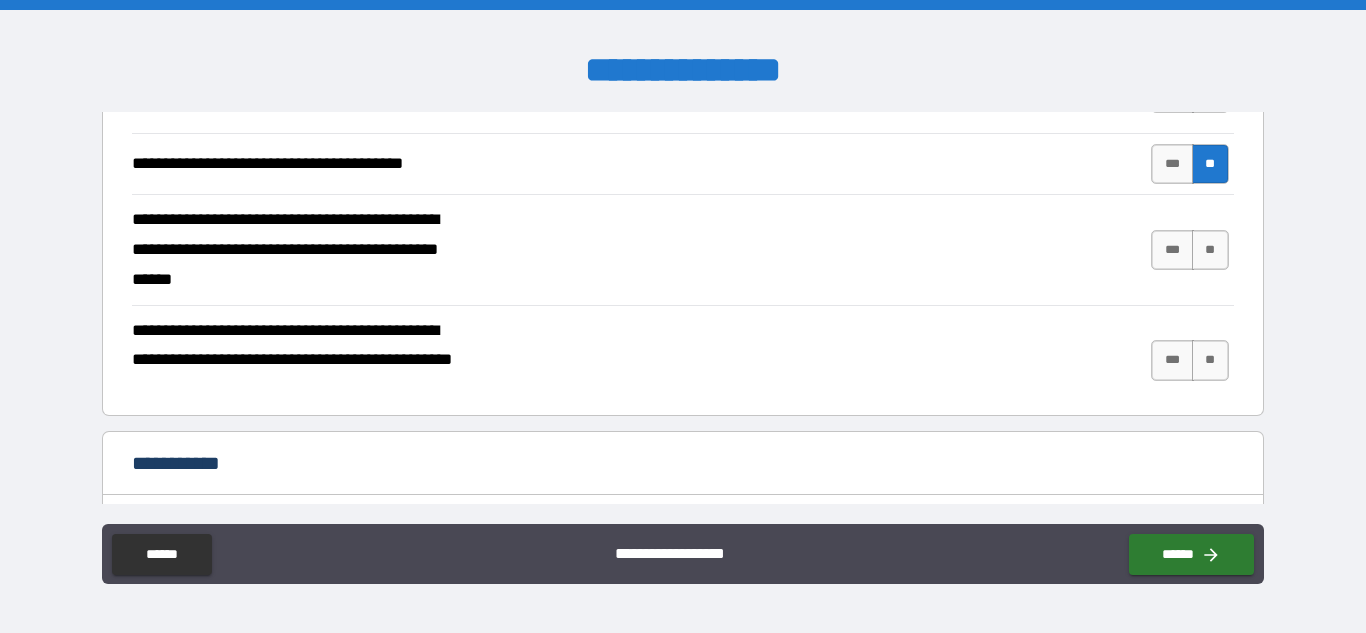 scroll, scrollTop: 2586, scrollLeft: 0, axis: vertical 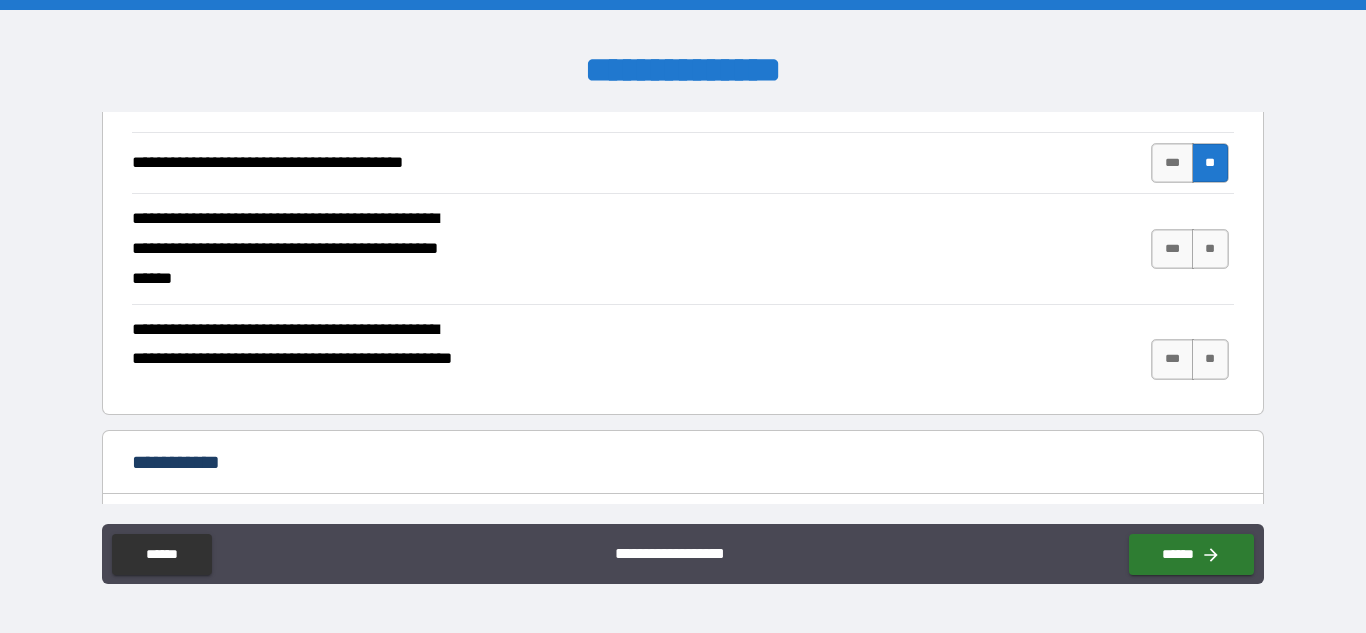 click on "*** **" at bounding box center [1192, 248] 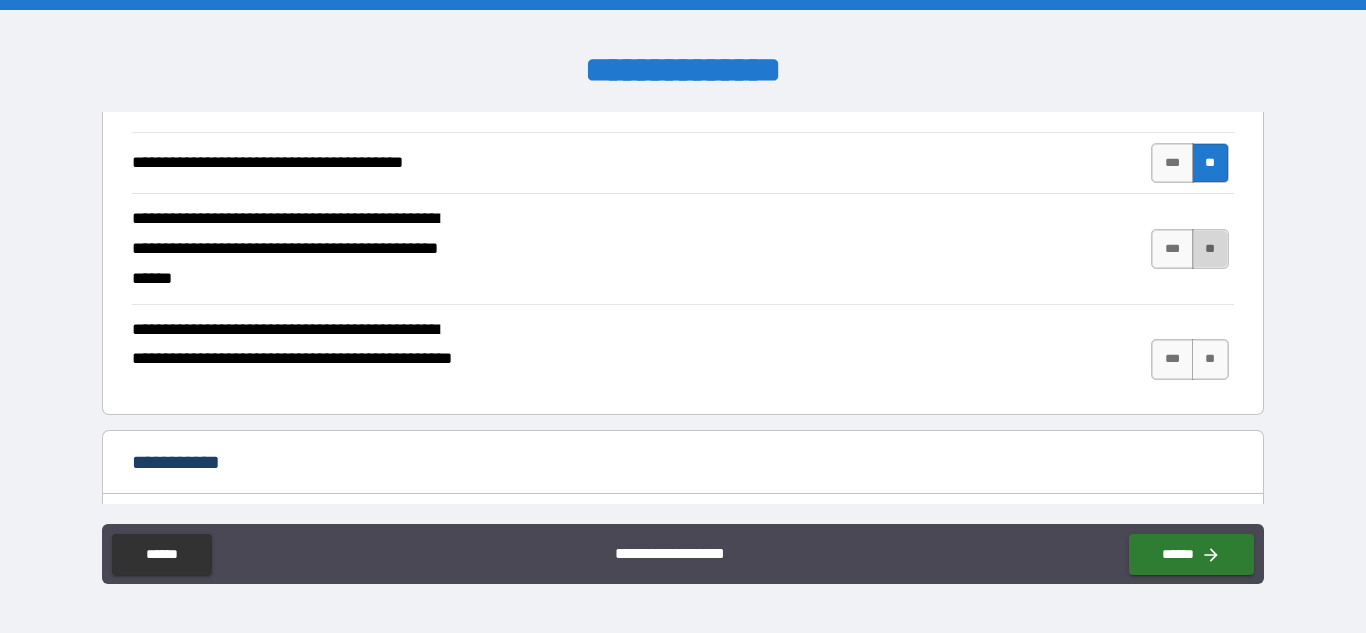 click on "**" at bounding box center (1210, 249) 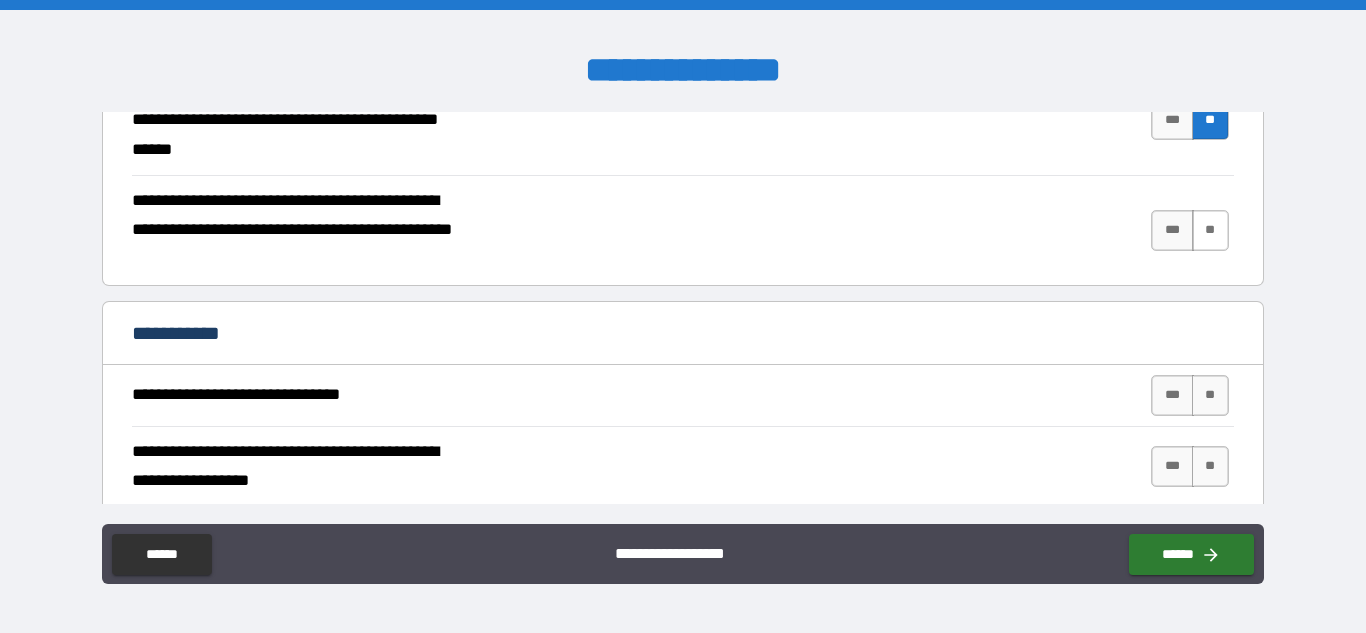scroll, scrollTop: 2716, scrollLeft: 0, axis: vertical 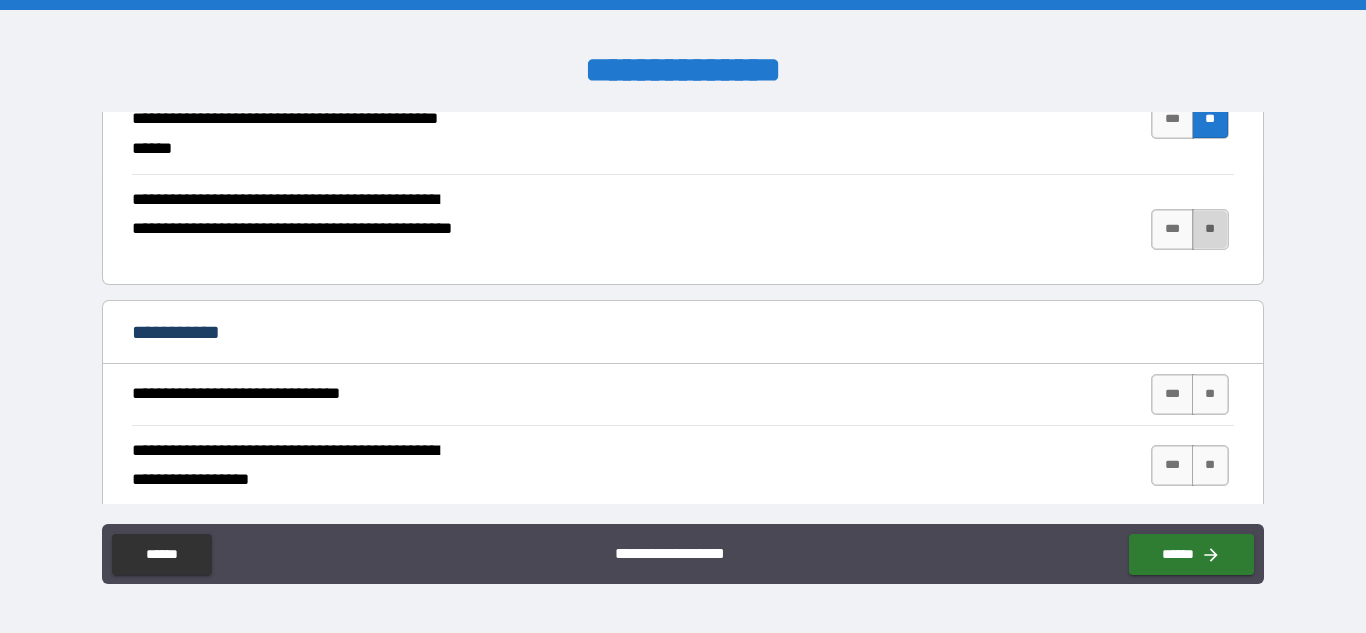 click on "**" at bounding box center [1210, 229] 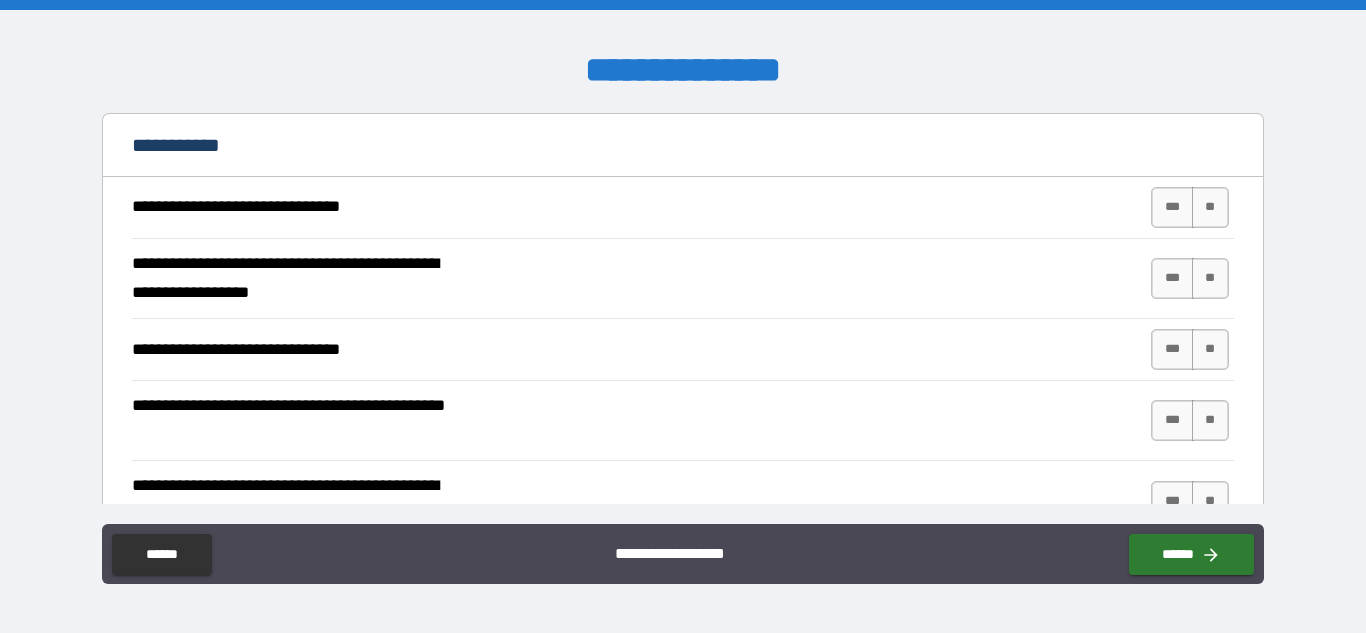 scroll, scrollTop: 2904, scrollLeft: 0, axis: vertical 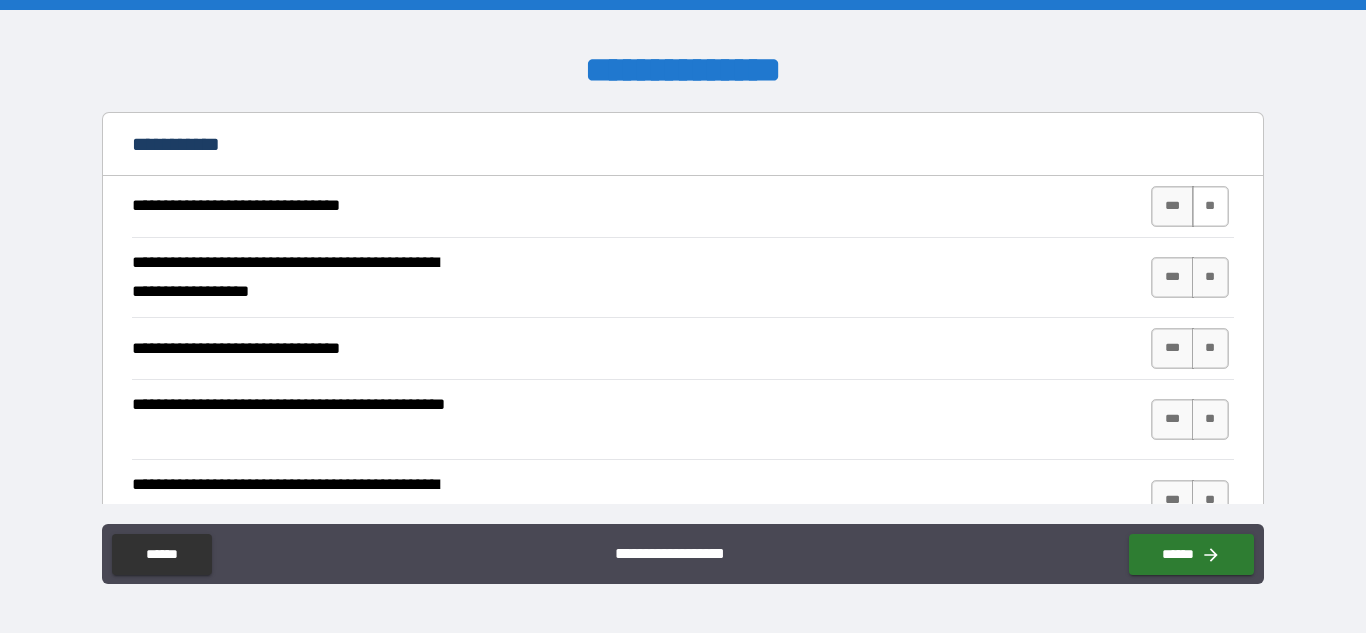 click on "**" at bounding box center (1210, 206) 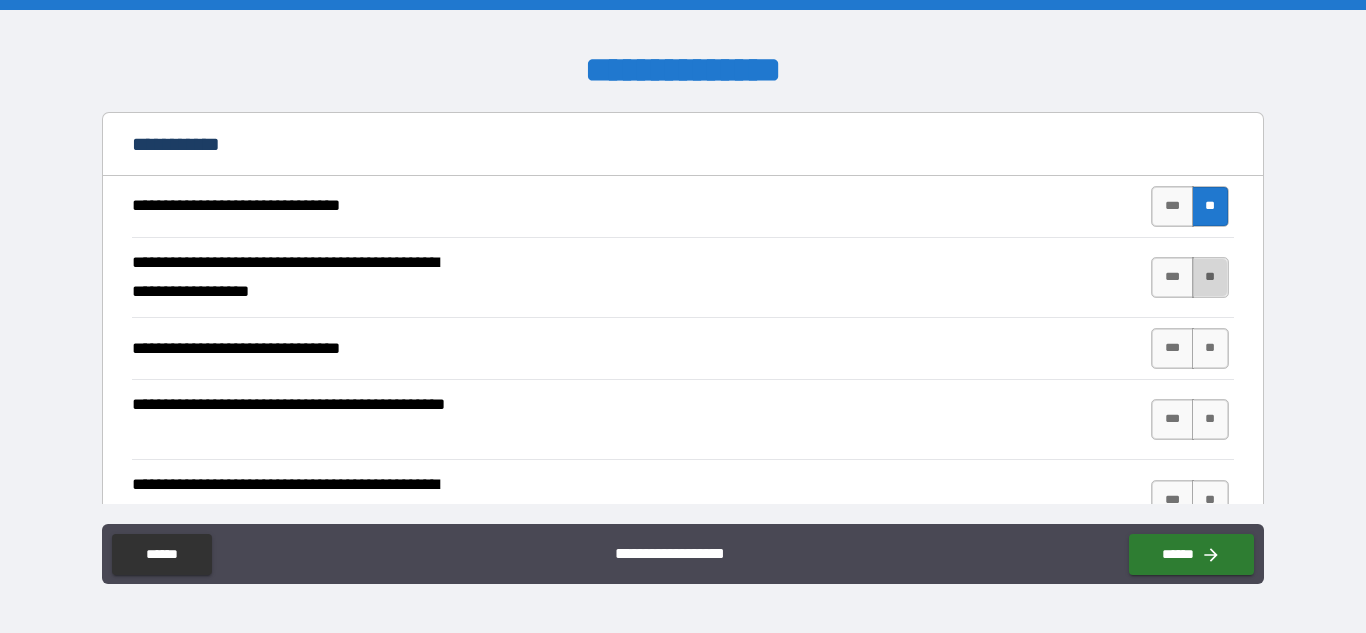 click on "**" at bounding box center [1210, 277] 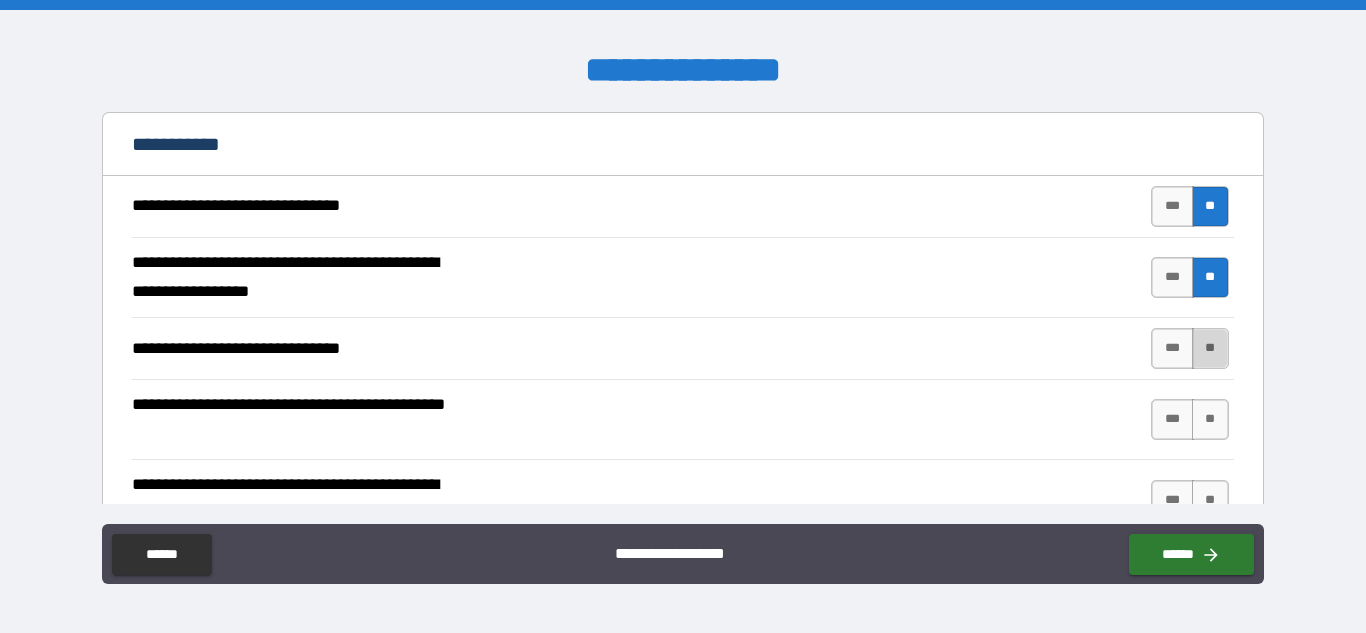 click on "**" at bounding box center [1210, 348] 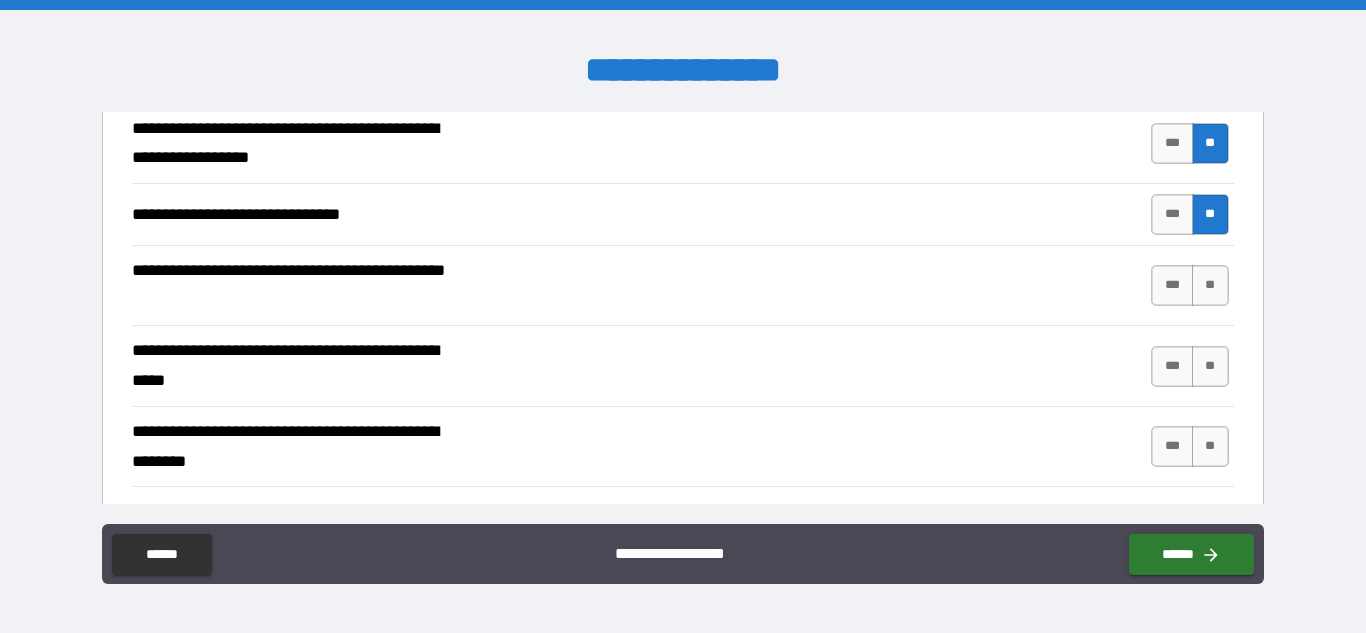 scroll, scrollTop: 3039, scrollLeft: 0, axis: vertical 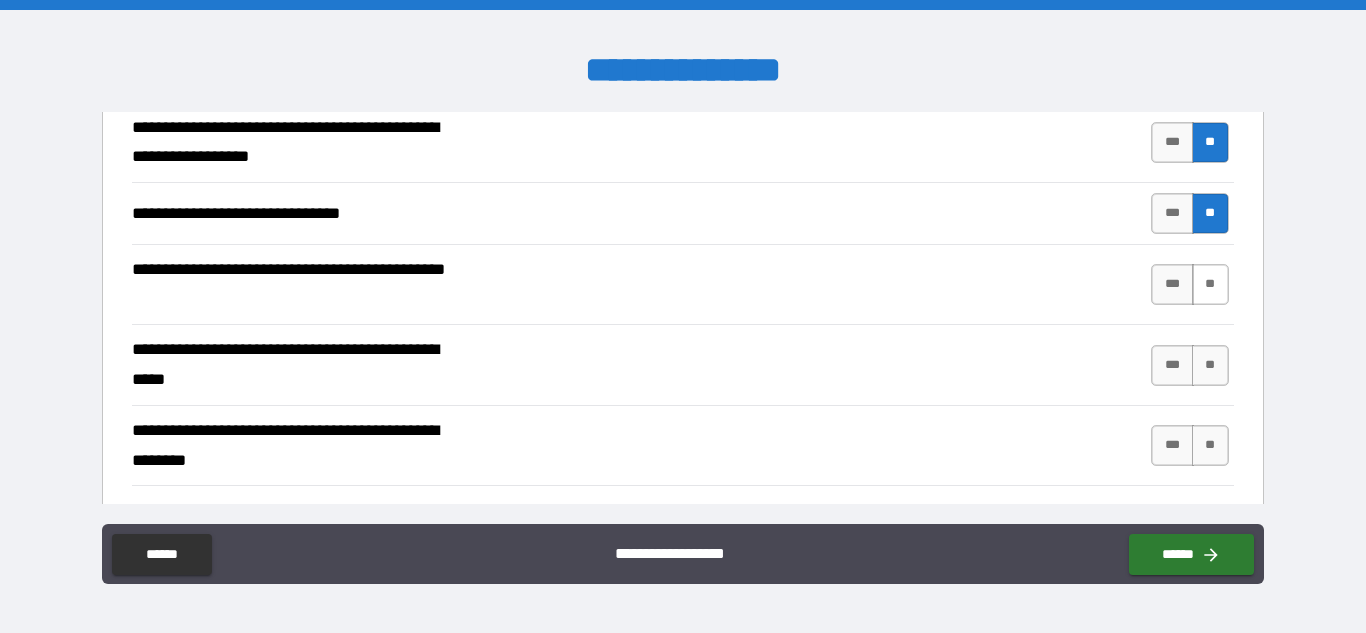 click on "**" at bounding box center [1210, 284] 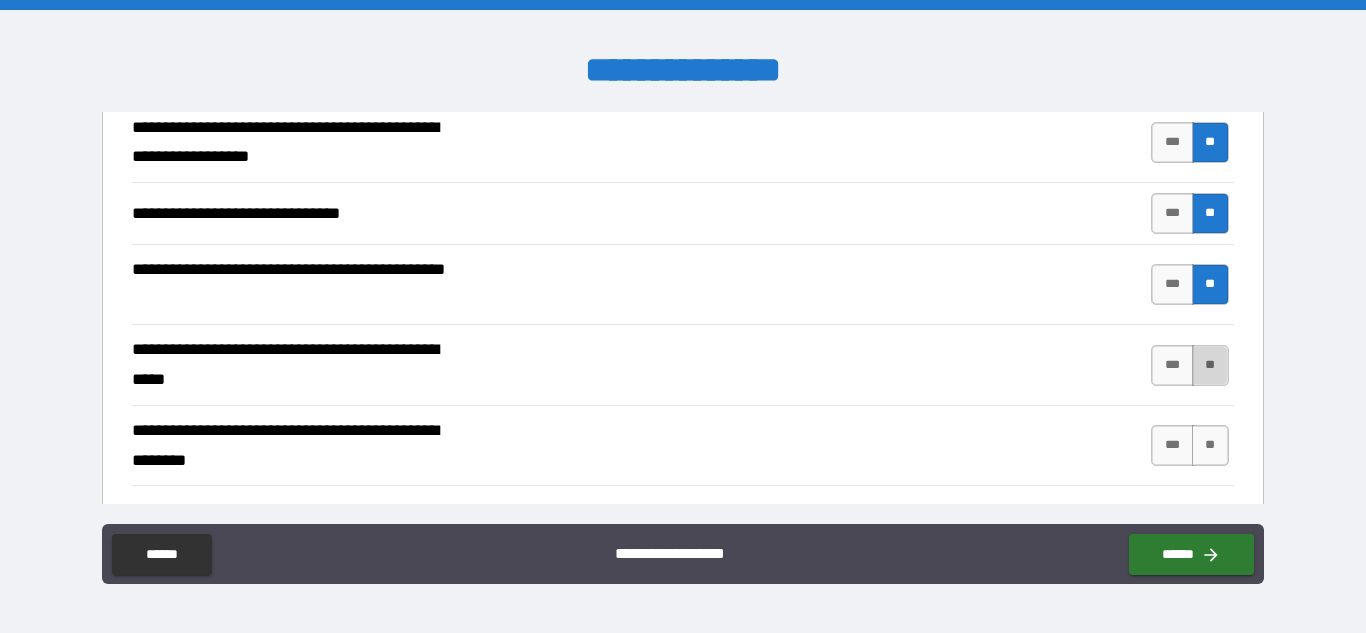 click on "**" at bounding box center (1210, 365) 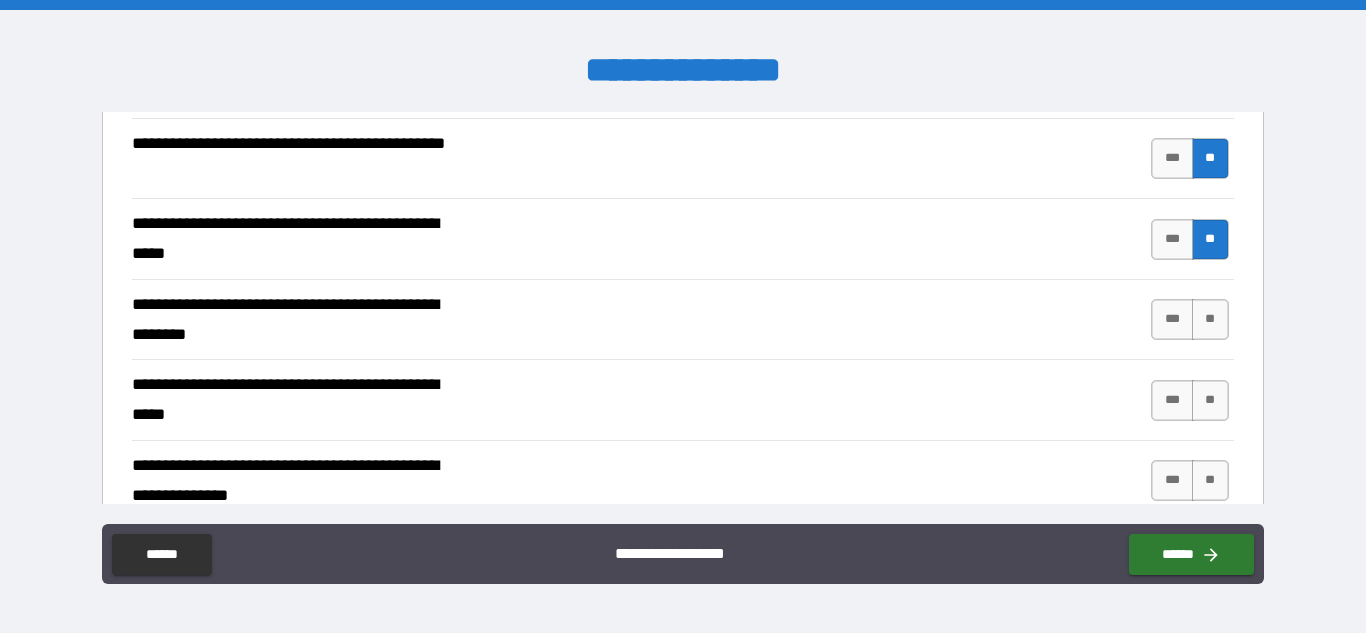 scroll, scrollTop: 3174, scrollLeft: 0, axis: vertical 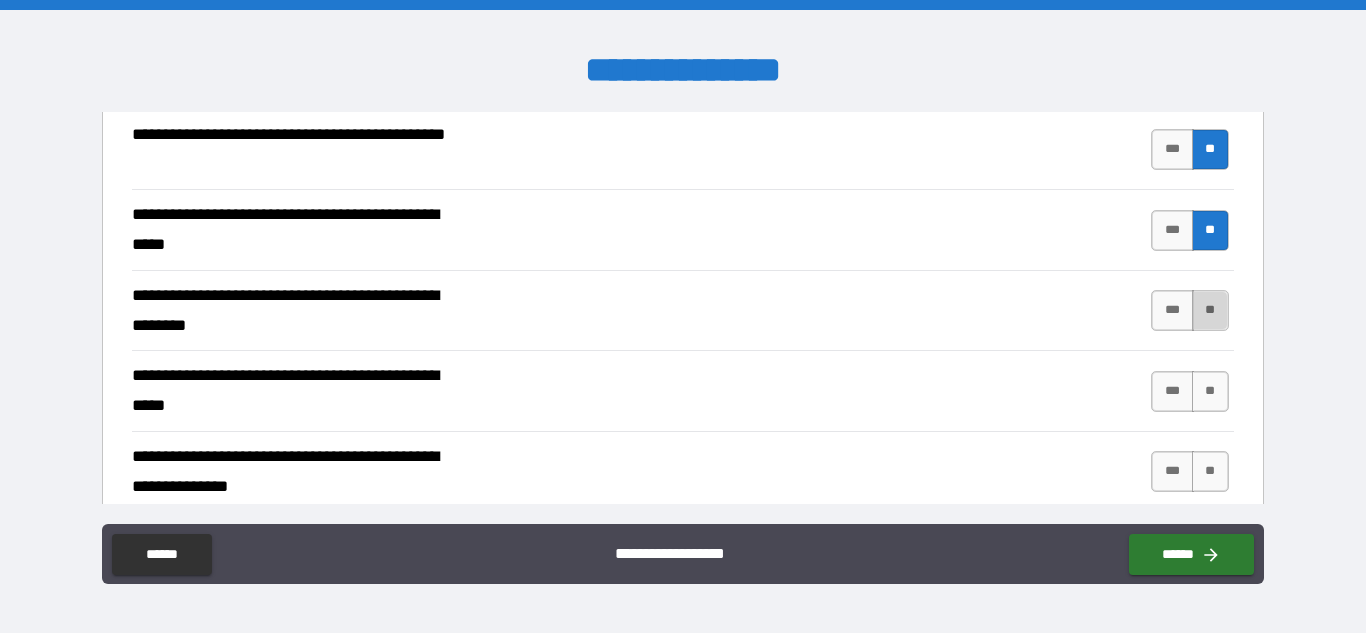 click on "**" at bounding box center (1210, 310) 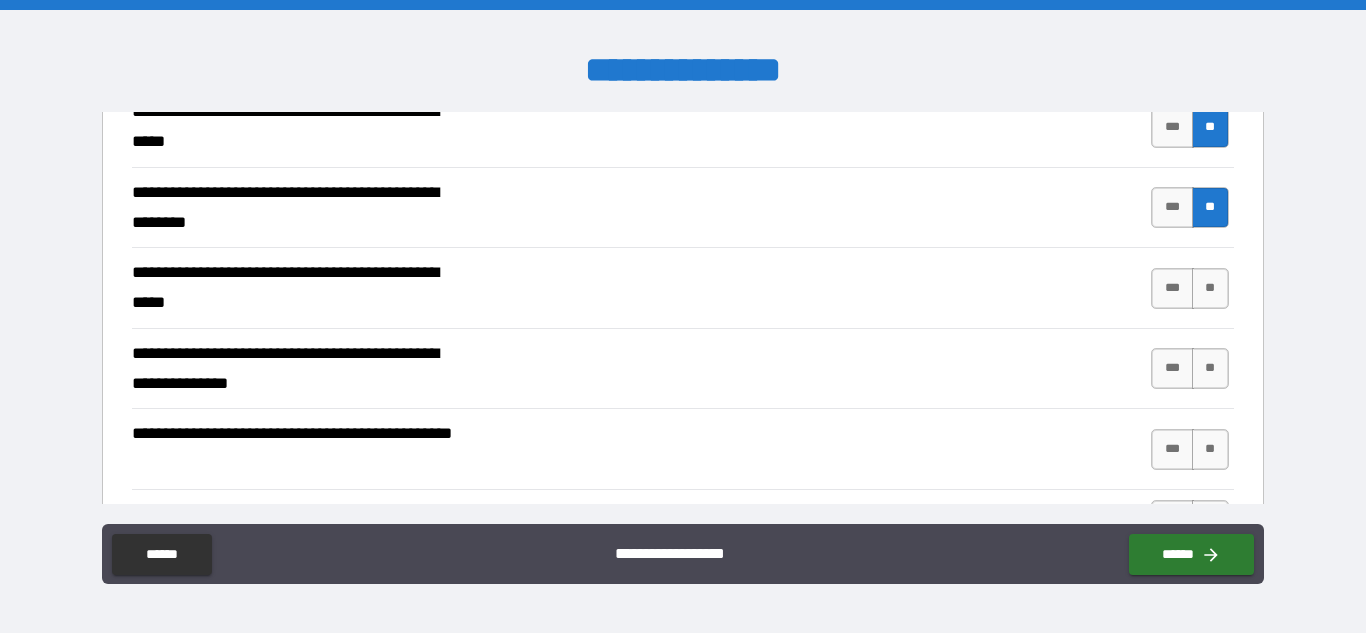 scroll, scrollTop: 3287, scrollLeft: 0, axis: vertical 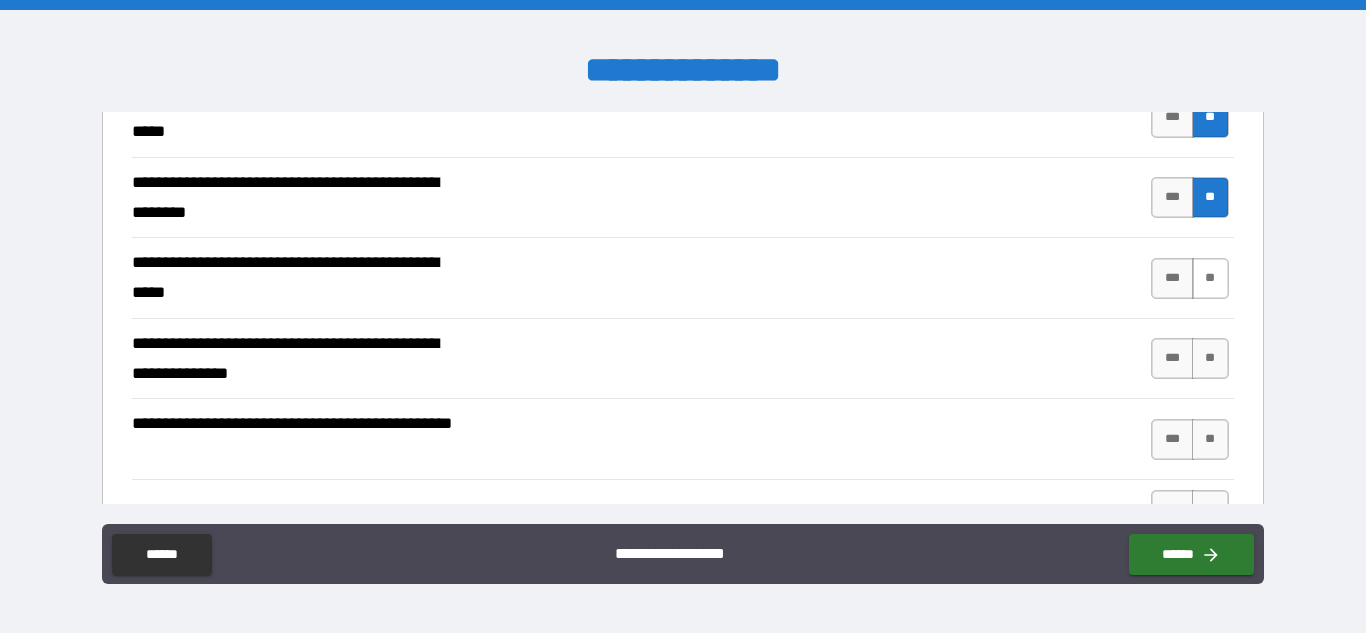 click on "**" at bounding box center (1210, 278) 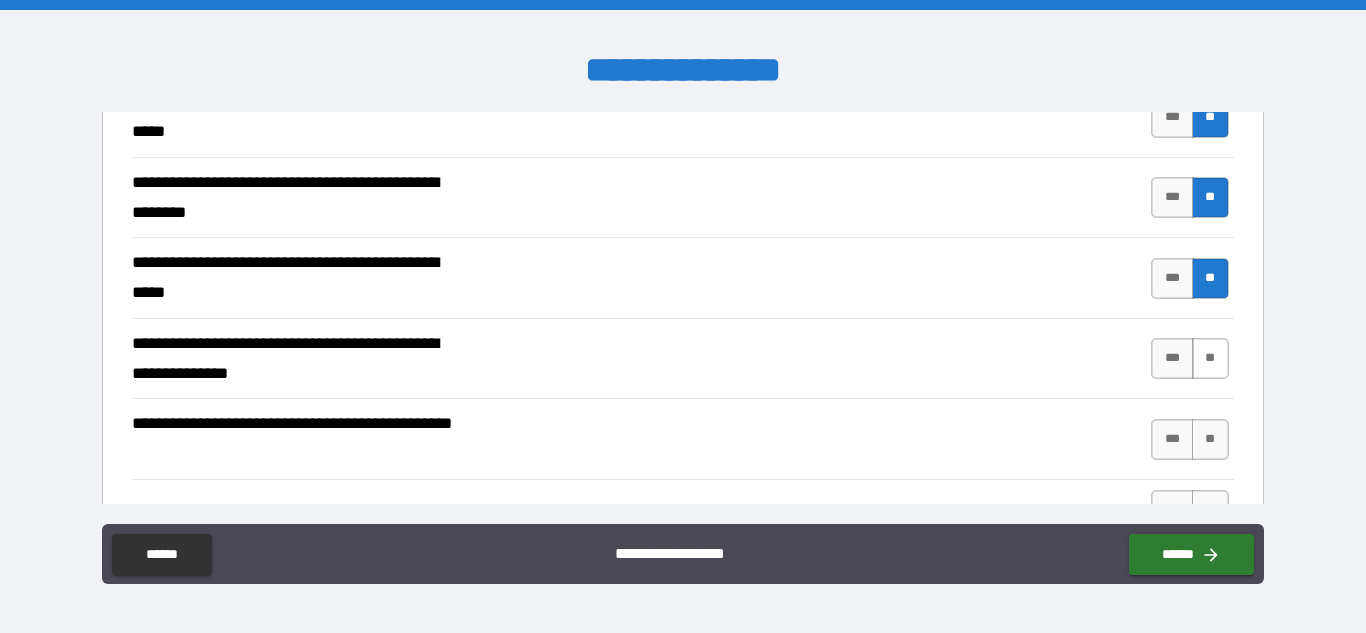 click on "**" at bounding box center (1210, 358) 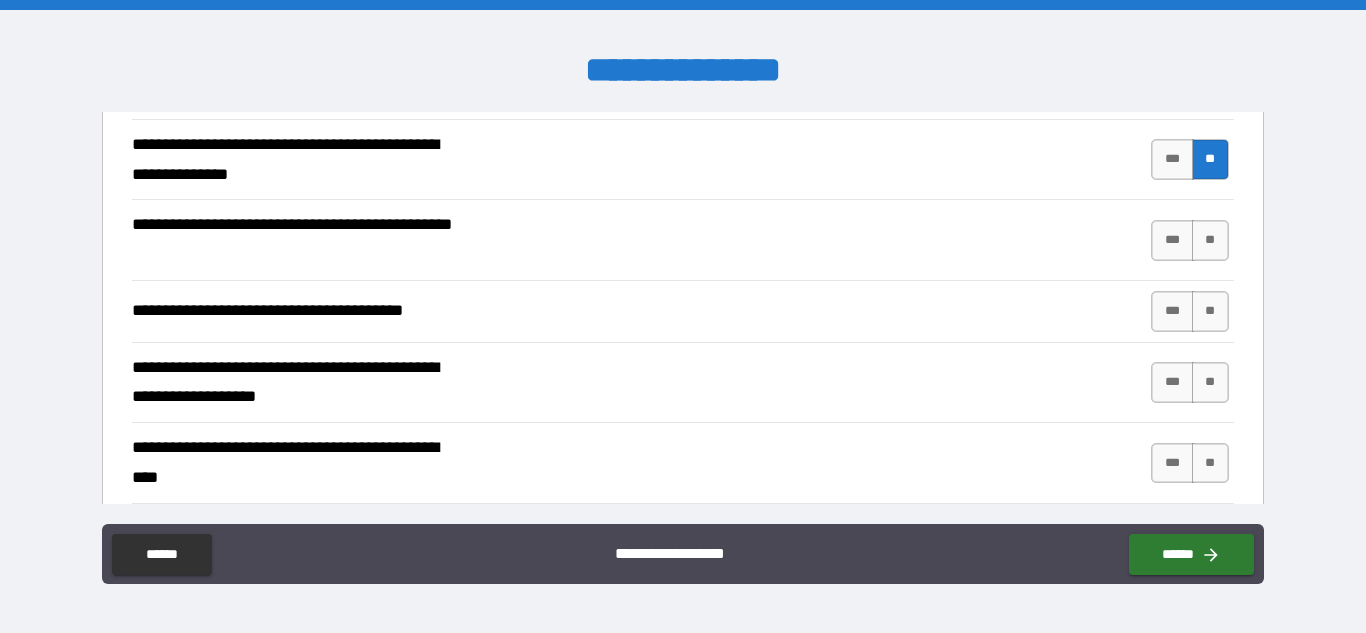 scroll, scrollTop: 3487, scrollLeft: 0, axis: vertical 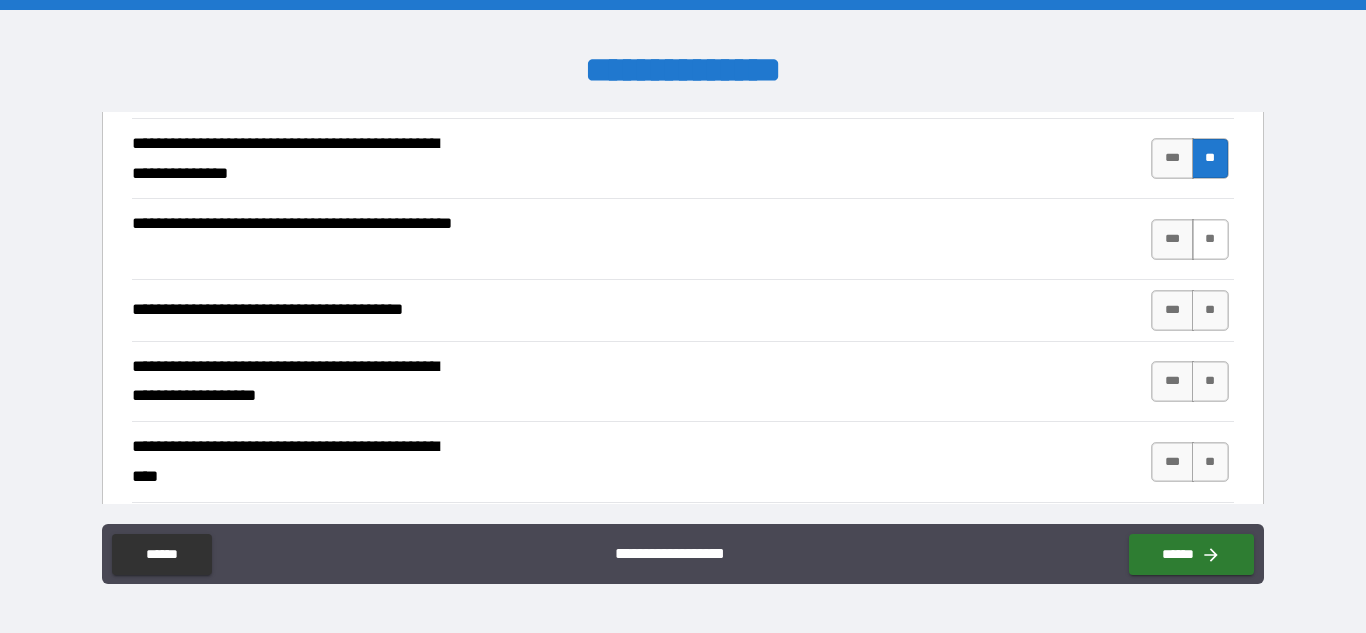 click on "**" at bounding box center (1210, 239) 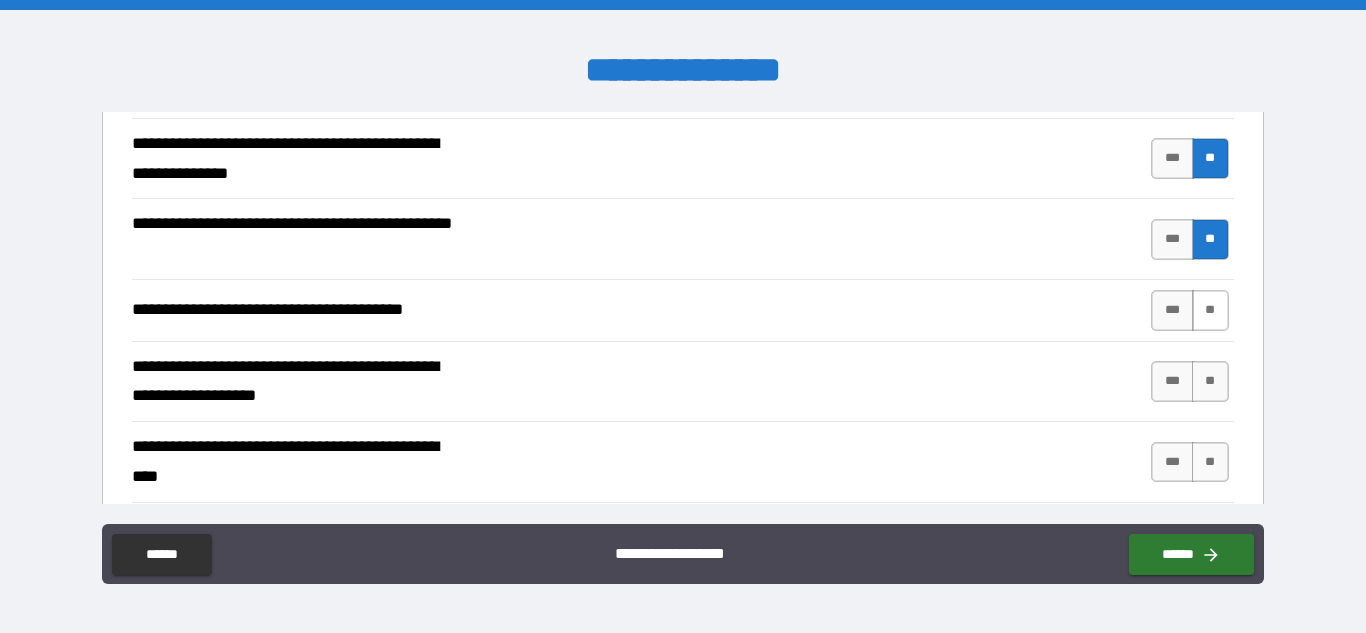 click on "**" at bounding box center (1210, 310) 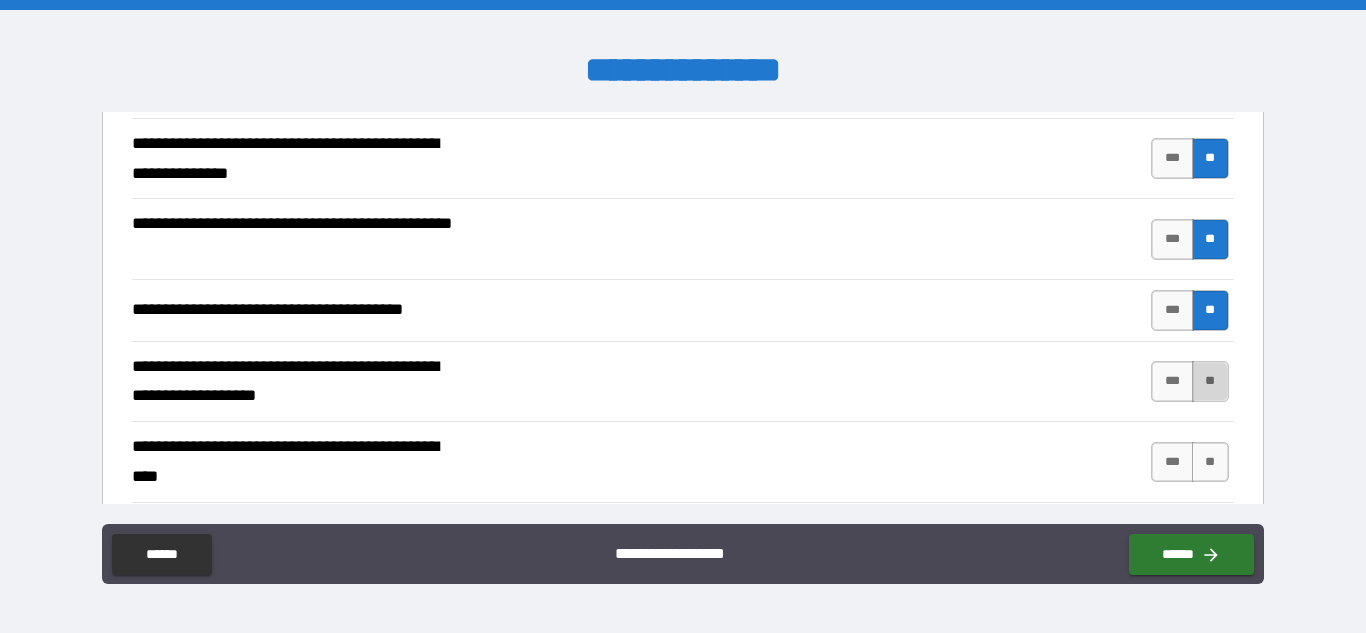 click on "**" at bounding box center (1210, 381) 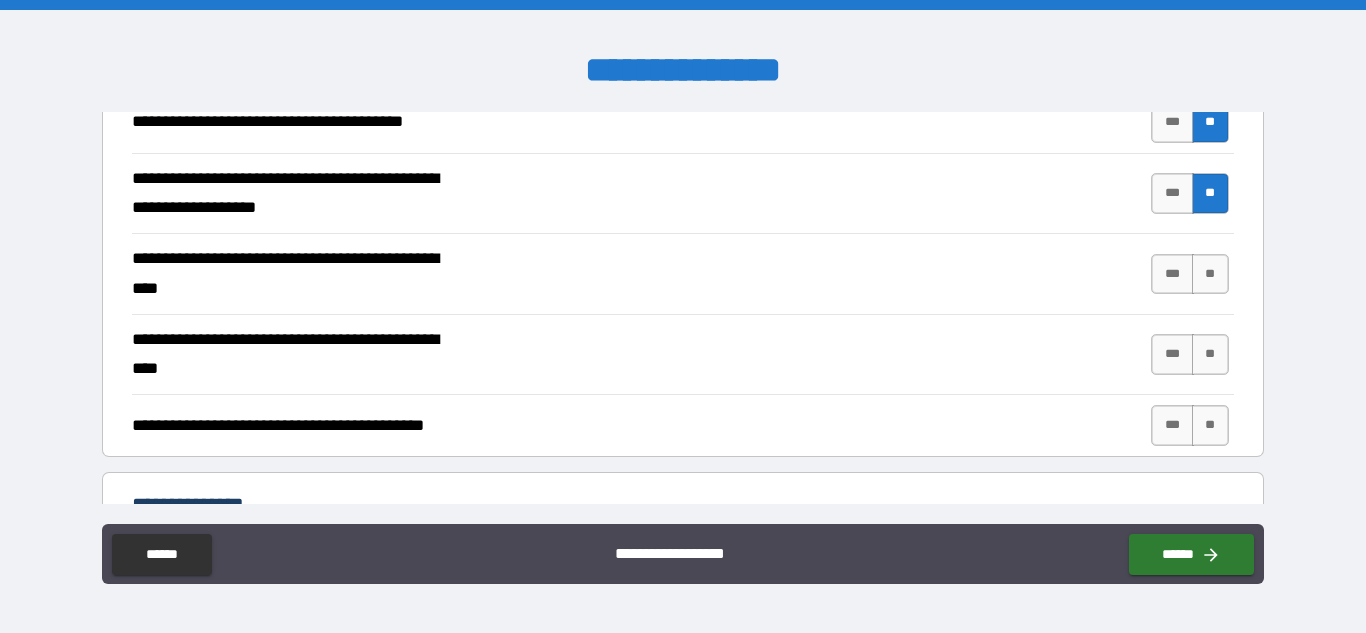 scroll, scrollTop: 3747, scrollLeft: 0, axis: vertical 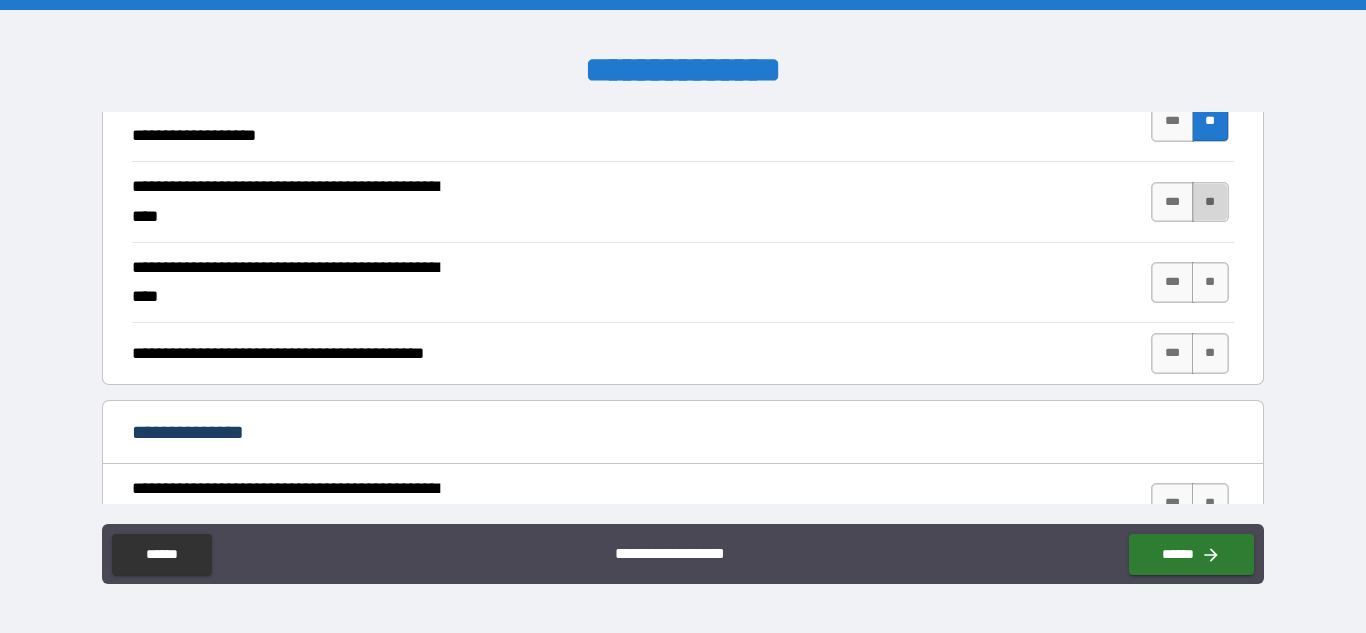 click on "**" at bounding box center (1210, 202) 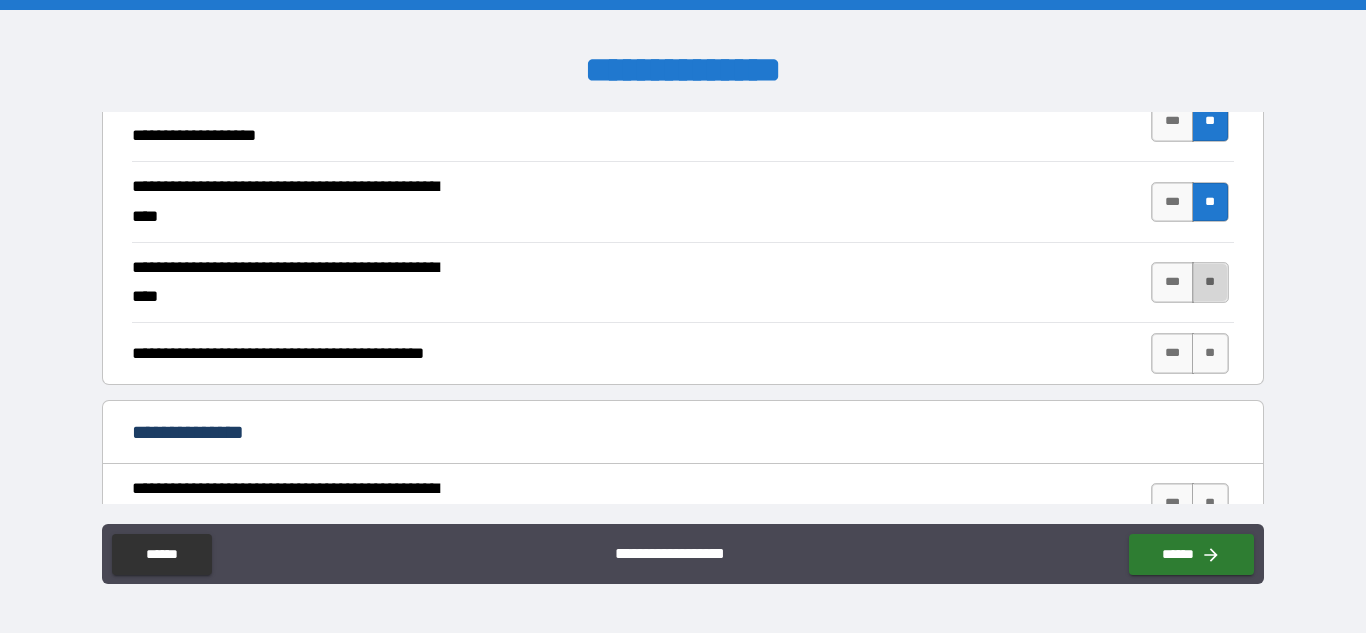 click on "**" at bounding box center (1210, 282) 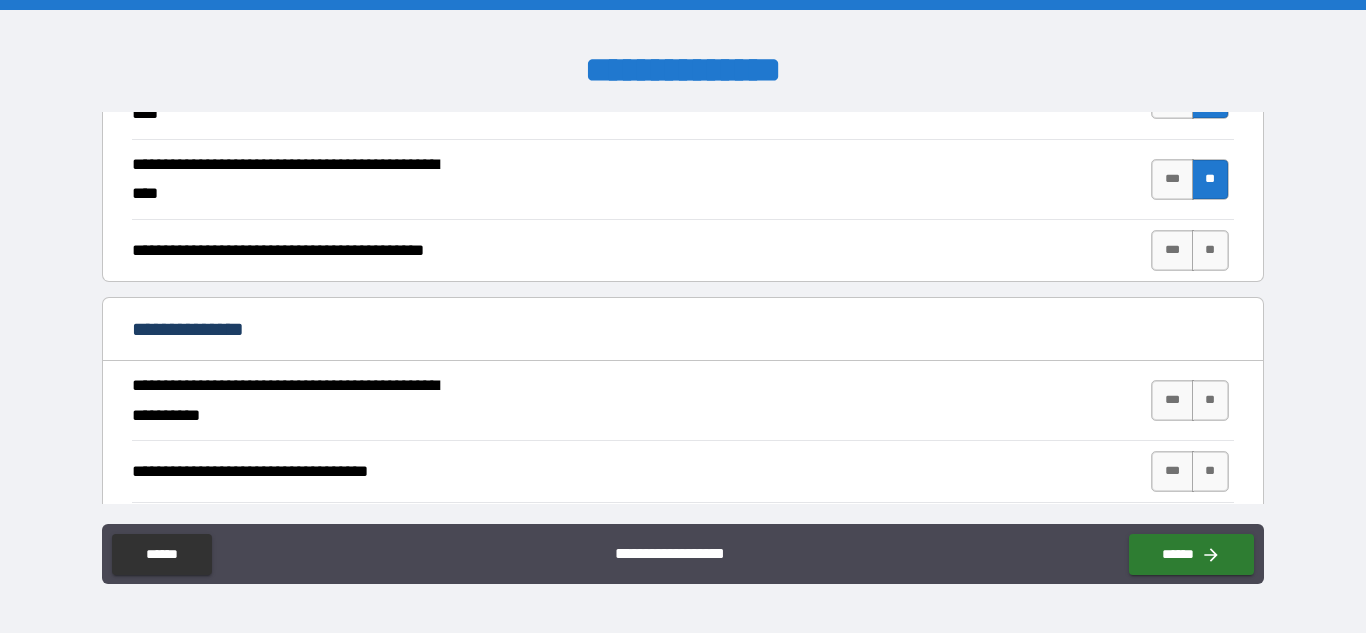 scroll, scrollTop: 3851, scrollLeft: 0, axis: vertical 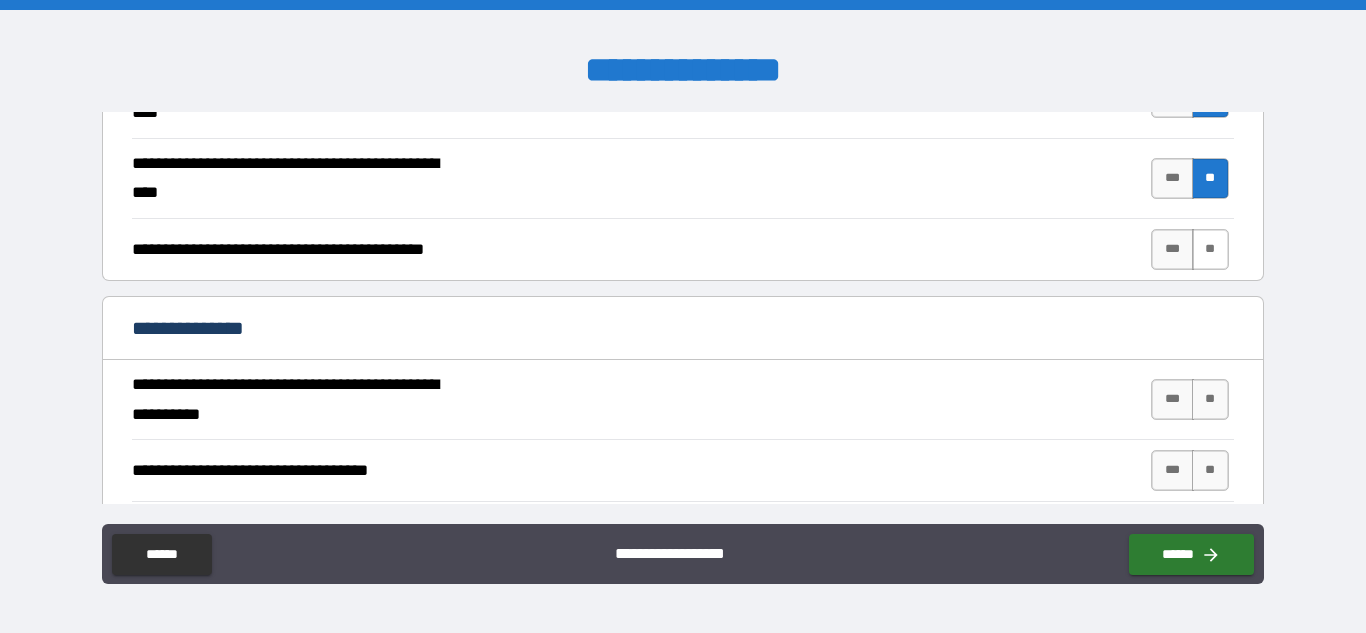 click on "**" at bounding box center (1210, 249) 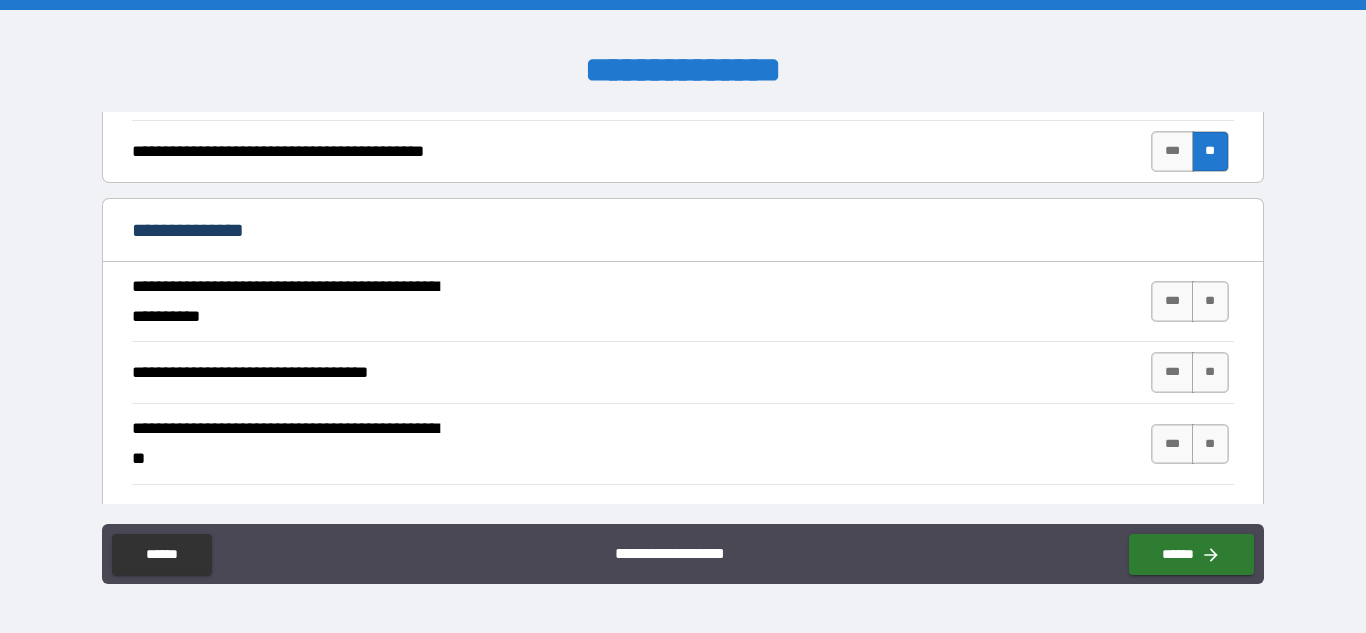 scroll, scrollTop: 3951, scrollLeft: 0, axis: vertical 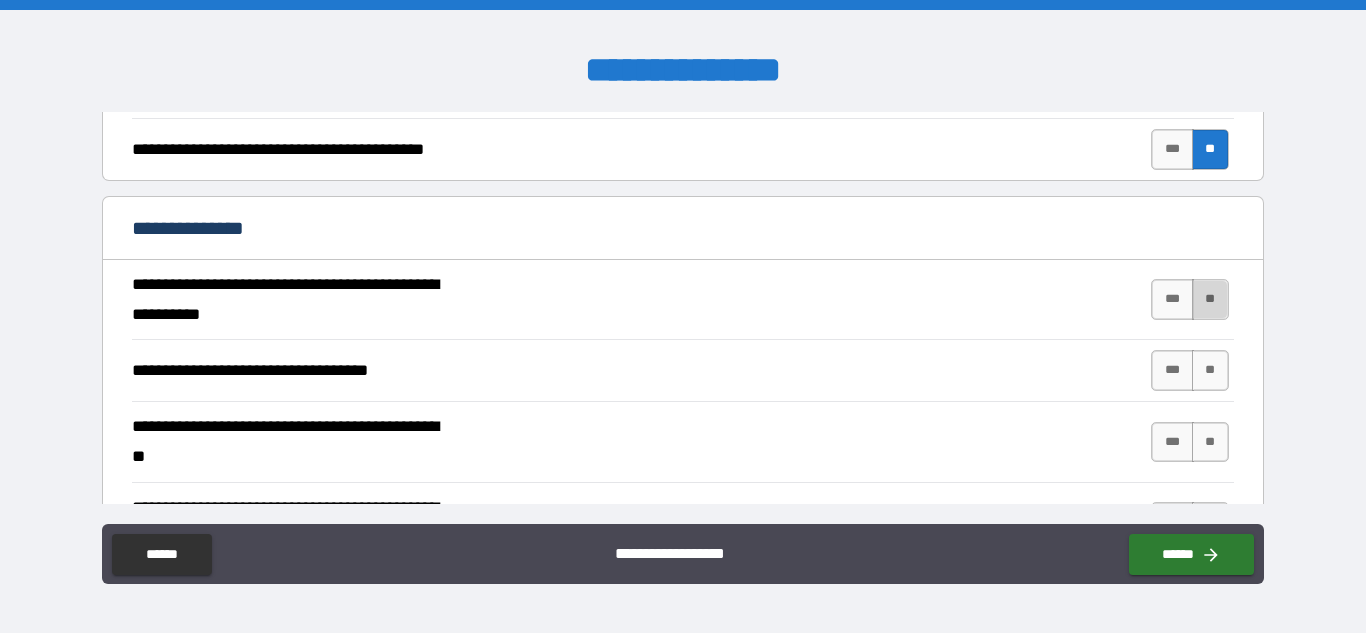 click on "**" at bounding box center (1210, 299) 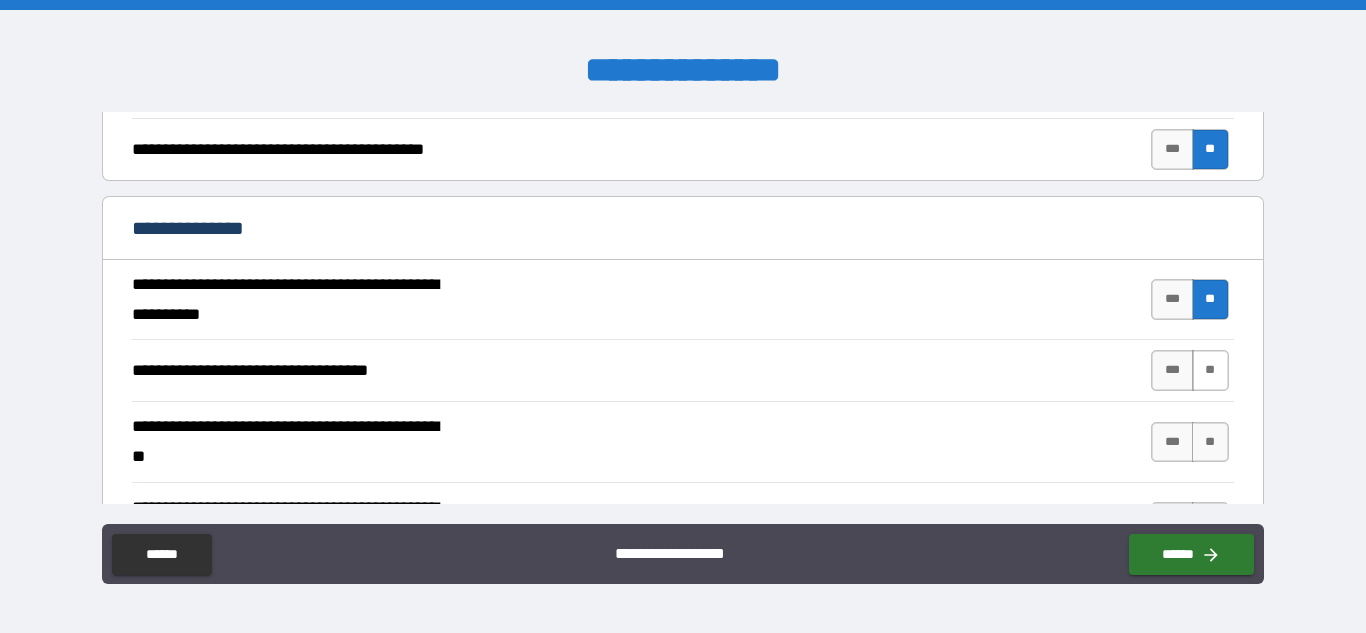 click on "**" at bounding box center [1210, 370] 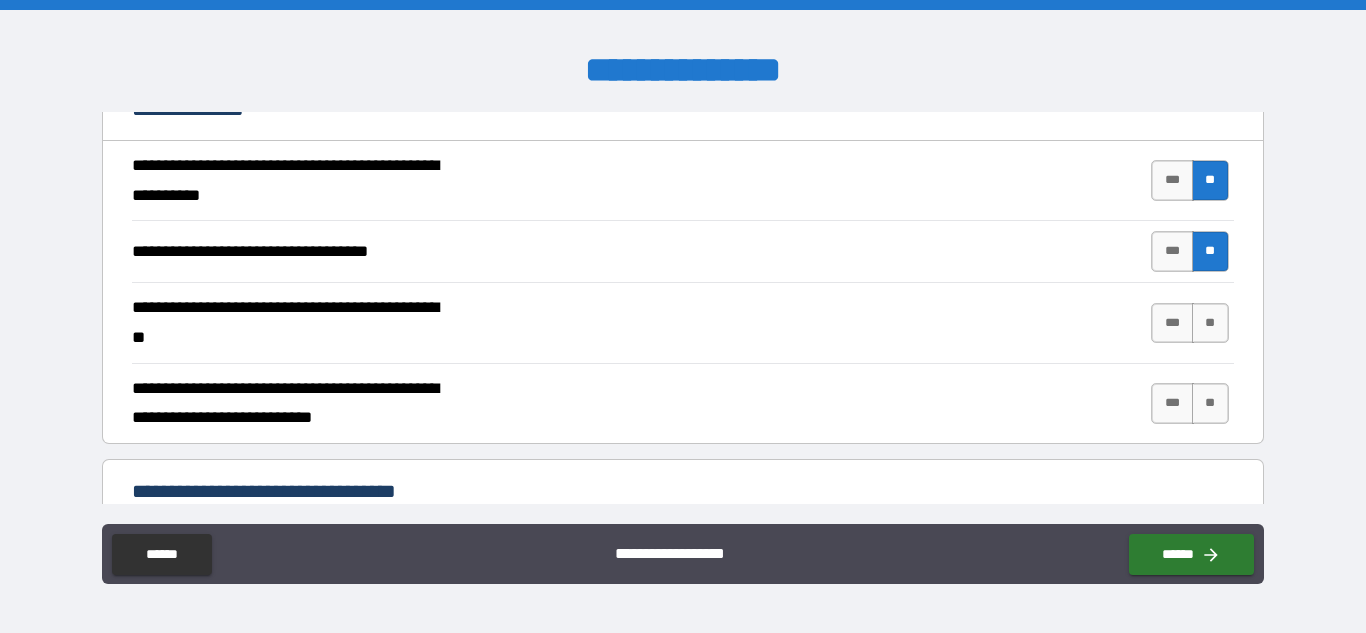 scroll, scrollTop: 4071, scrollLeft: 0, axis: vertical 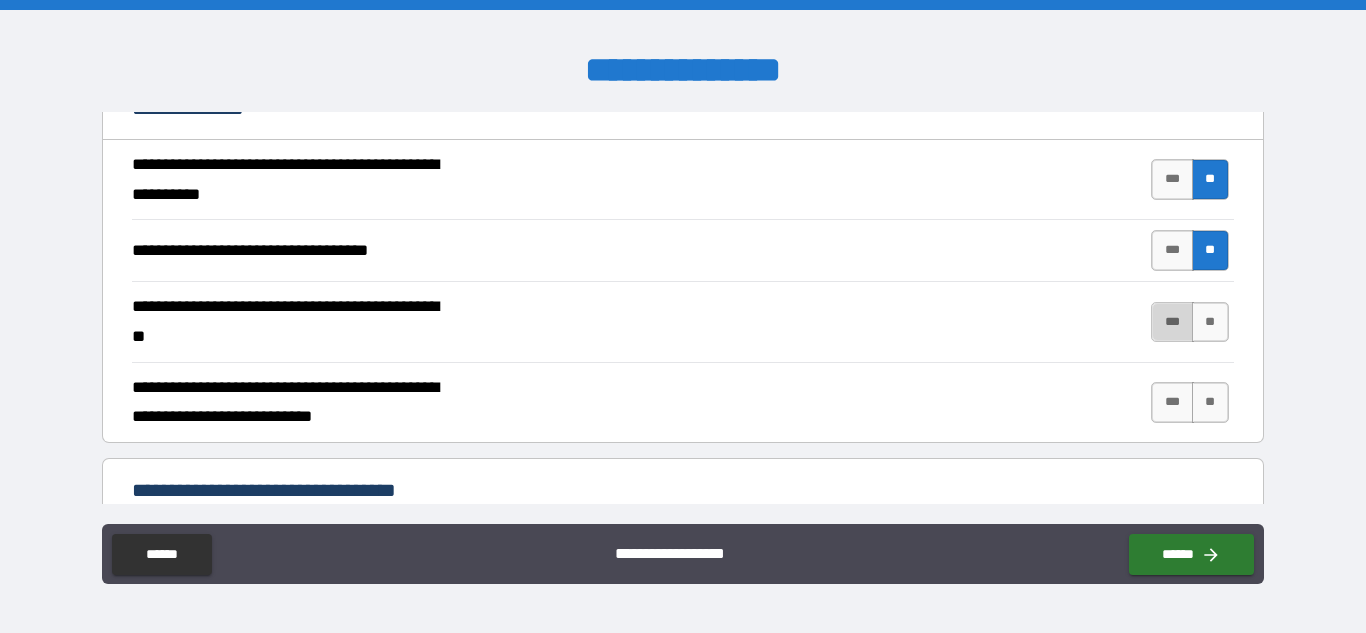click on "***" at bounding box center (1172, 322) 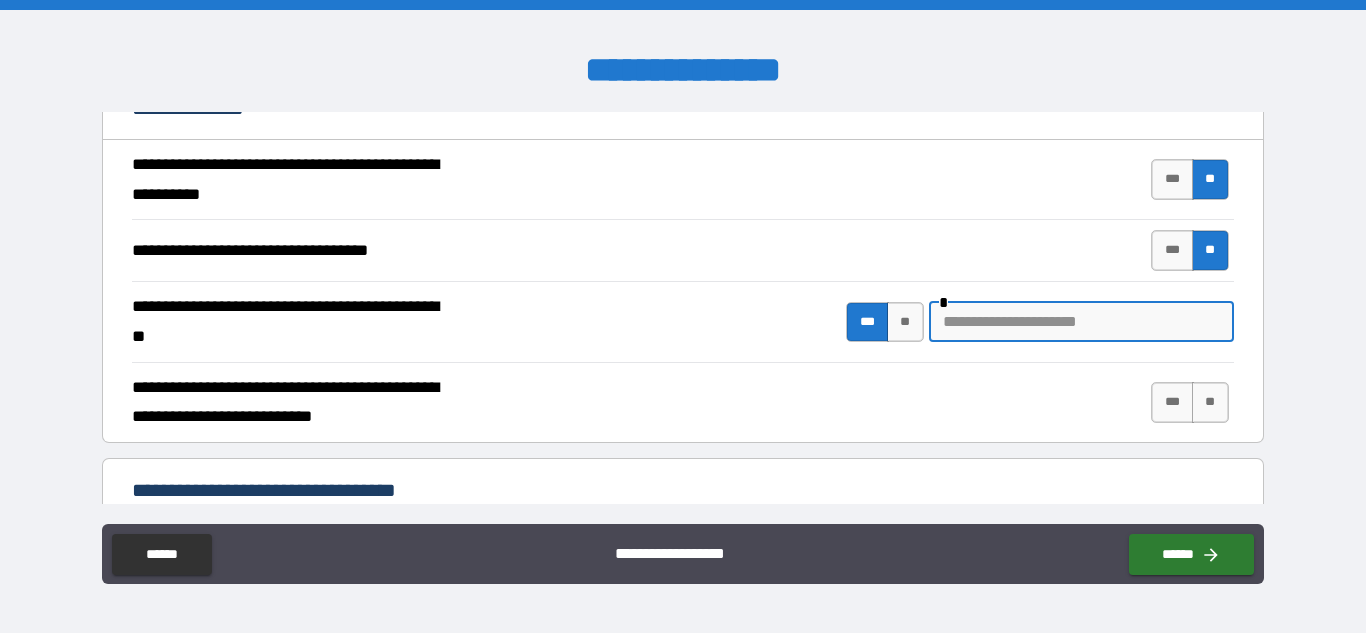 click at bounding box center (1081, 322) 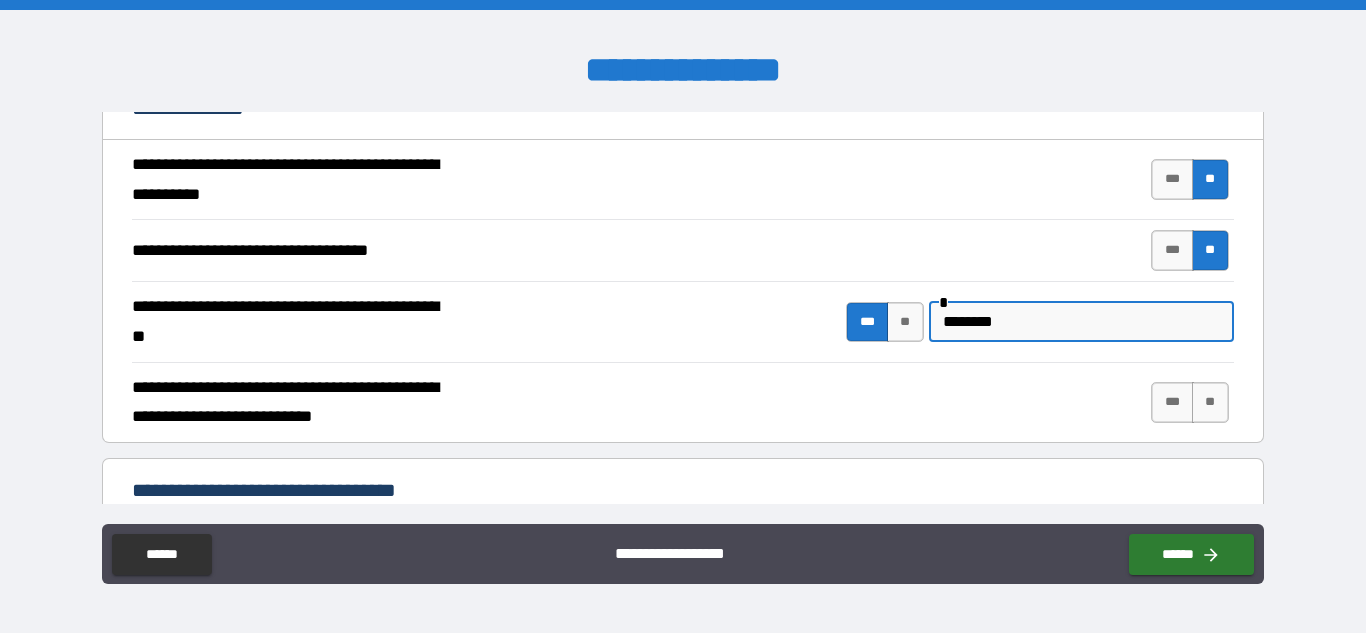 scroll, scrollTop: 4209, scrollLeft: 0, axis: vertical 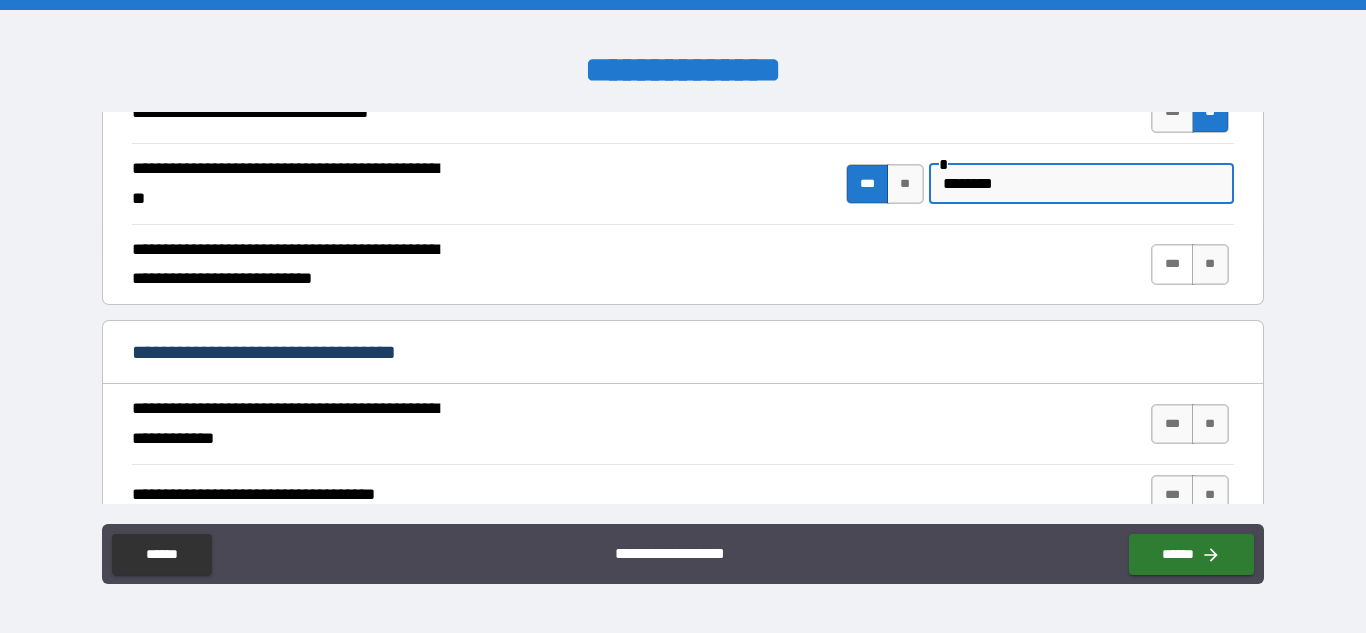 click on "***" at bounding box center (1172, 264) 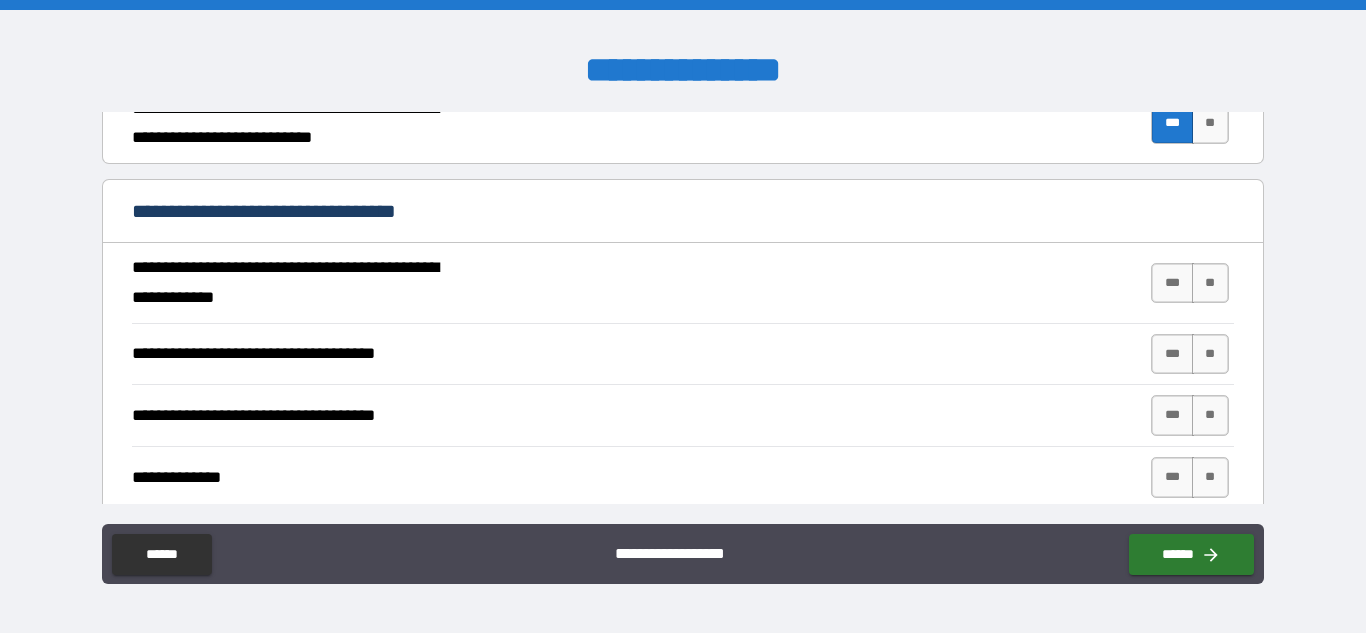 scroll, scrollTop: 4351, scrollLeft: 0, axis: vertical 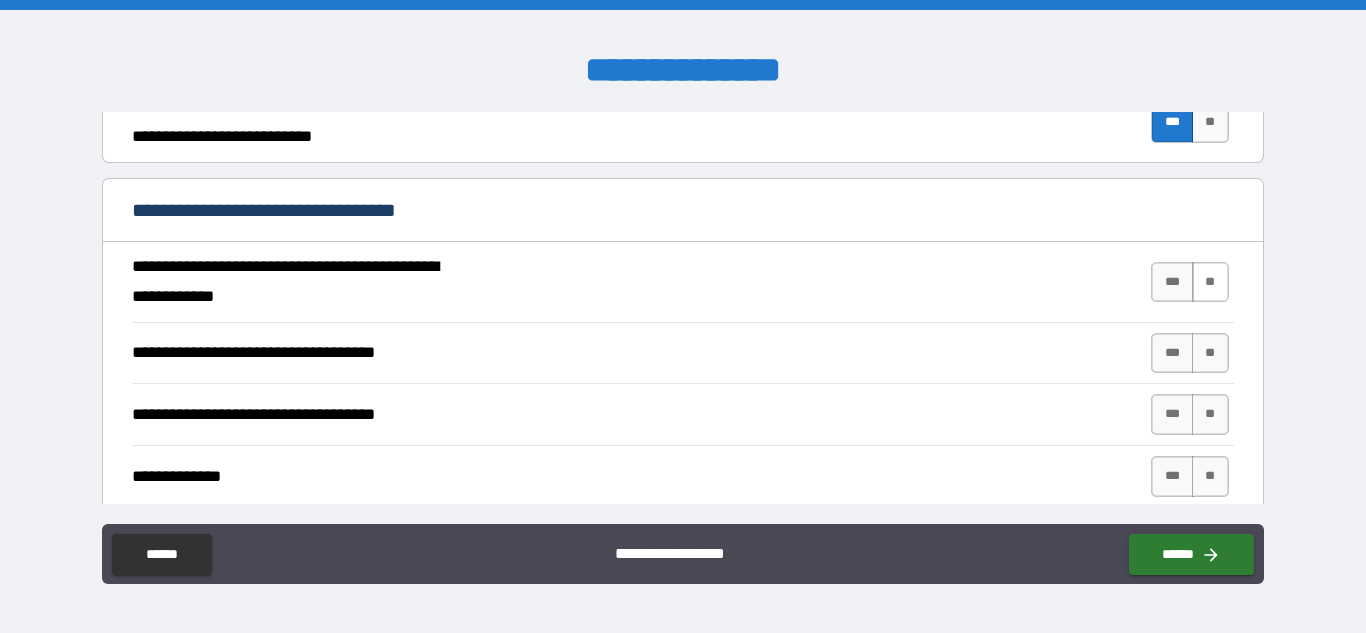 click on "**" at bounding box center [1210, 282] 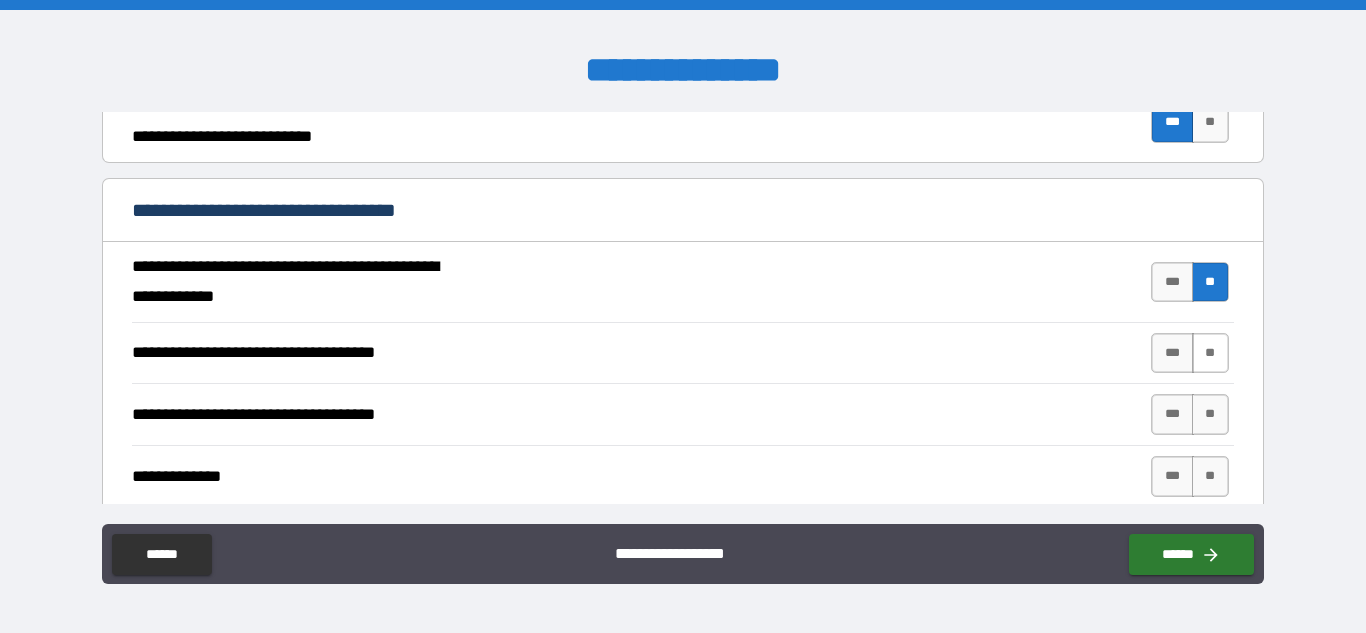 click on "**" at bounding box center (1210, 353) 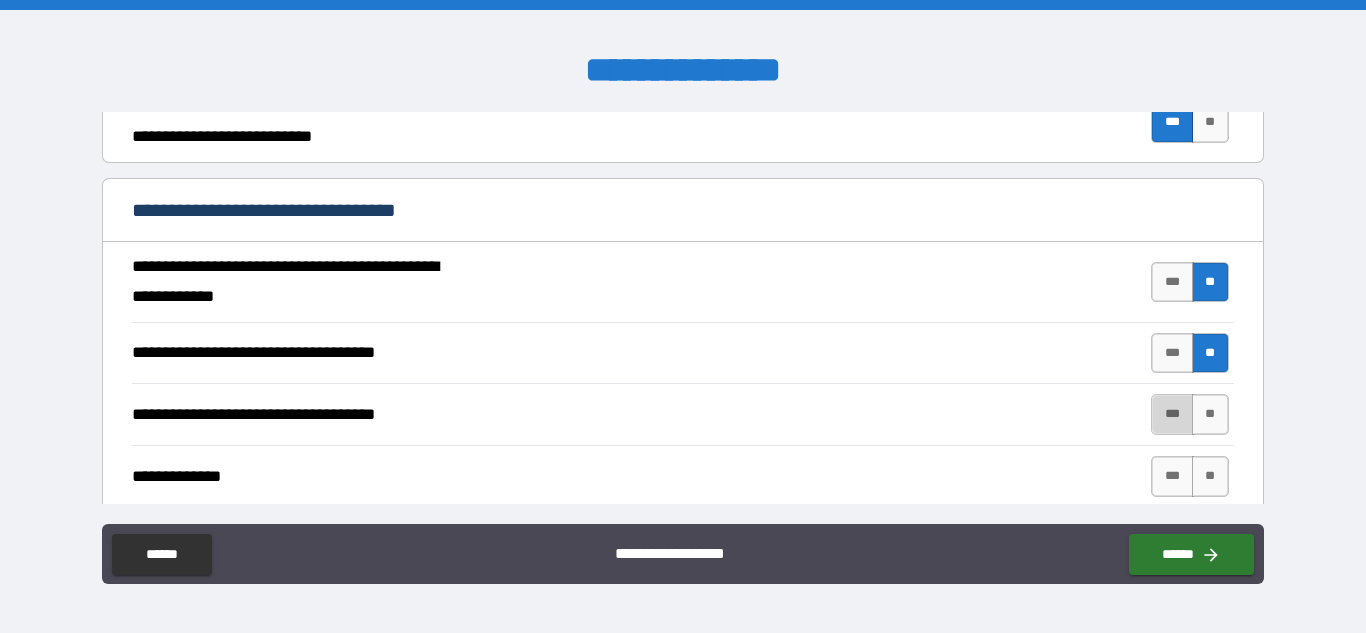 click on "***" at bounding box center (1172, 414) 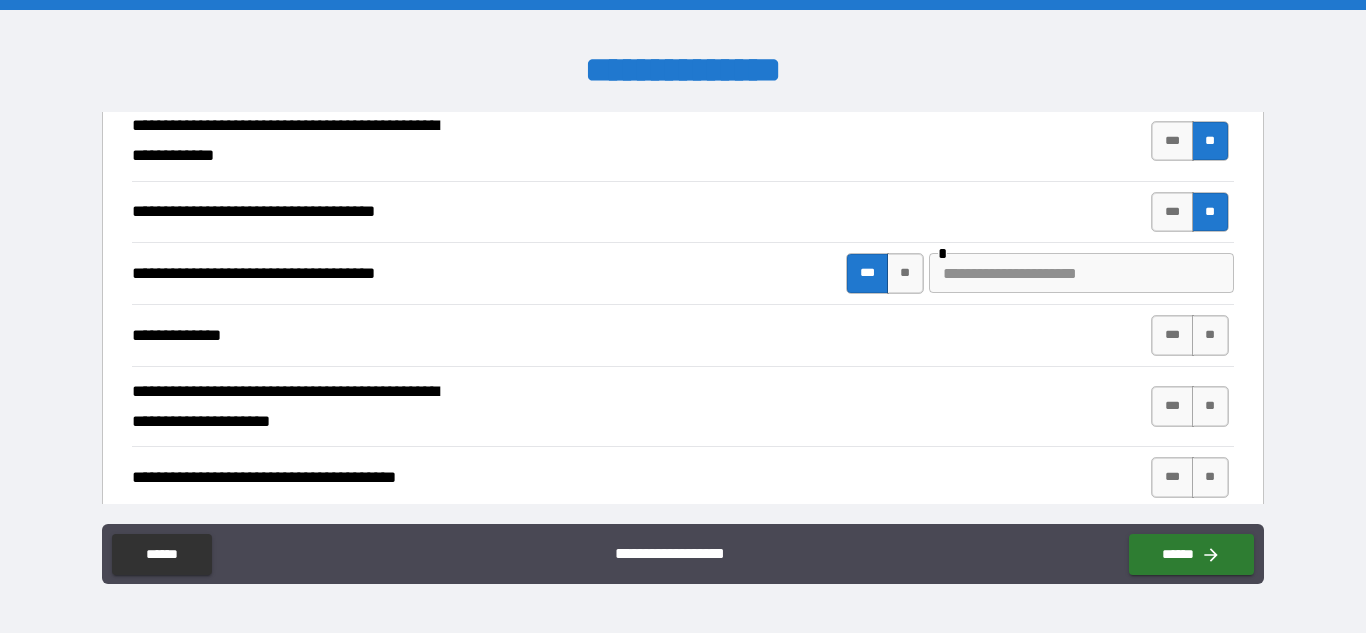 scroll, scrollTop: 4494, scrollLeft: 0, axis: vertical 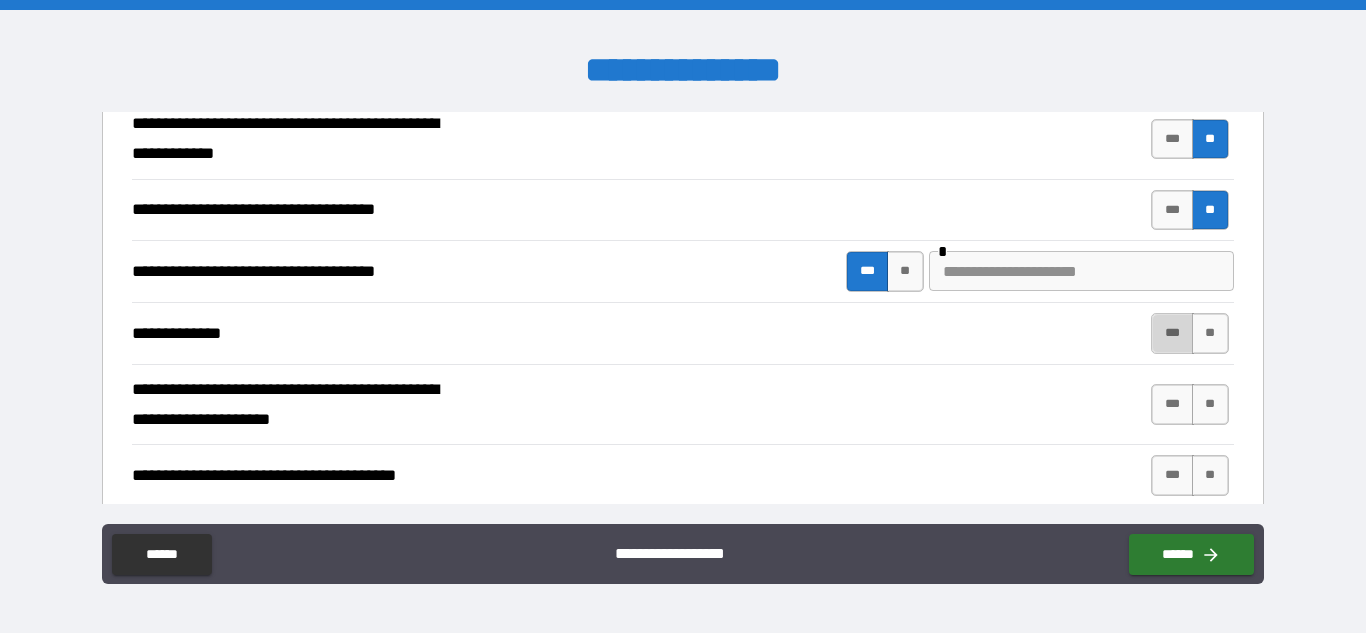 click on "***" at bounding box center [1172, 333] 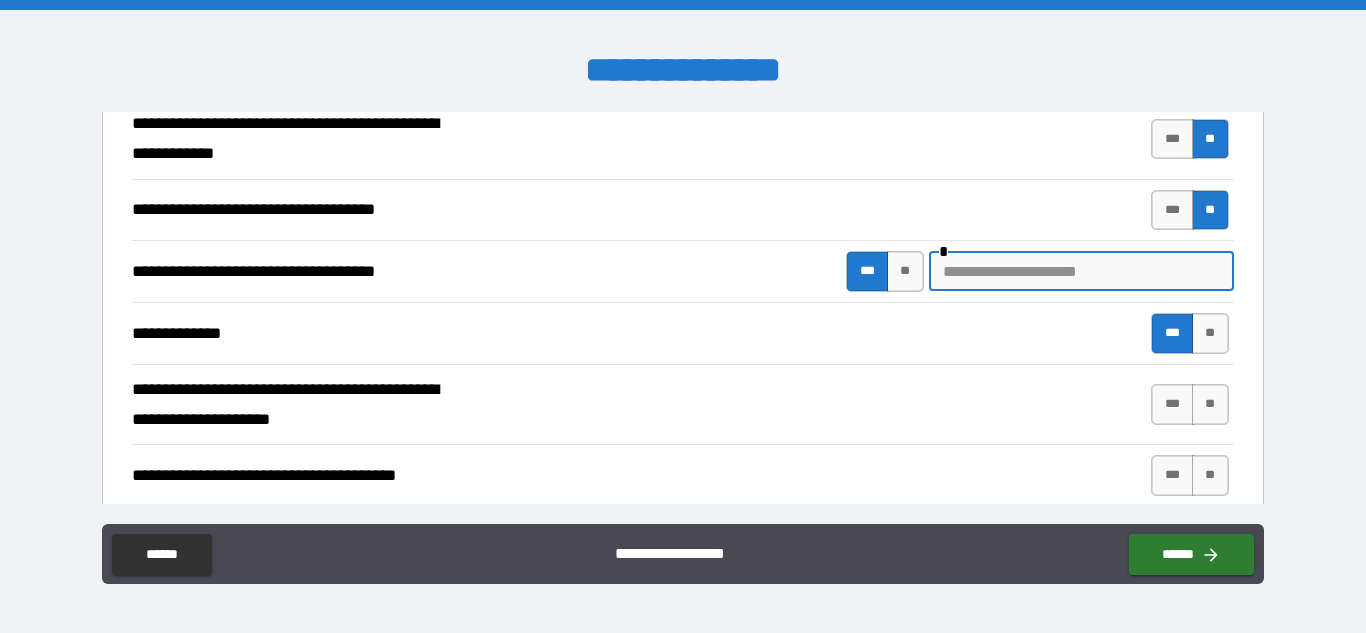 click at bounding box center (1081, 271) 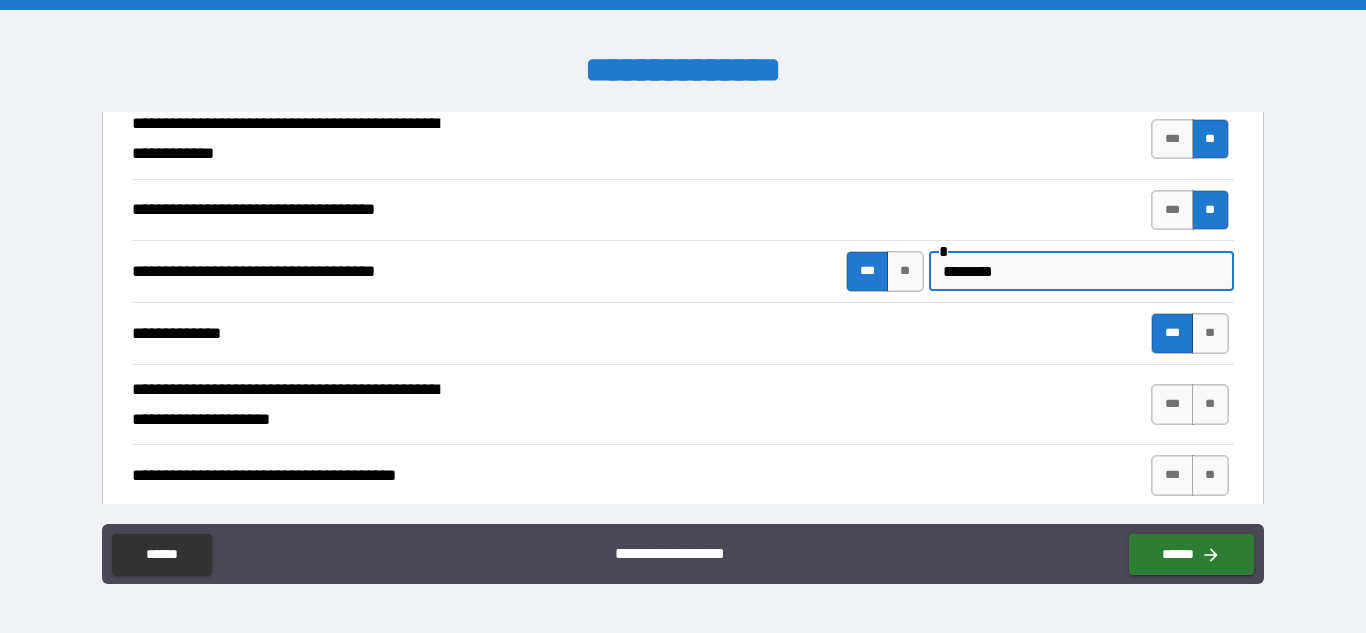 click on "********" at bounding box center (1081, 271) 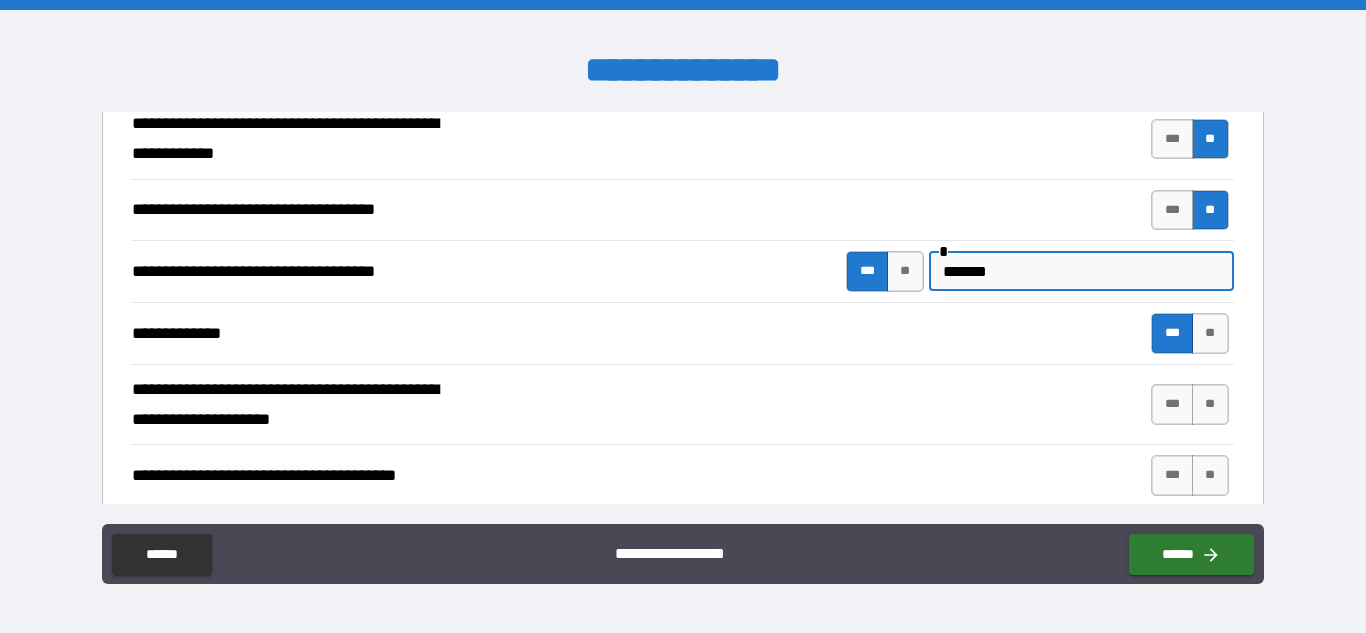 click on "**********" at bounding box center (682, 333) 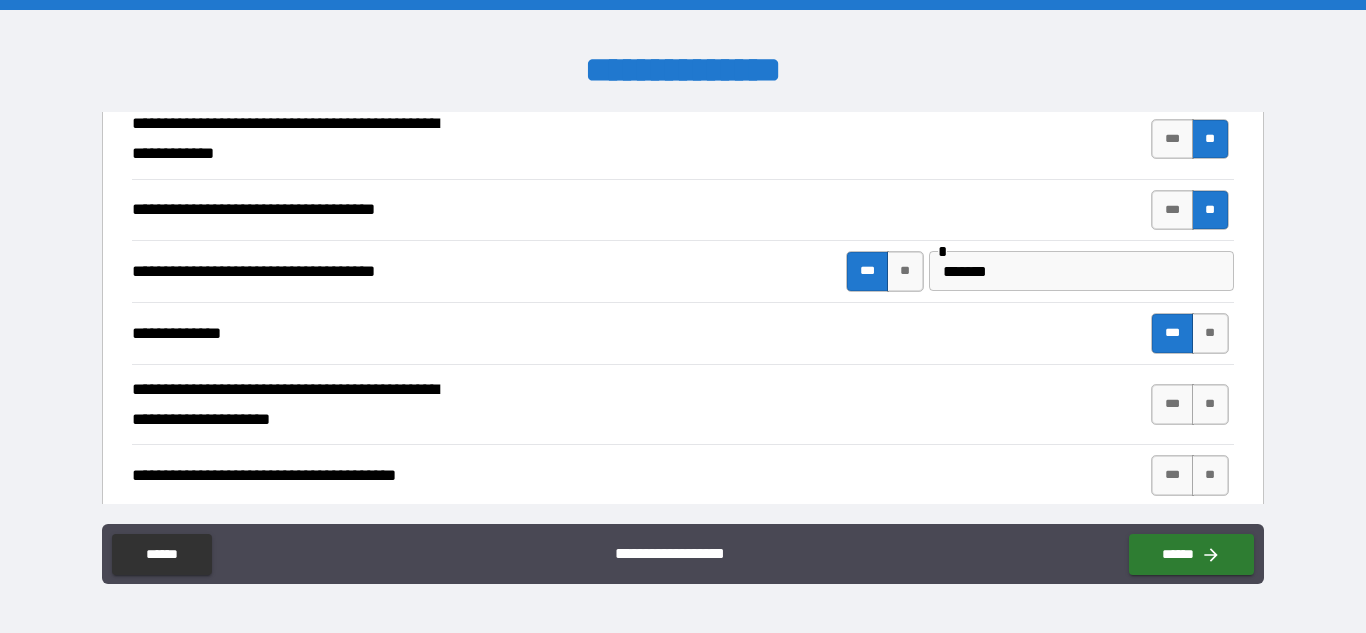 click on "**********" at bounding box center (682, 556) 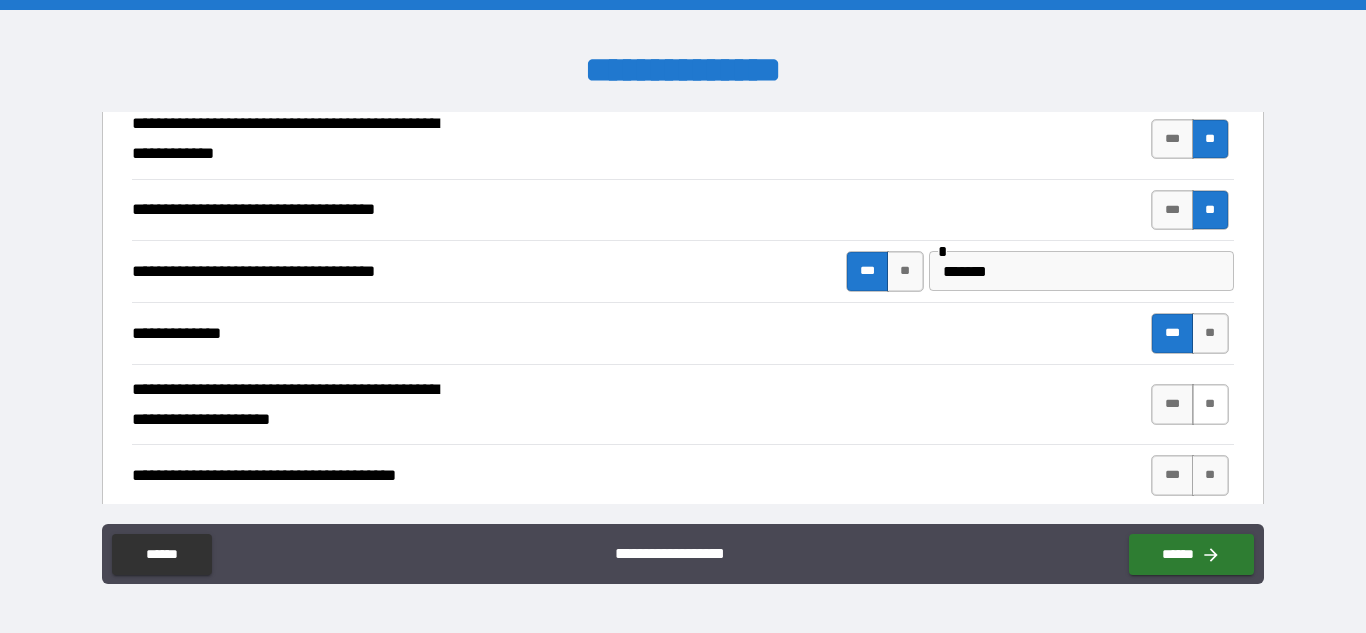 click on "**" at bounding box center [1210, 404] 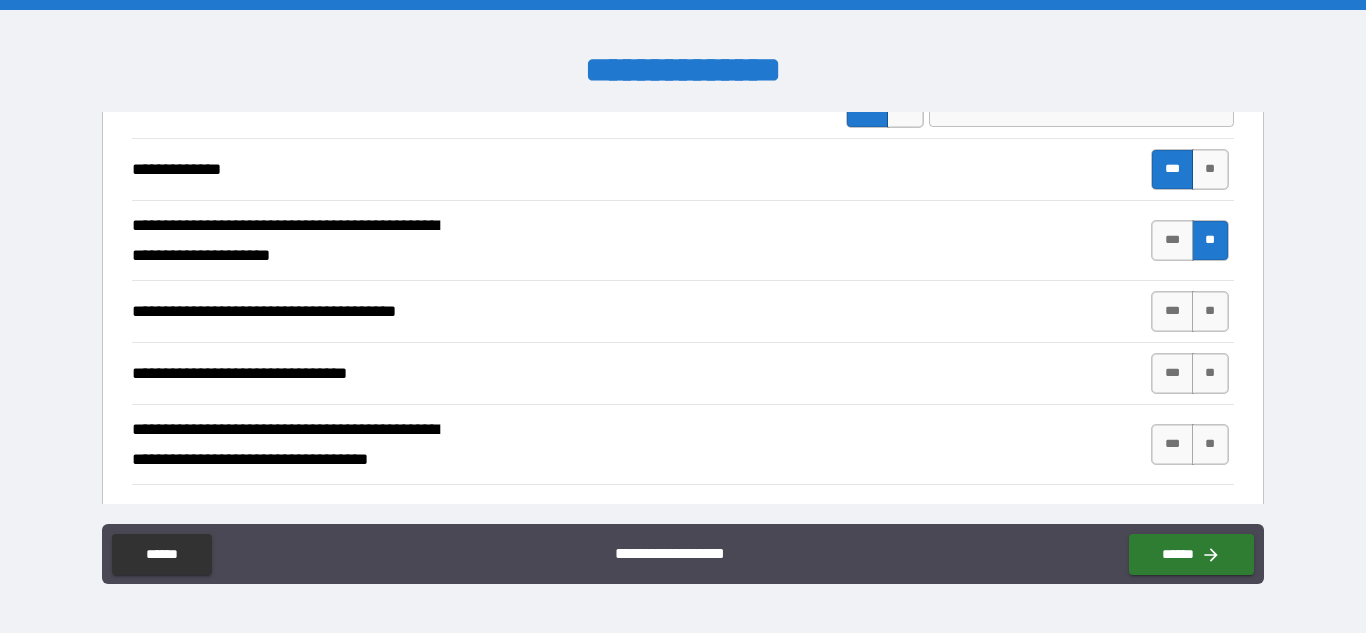 scroll, scrollTop: 4659, scrollLeft: 0, axis: vertical 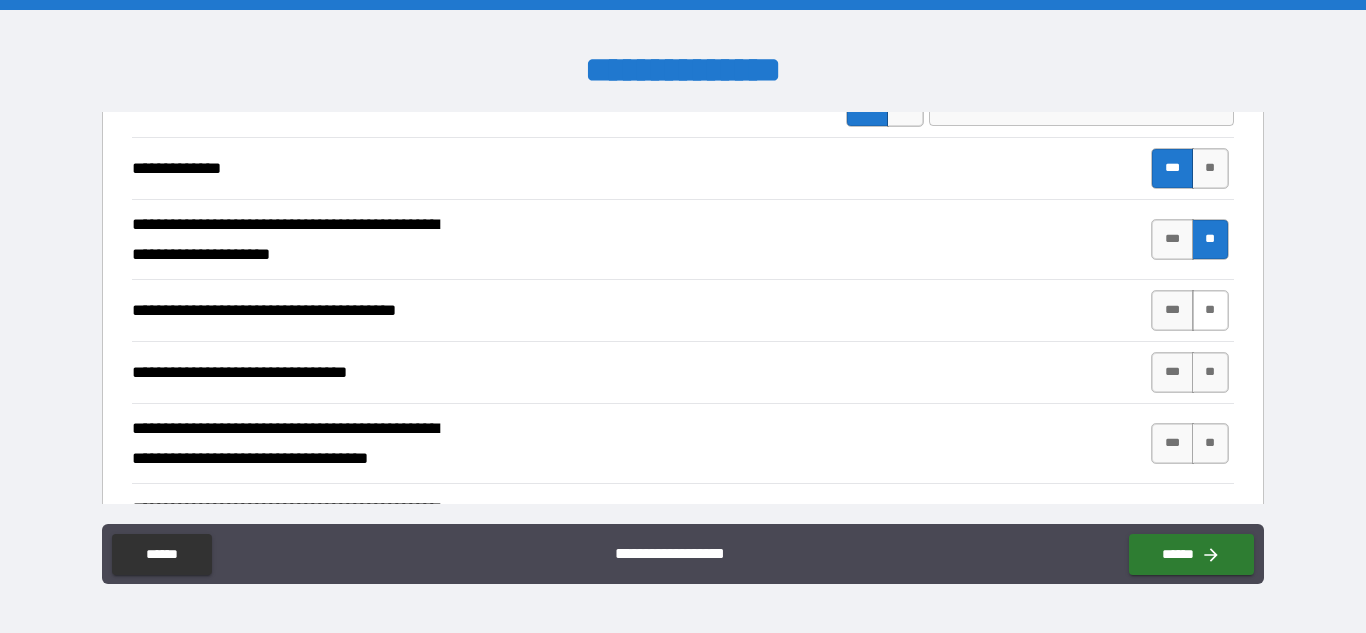 click on "**" at bounding box center [1210, 310] 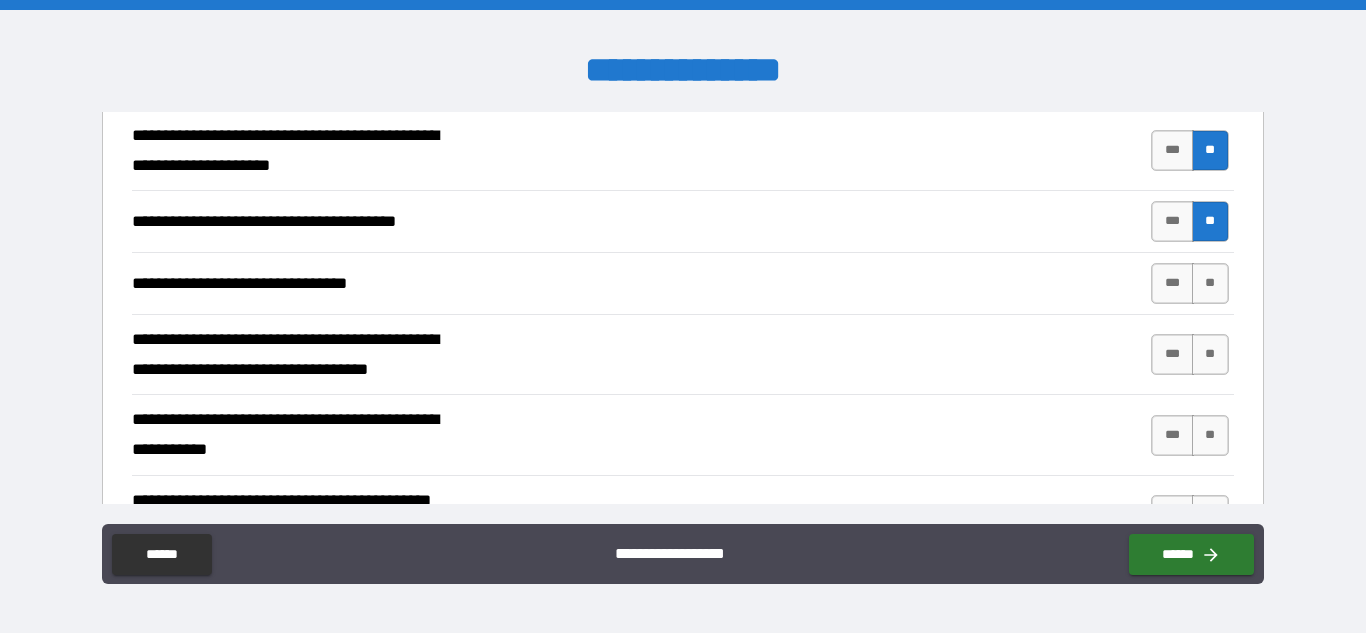 scroll, scrollTop: 4756, scrollLeft: 0, axis: vertical 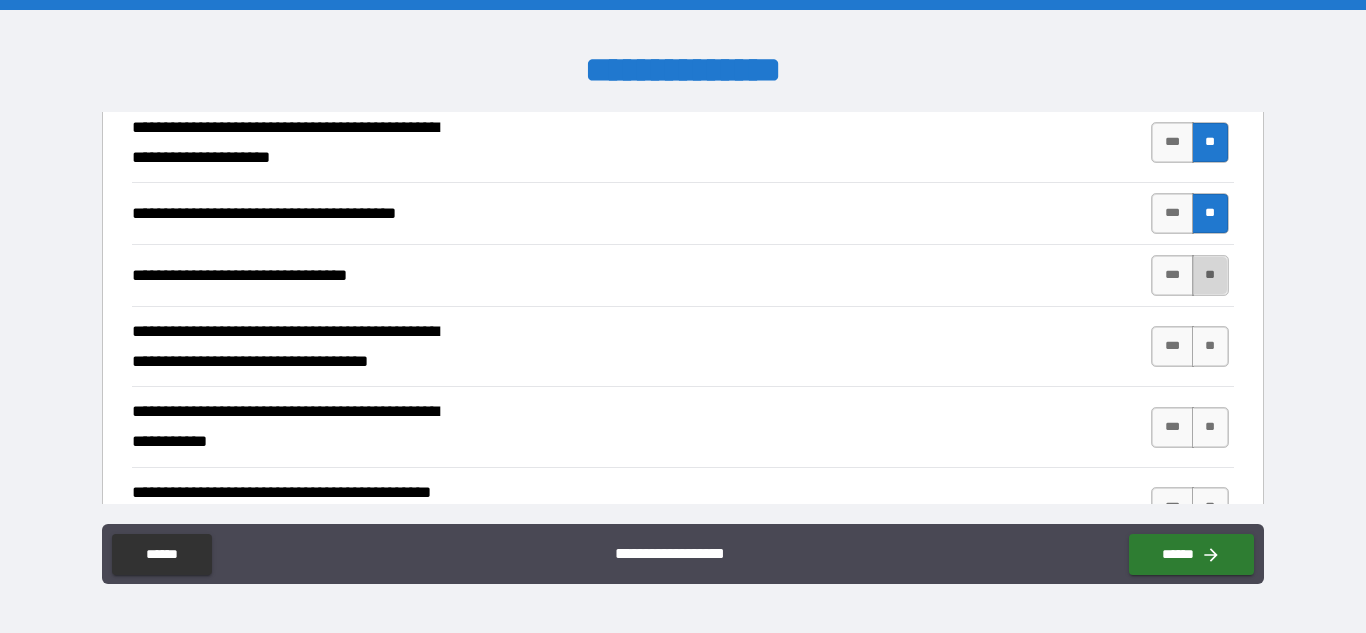 click on "**" at bounding box center (1210, 275) 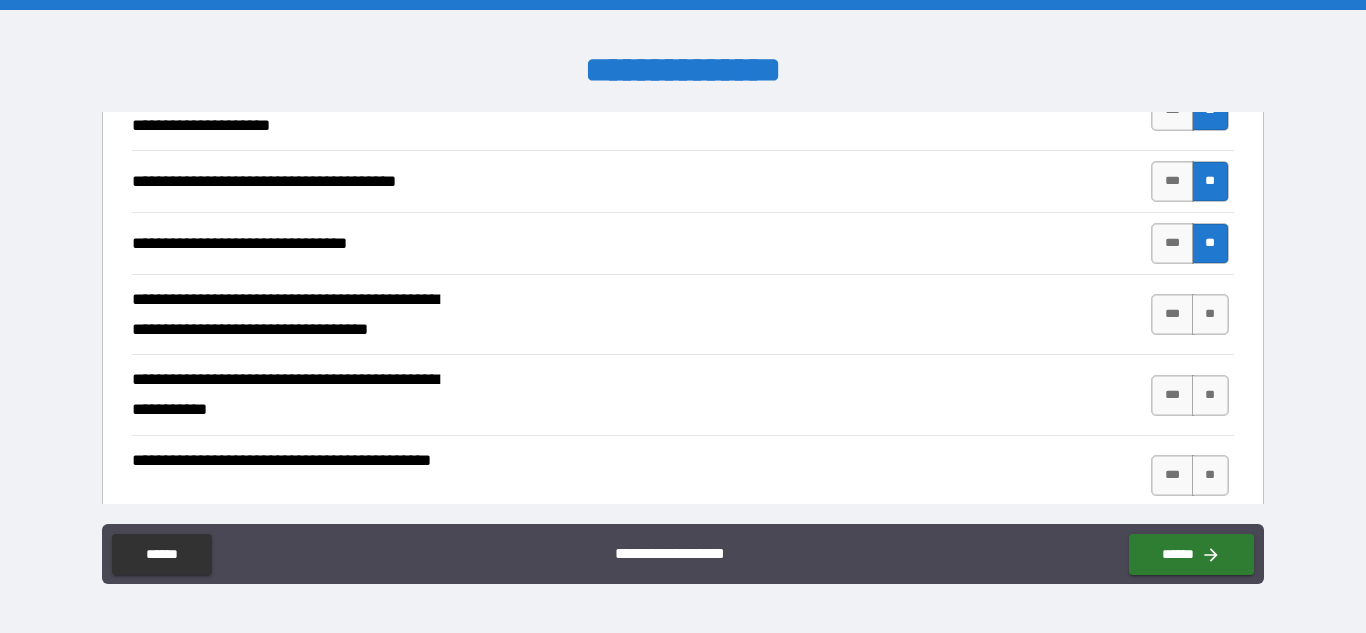 scroll, scrollTop: 4789, scrollLeft: 0, axis: vertical 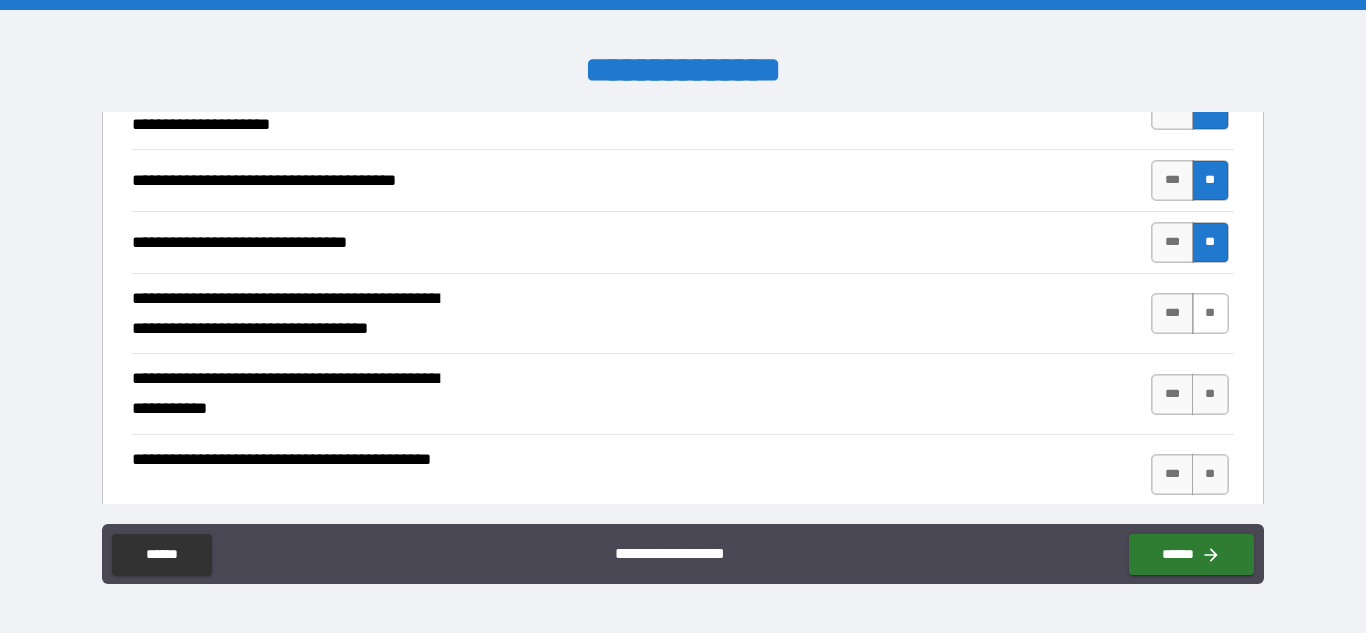 click on "**" at bounding box center (1210, 313) 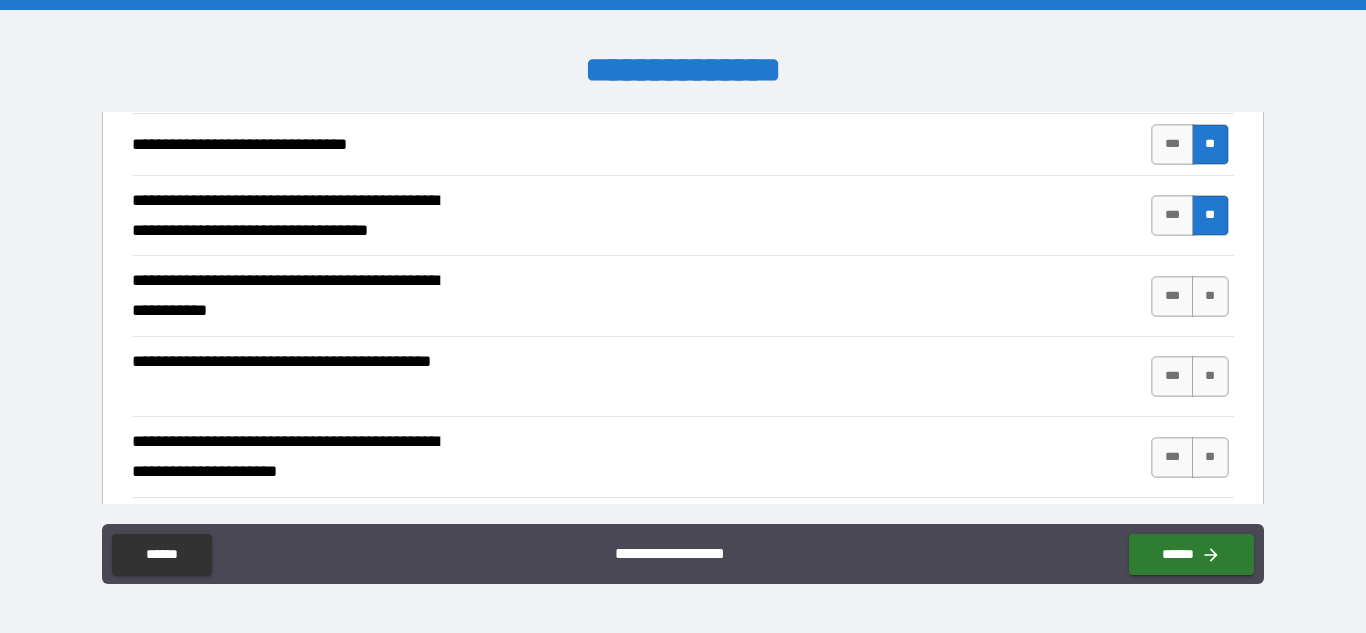 scroll, scrollTop: 4888, scrollLeft: 0, axis: vertical 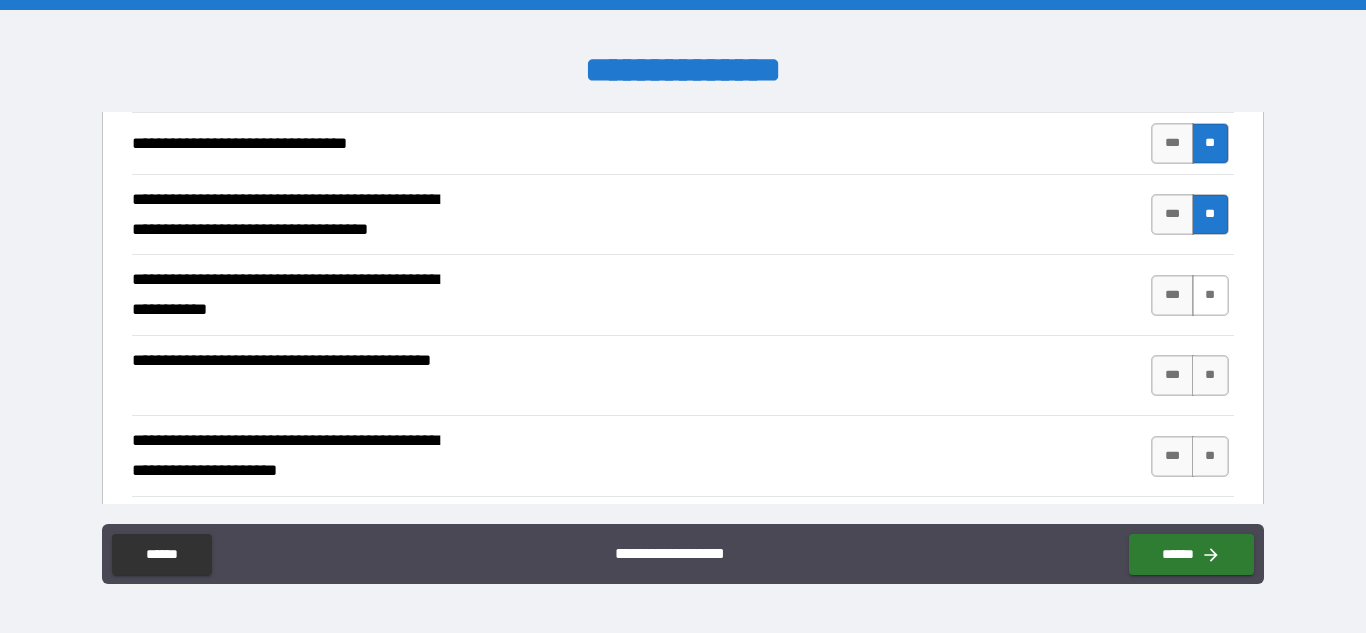 click on "**" at bounding box center [1210, 295] 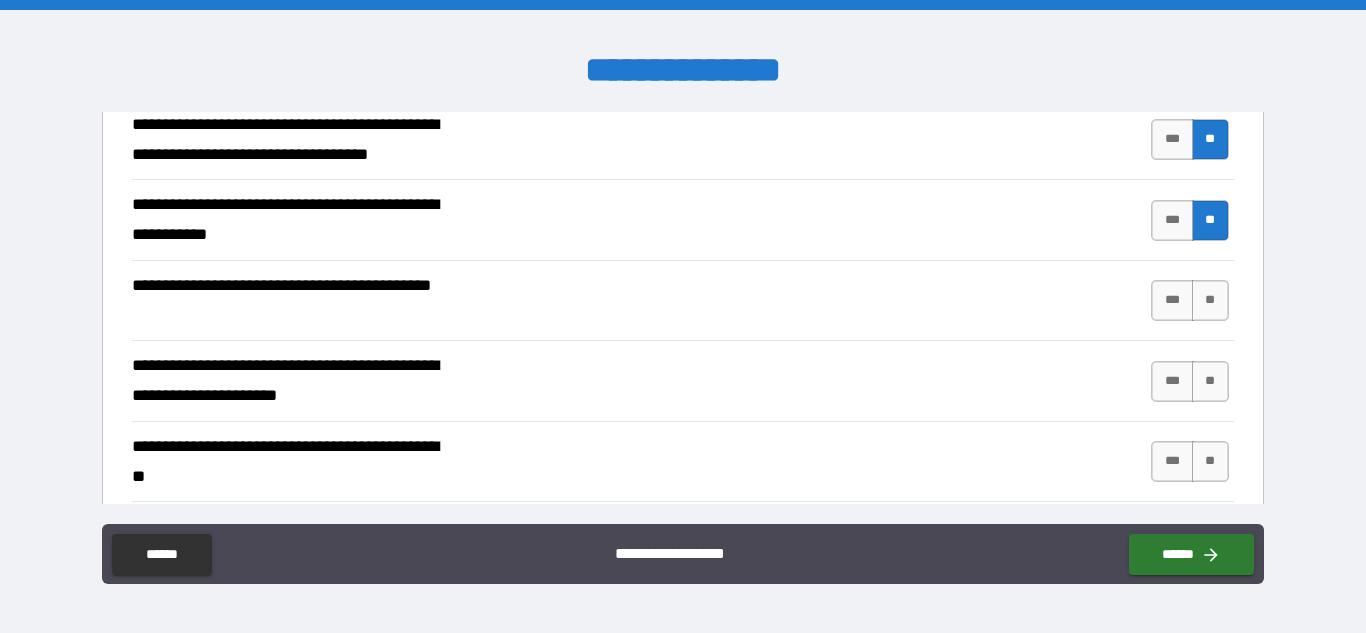 scroll, scrollTop: 4964, scrollLeft: 0, axis: vertical 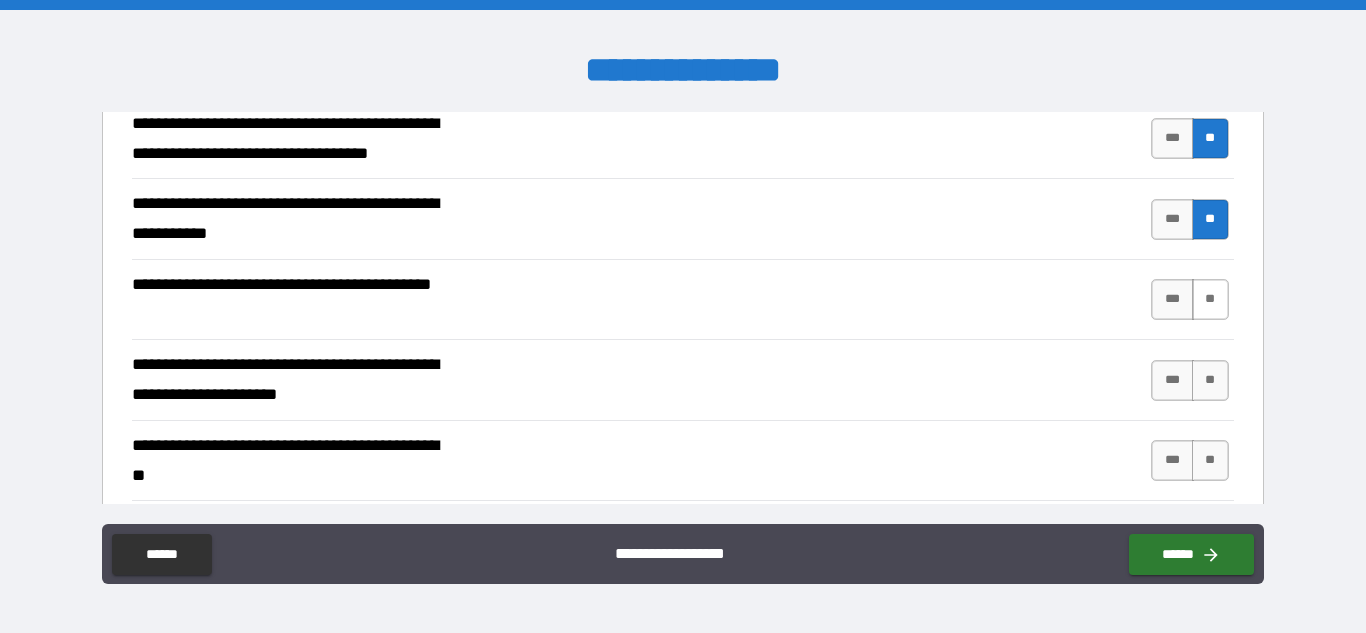 click on "**" at bounding box center [1210, 299] 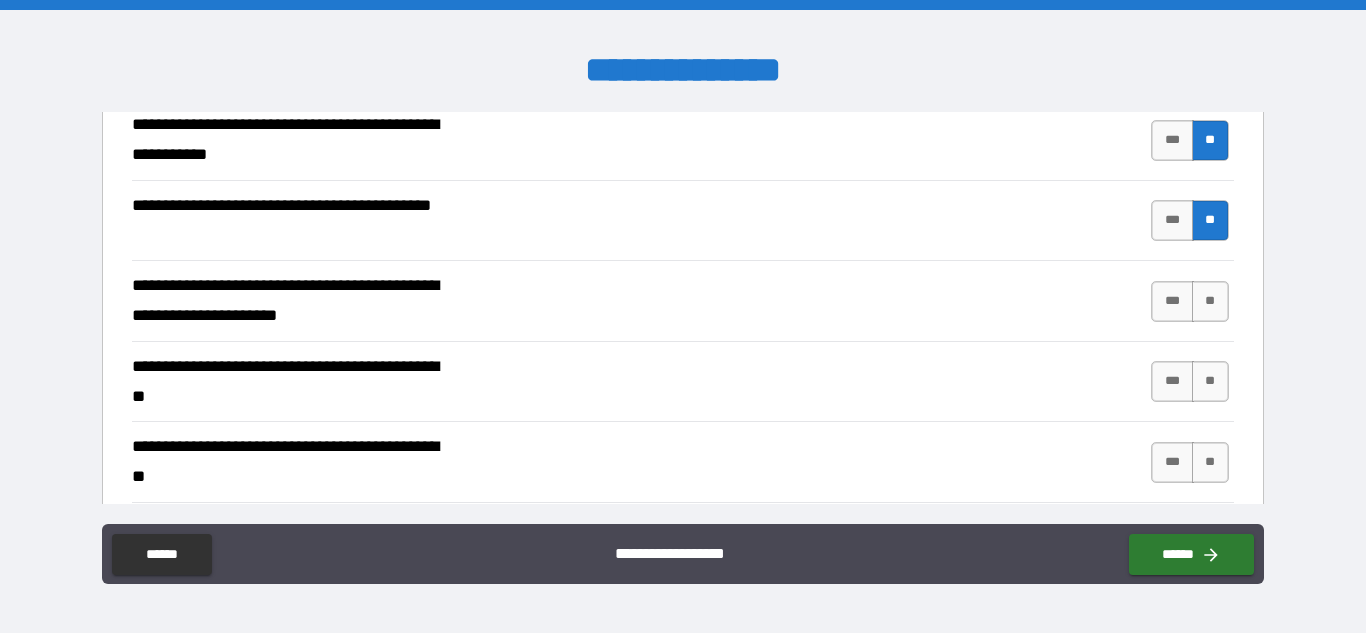 scroll, scrollTop: 5040, scrollLeft: 0, axis: vertical 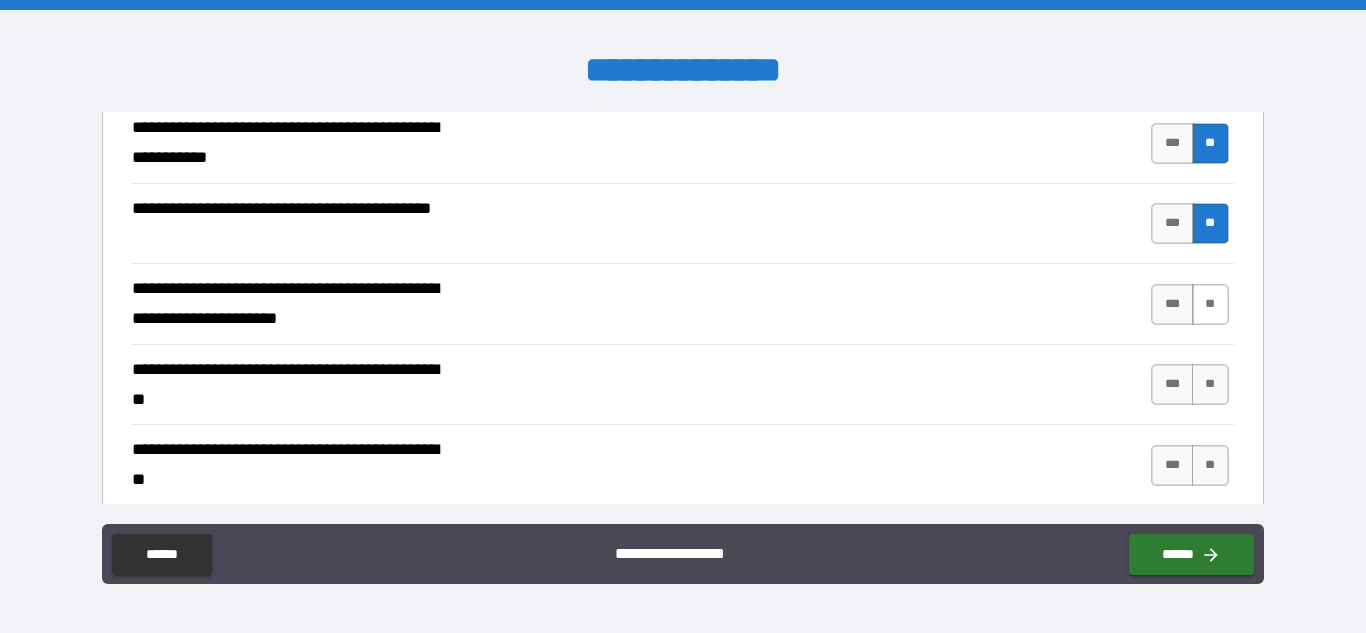 click on "**" at bounding box center [1210, 304] 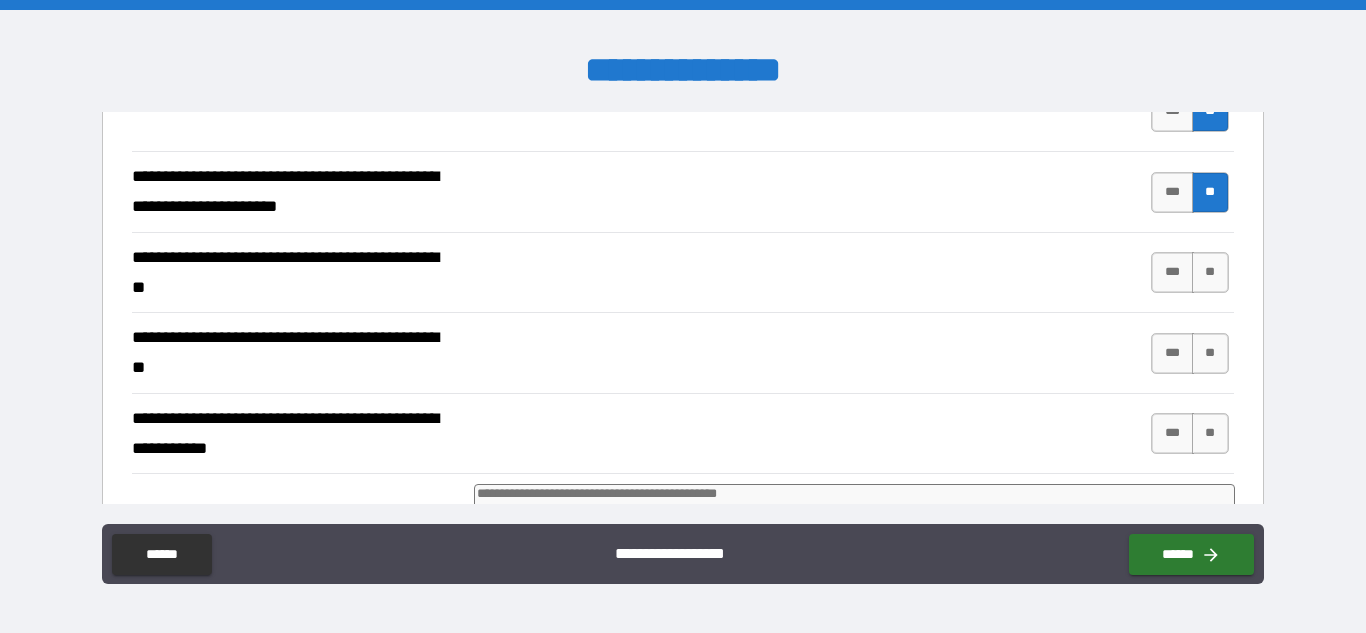 scroll, scrollTop: 5153, scrollLeft: 0, axis: vertical 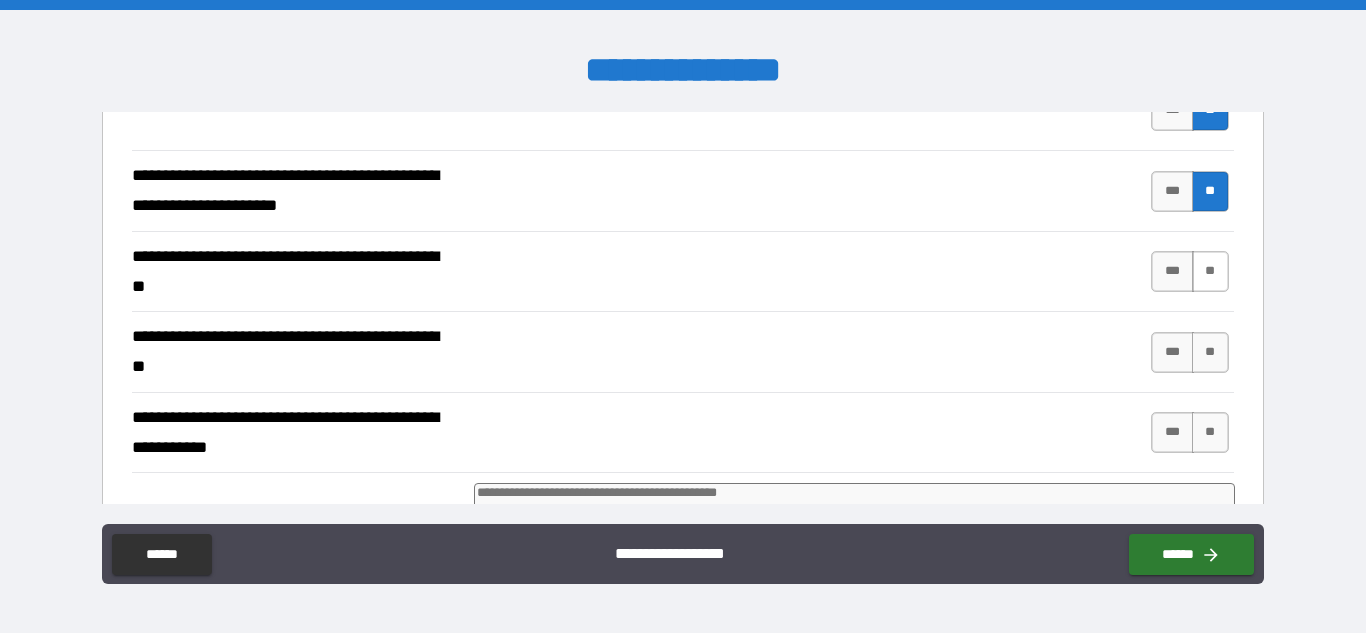 click on "**" at bounding box center (1210, 271) 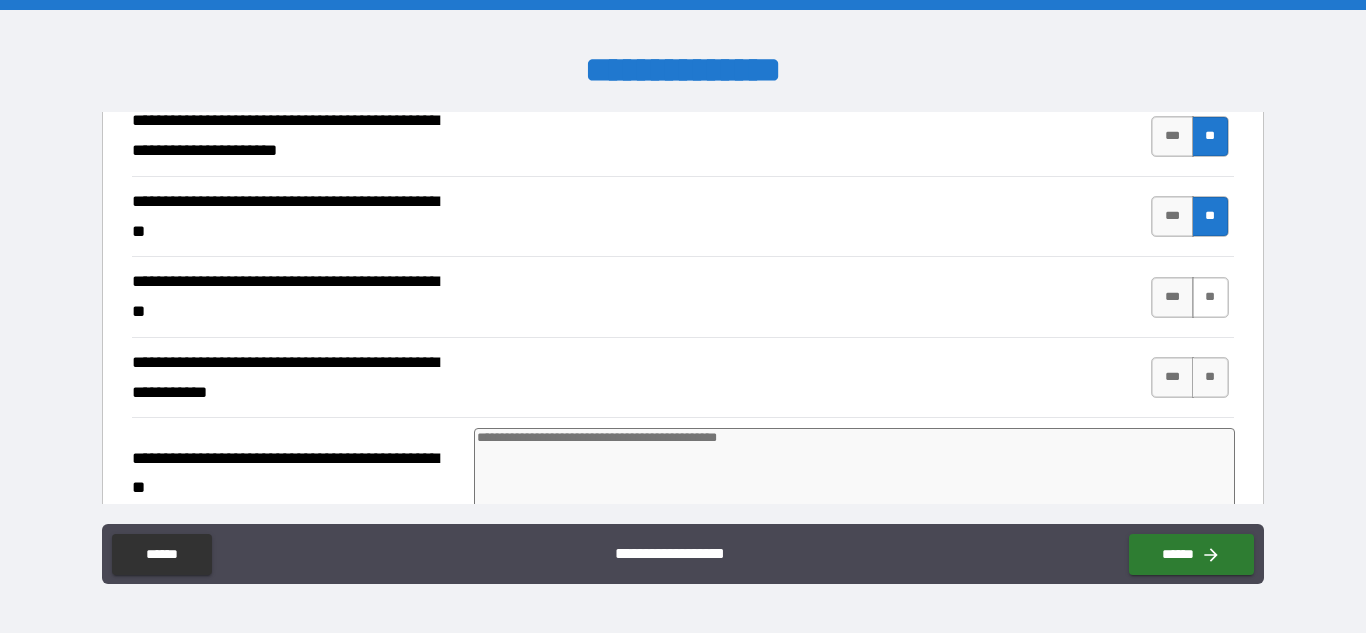 scroll, scrollTop: 5210, scrollLeft: 0, axis: vertical 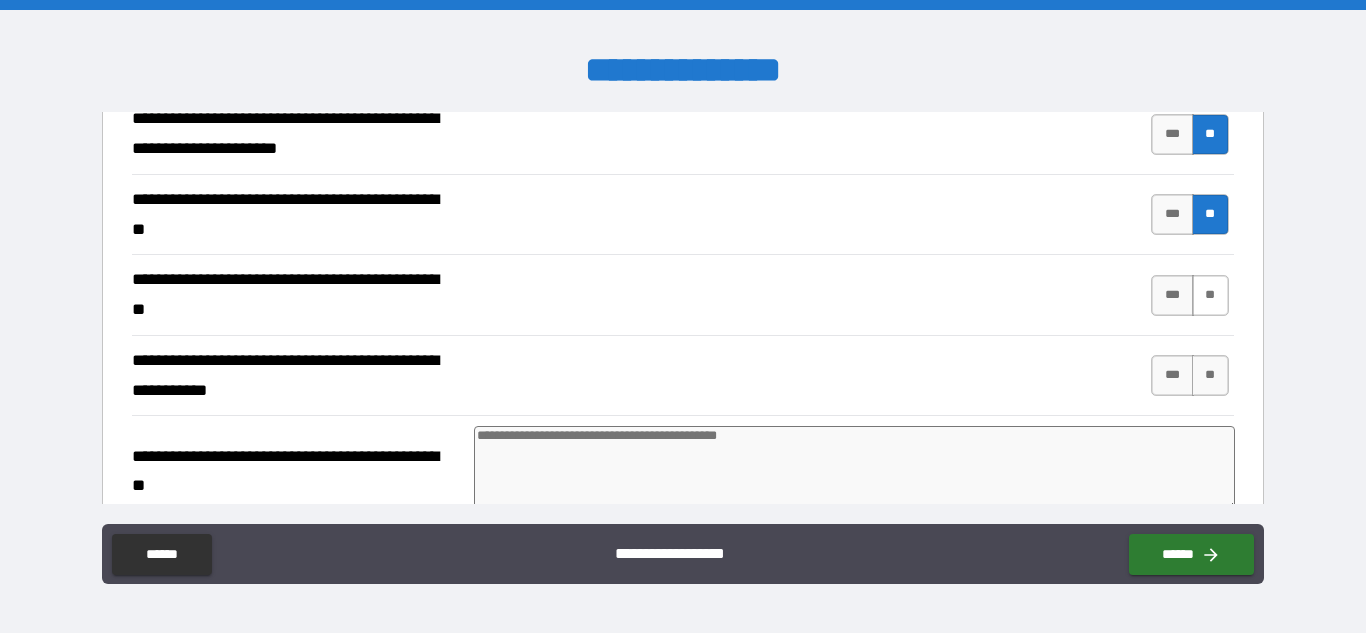 click on "**" at bounding box center [1210, 295] 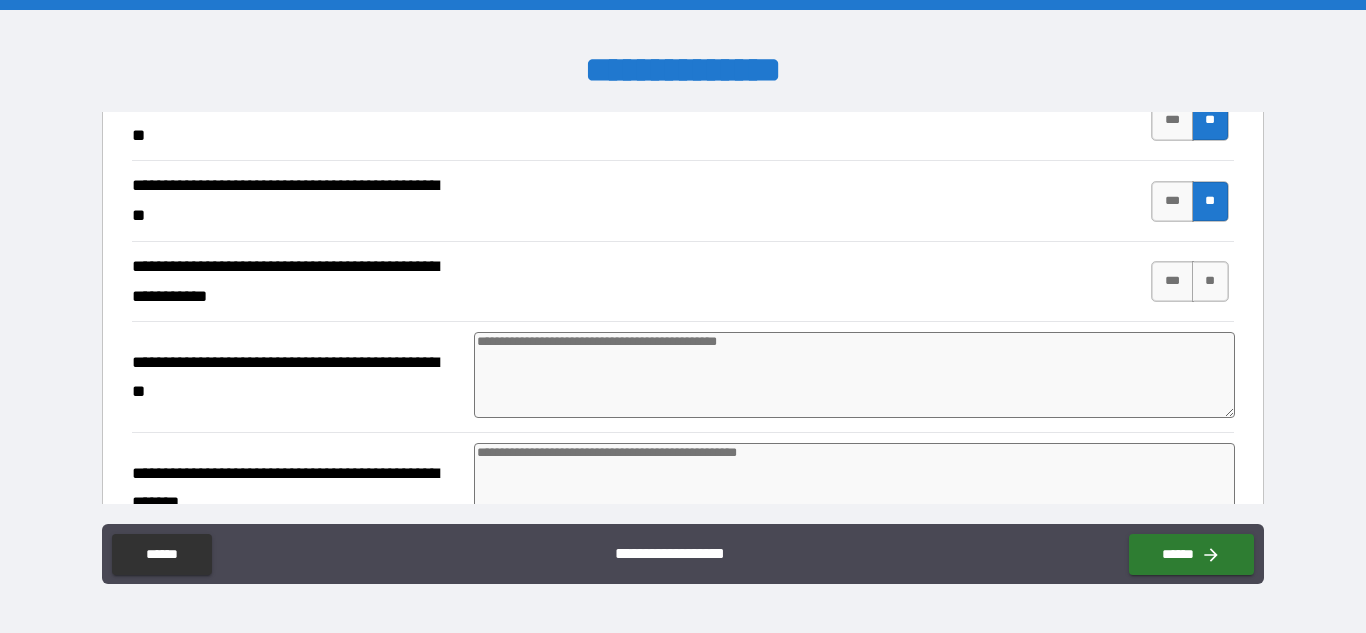 scroll, scrollTop: 5306, scrollLeft: 0, axis: vertical 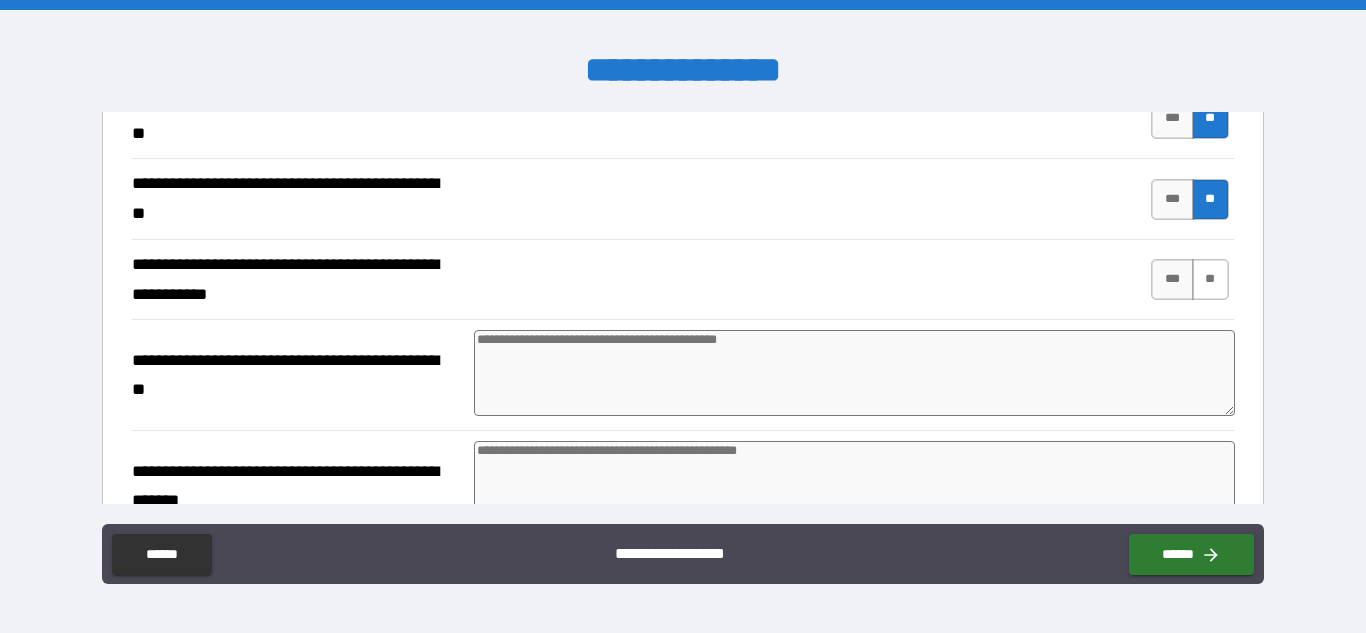 click on "**" at bounding box center (1210, 279) 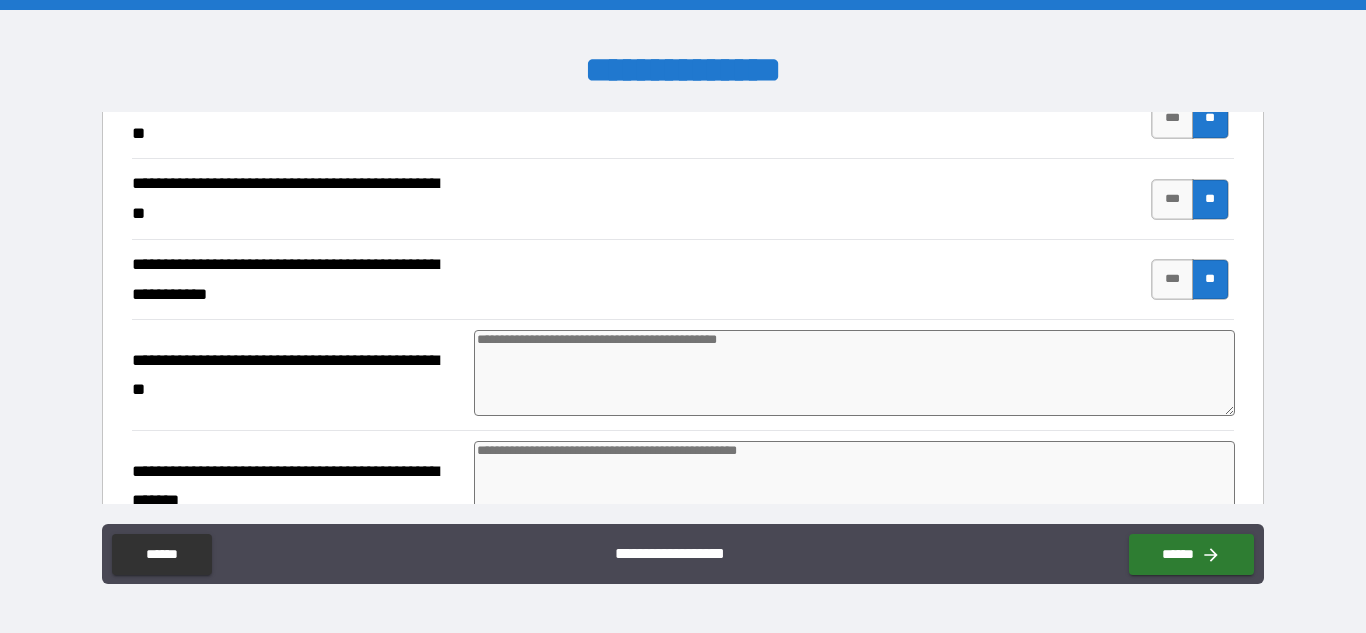 click at bounding box center (854, 373) 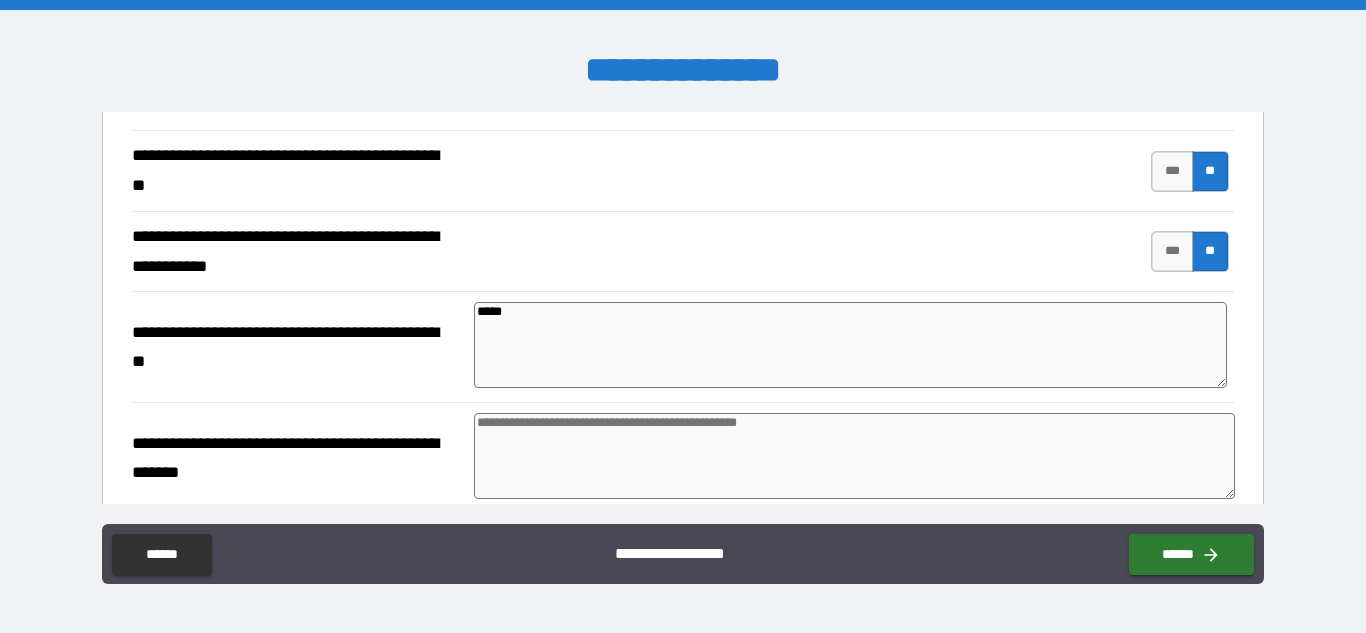 scroll, scrollTop: 5378, scrollLeft: 0, axis: vertical 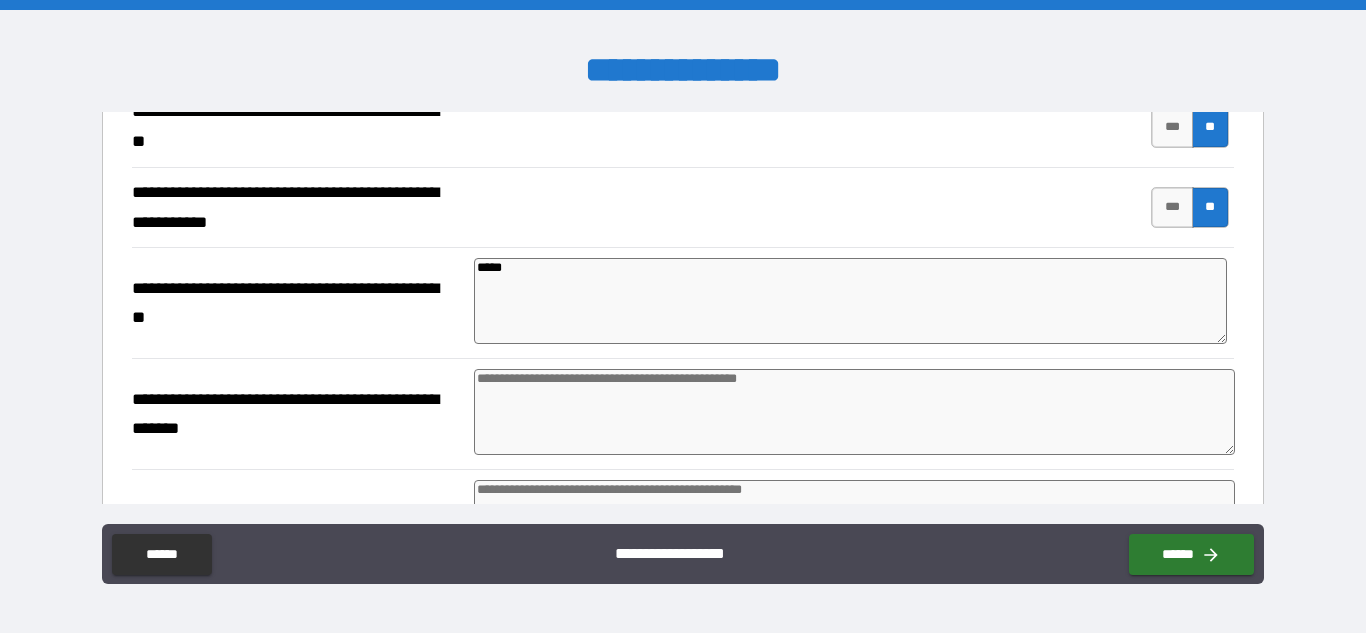 click at bounding box center (854, 412) 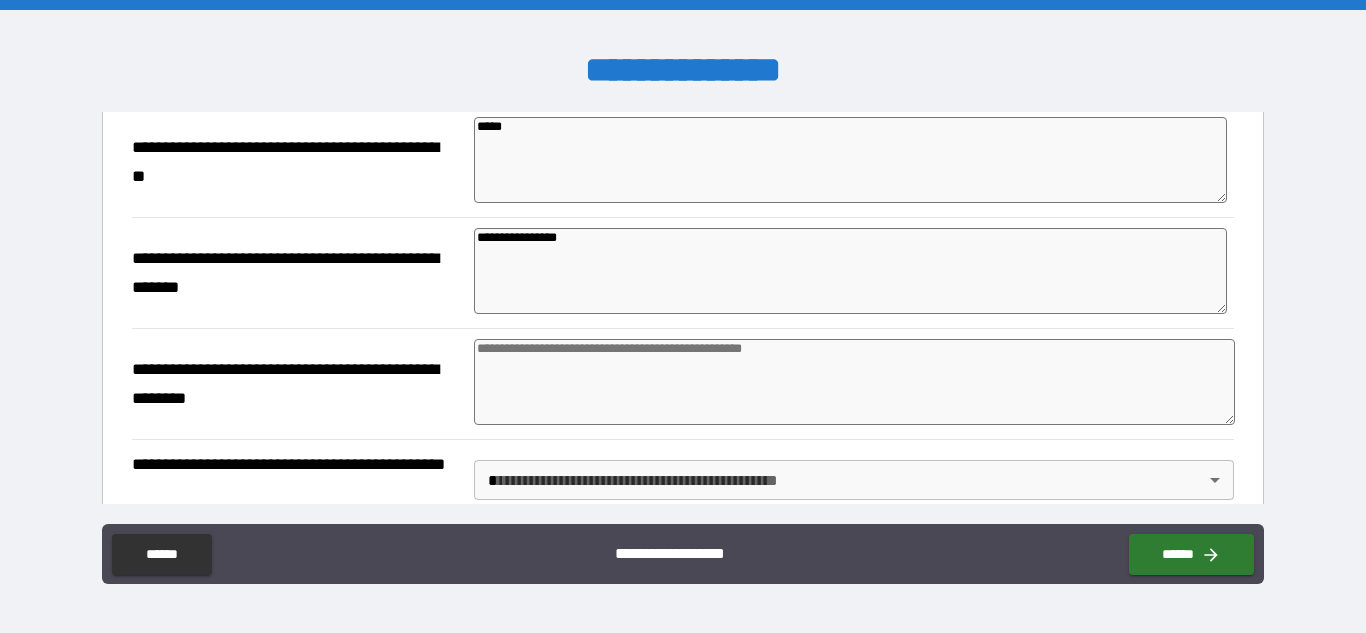 scroll, scrollTop: 5524, scrollLeft: 0, axis: vertical 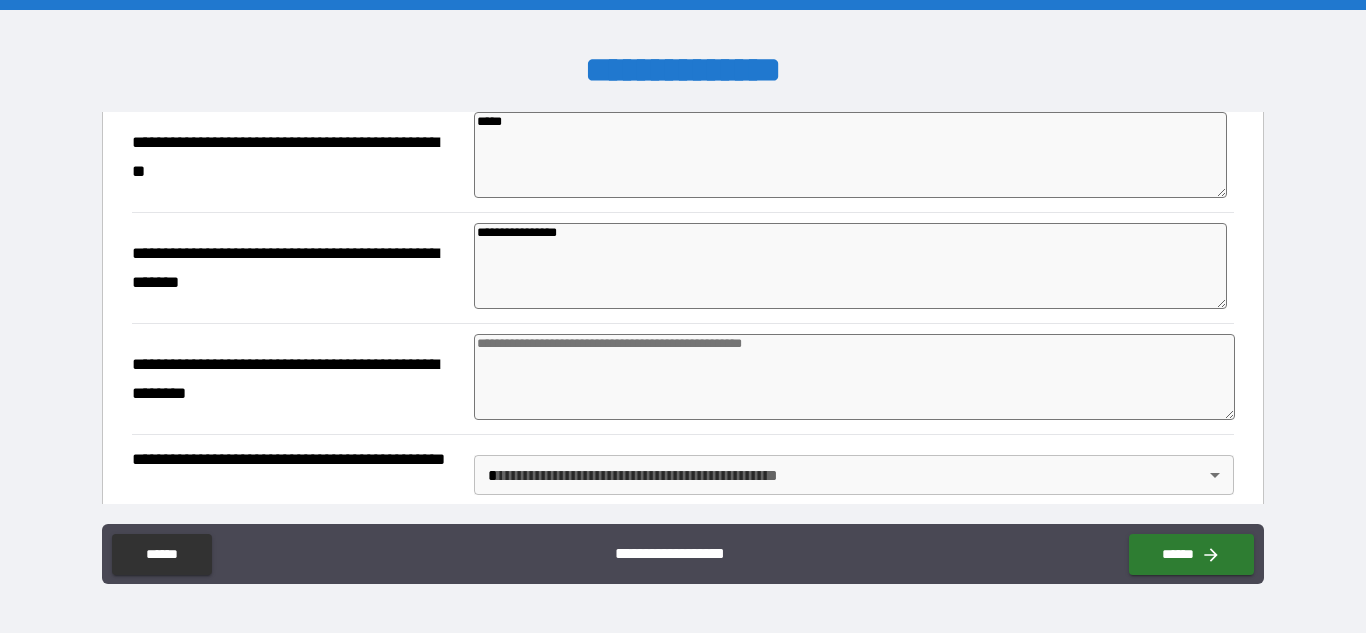 click at bounding box center [854, 377] 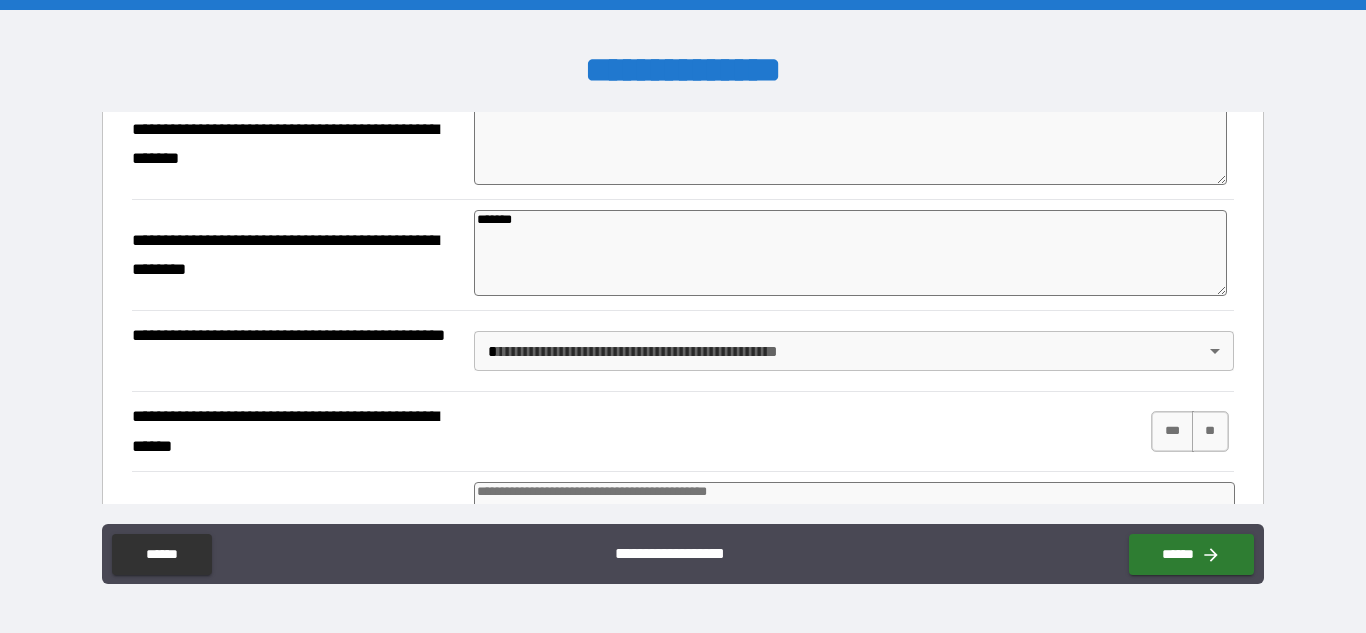scroll, scrollTop: 5649, scrollLeft: 0, axis: vertical 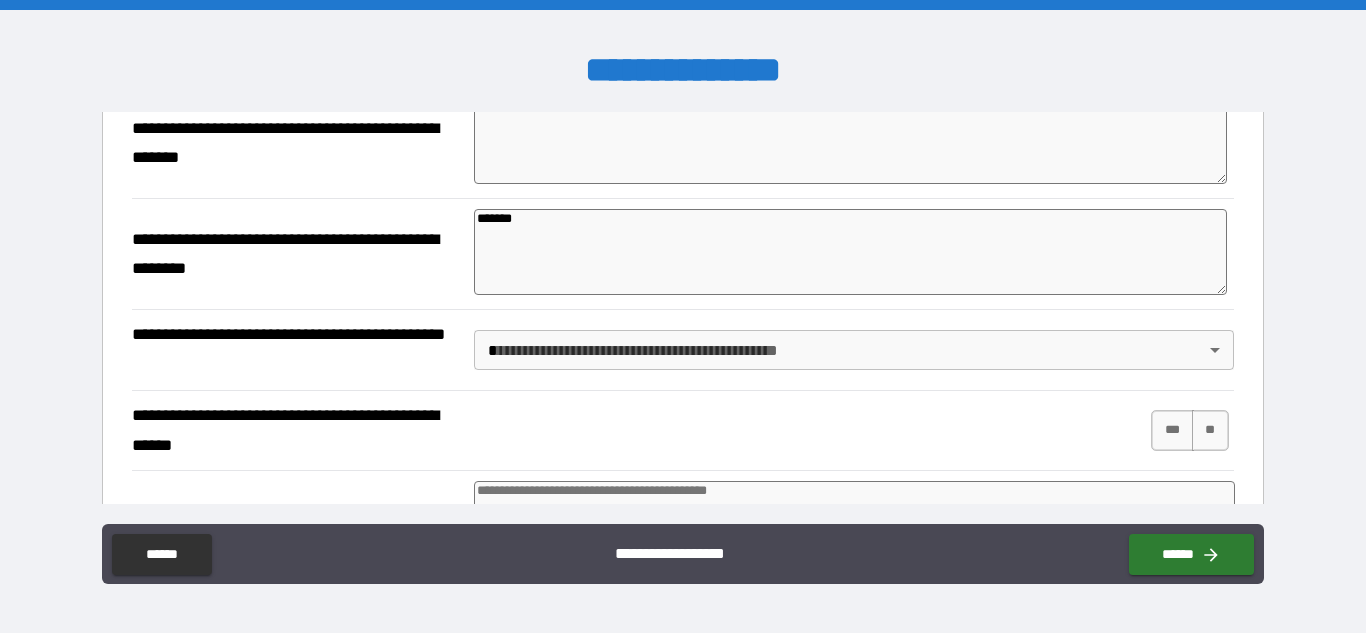 click on "[FIRST] [LAST] [STREET] [CITY] [STATE] [POSTAL_CODE]" at bounding box center (683, 316) 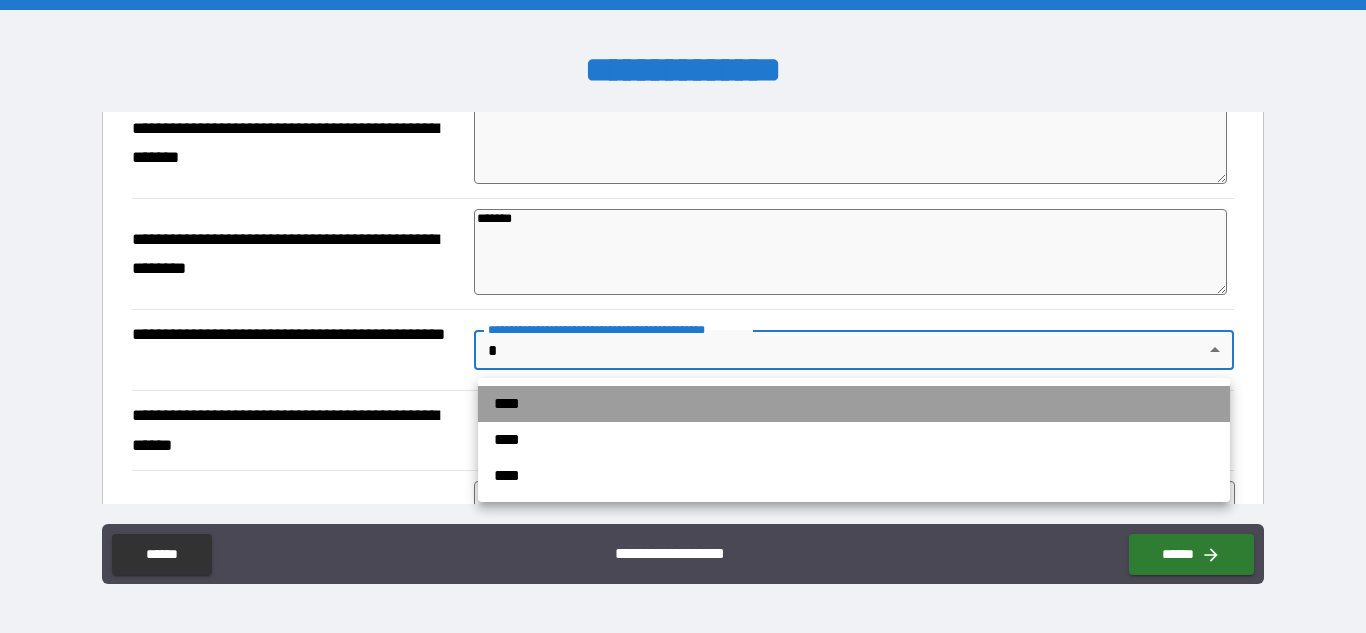 click on "****" at bounding box center (854, 404) 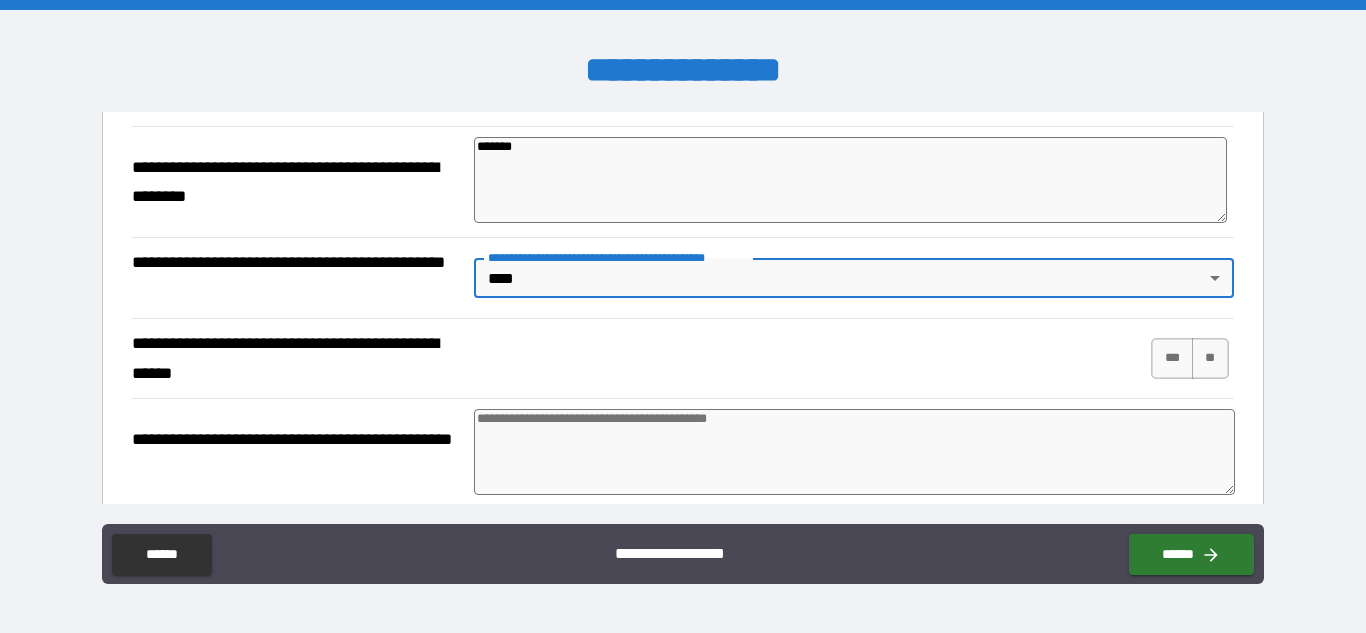 scroll, scrollTop: 5723, scrollLeft: 0, axis: vertical 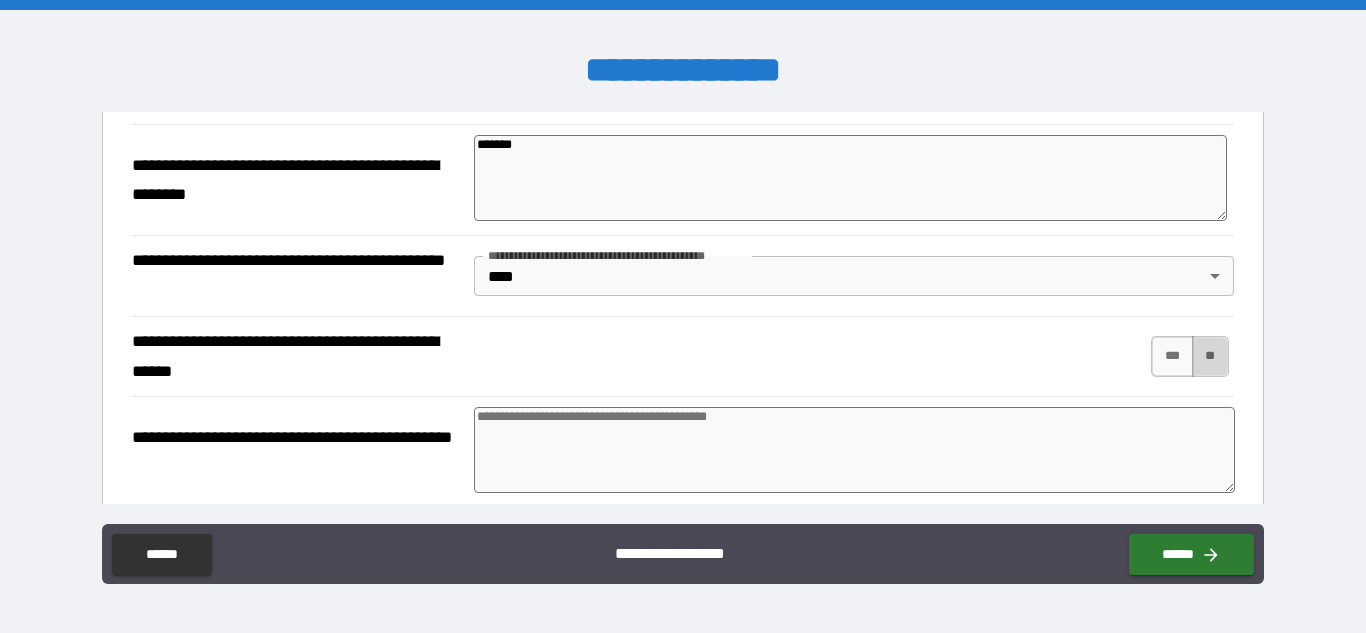click on "**" at bounding box center [1210, 356] 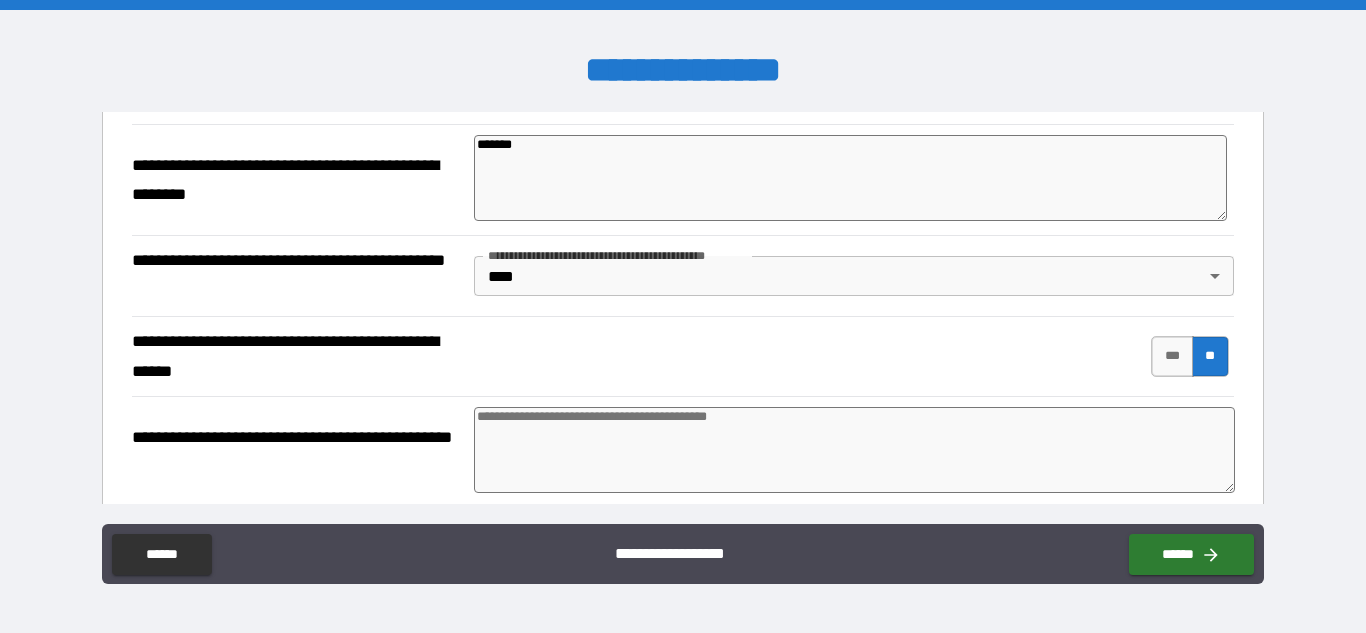 click at bounding box center (854, 450) 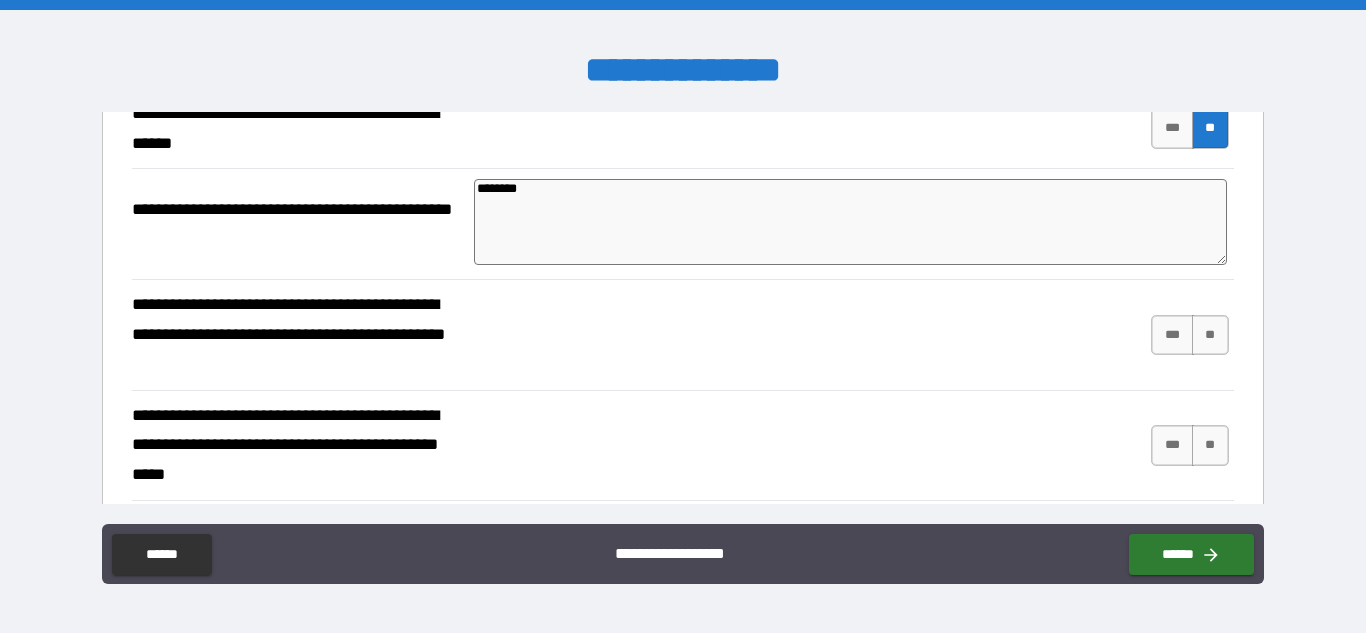 scroll, scrollTop: 5952, scrollLeft: 0, axis: vertical 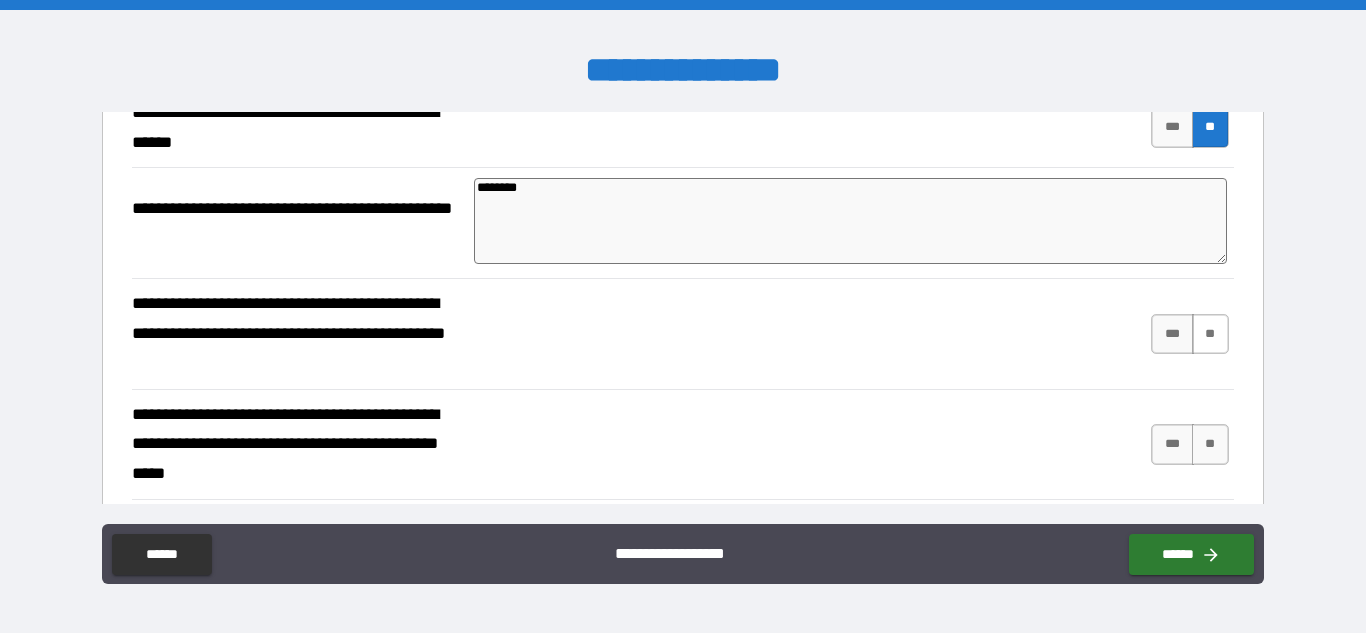 click on "**" at bounding box center [1210, 334] 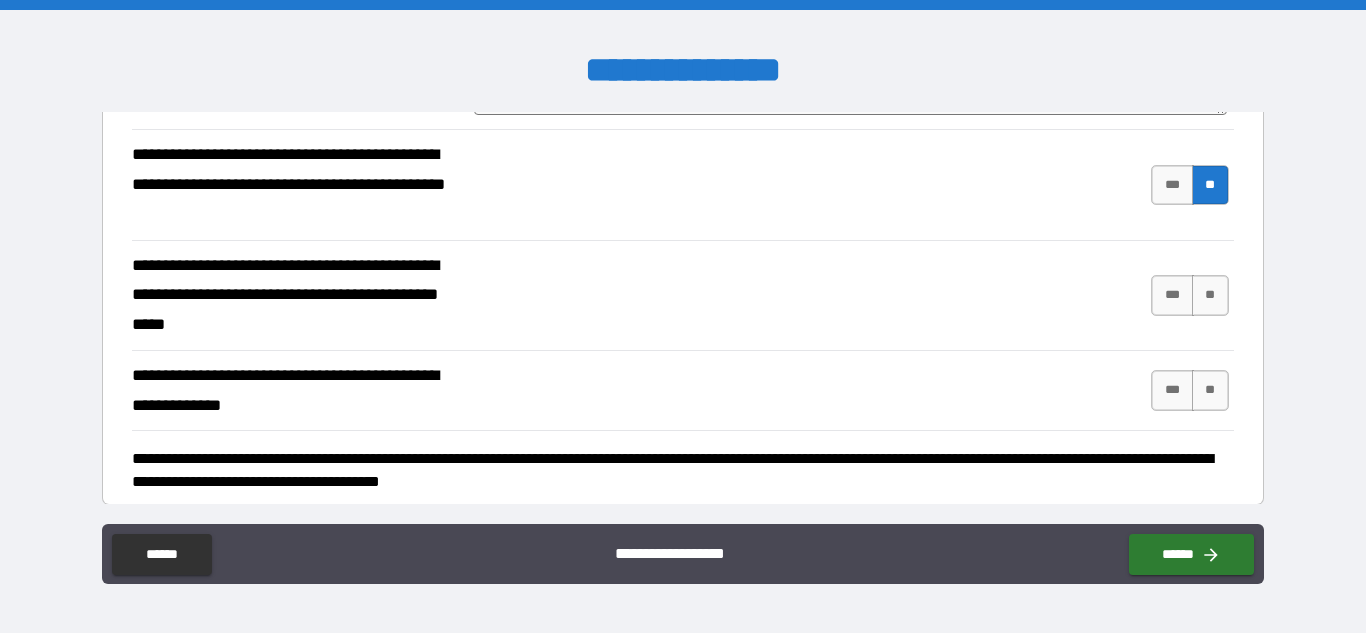 scroll, scrollTop: 6129, scrollLeft: 0, axis: vertical 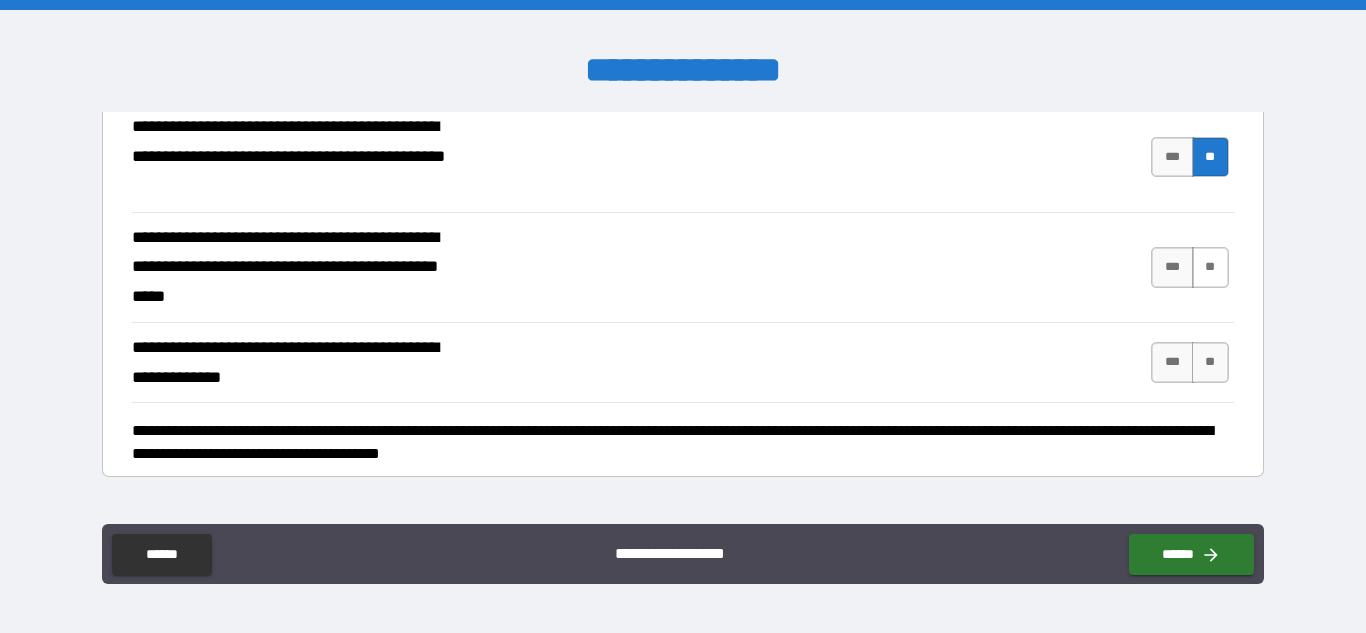 click on "**" at bounding box center (1210, 267) 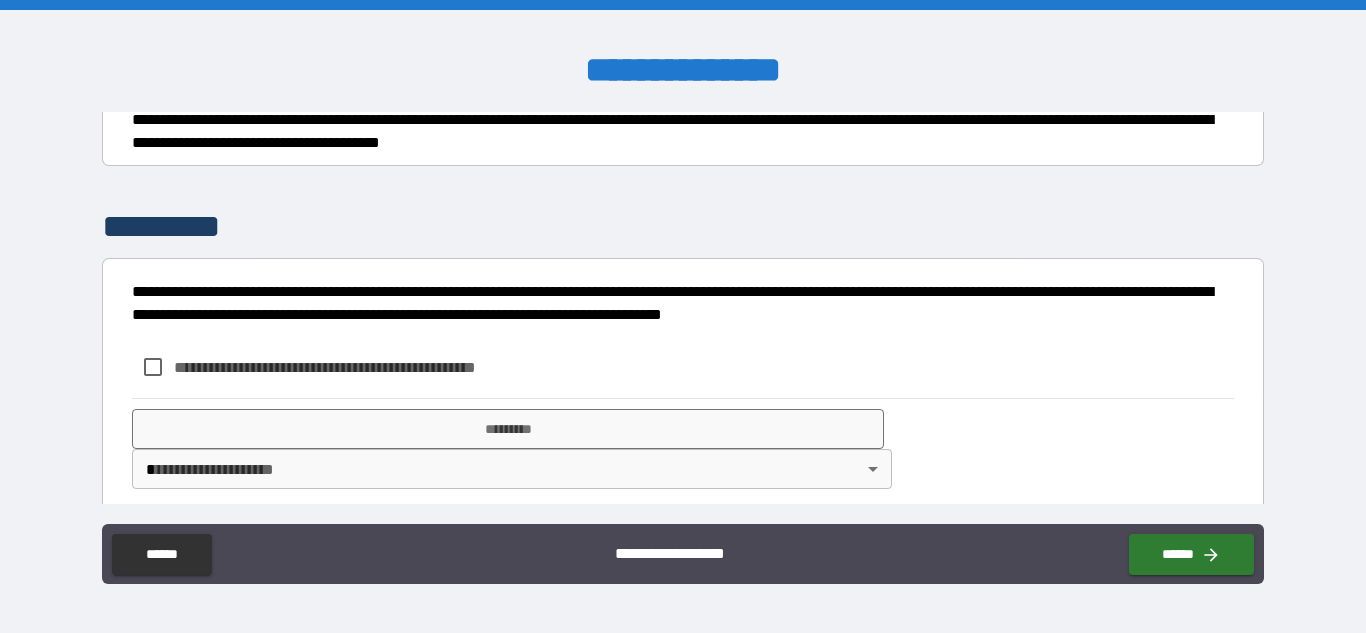 scroll, scrollTop: 6456, scrollLeft: 0, axis: vertical 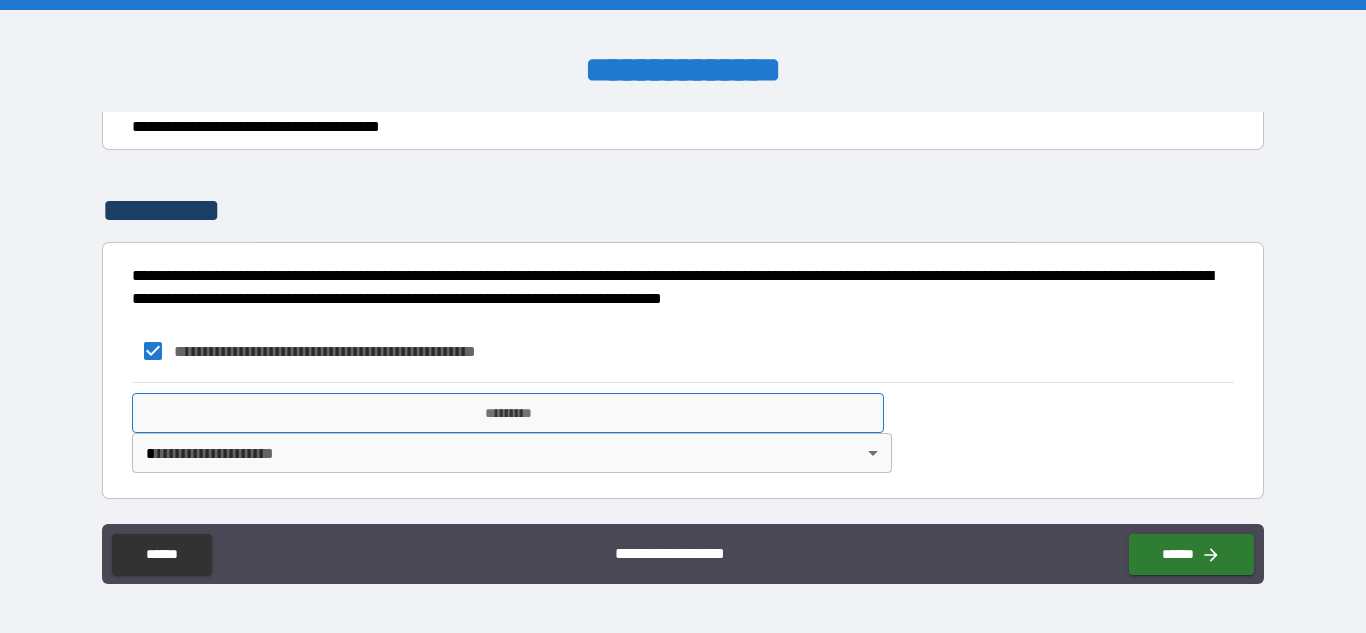 click on "*********" at bounding box center (508, 413) 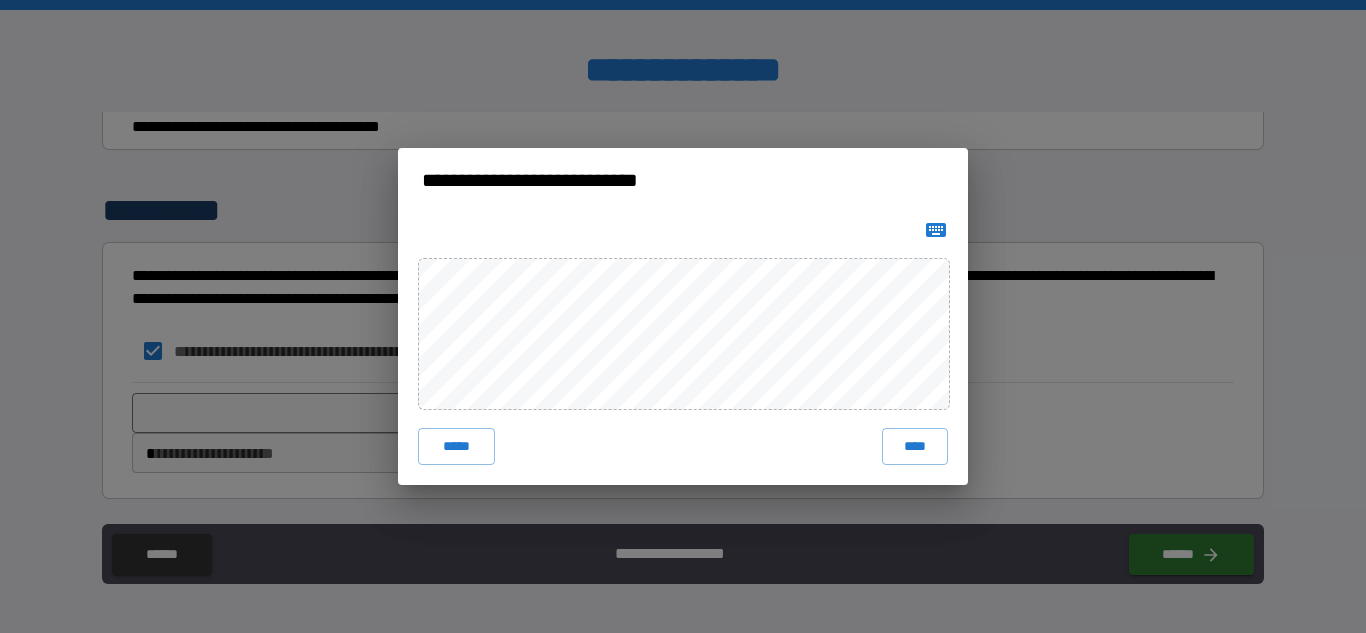 click on "***** ****" at bounding box center (683, 348) 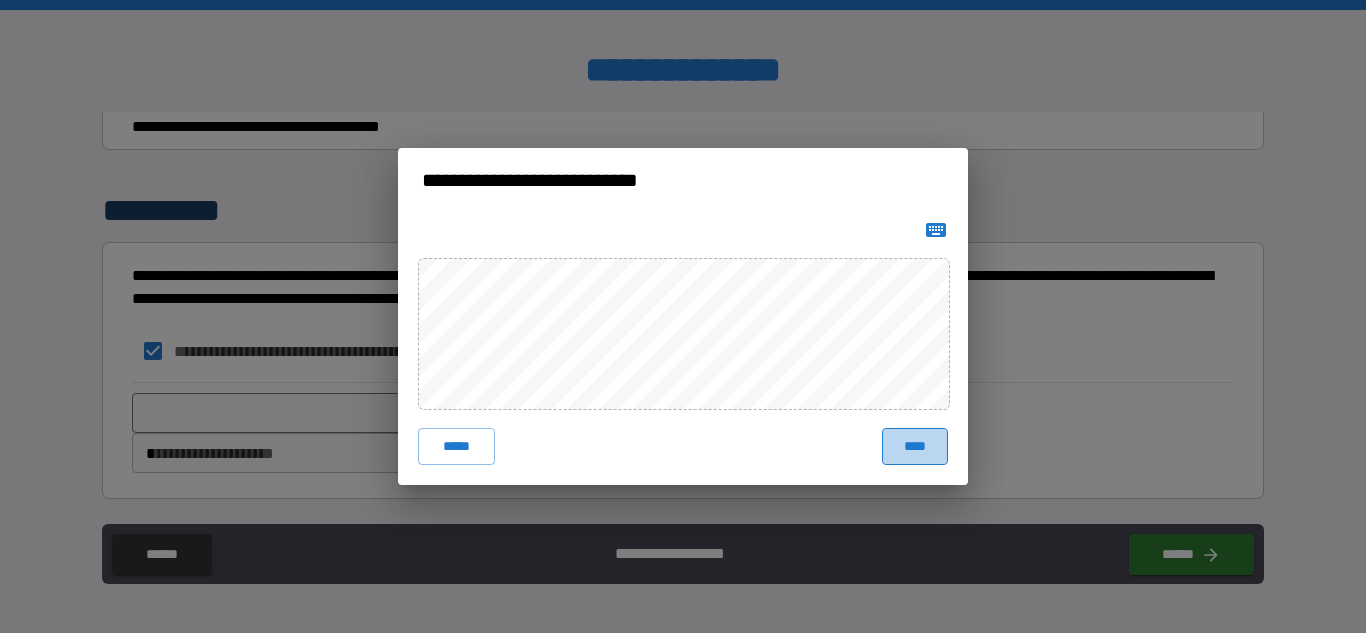 click on "****" at bounding box center [915, 446] 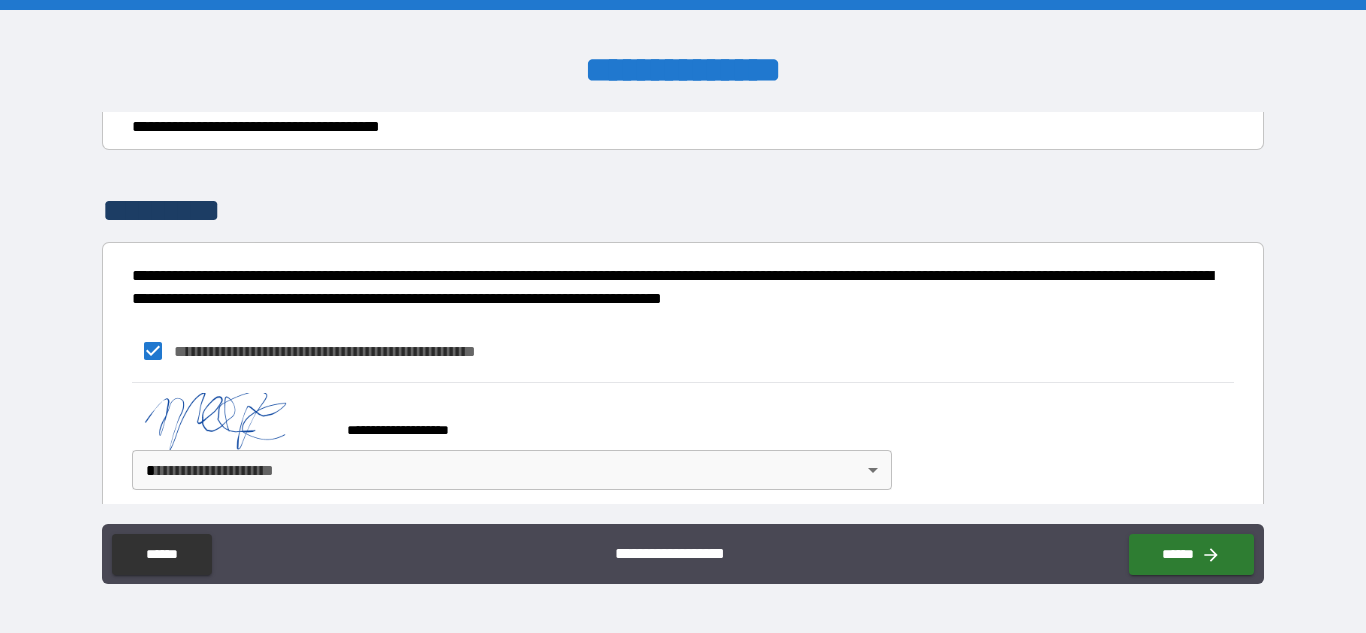 scroll, scrollTop: 6473, scrollLeft: 0, axis: vertical 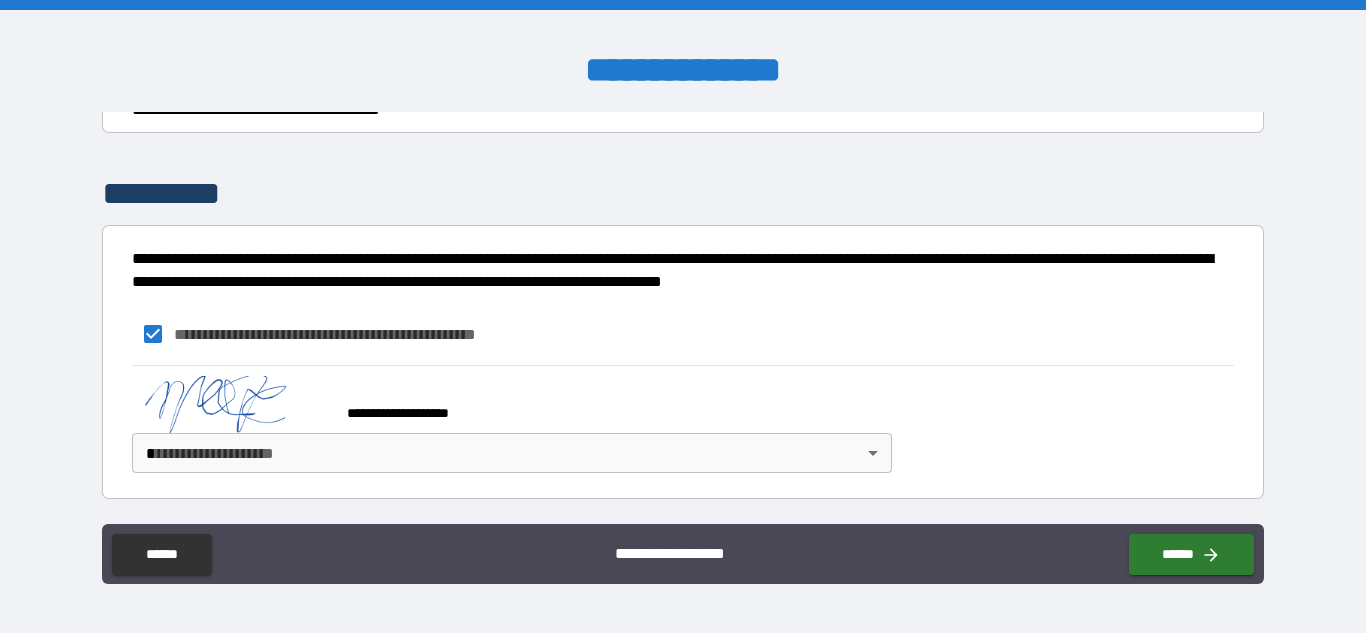 click on "[FIRST] [LAST] [STREET] [CITY] [STATE] [POSTAL_CODE]" at bounding box center (683, 316) 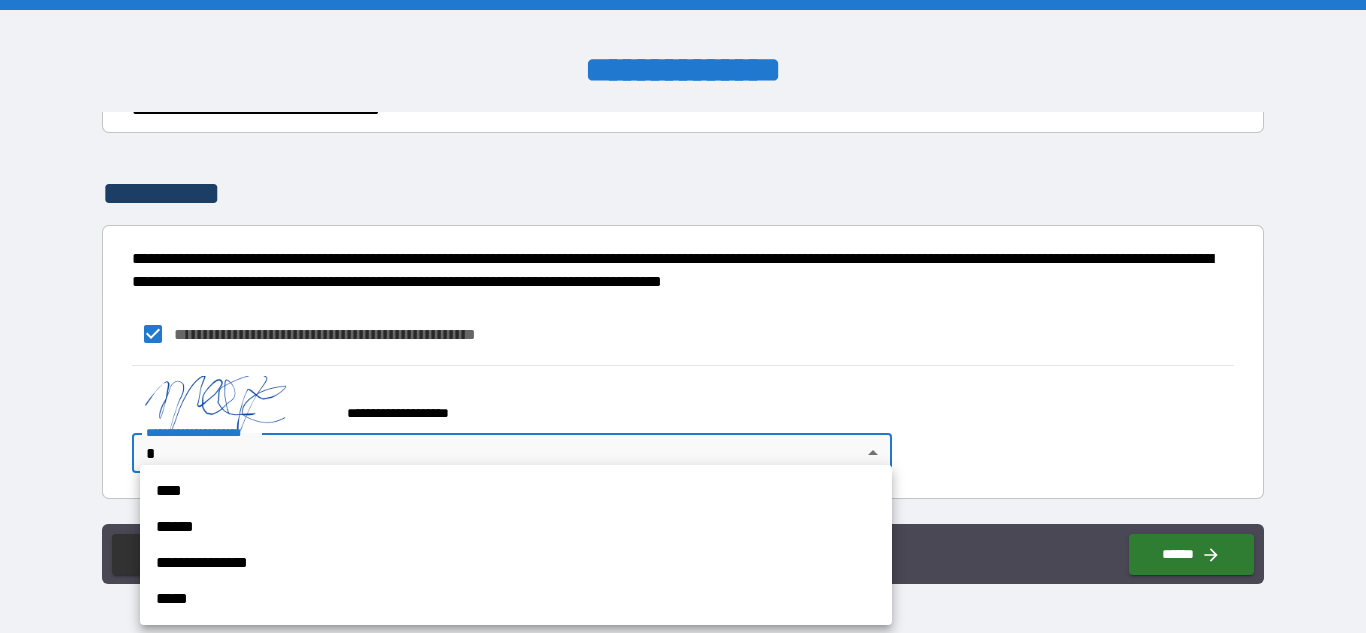 click on "****" at bounding box center (516, 491) 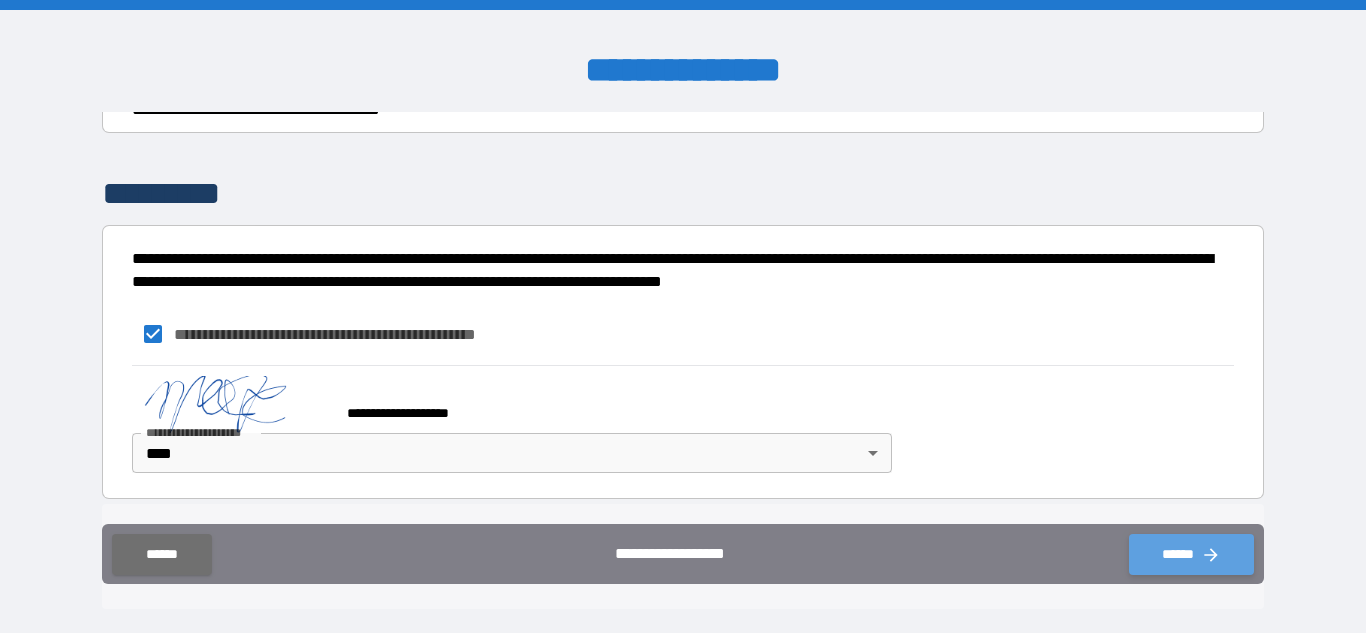 click on "******" at bounding box center [1191, 554] 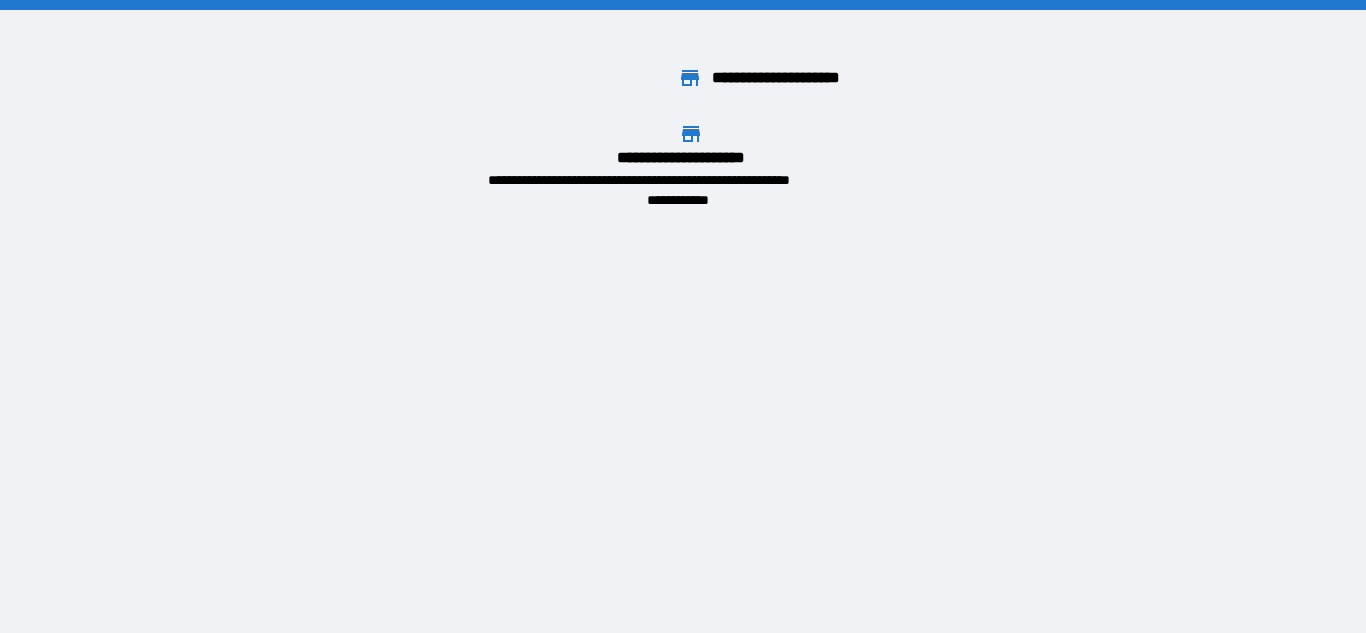 scroll, scrollTop: 0, scrollLeft: 0, axis: both 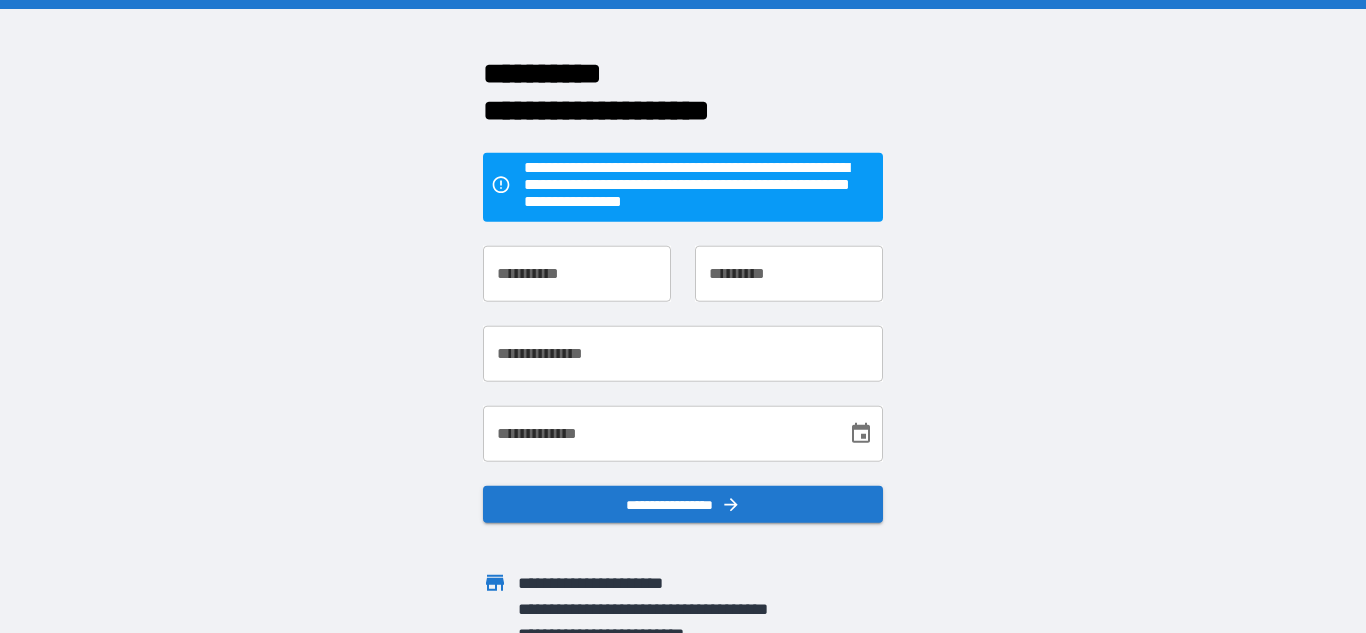 click on "**********" at bounding box center [577, 273] 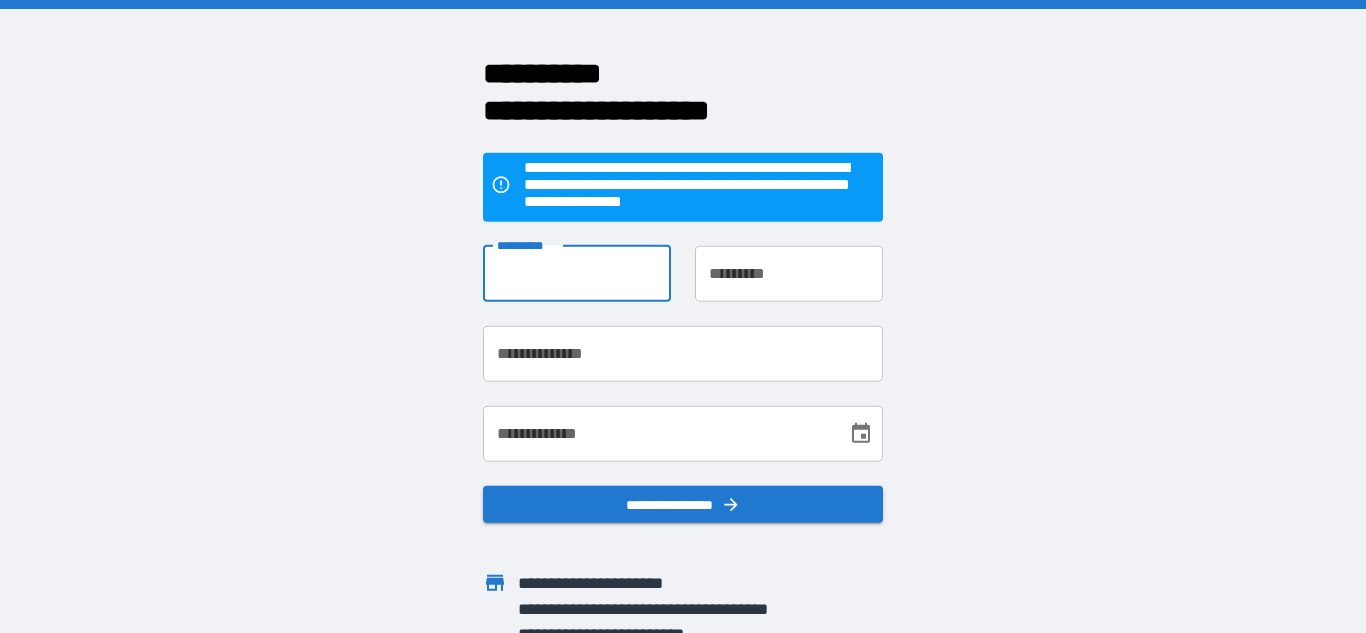 type on "*******" 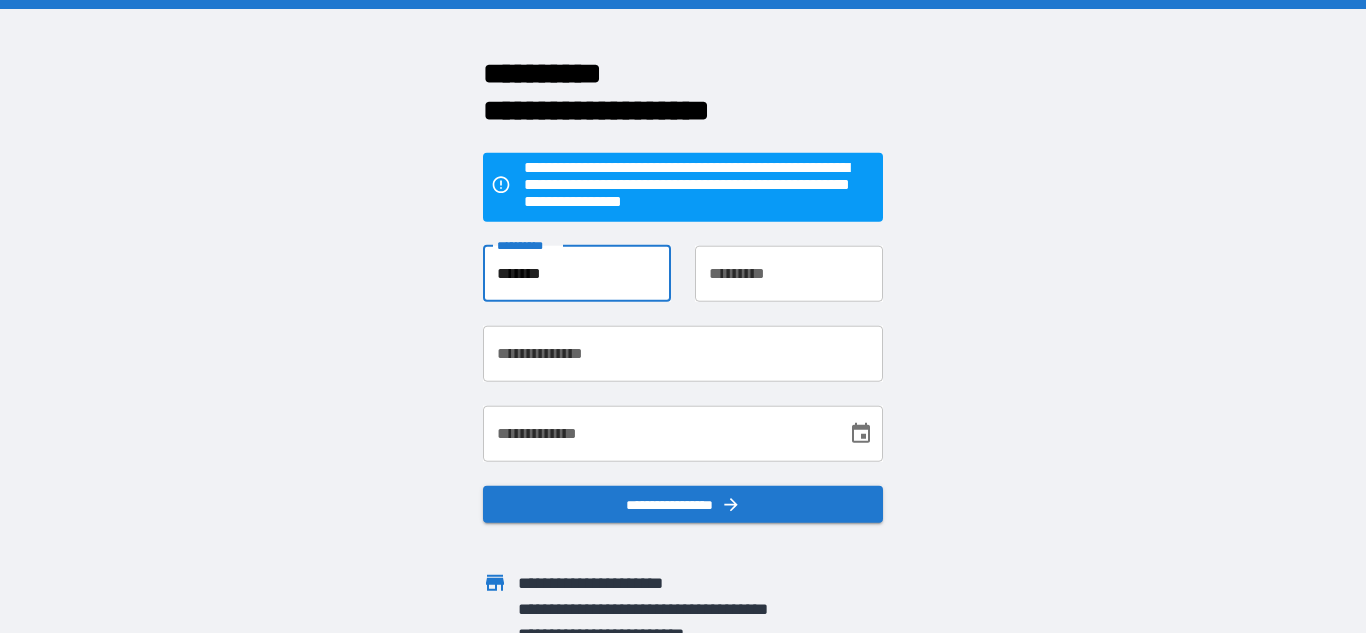 type on "*****" 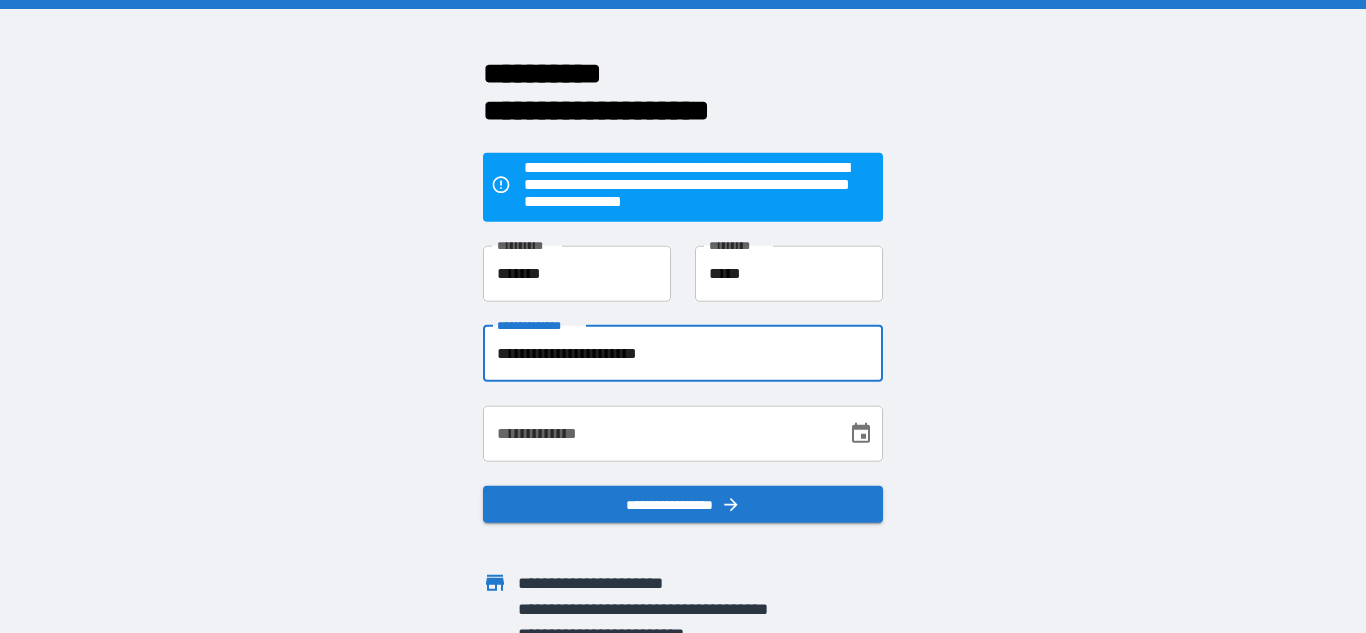 drag, startPoint x: 745, startPoint y: 345, endPoint x: 382, endPoint y: 379, distance: 364.5888 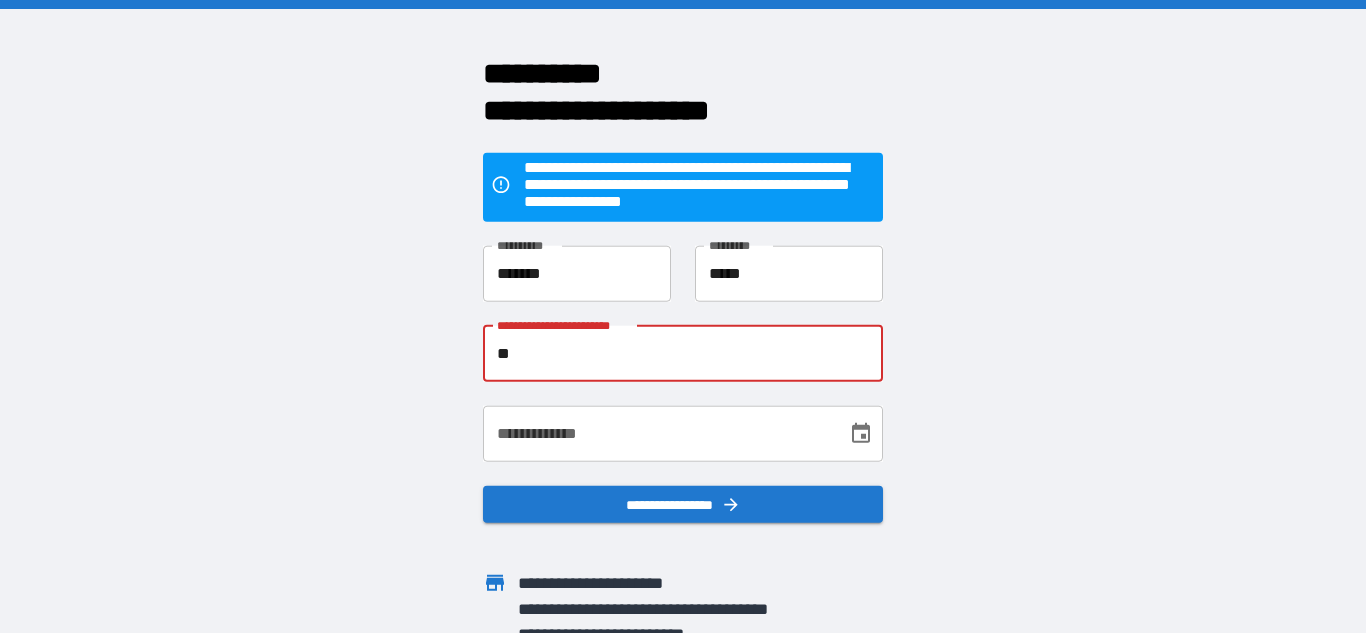 type on "**********" 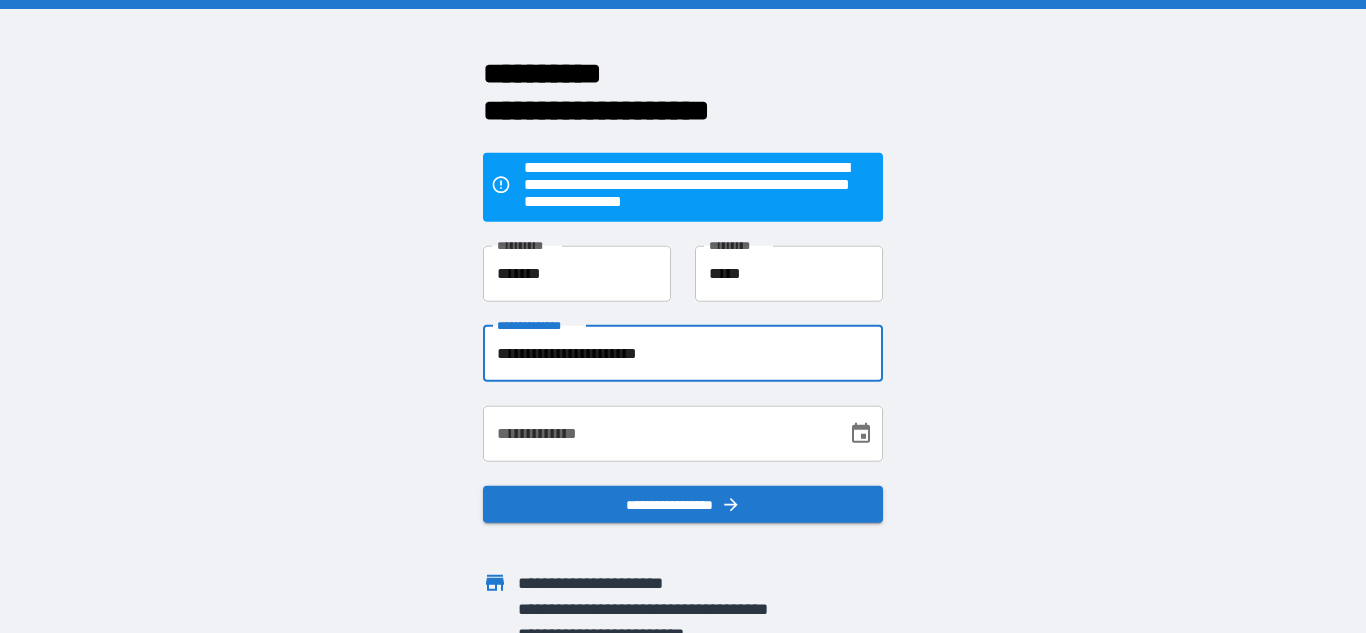 click on "**********" at bounding box center (658, 433) 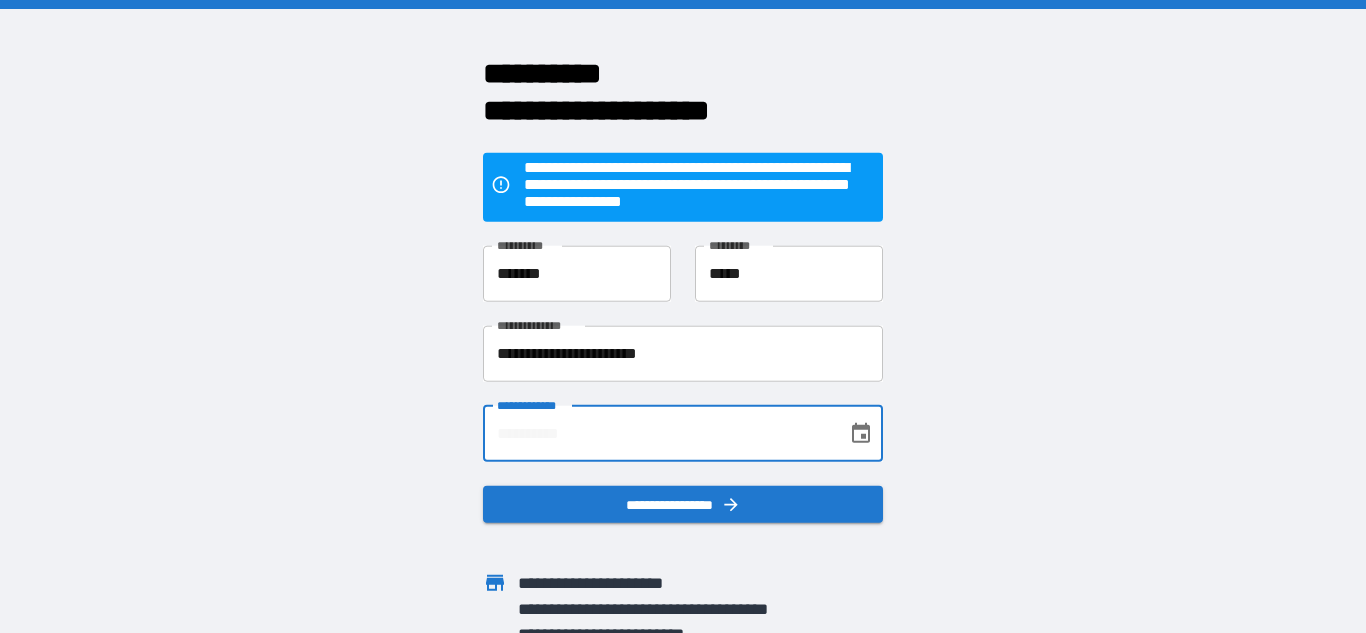 type on "**********" 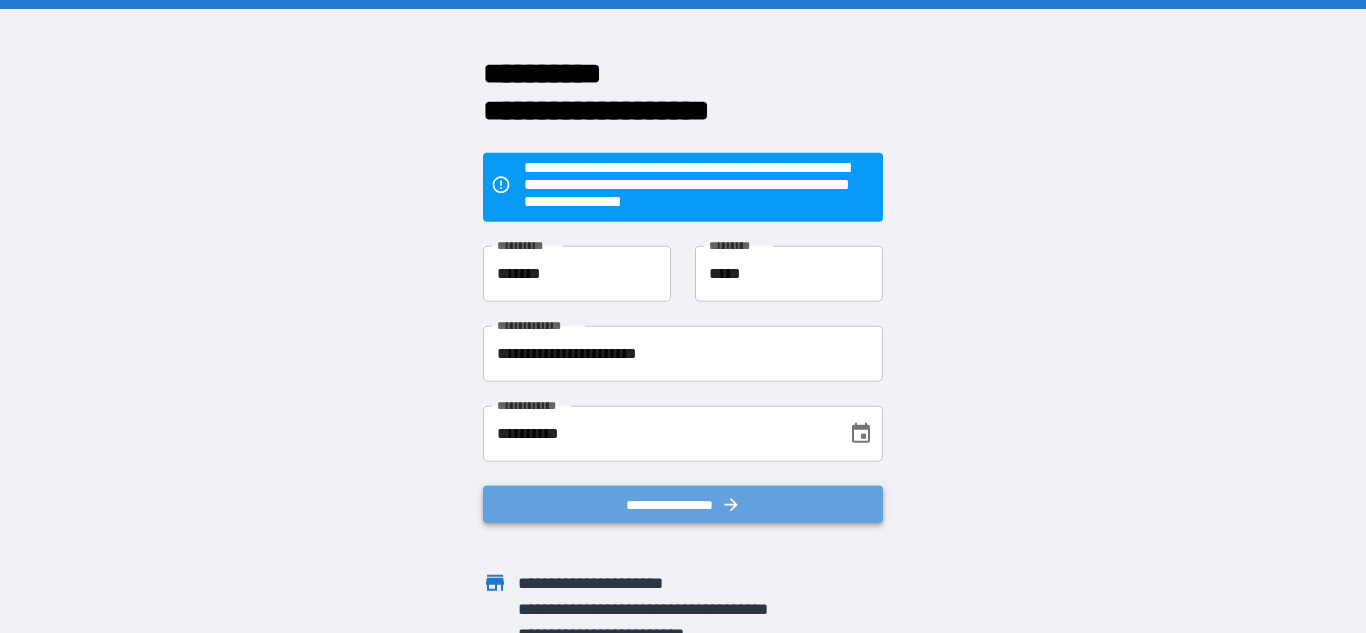 click on "**********" at bounding box center (683, 504) 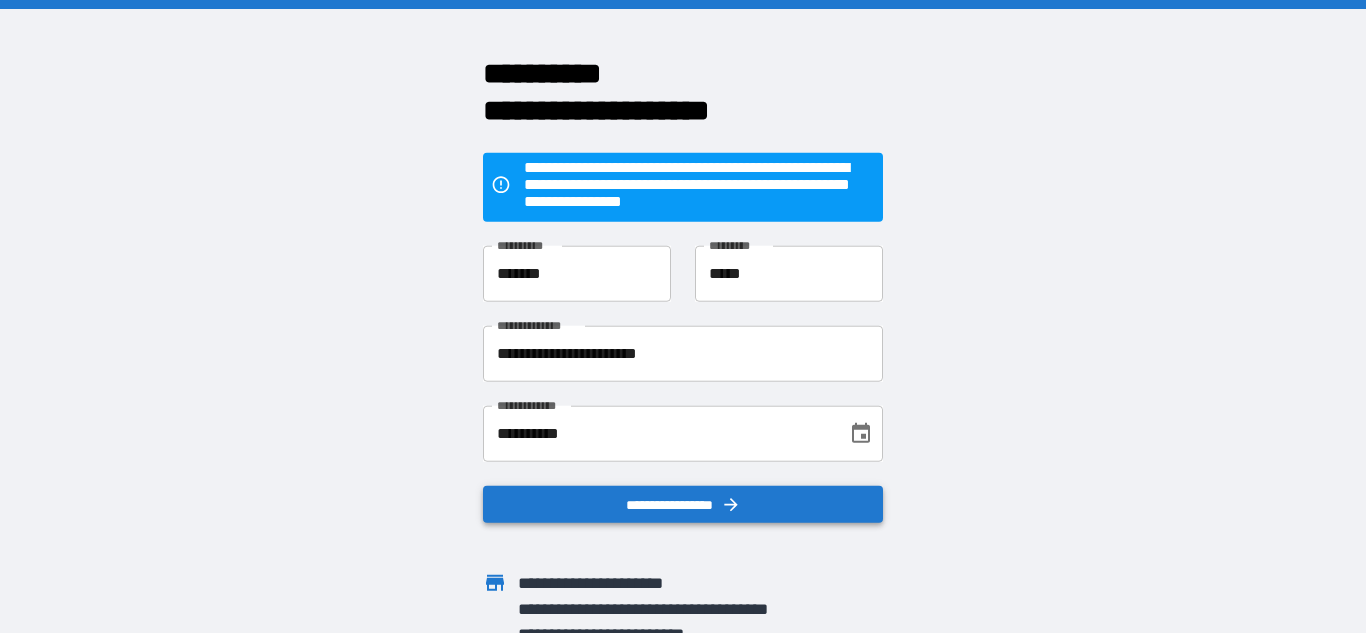 scroll, scrollTop: 0, scrollLeft: 0, axis: both 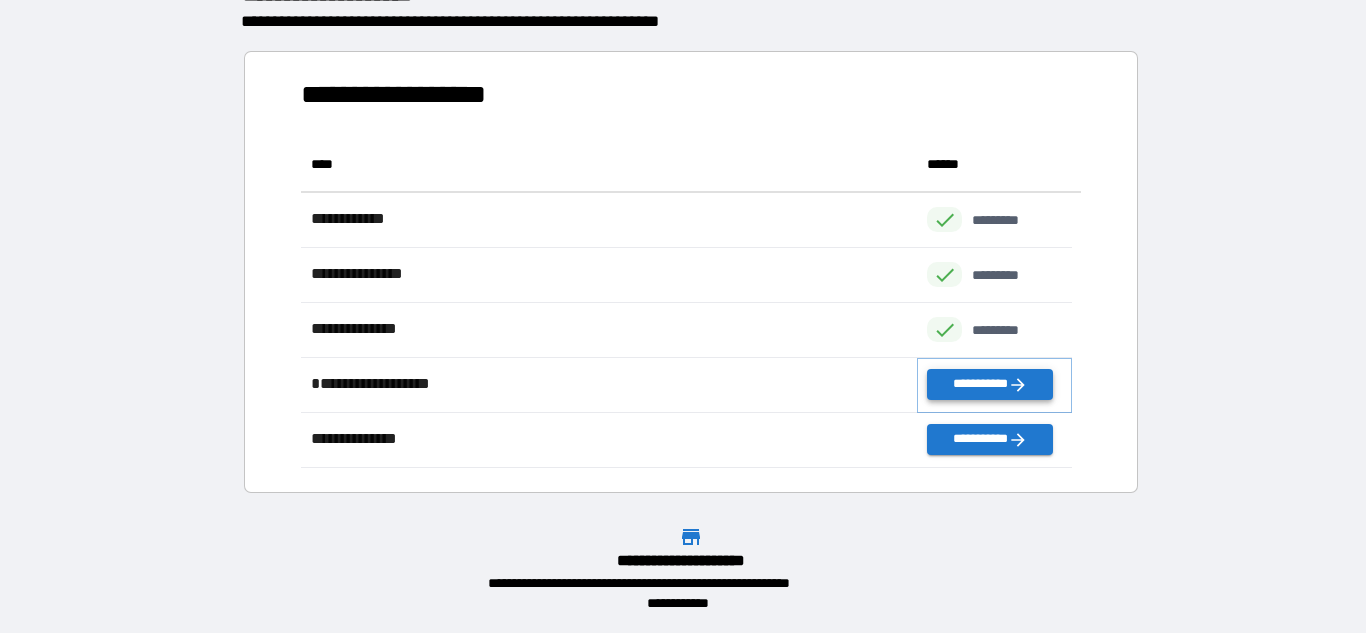 click on "**********" at bounding box center [989, 384] 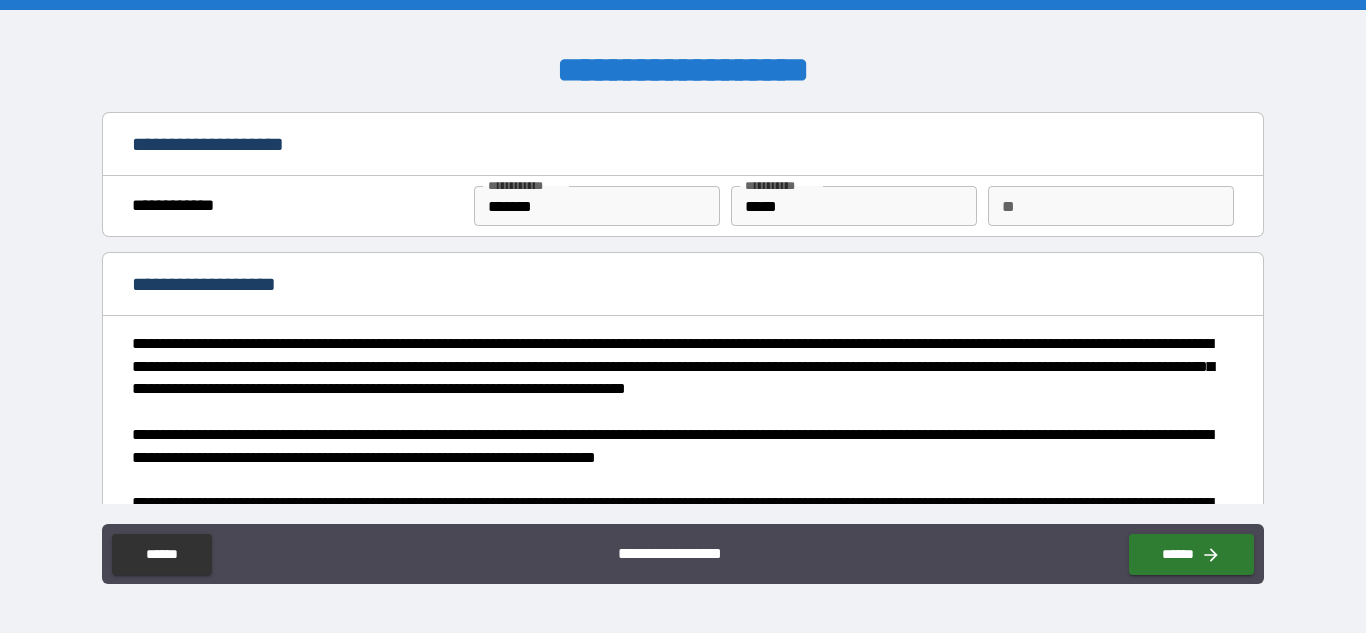 type on "*" 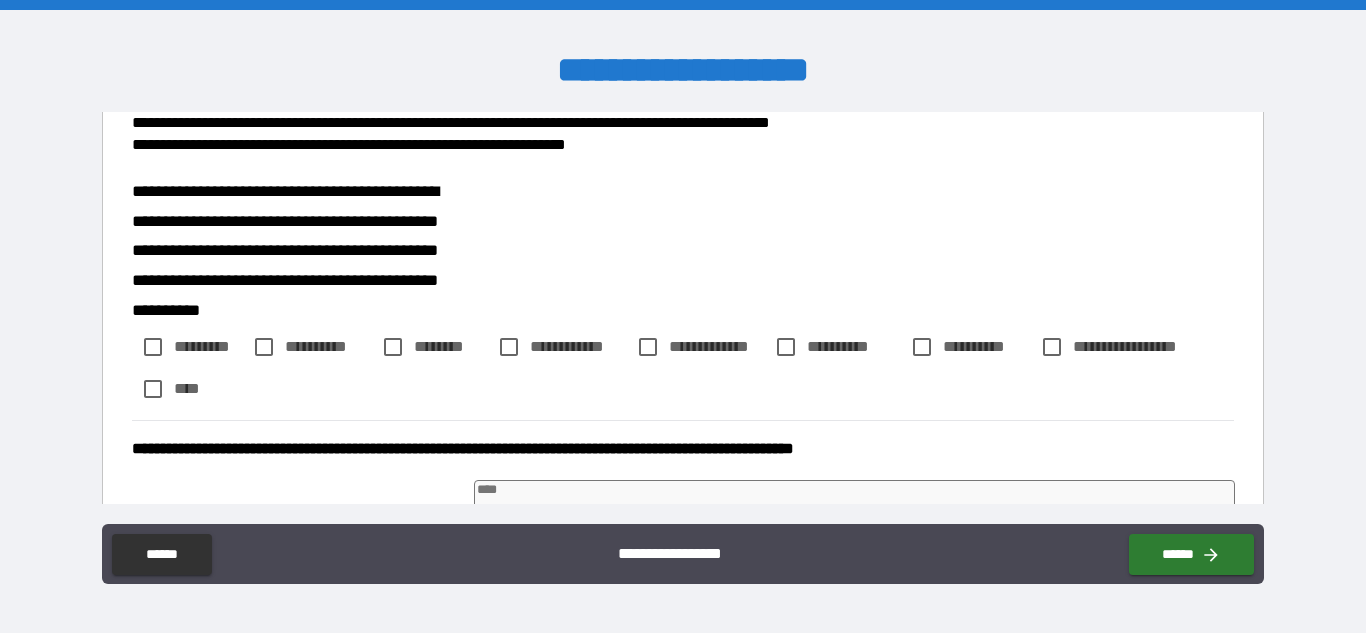 scroll, scrollTop: 599, scrollLeft: 0, axis: vertical 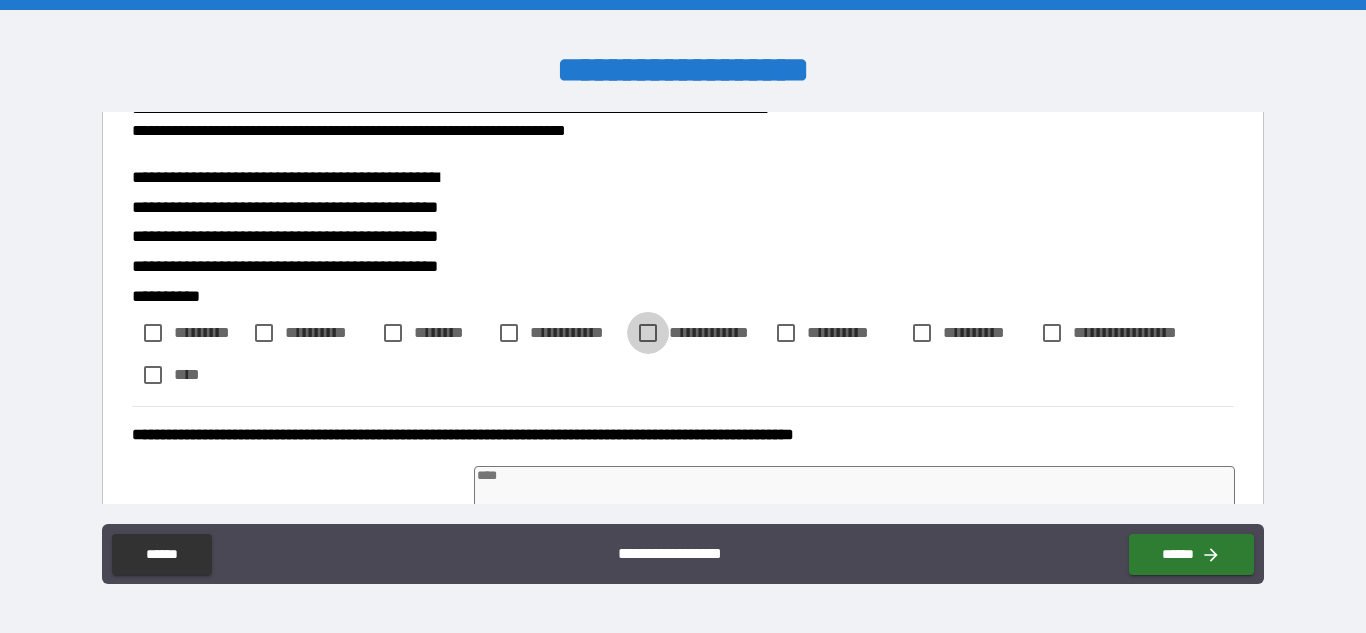 type on "*" 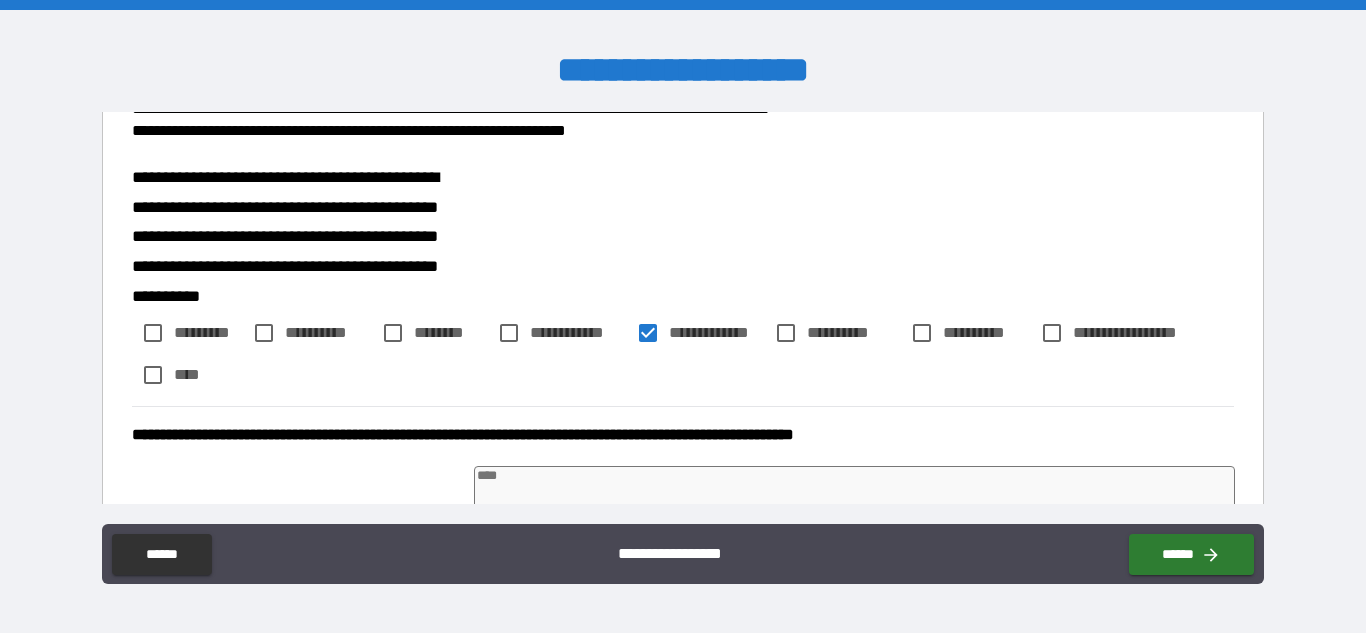 type on "*" 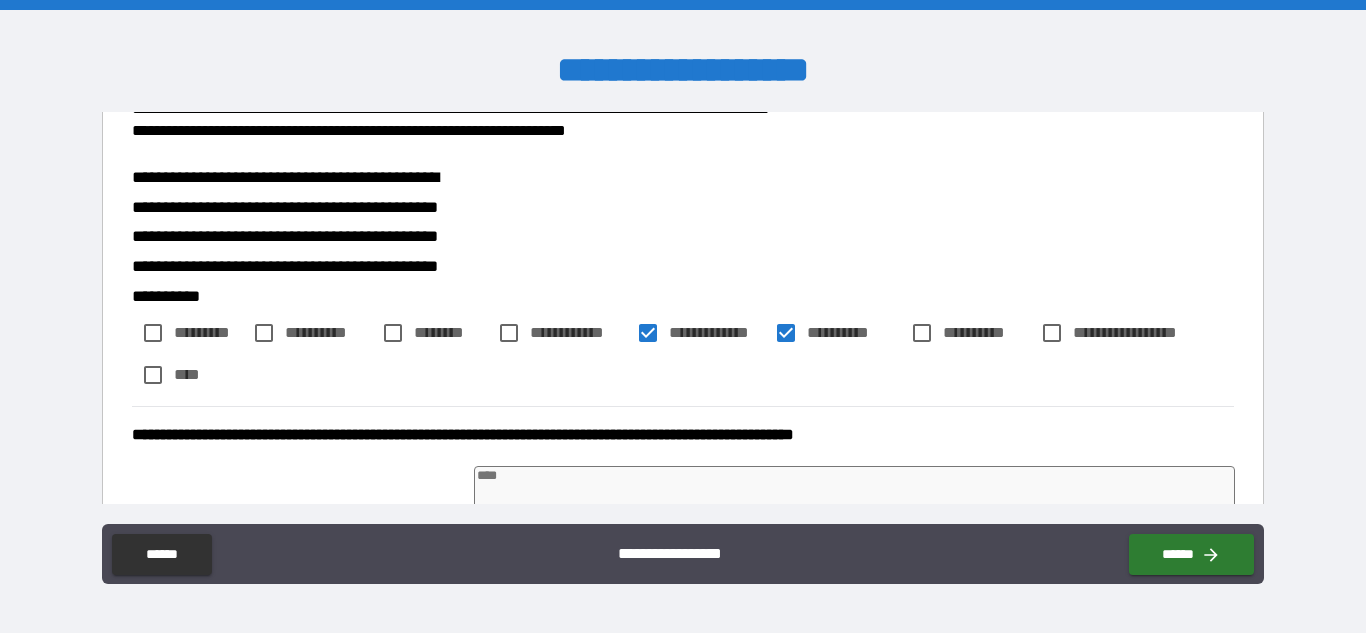 type on "*" 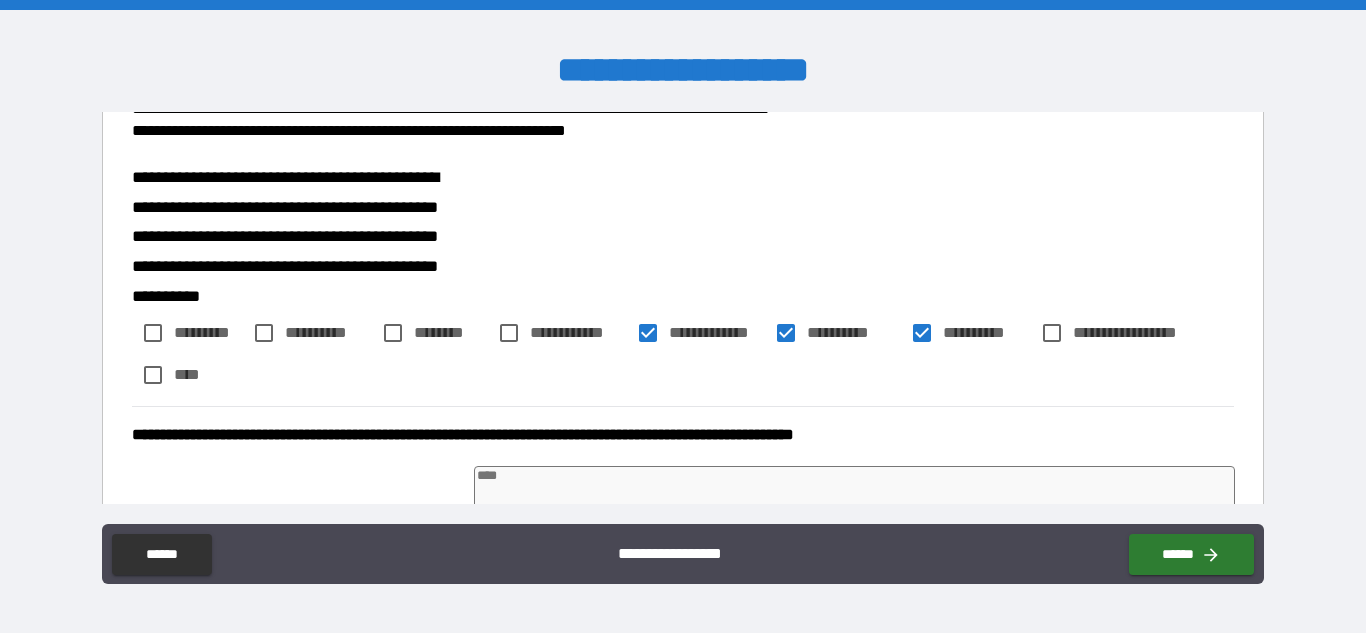 type on "*" 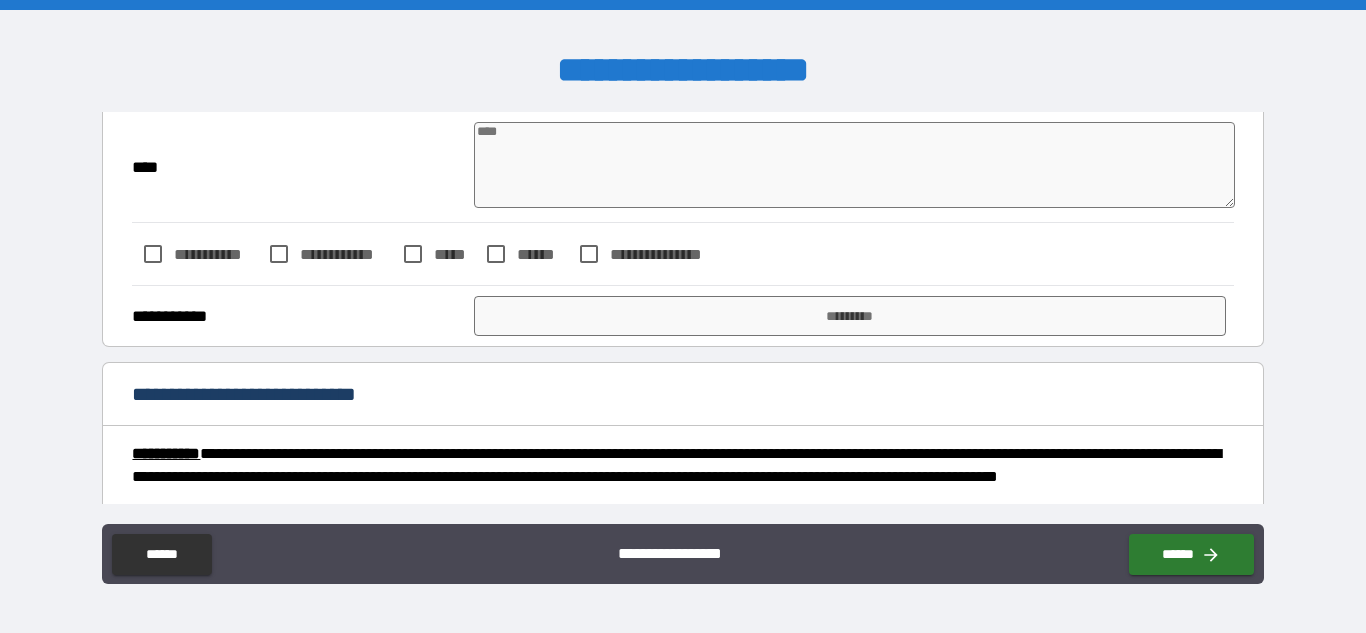 scroll, scrollTop: 1292, scrollLeft: 0, axis: vertical 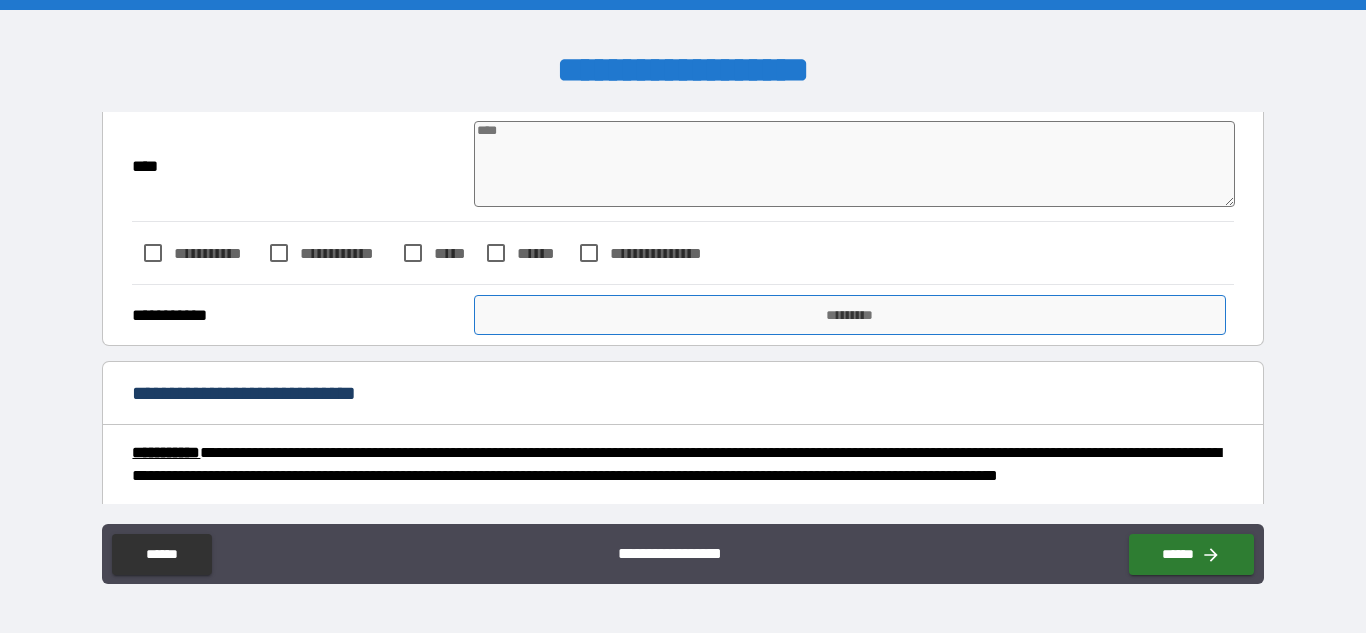 click on "*********" at bounding box center (850, 315) 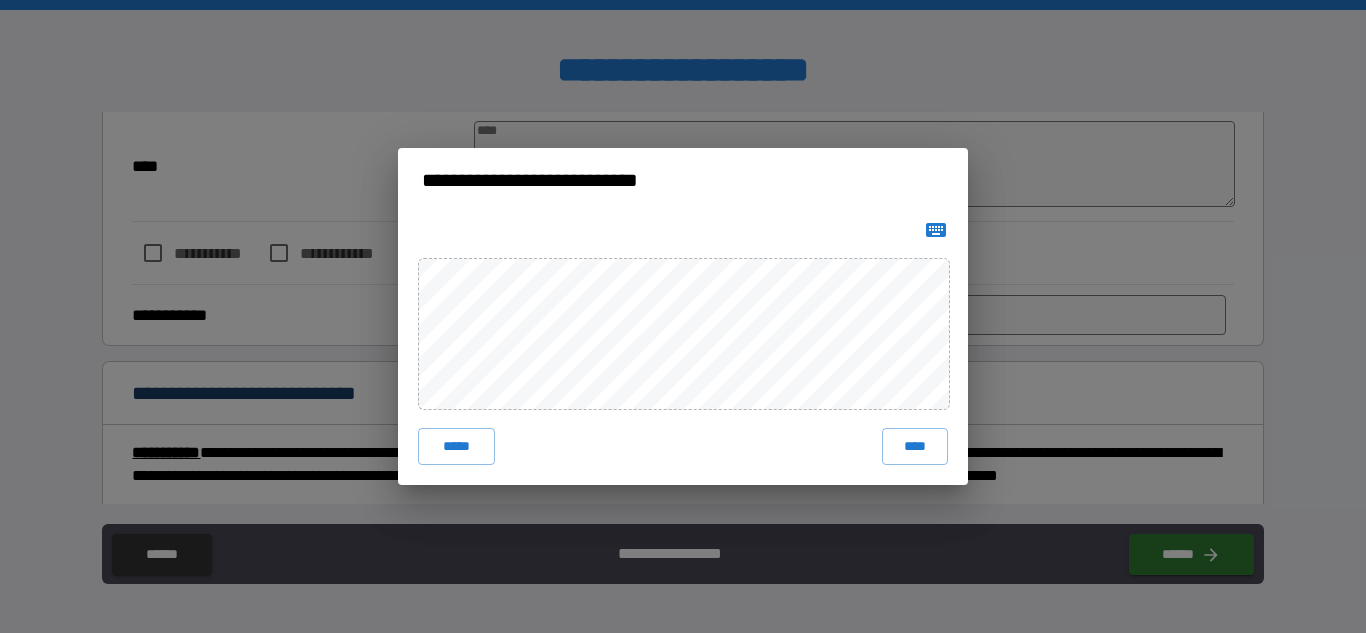 click on "***** ****" at bounding box center (683, 348) 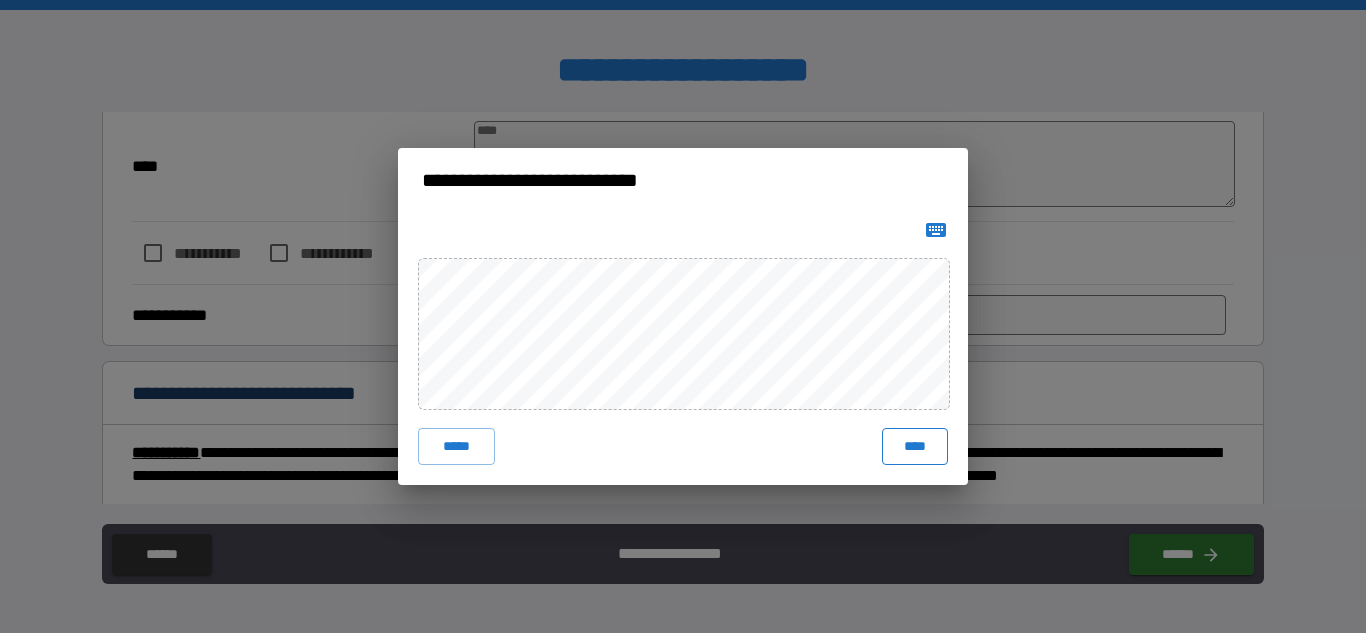 click on "****" at bounding box center [915, 446] 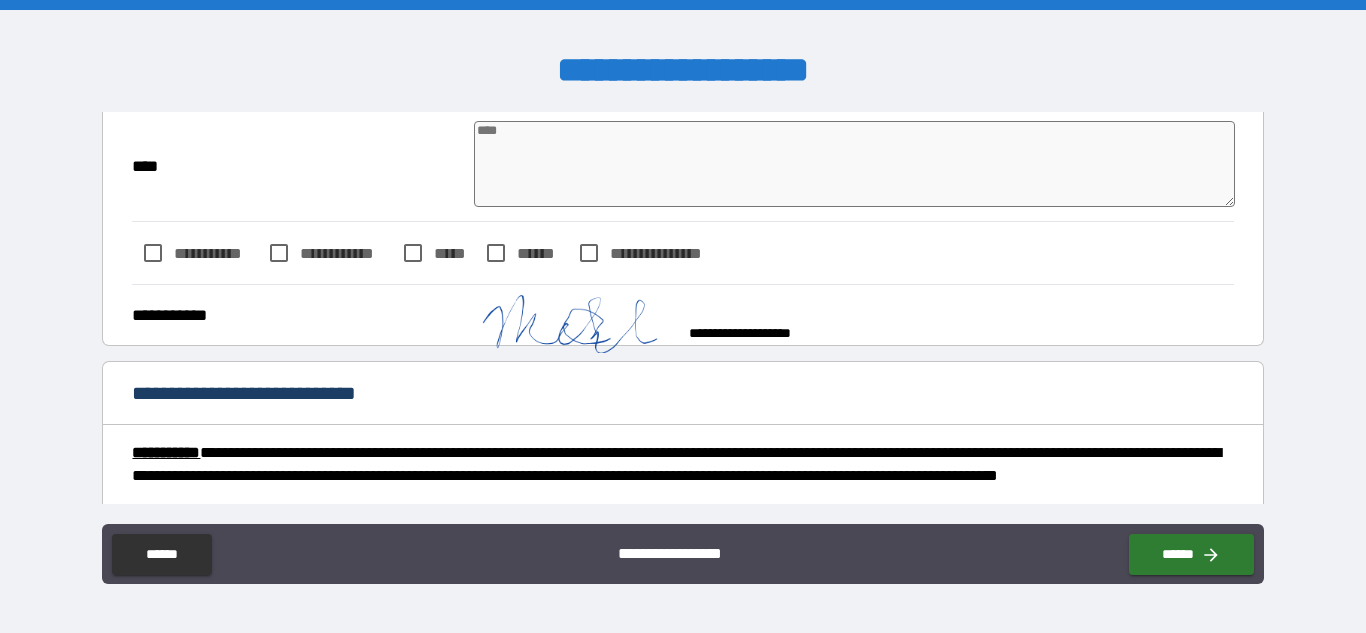 type on "*" 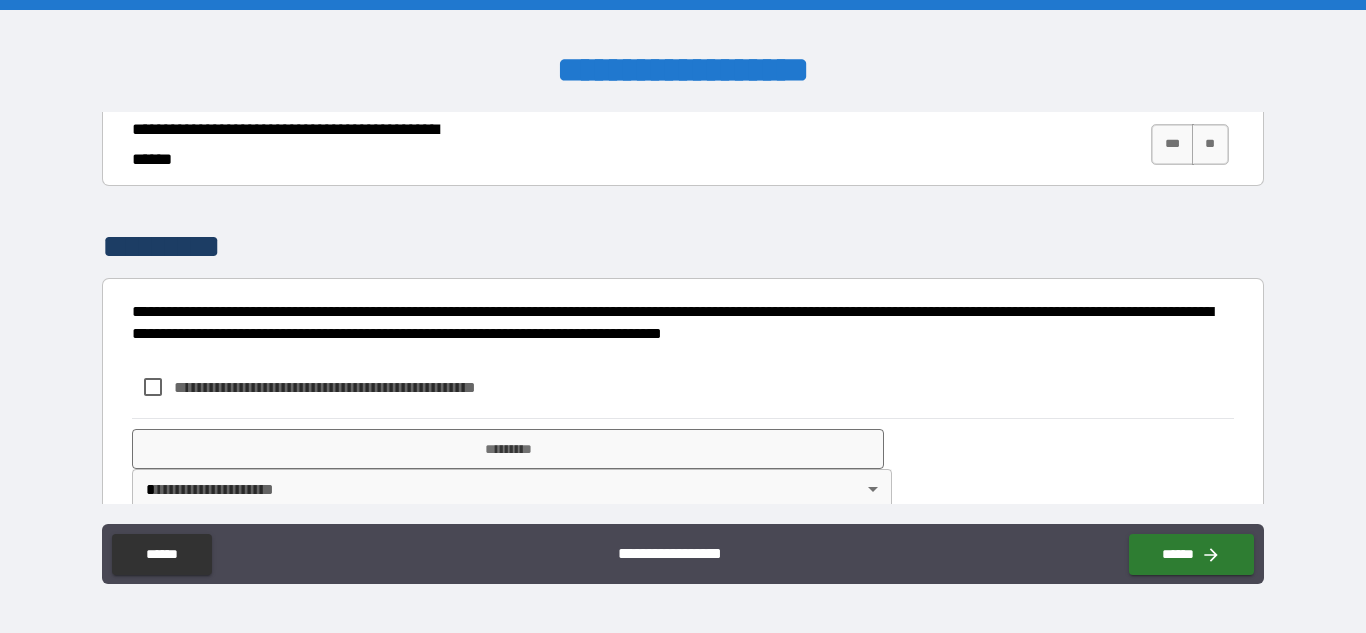scroll, scrollTop: 2374, scrollLeft: 0, axis: vertical 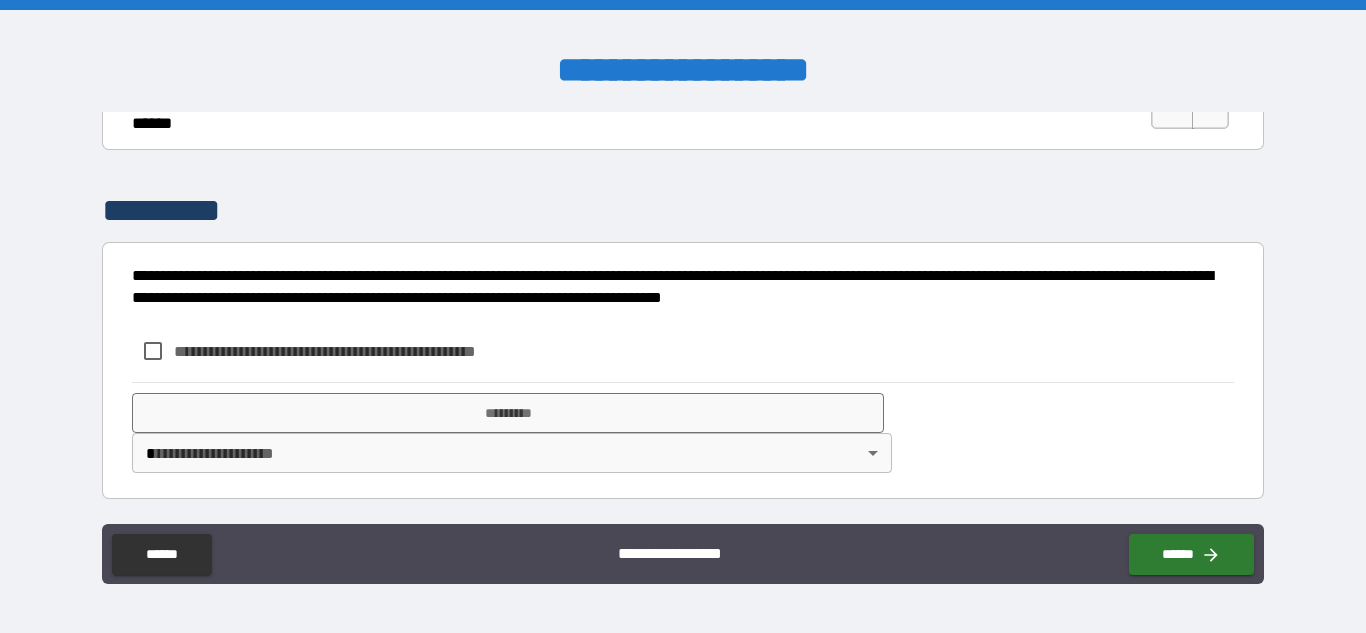 type on "*" 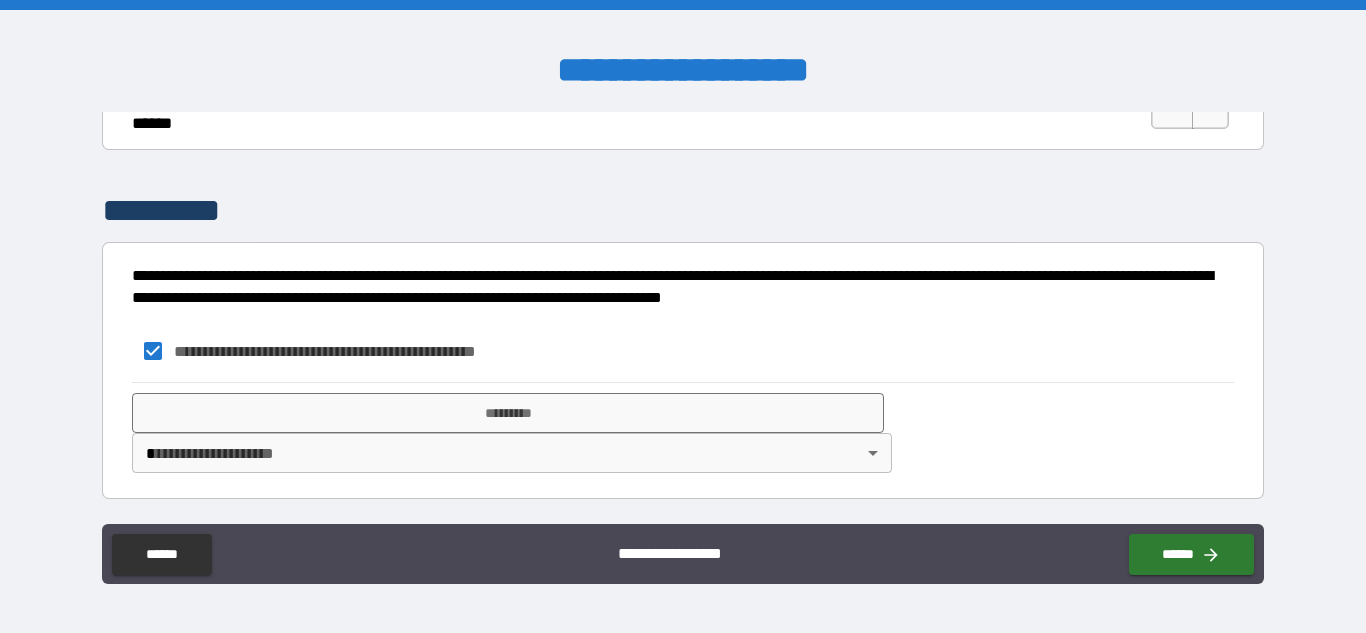 type on "*" 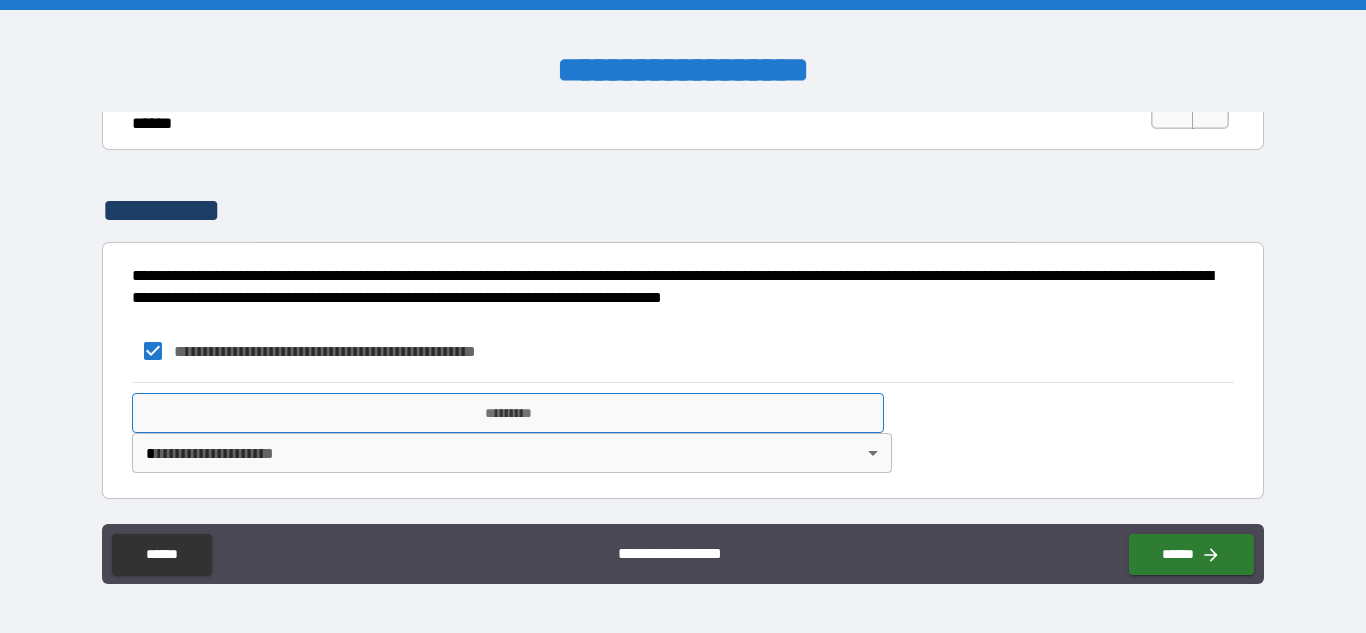 click on "*********" at bounding box center (508, 413) 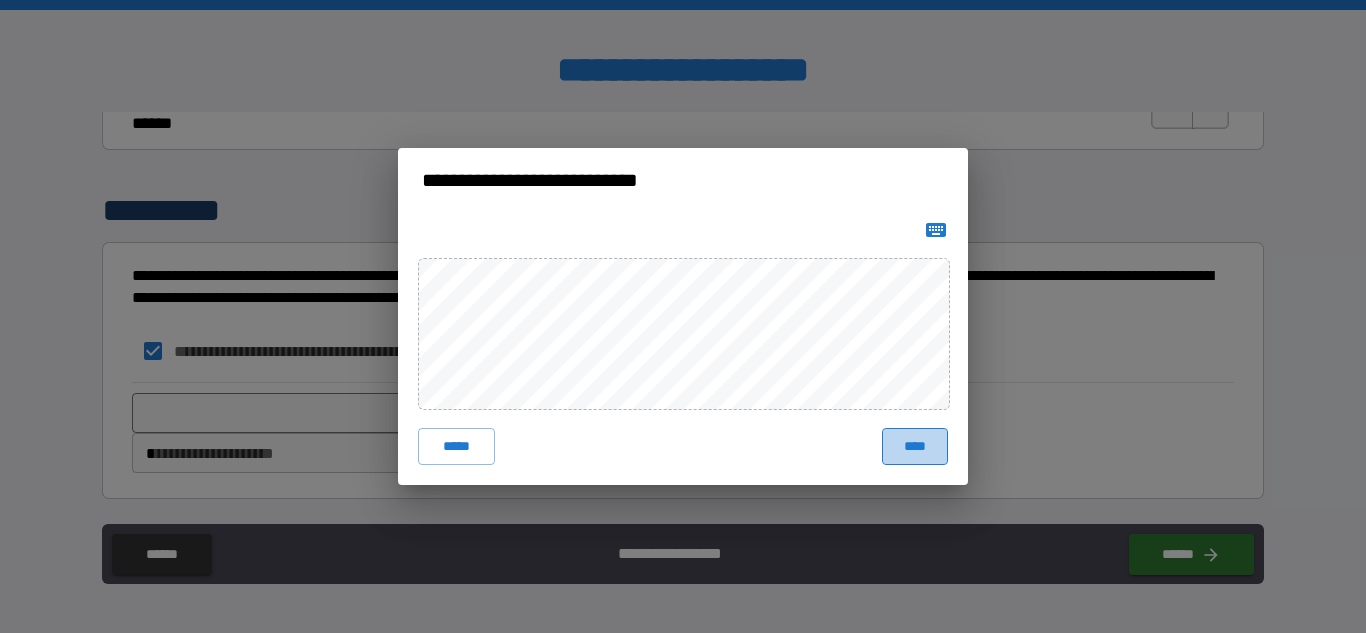 click on "****" at bounding box center (915, 446) 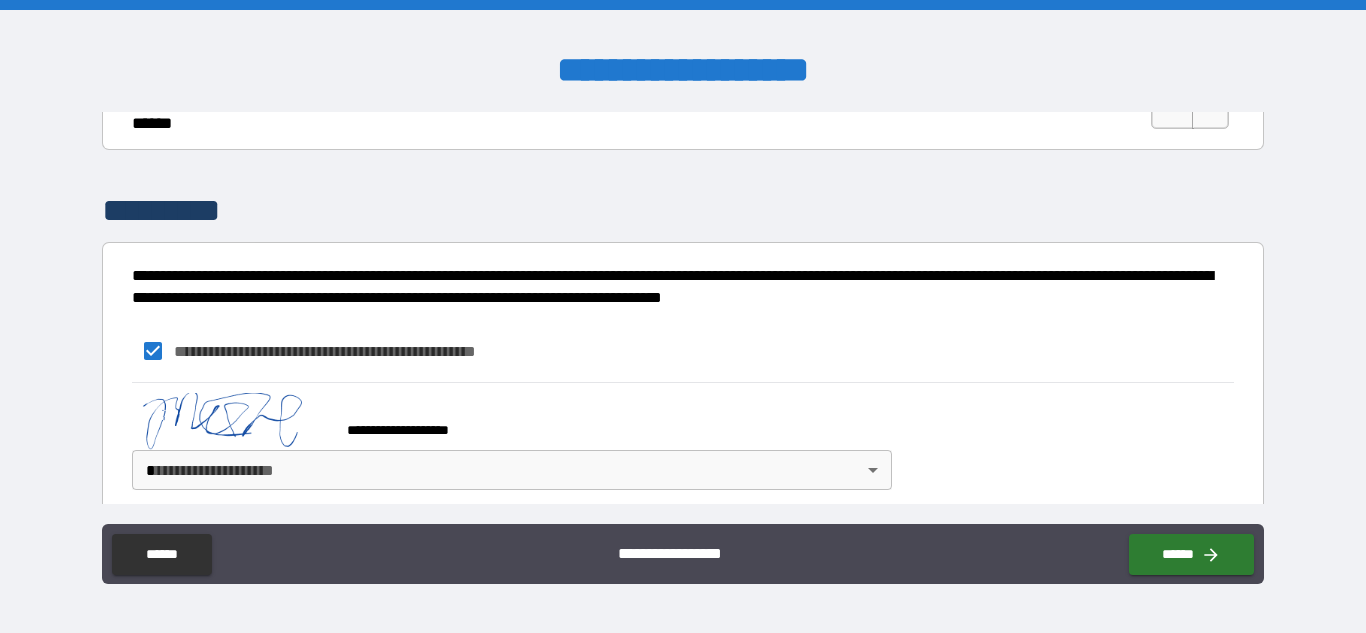 type on "*" 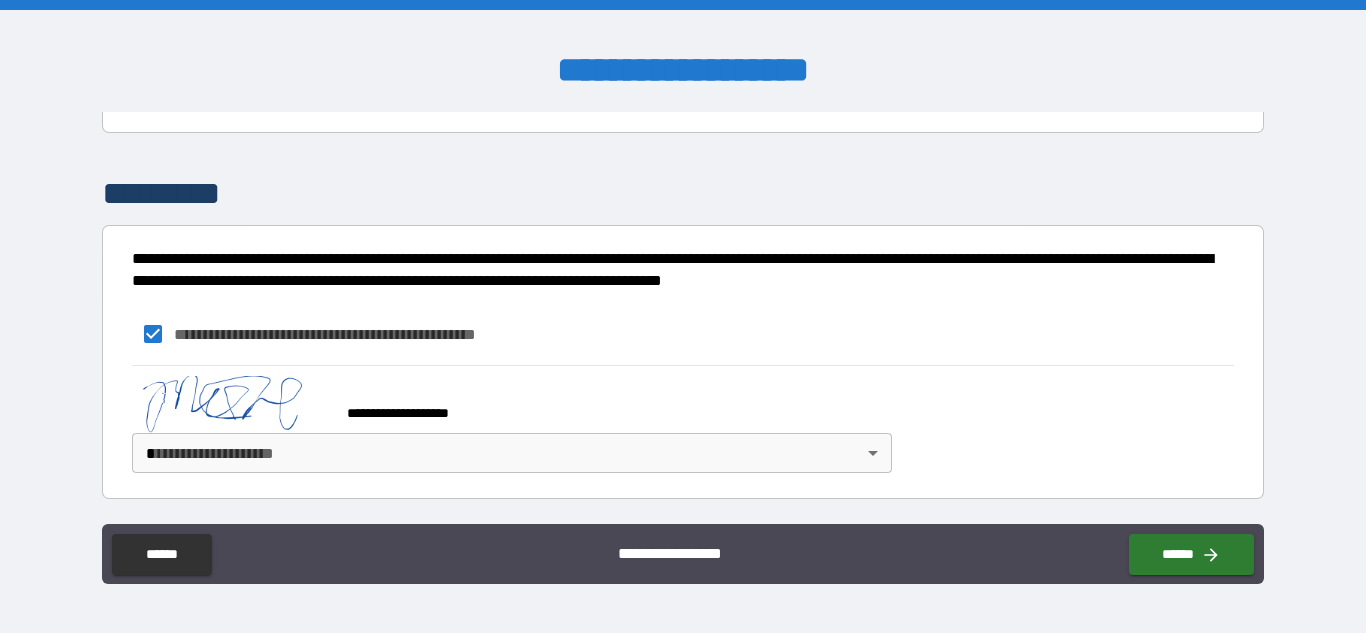 click on "**********" at bounding box center [683, 316] 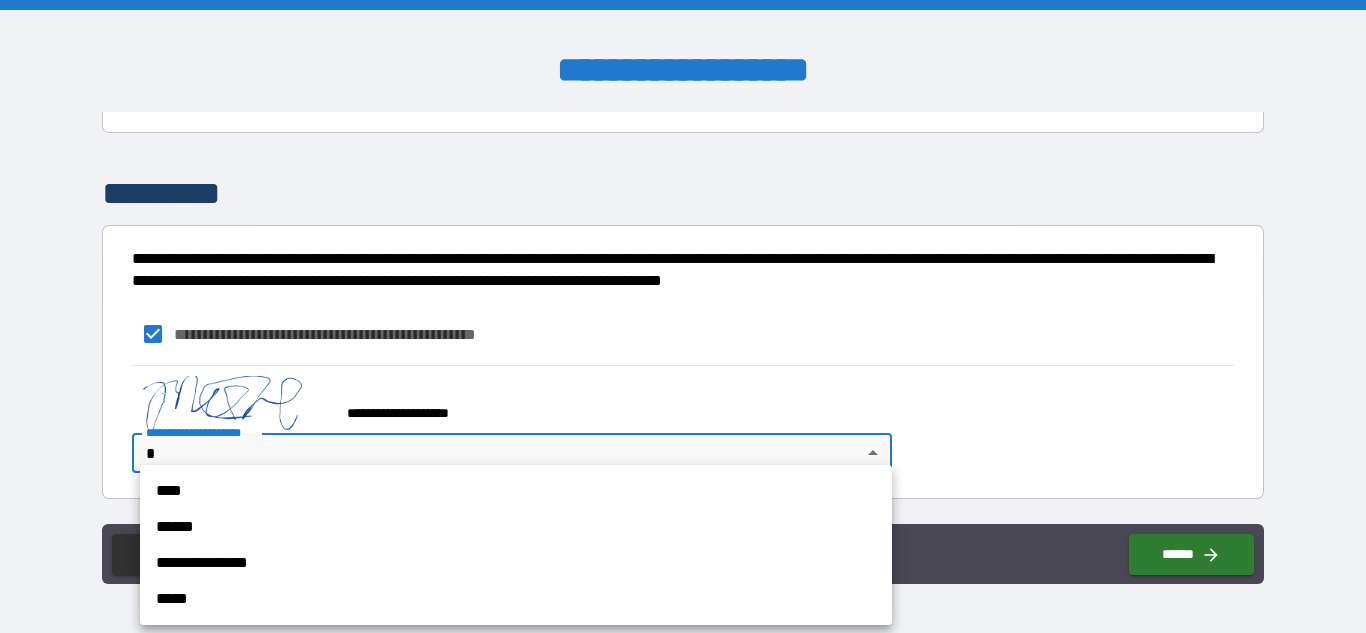 click on "****" at bounding box center (516, 491) 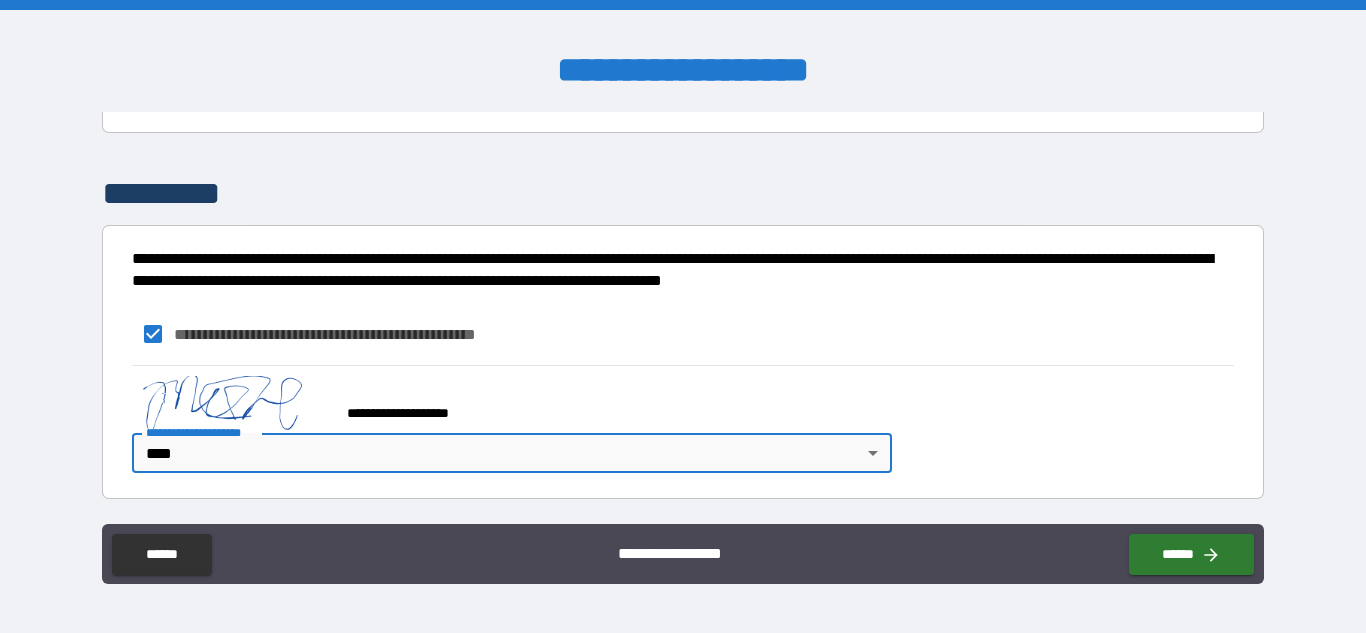 type on "*" 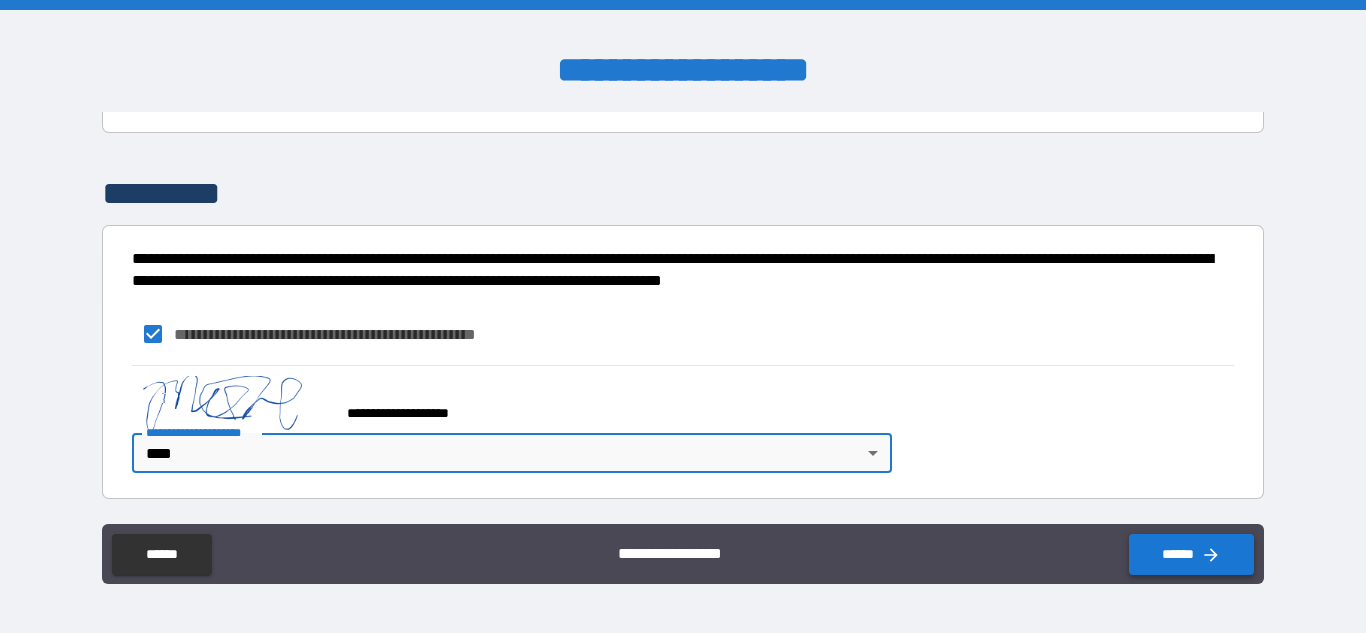 click on "******" at bounding box center (1191, 554) 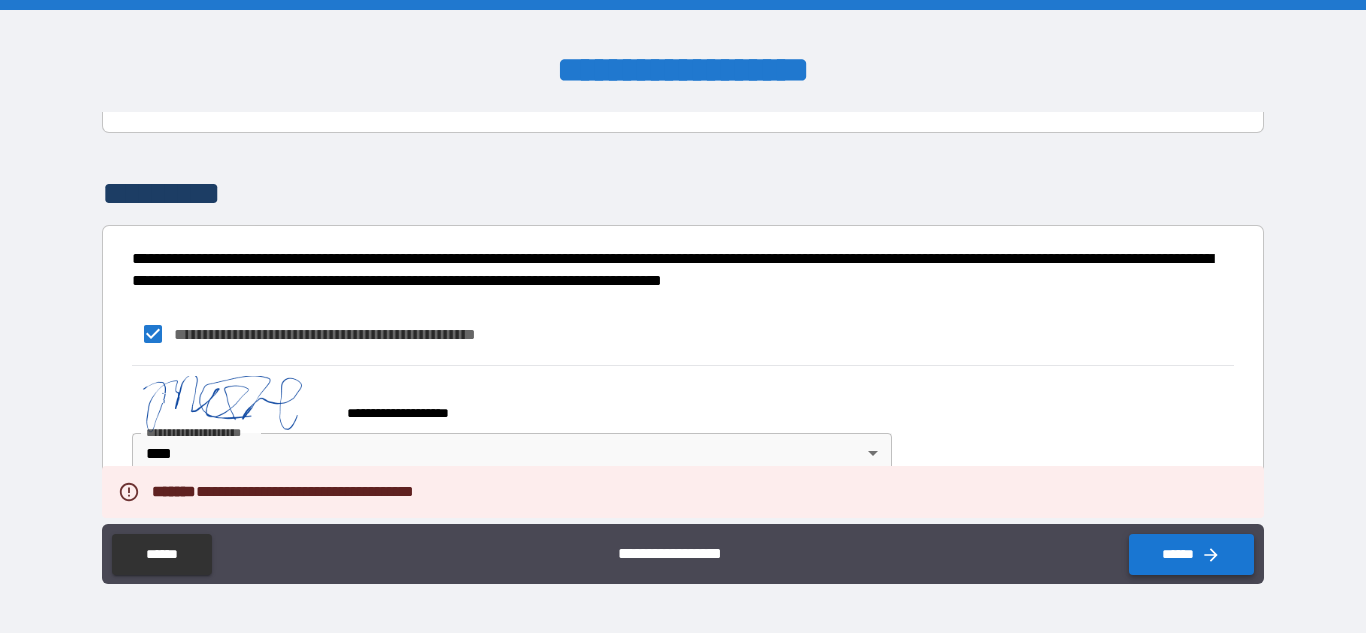 type on "*" 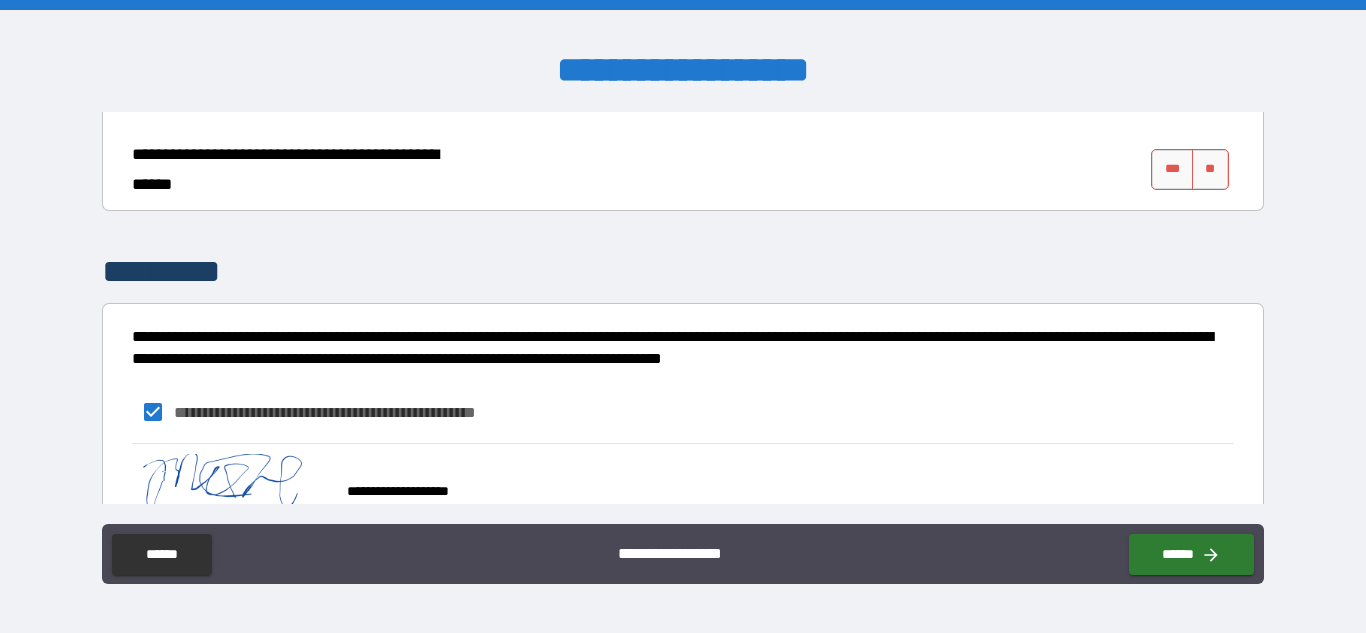 scroll, scrollTop: 2317, scrollLeft: 0, axis: vertical 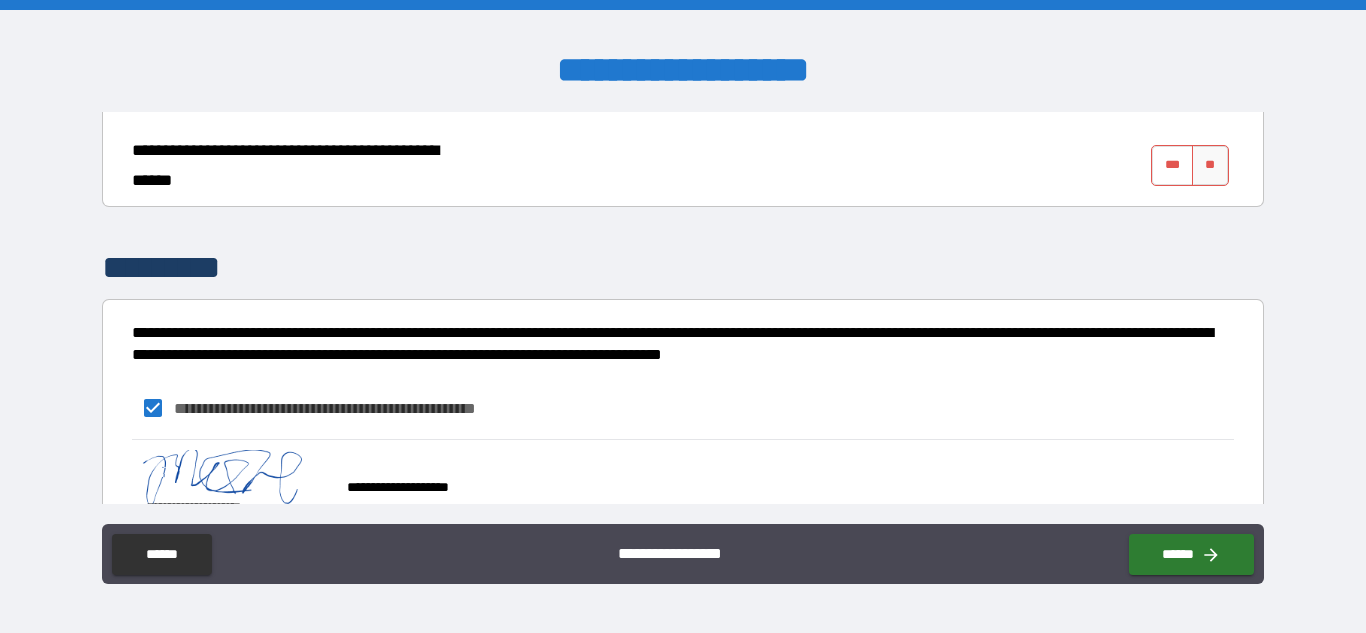 click on "***" at bounding box center (1172, 165) 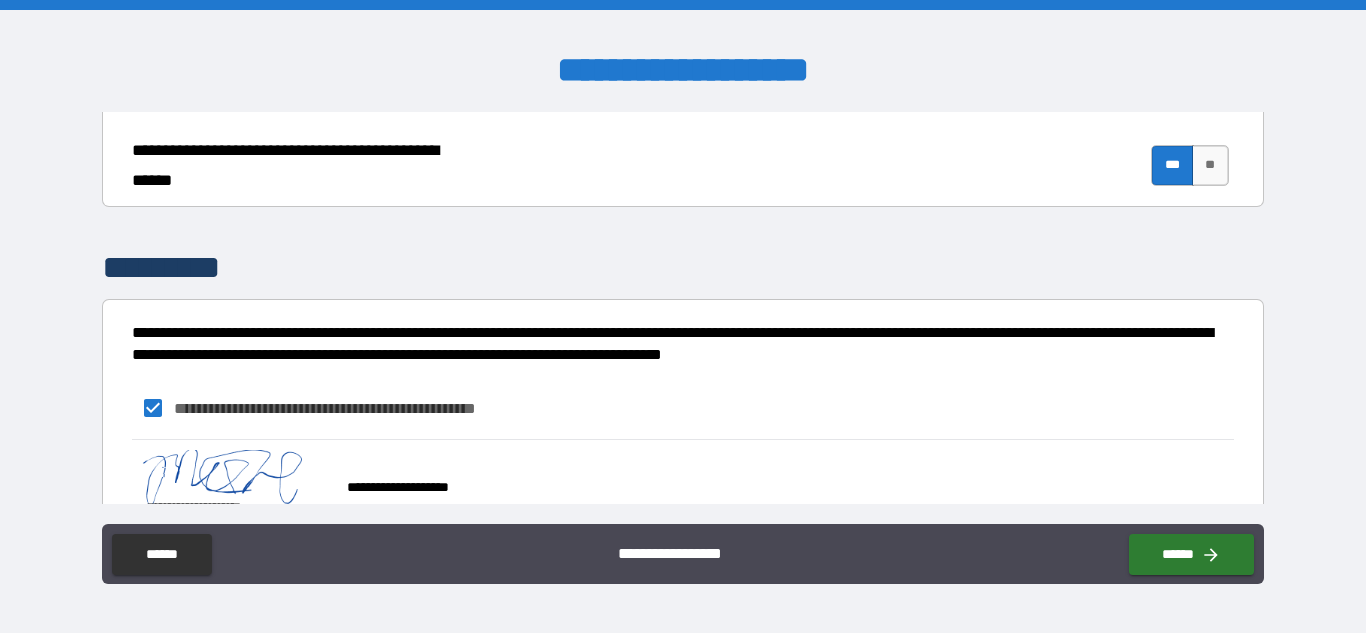 type on "*" 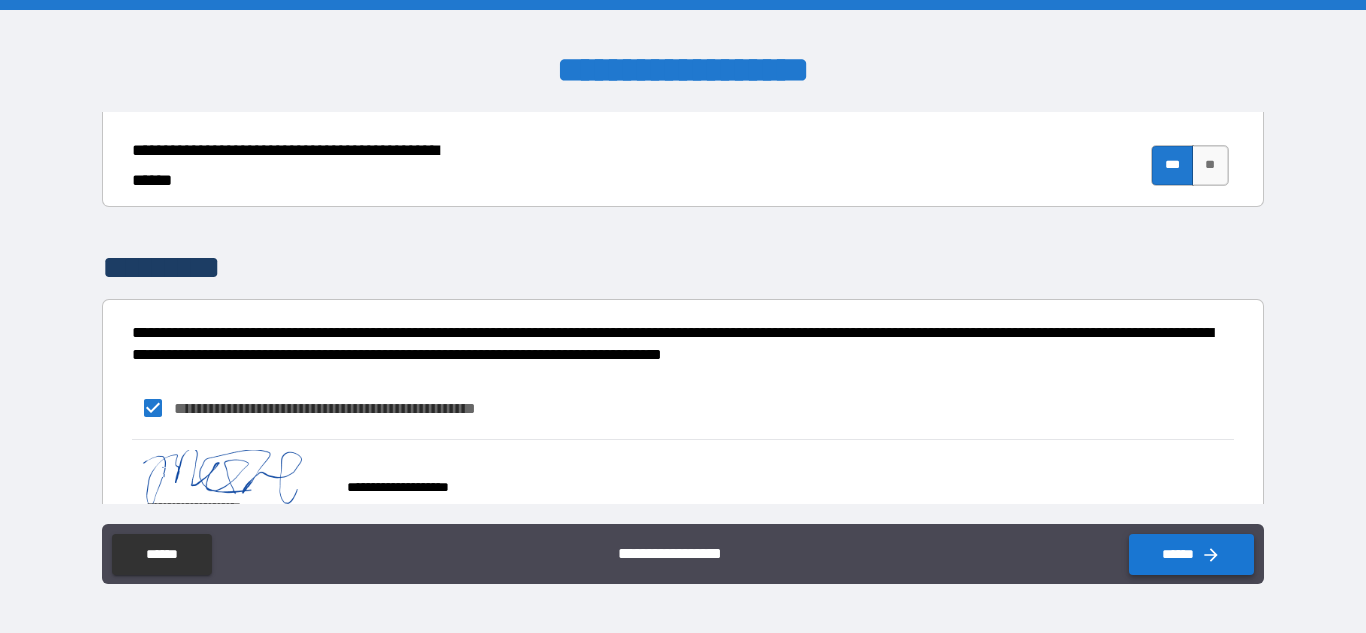click on "******" at bounding box center [1191, 554] 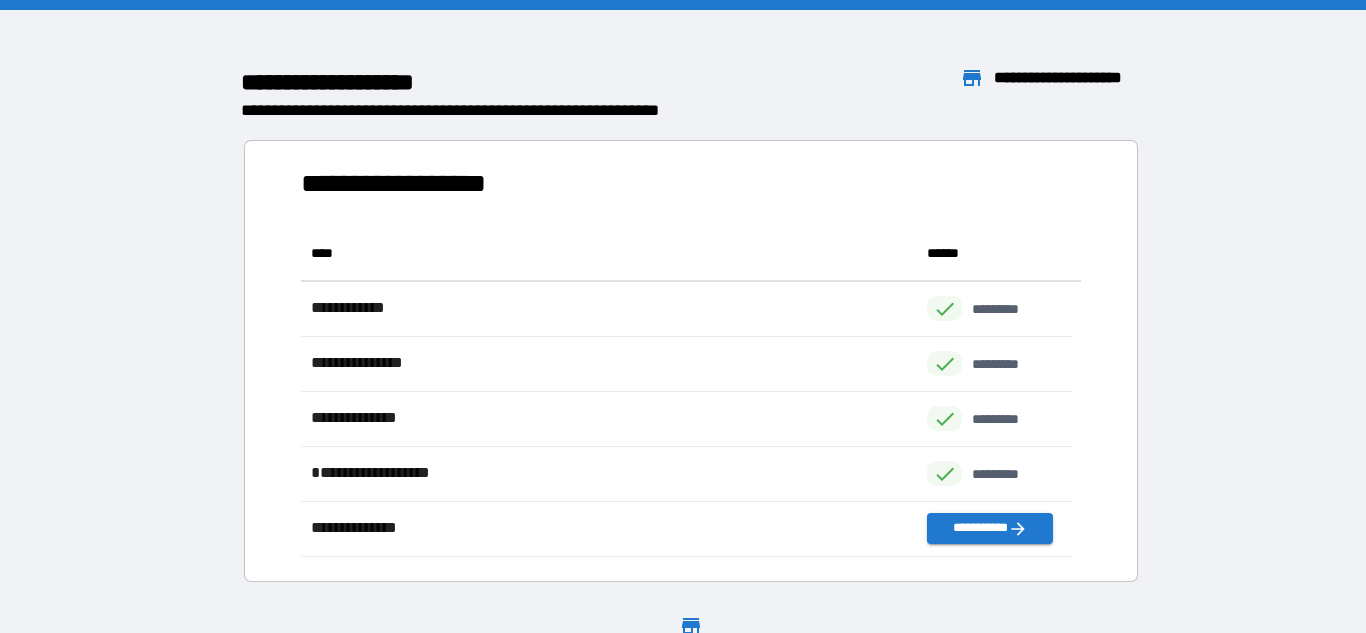 scroll, scrollTop: 16, scrollLeft: 16, axis: both 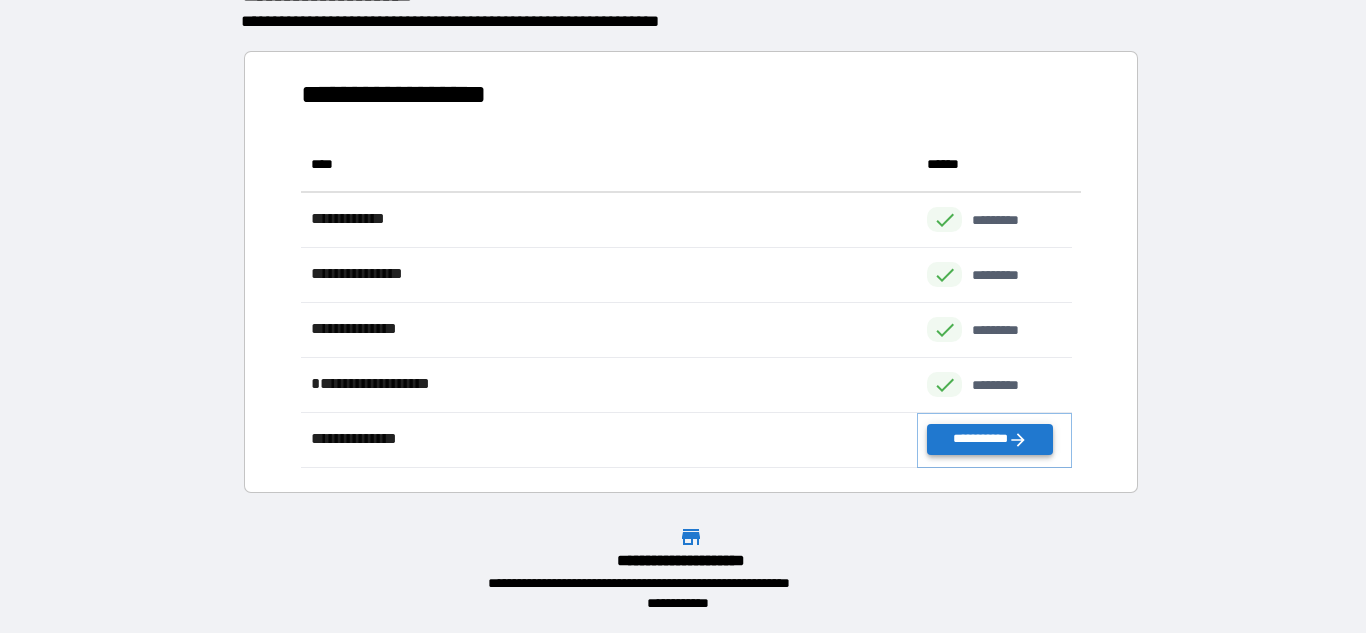 click on "**********" at bounding box center [989, 439] 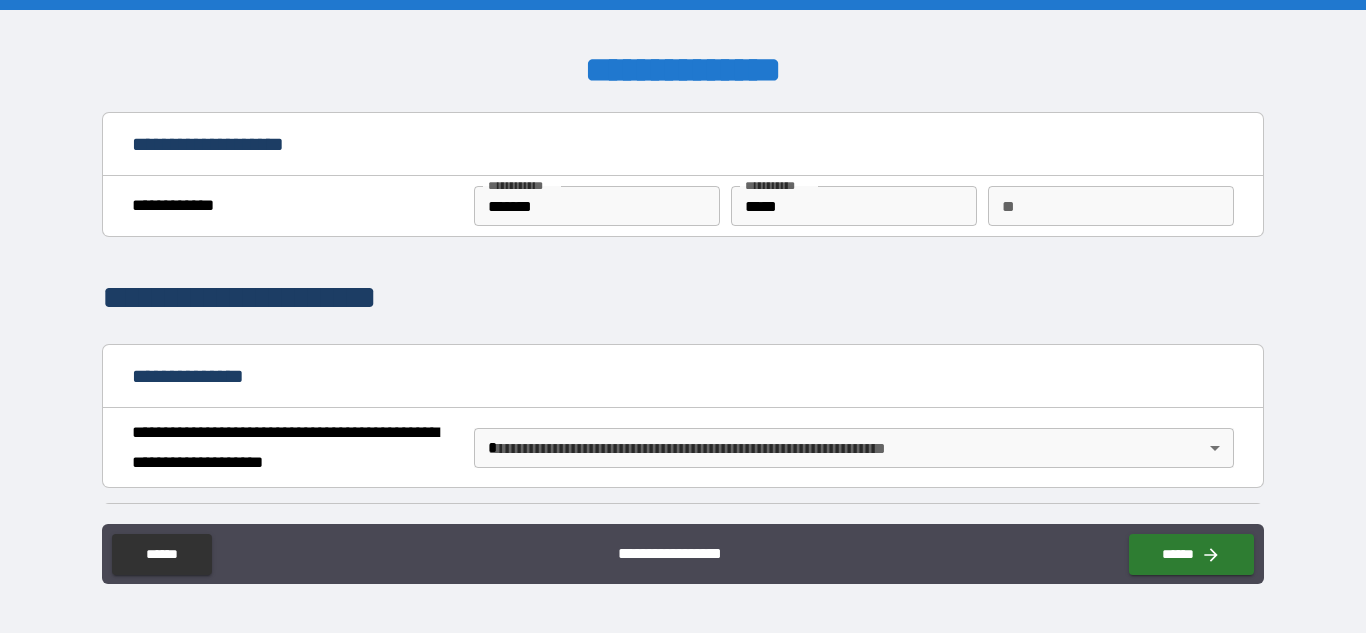 click on "**********" at bounding box center (683, 316) 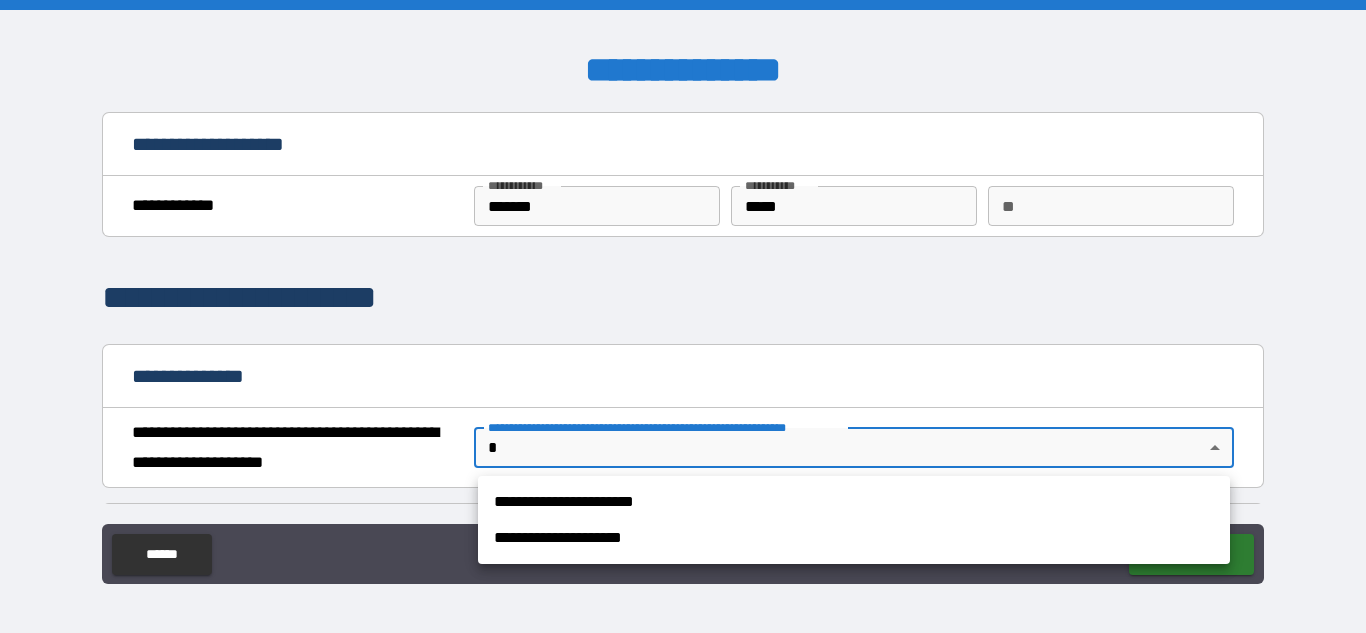 click on "**********" at bounding box center (854, 538) 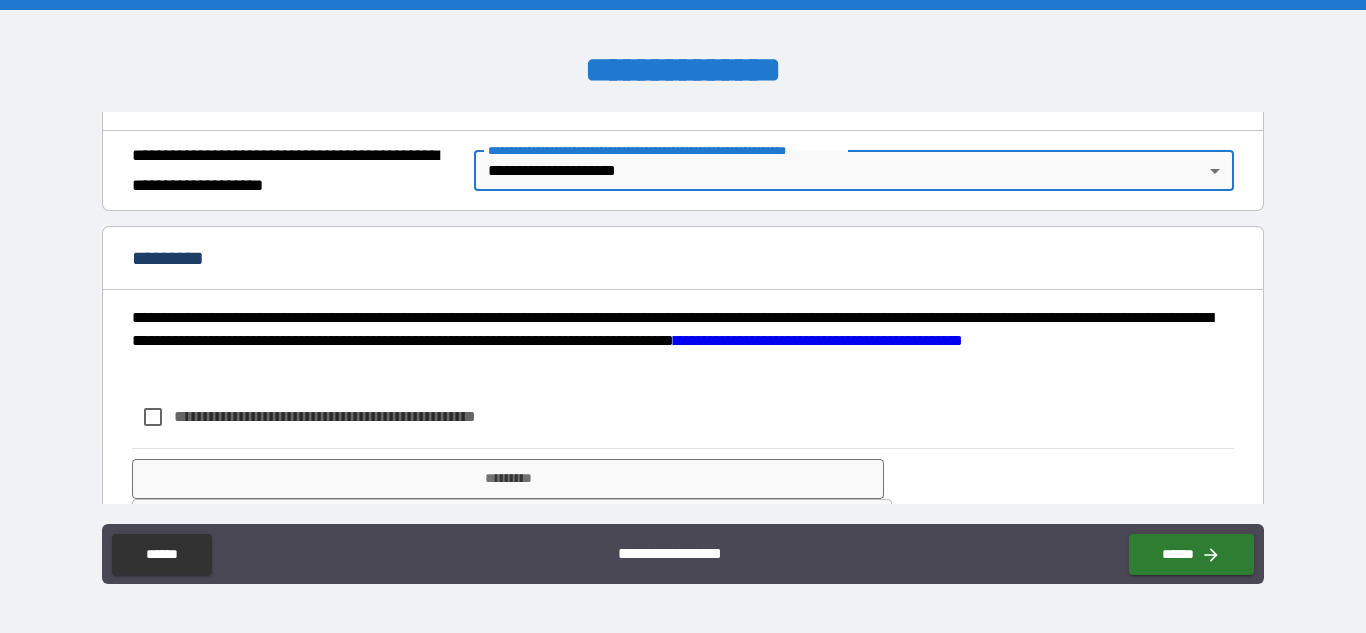 scroll, scrollTop: 279, scrollLeft: 0, axis: vertical 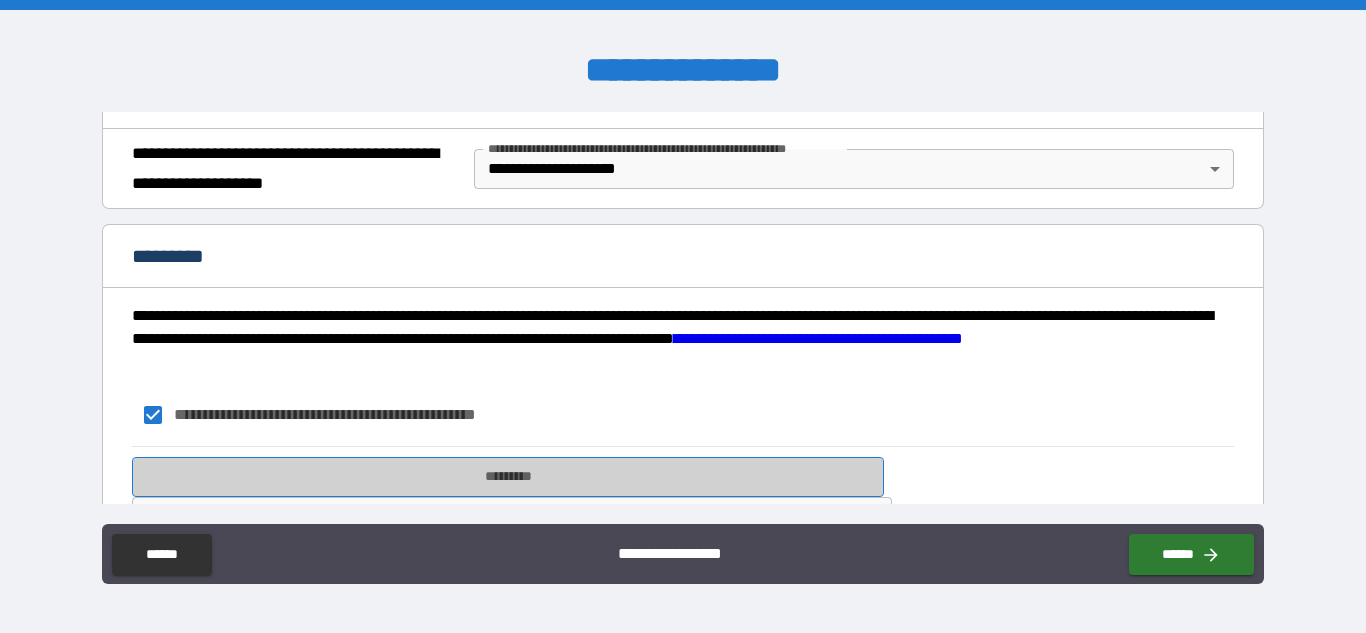 click on "*********" at bounding box center [508, 477] 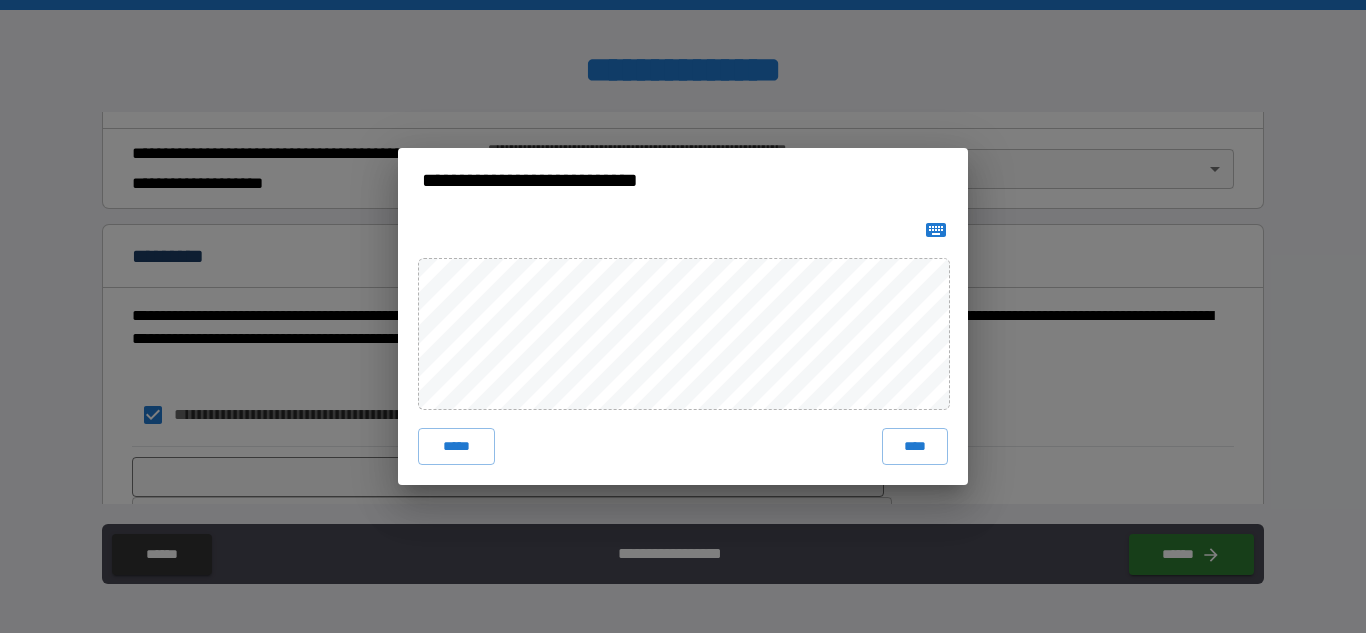 click on "***** ****" at bounding box center (683, 348) 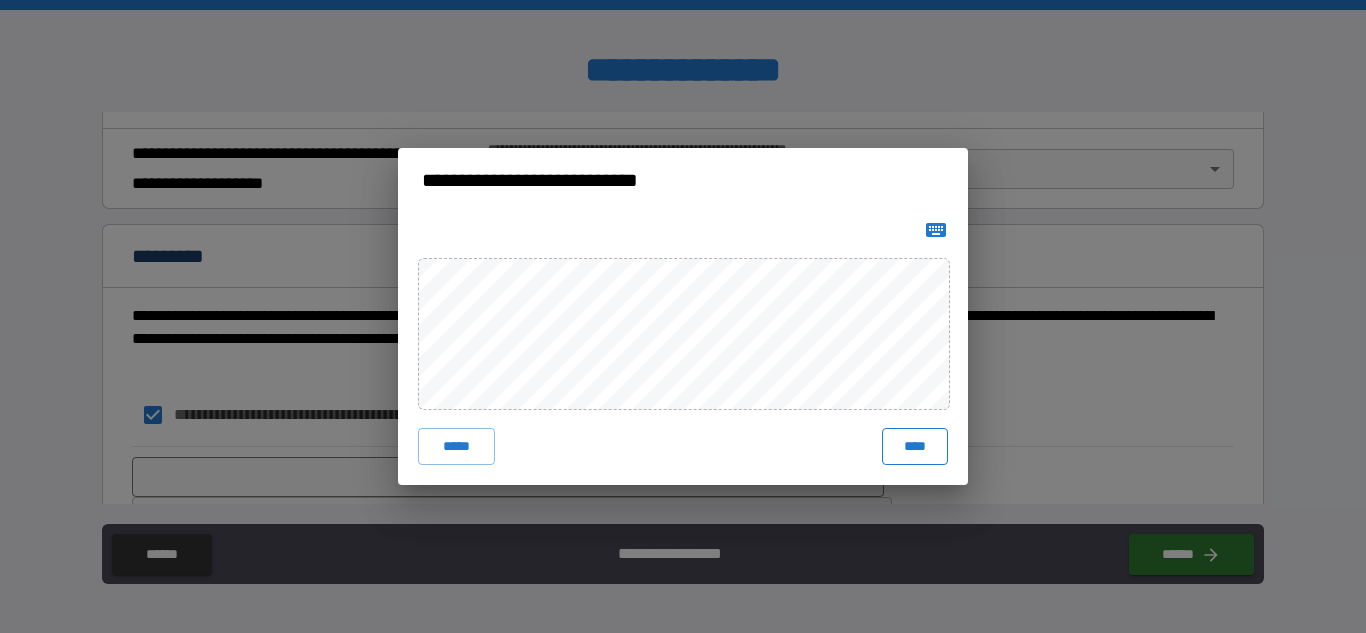 click on "****" at bounding box center [915, 446] 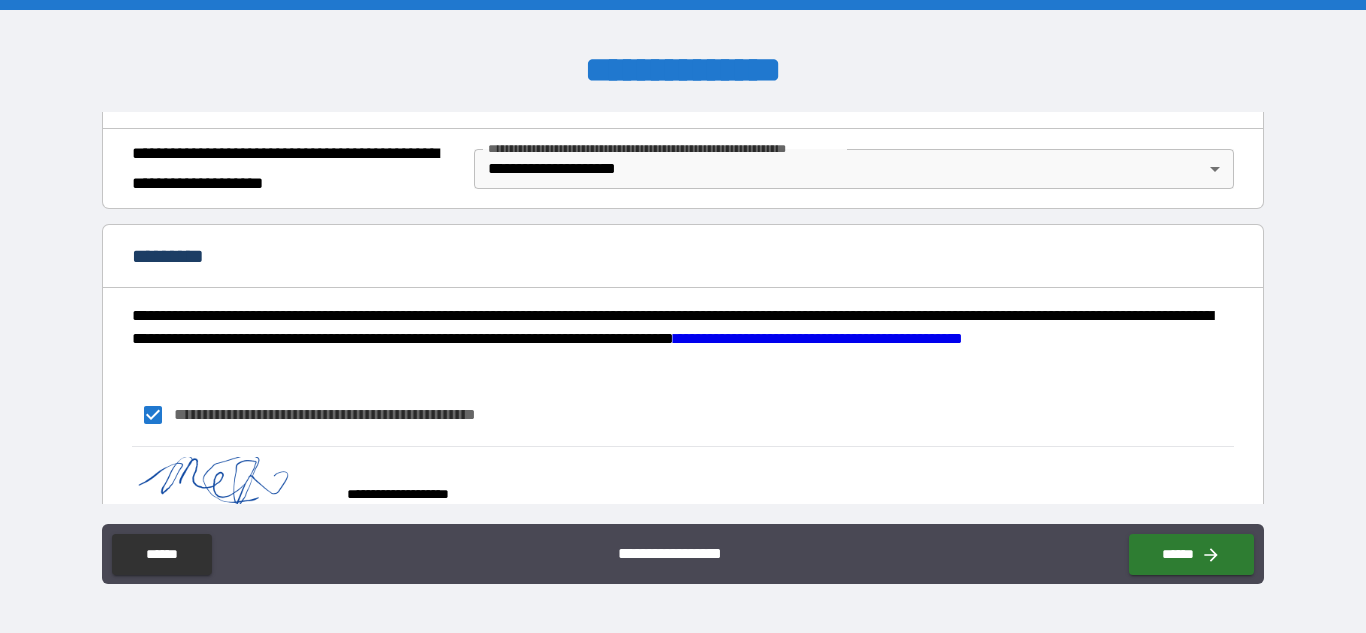 scroll, scrollTop: 360, scrollLeft: 0, axis: vertical 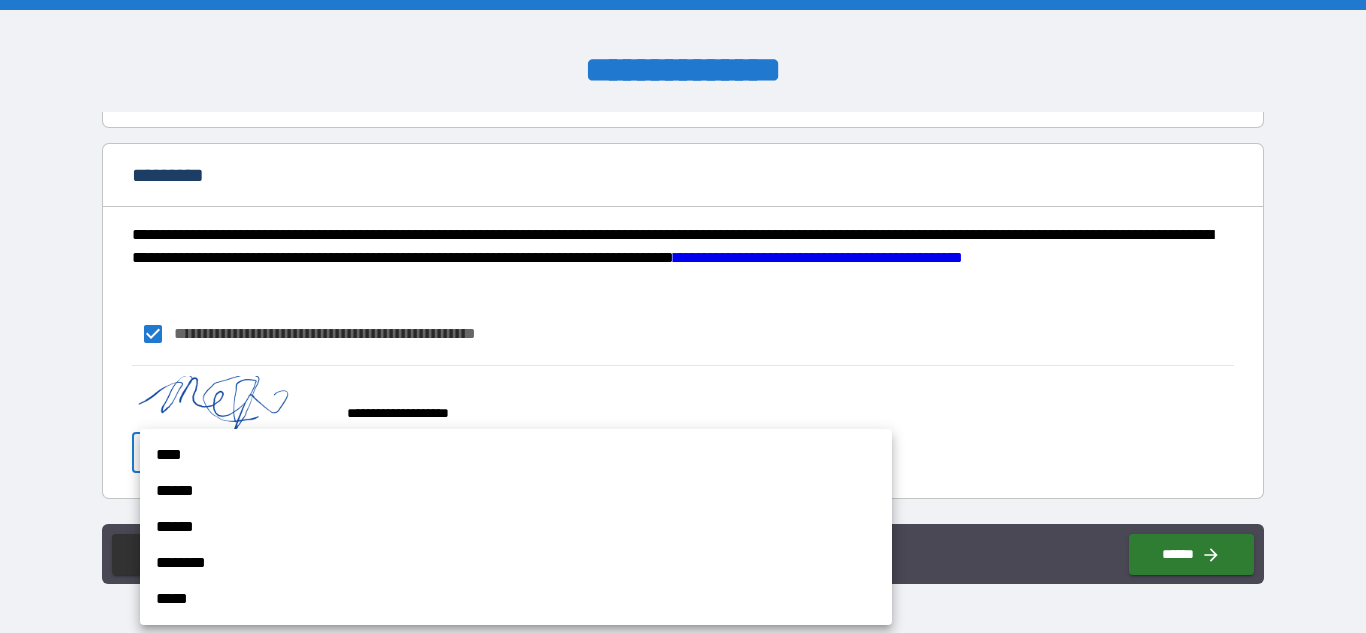 click on "**********" at bounding box center (683, 316) 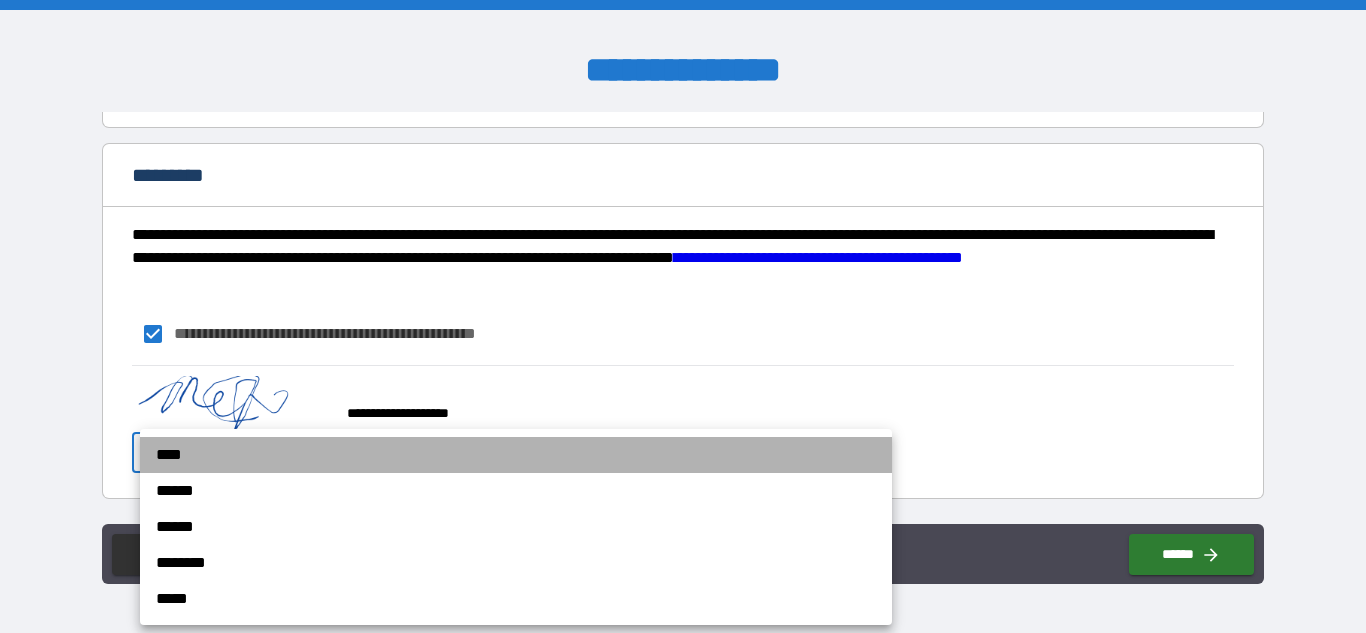 click on "****" at bounding box center [516, 455] 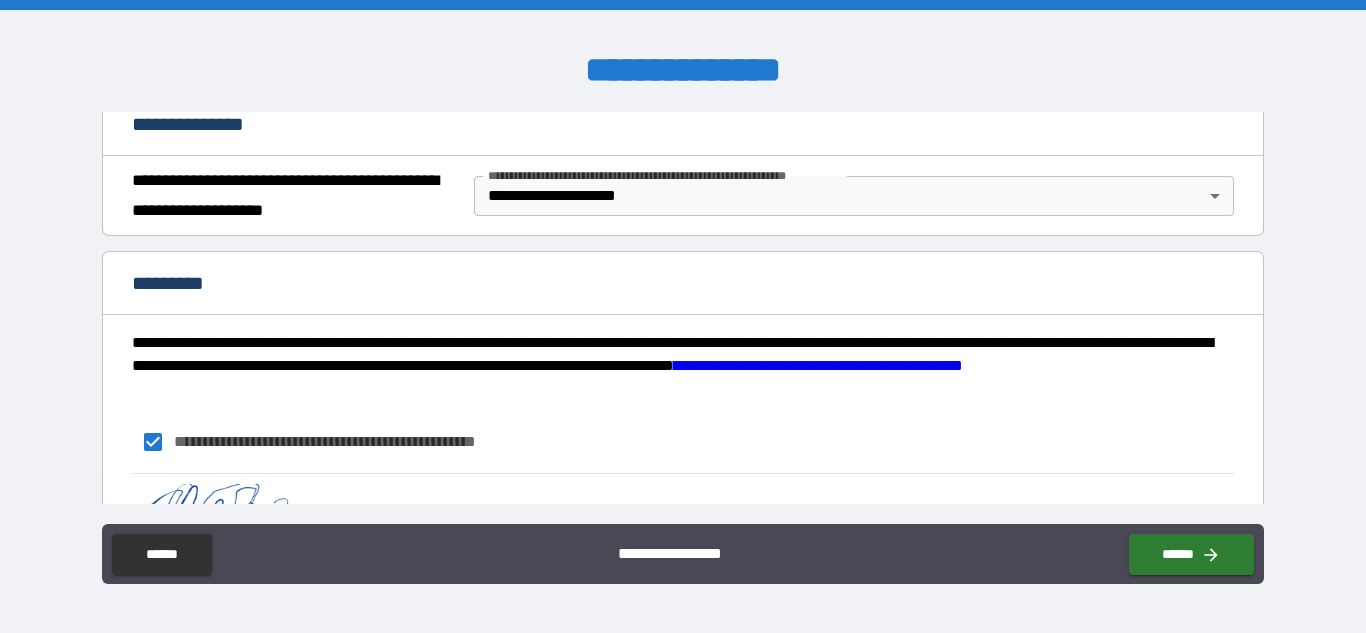 scroll, scrollTop: 360, scrollLeft: 0, axis: vertical 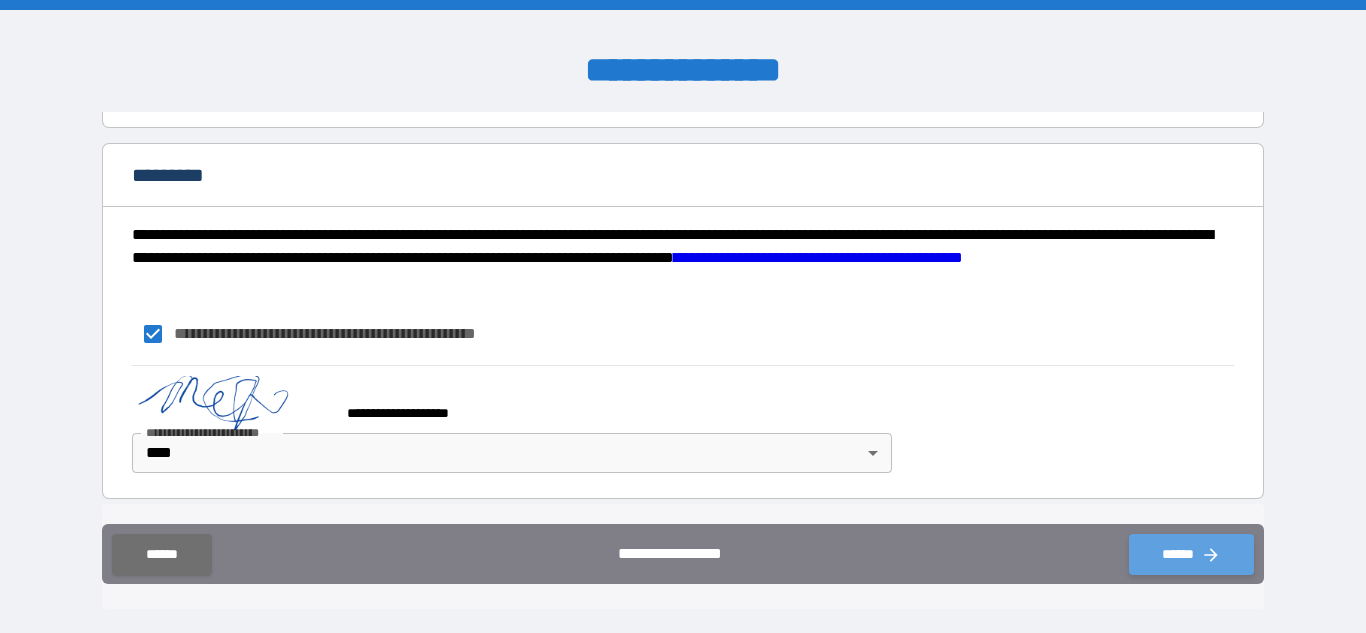 click on "******" at bounding box center [1191, 554] 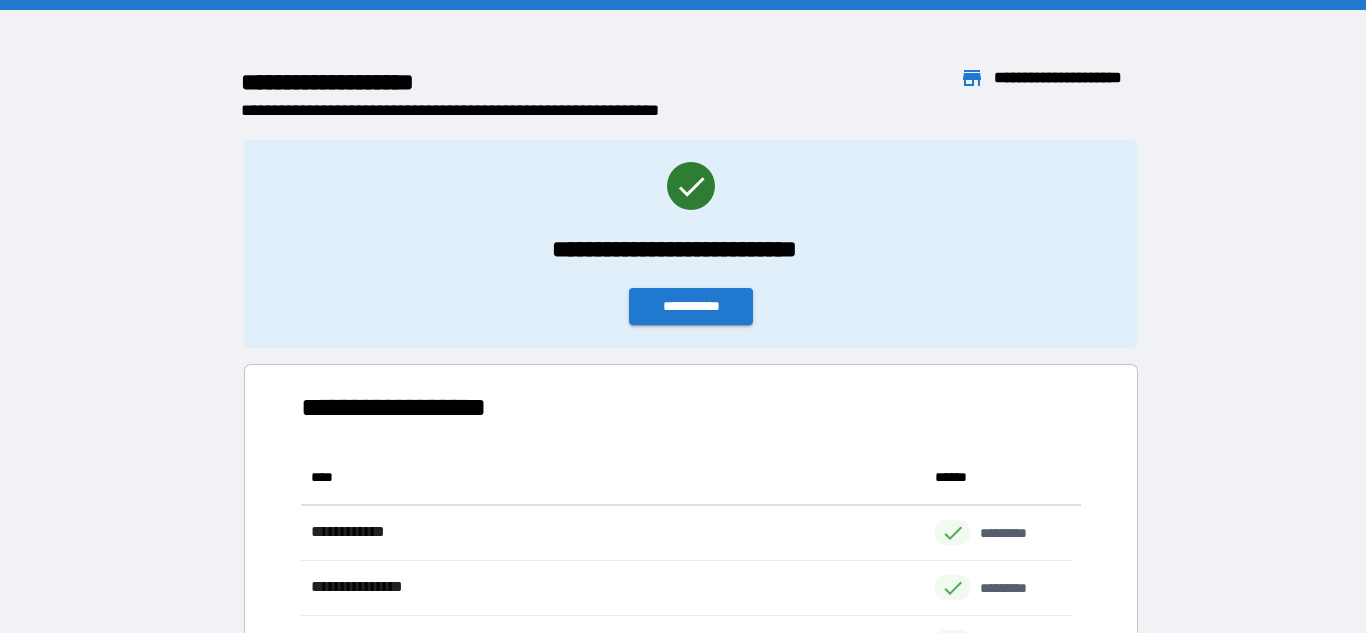 scroll, scrollTop: 16, scrollLeft: 16, axis: both 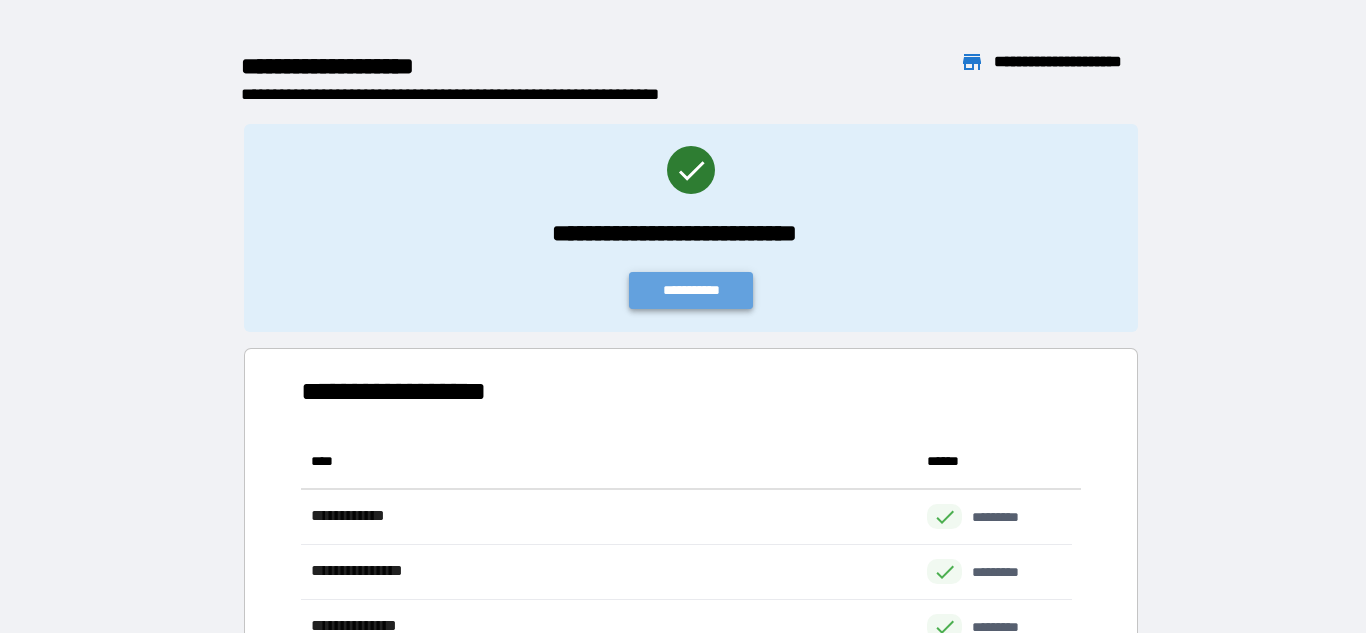 click on "**********" at bounding box center [691, 290] 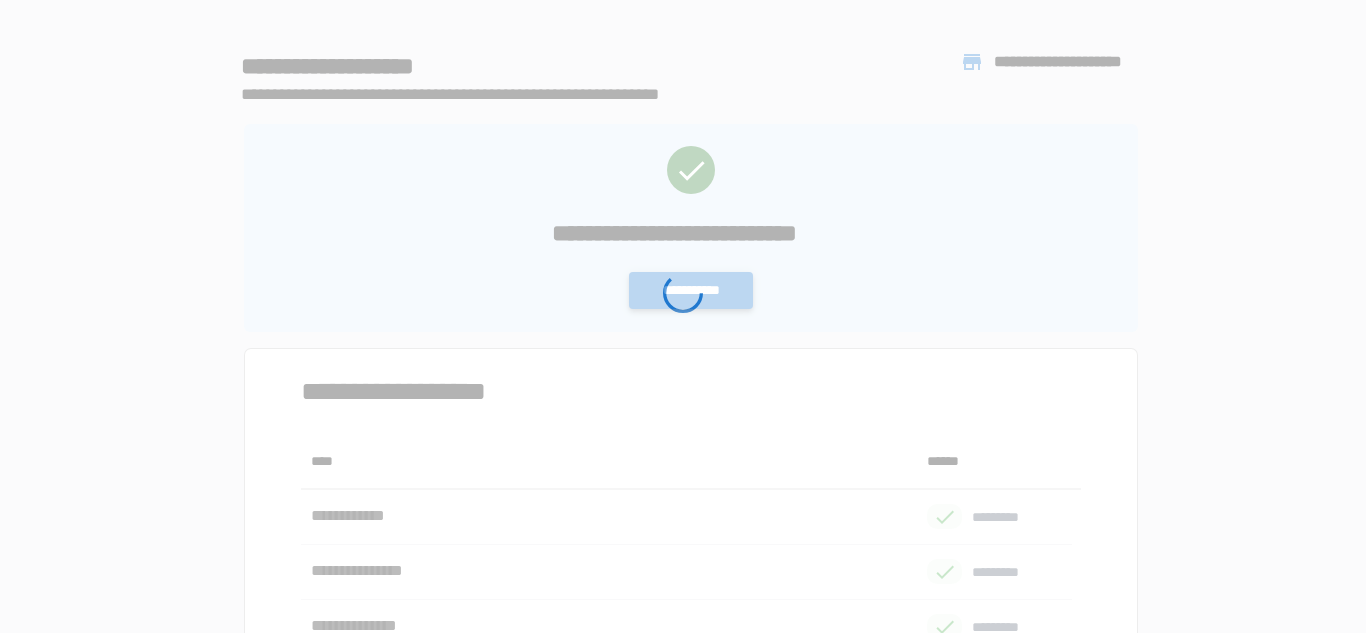 scroll, scrollTop: 0, scrollLeft: 0, axis: both 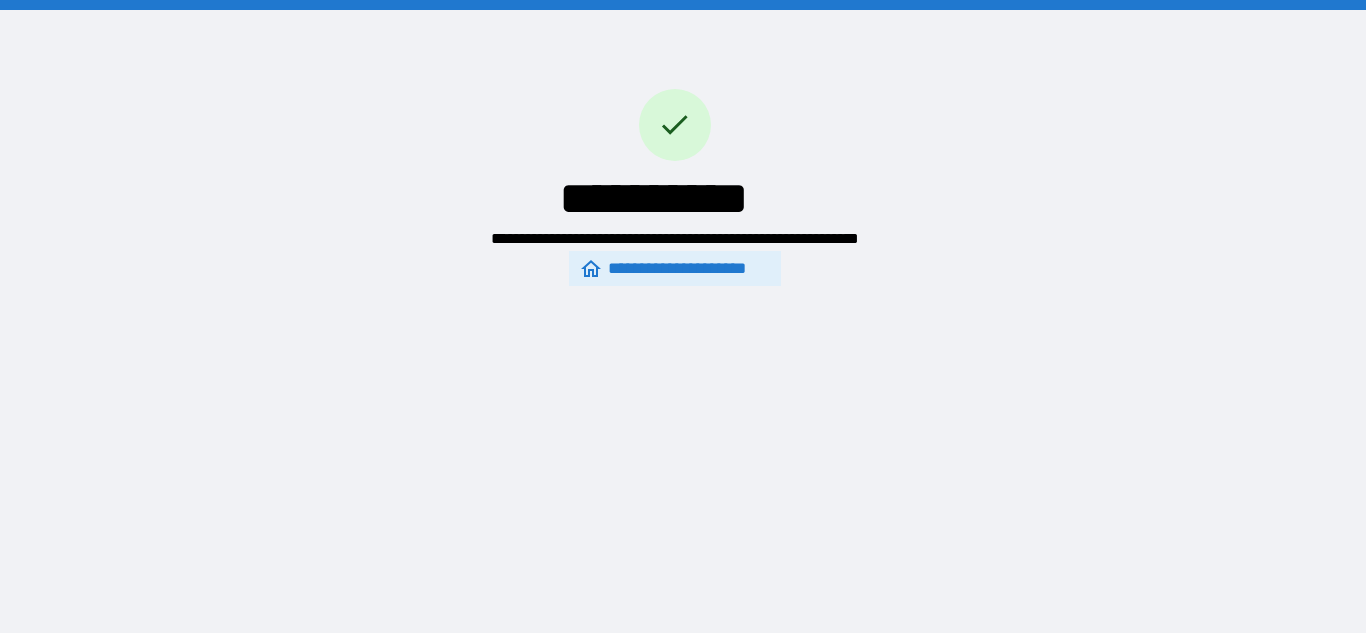 click on "**********" at bounding box center [674, 269] 